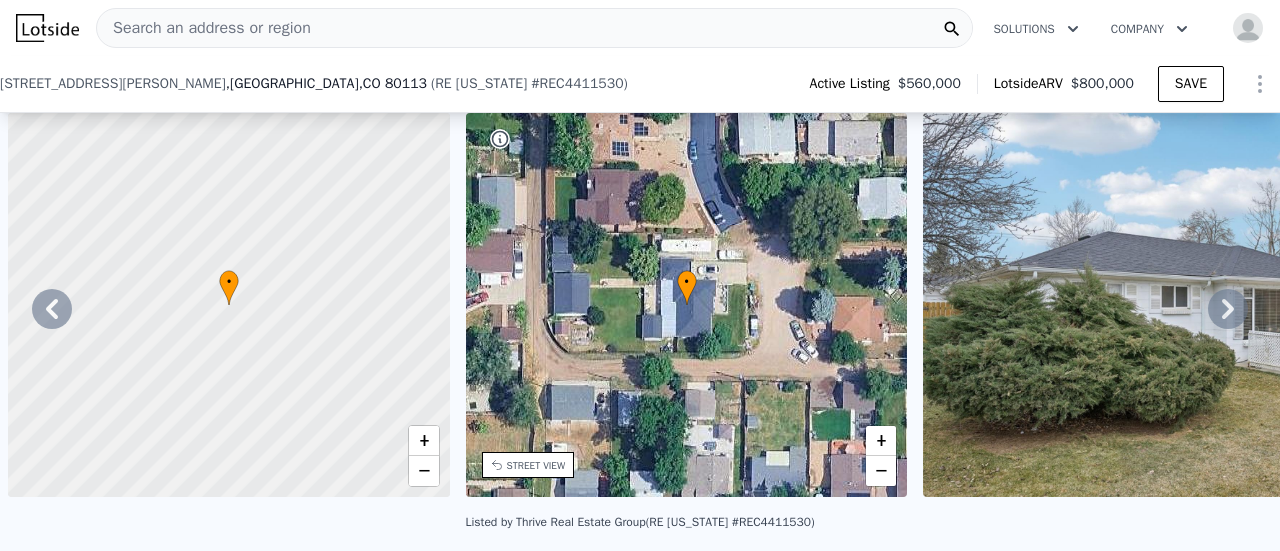 select on "30" 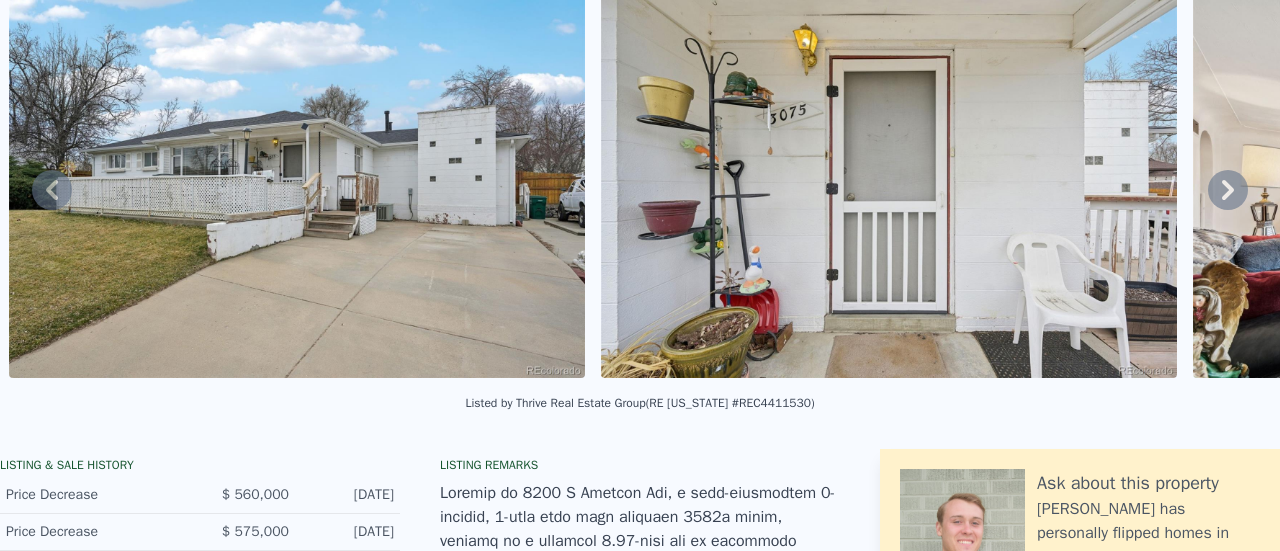 scroll, scrollTop: 0, scrollLeft: 0, axis: both 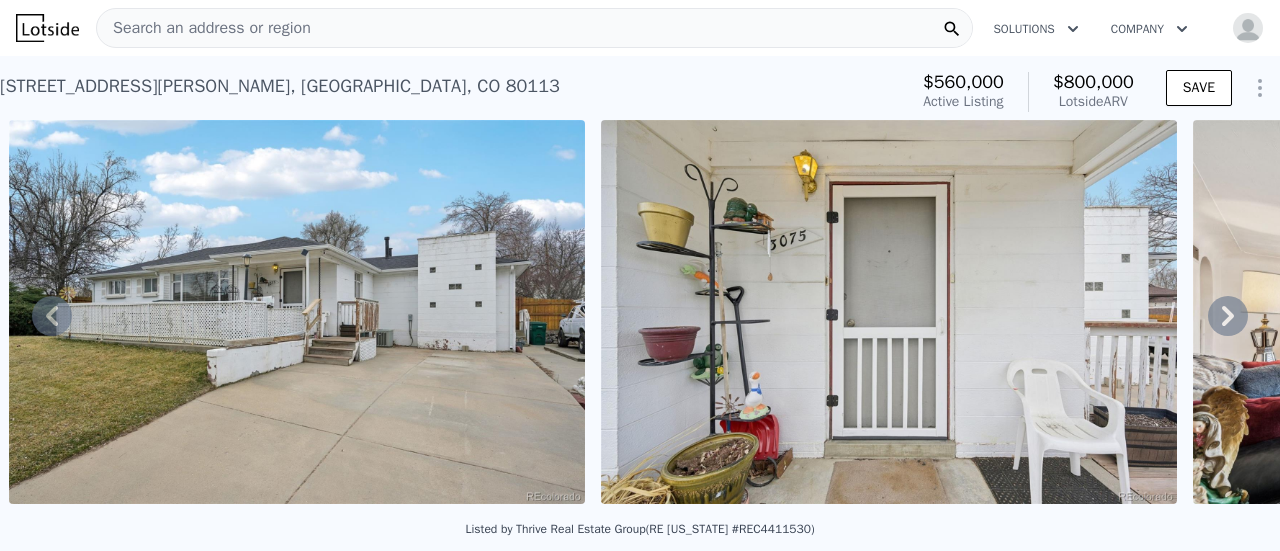 click on "Search an address or region" at bounding box center (204, 28) 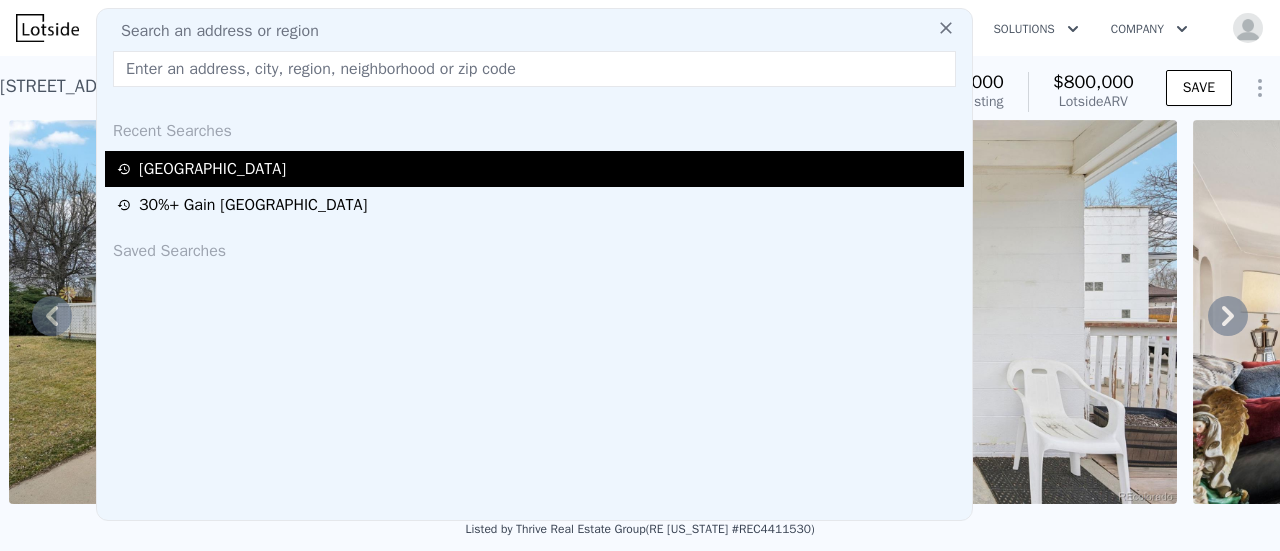 click on "Englewood" at bounding box center [537, 169] 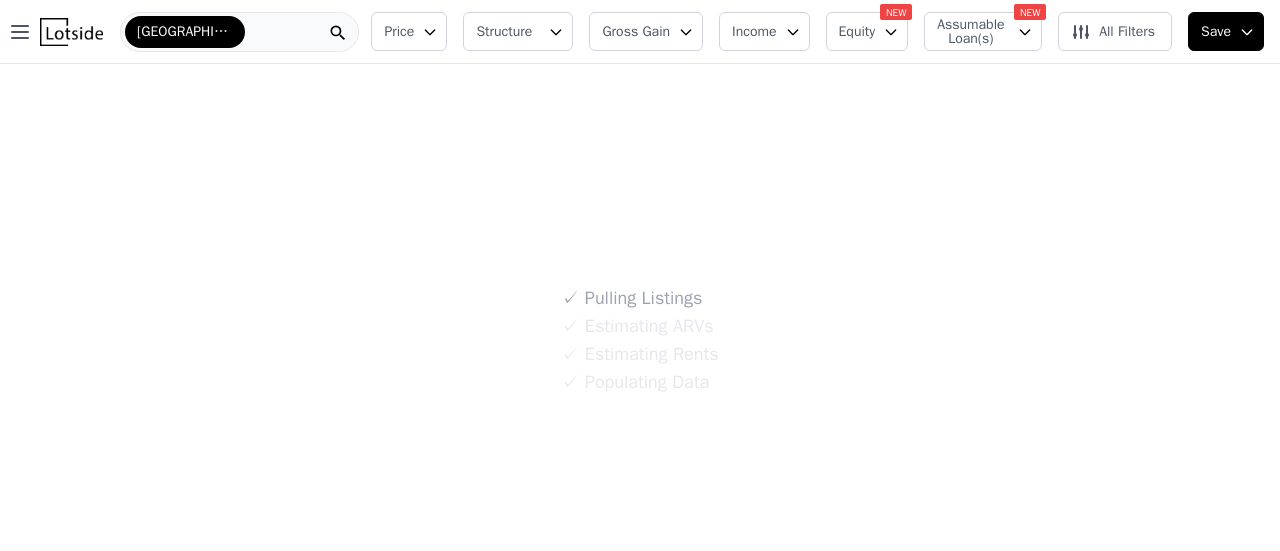 scroll, scrollTop: 0, scrollLeft: 0, axis: both 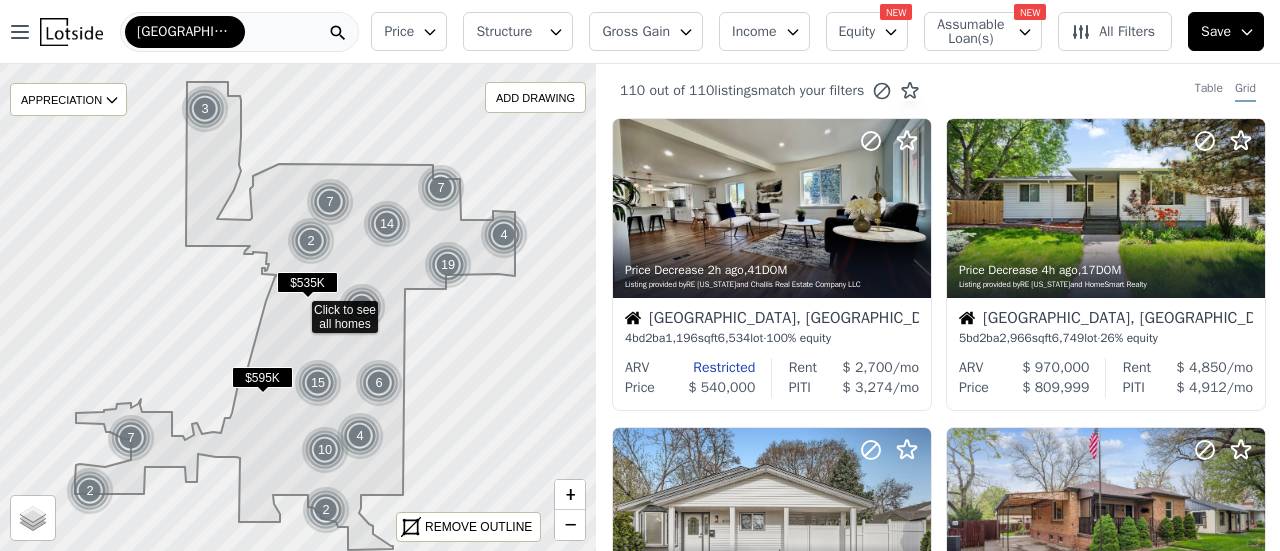 click 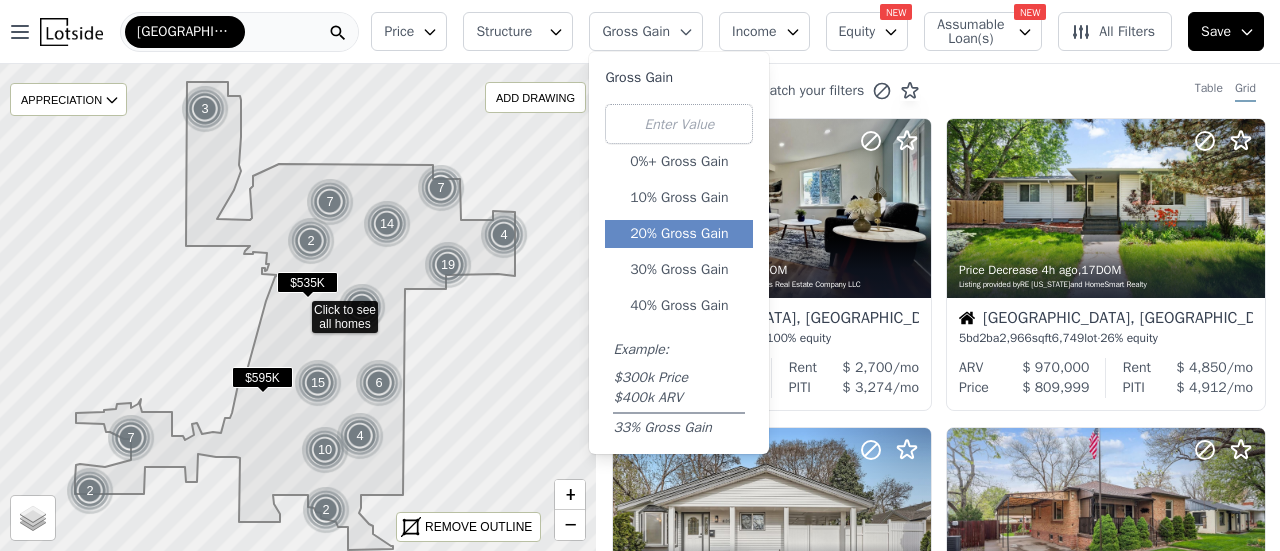 click on "20% Gross Gain" at bounding box center (679, 234) 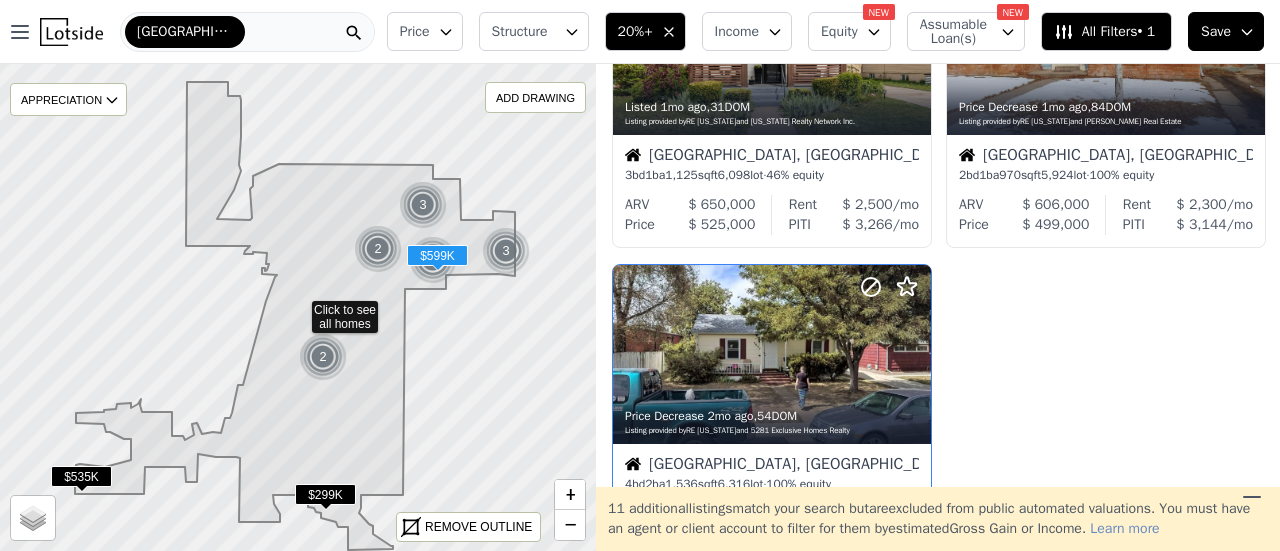 scroll, scrollTop: 833, scrollLeft: 0, axis: vertical 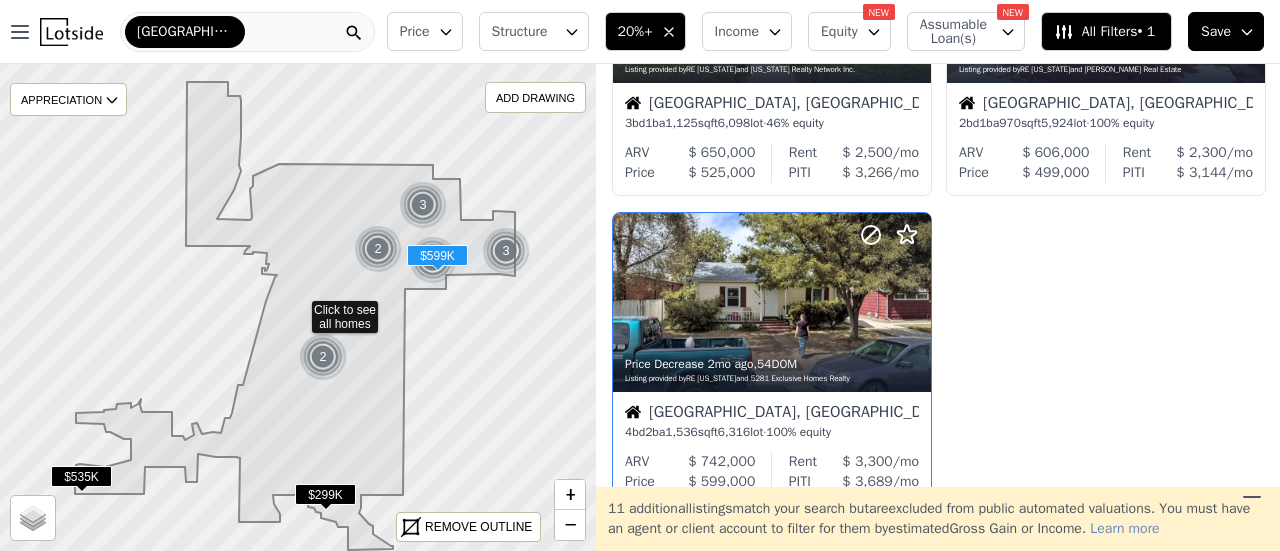 click on "Price Decrease   2mo ago ,  54  DOM" at bounding box center [773, 364] 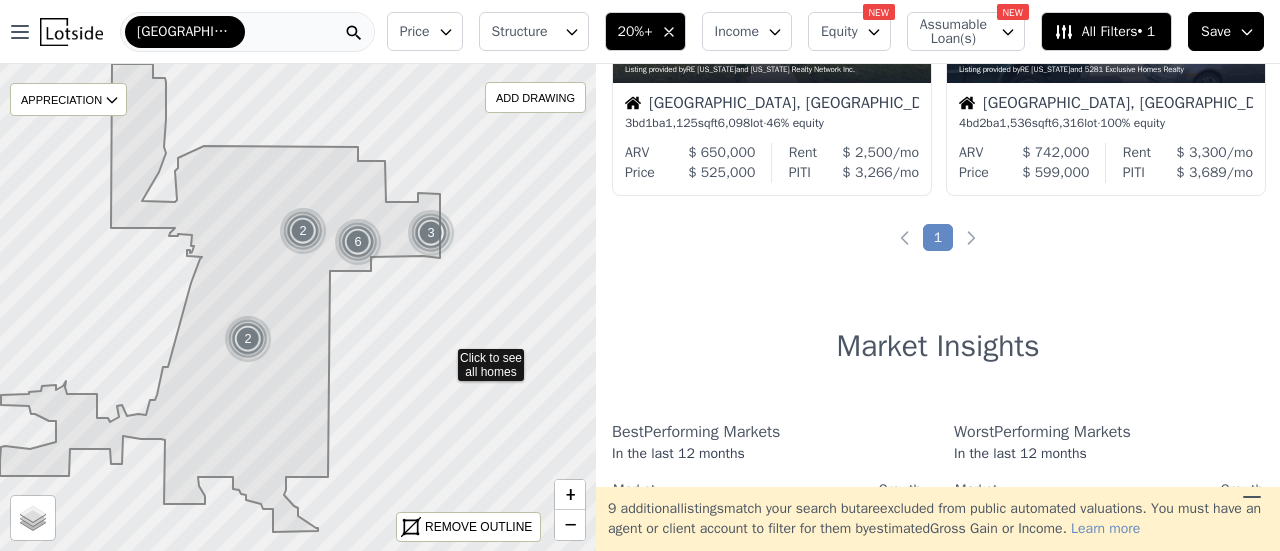 scroll, scrollTop: 833, scrollLeft: 0, axis: vertical 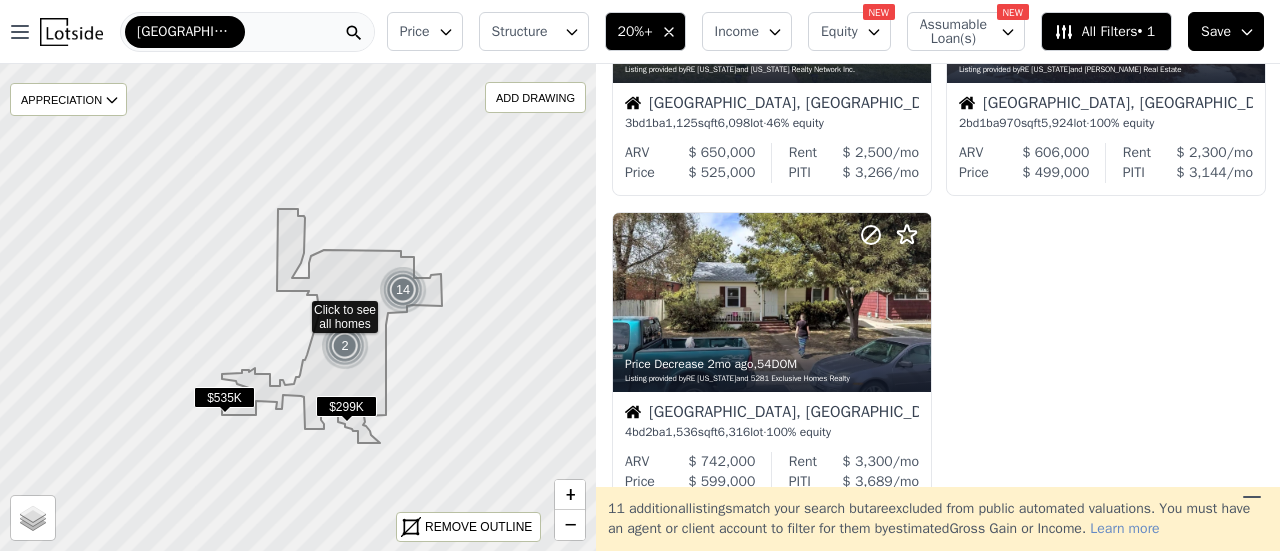 click on "$299K" at bounding box center (346, 406) 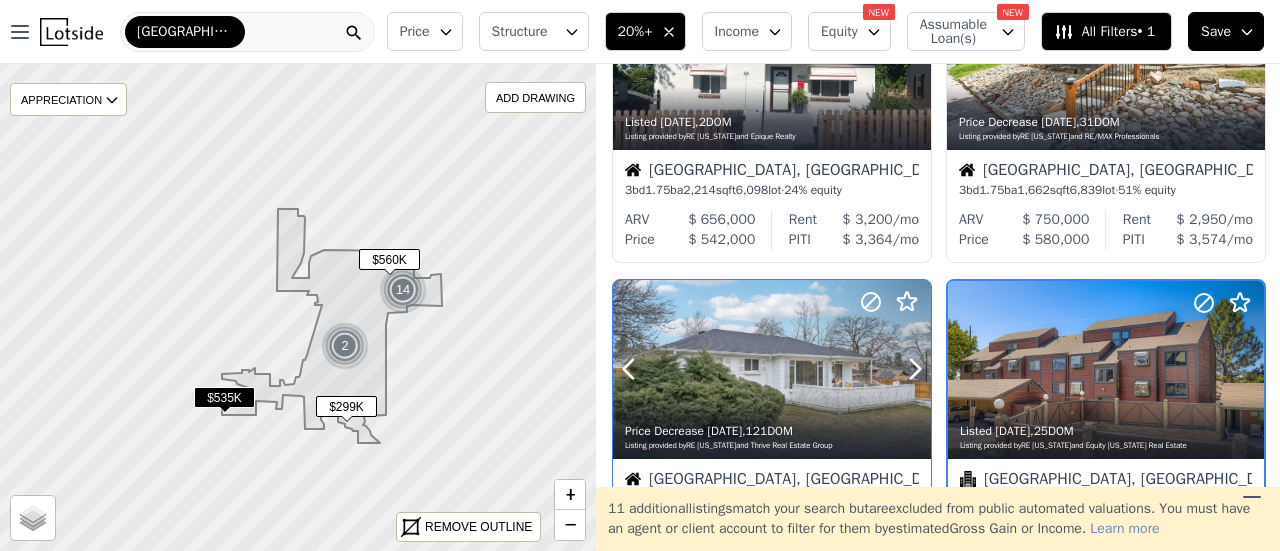 scroll, scrollTop: 0, scrollLeft: 0, axis: both 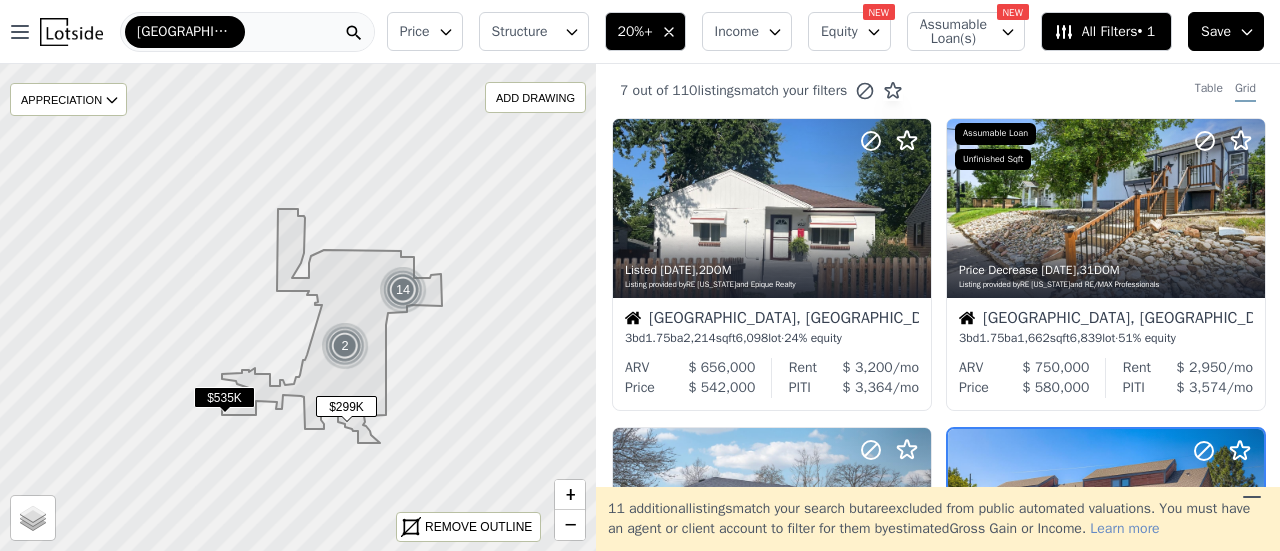 click on "Englewood" at bounding box center [247, 32] 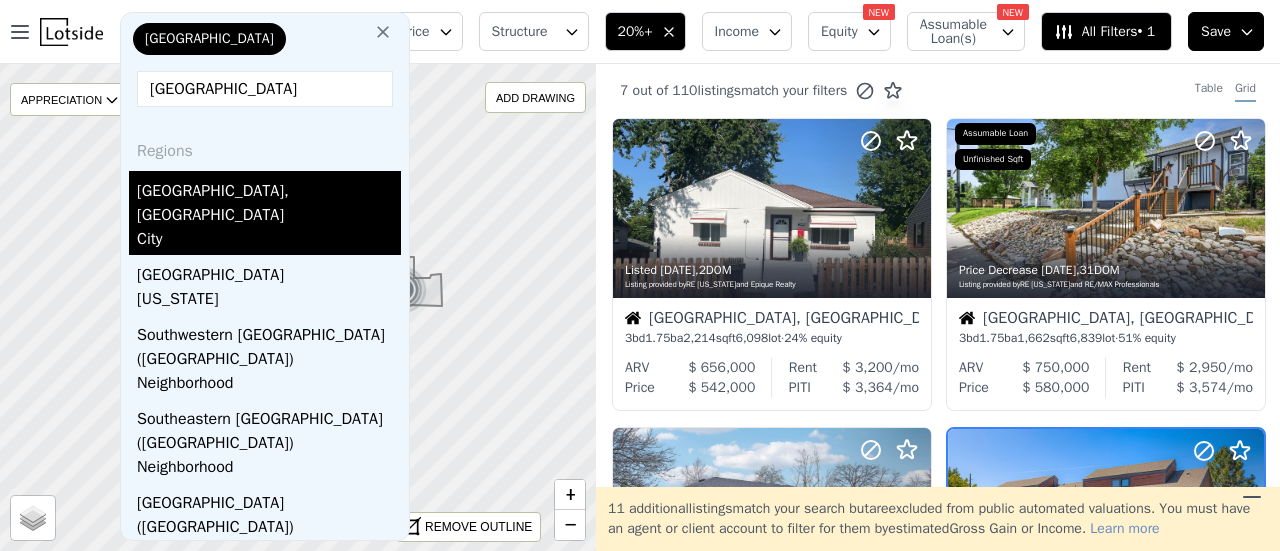 type on "denver" 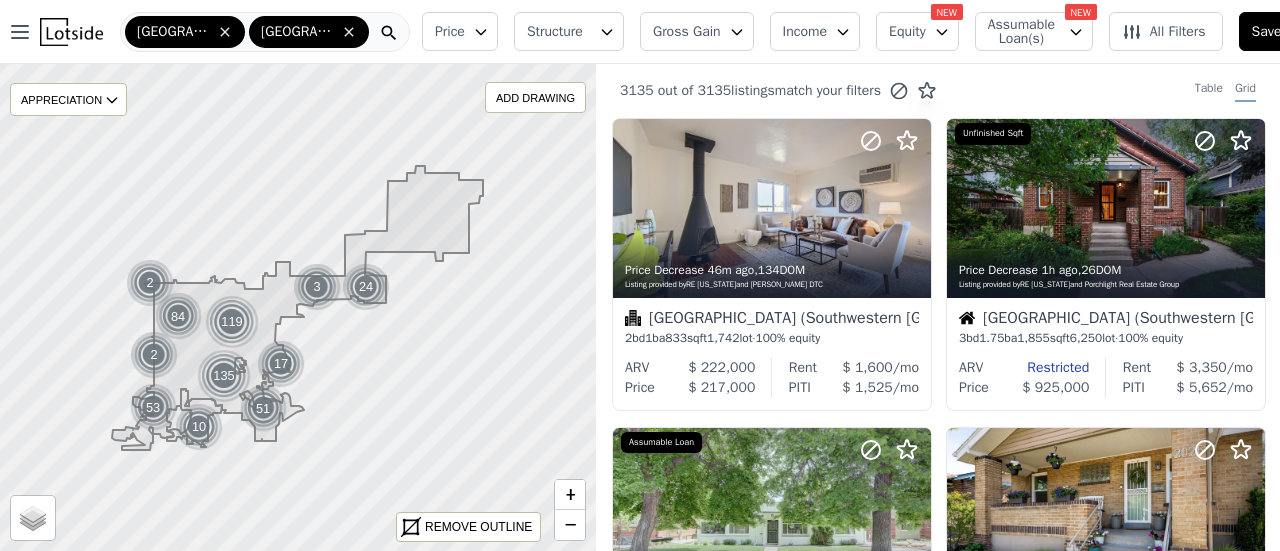 click 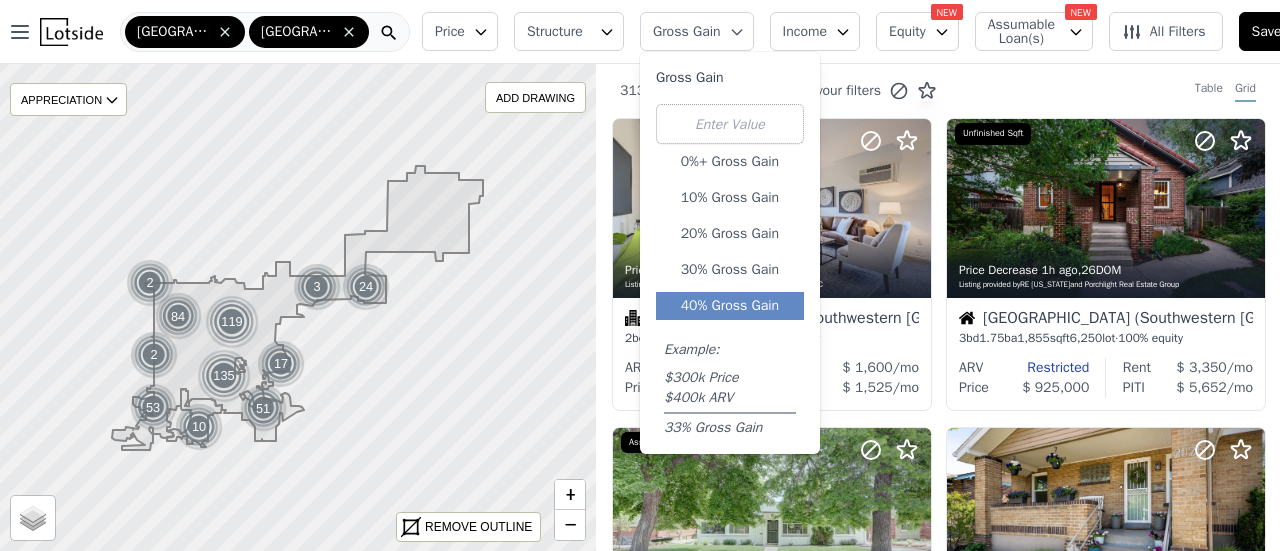 click on "40% Gross Gain" at bounding box center [730, 306] 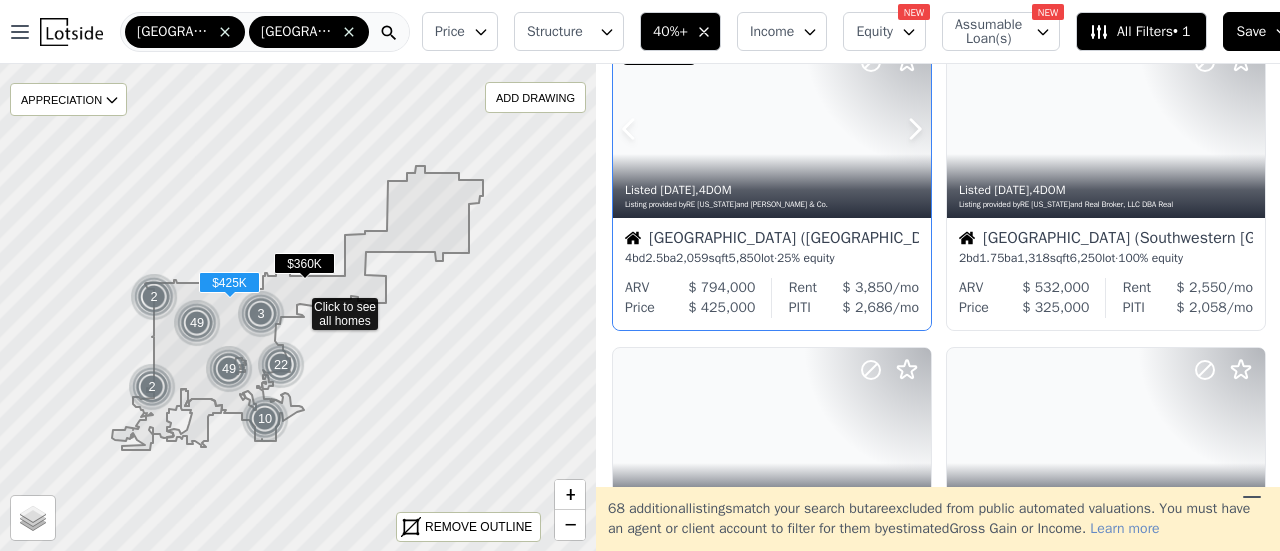 scroll, scrollTop: 1316, scrollLeft: 0, axis: vertical 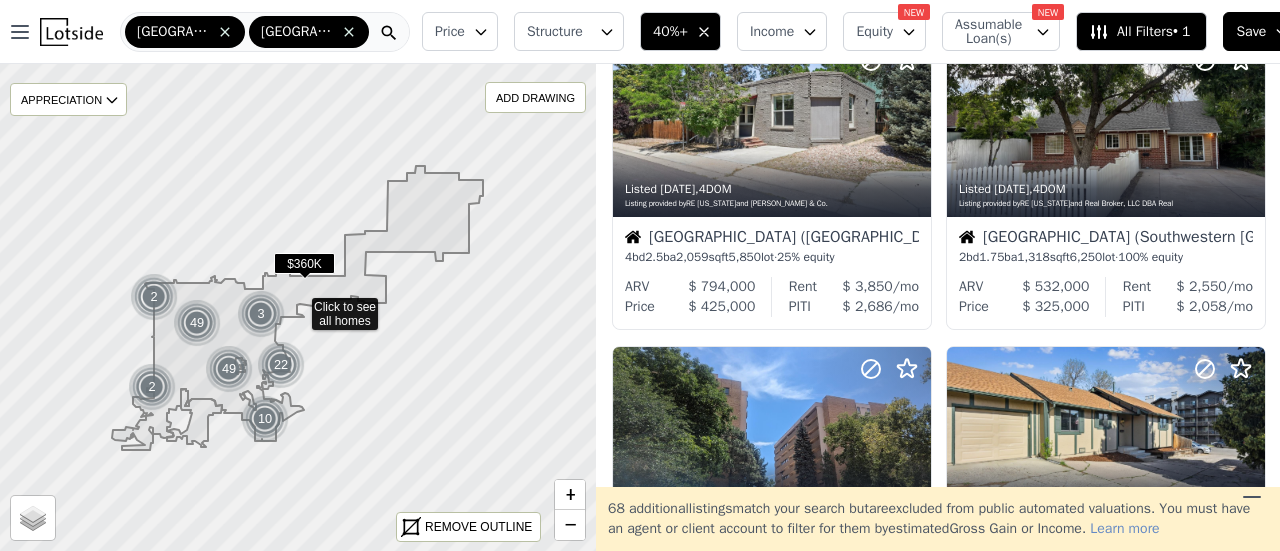 click 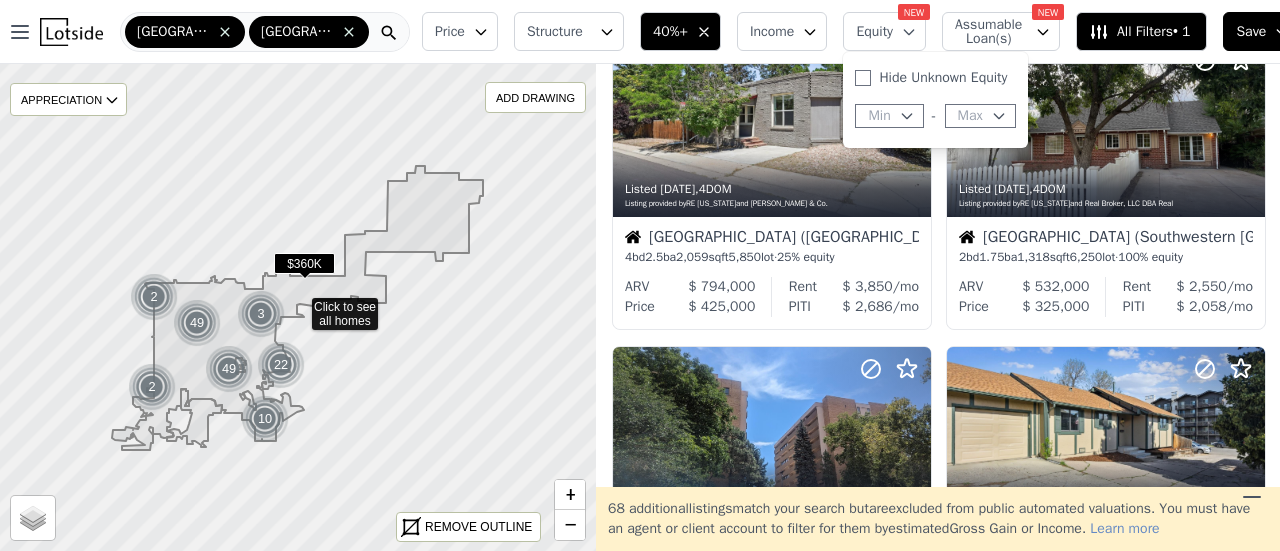 click 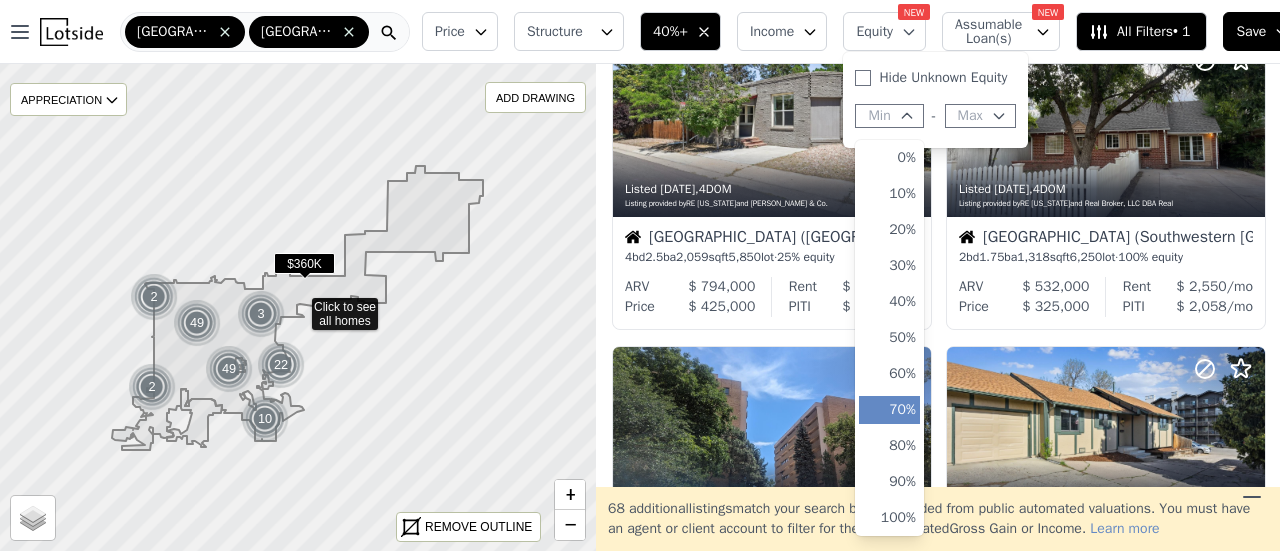 click on "70%" at bounding box center (889, 410) 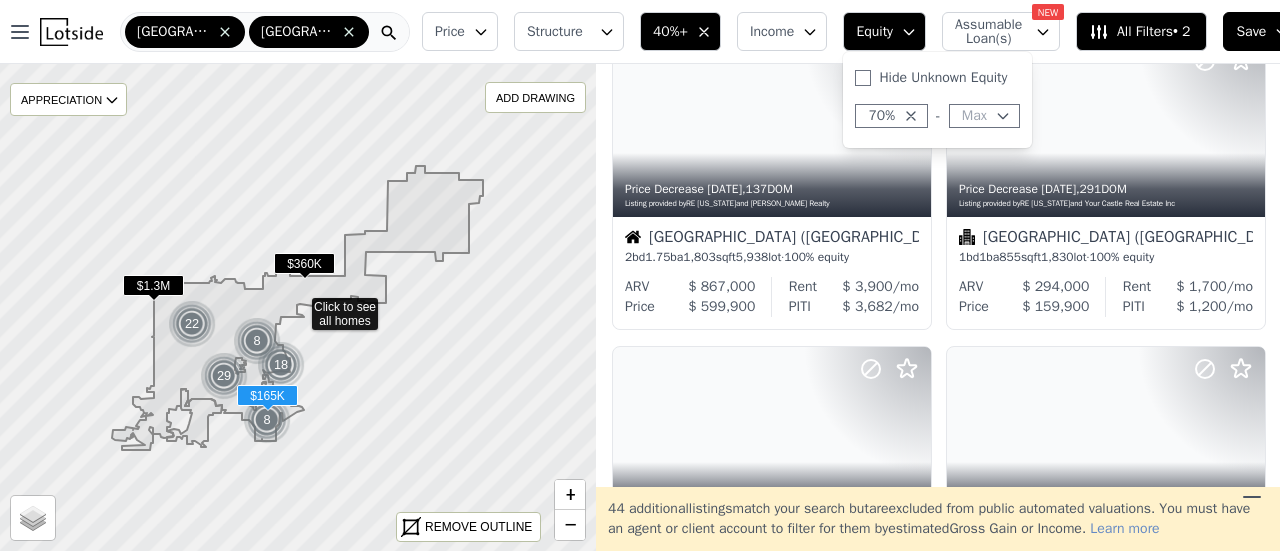 scroll, scrollTop: 699, scrollLeft: 0, axis: vertical 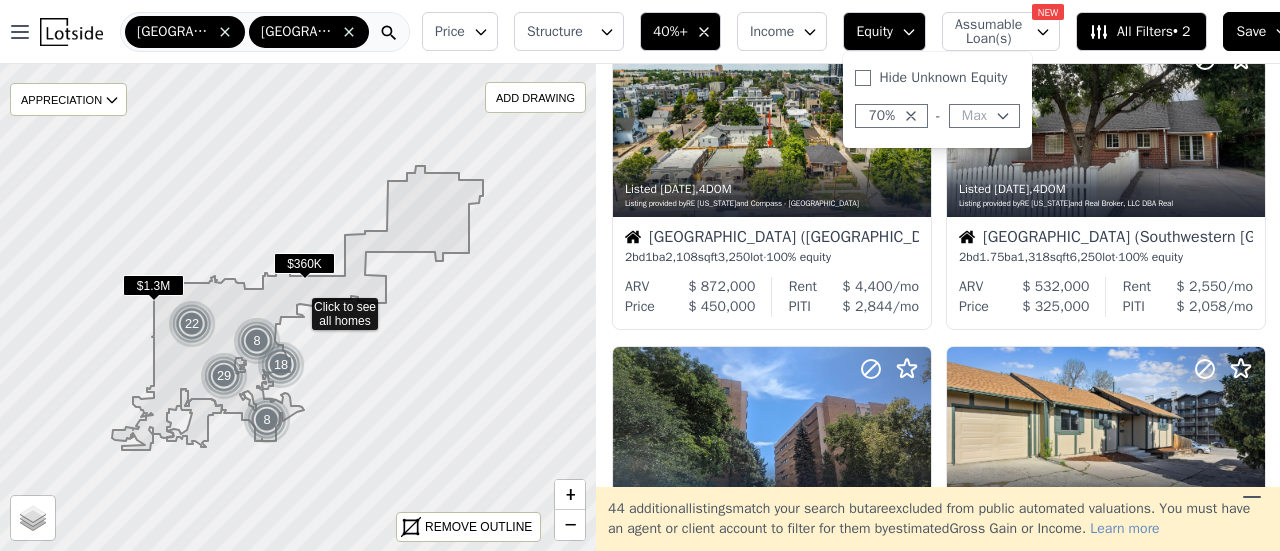 click on "Price Structure 40%+ Income Equity Hide Unknown Equity  70% - Max Assumable Loan(s) NEW All Filters  • 2 Save" at bounding box center [864, 32] 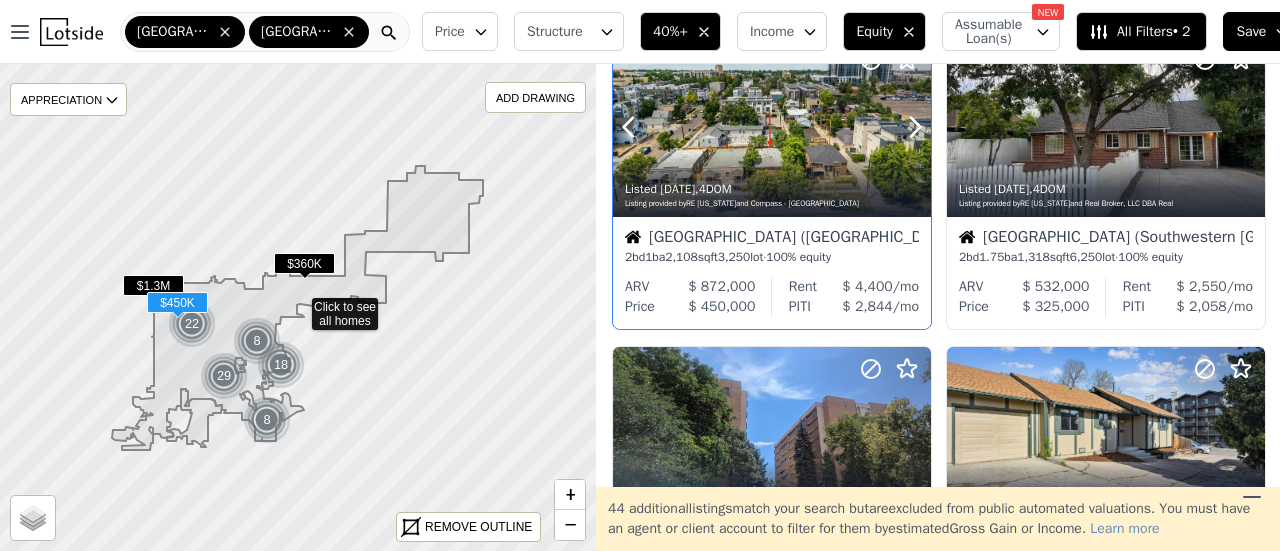 click at bounding box center [772, 171] 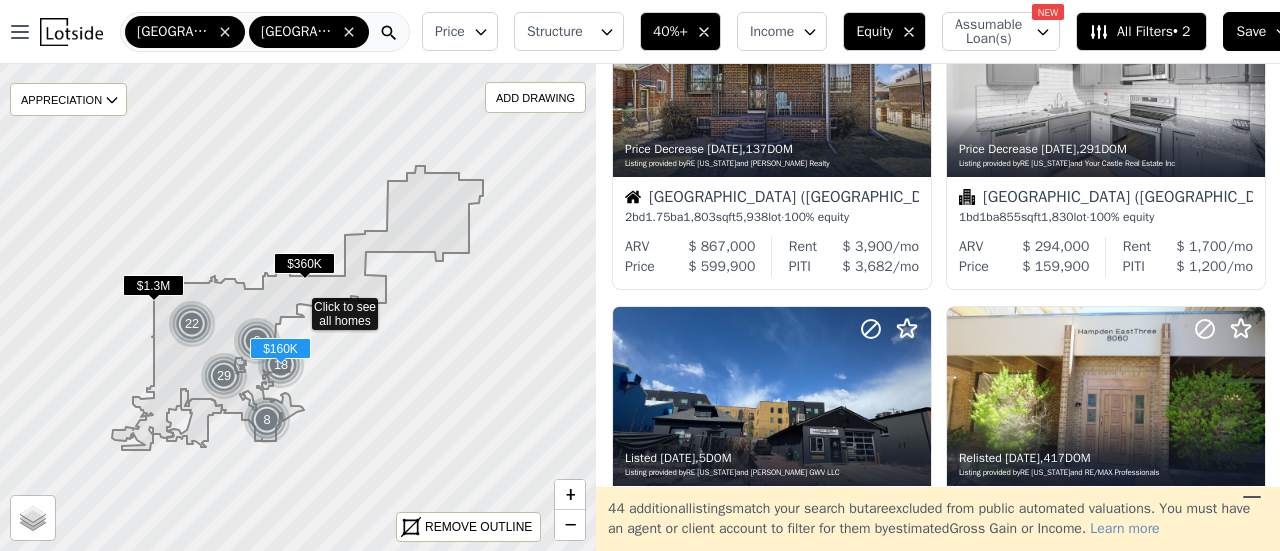 scroll, scrollTop: 1419, scrollLeft: 0, axis: vertical 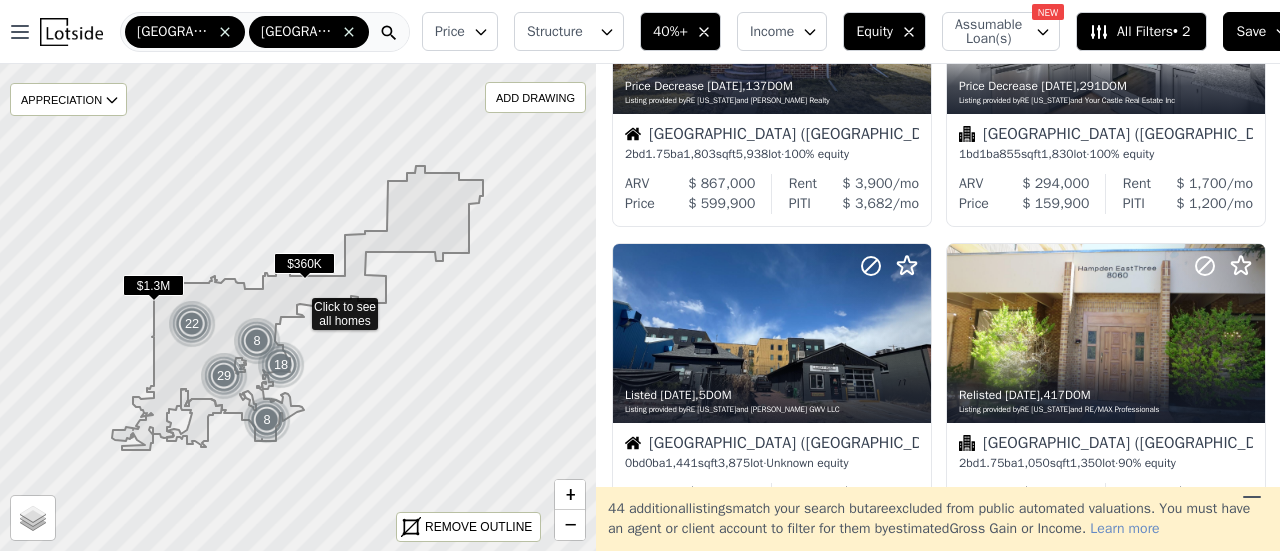 click on "Listed   13h ago ,  0  DOM Listing provided by  RE Colorado  and Mondo West Real Estate Denver (Park Hill) 4 bd  2.75 ba  1,500 sqft  7,500 lot  ·  100%   equity ARV $ 690,000 Price $ 455,000 Rent $ 3,350 /mo PITI $ 2,867 /mo Price Decrease   3d ago ,  96  DOM Listing provided by  RE Colorado  and Porchlight Real Estate Group Denver (Five Points) 1 bd  1.75 ba  1,208 sqft  261 lot  ·  100%   equity ARV $ 762,000 Price $ 500,000 Rent $ 3,050 /mo PITI $ 3,290 /mo Price Decrease   3d ago ,  31  DOM Listing provided by  RE Colorado  and Hollermeier Realty Denver (Central East Denver) 4 bd  3.25 ba  3,731 sqft  9,370 lot  ·  84%   equity ARV $ 1,754,000 Price $ 1,175,000 Rent $ 5,500 /mo PITI $ 7,542 /mo Listed   4d ago ,  3  DOM Listing provided by  RE Colorado  and LPT Realty Denver (Southeastern Denver) 1 bd  1 ba  754 sqft  958 lot  ·  100%   equity ARV $ 216,000 Price $ 126,000 Rent $ 1,600 /mo PITI $ 971 /mo Listed   5d ago ,  4  DOM Listing provided by  RE Colorado 2 bd  1 ba" at bounding box center (938, -375) 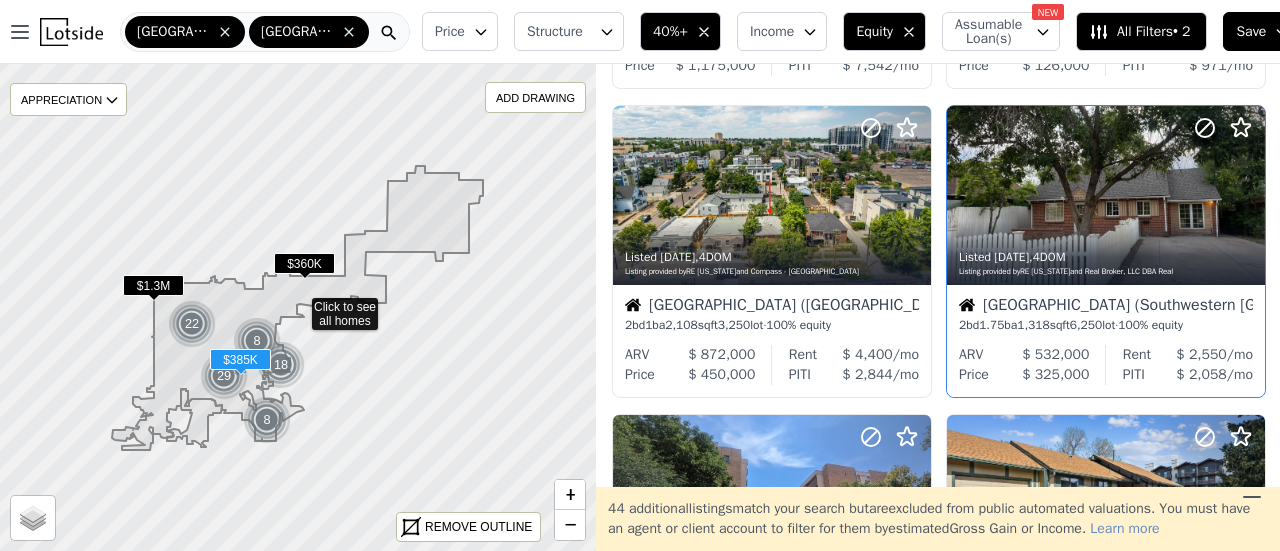 scroll, scrollTop: 630, scrollLeft: 0, axis: vertical 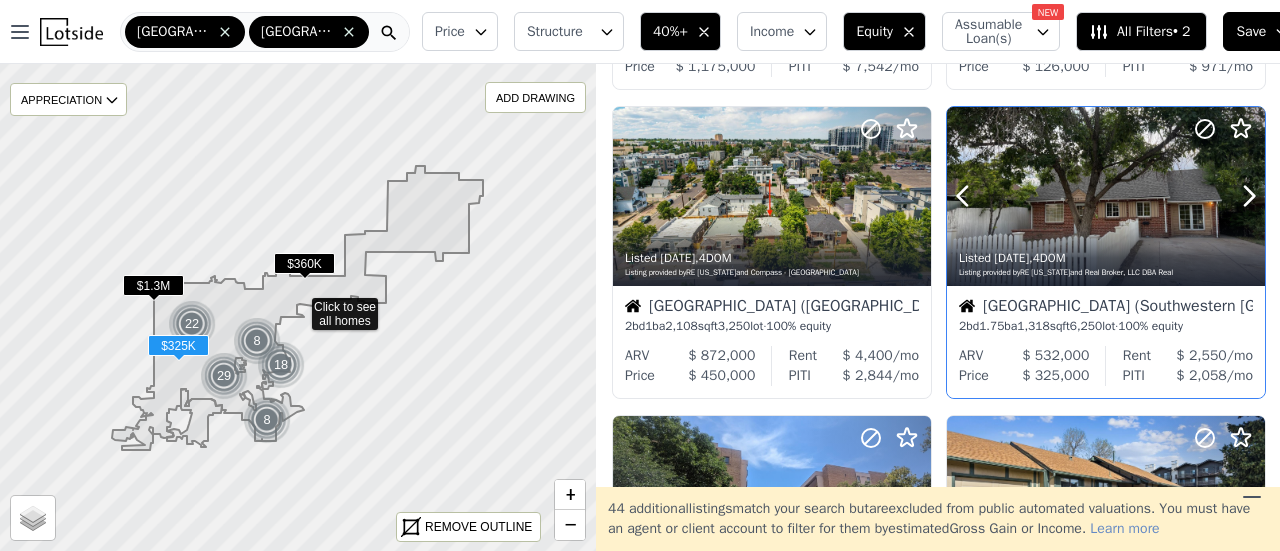 click at bounding box center [1106, 240] 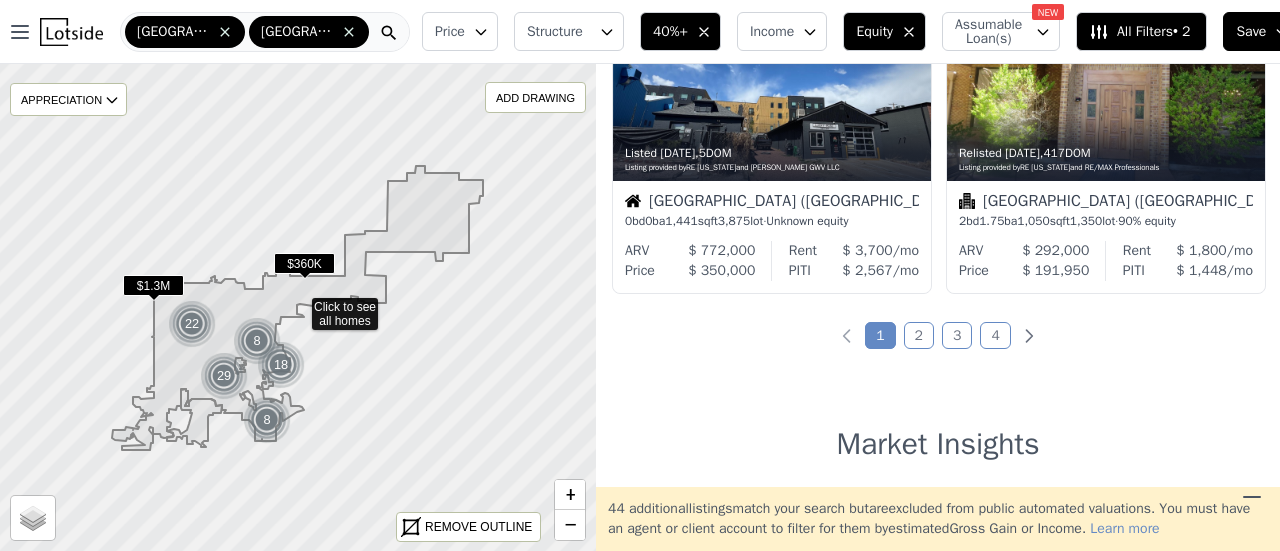 scroll, scrollTop: 1679, scrollLeft: 0, axis: vertical 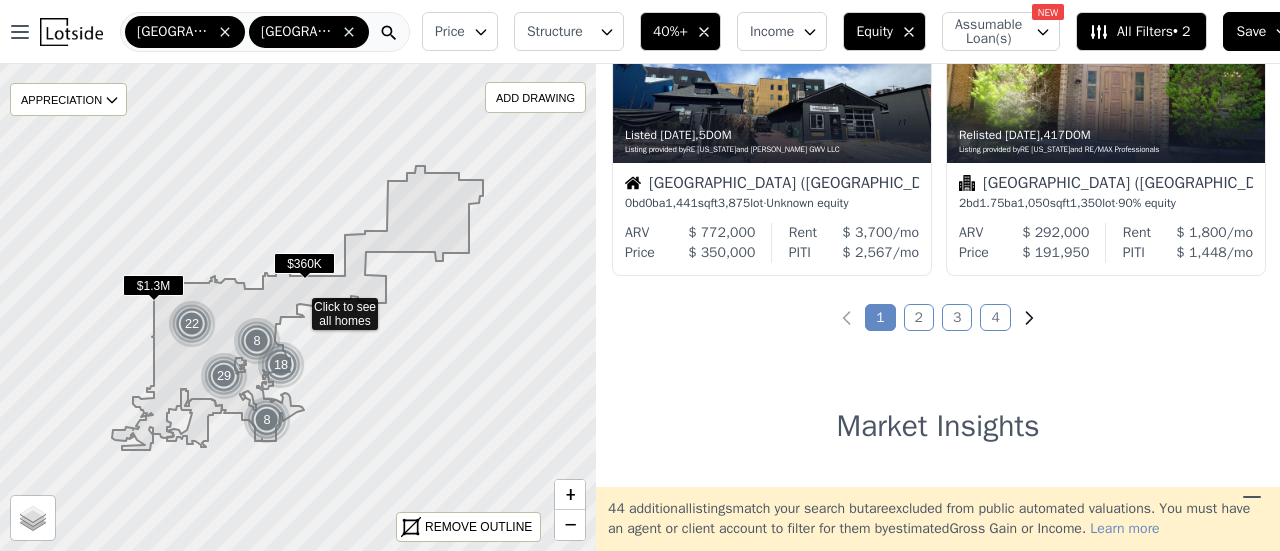 click 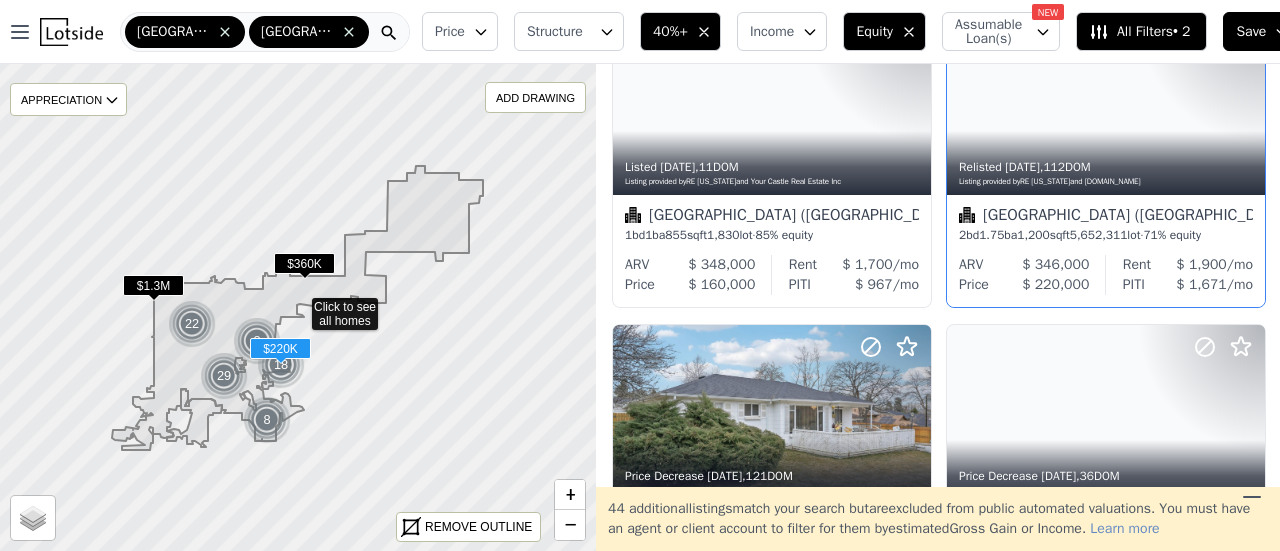 scroll, scrollTop: 410, scrollLeft: 0, axis: vertical 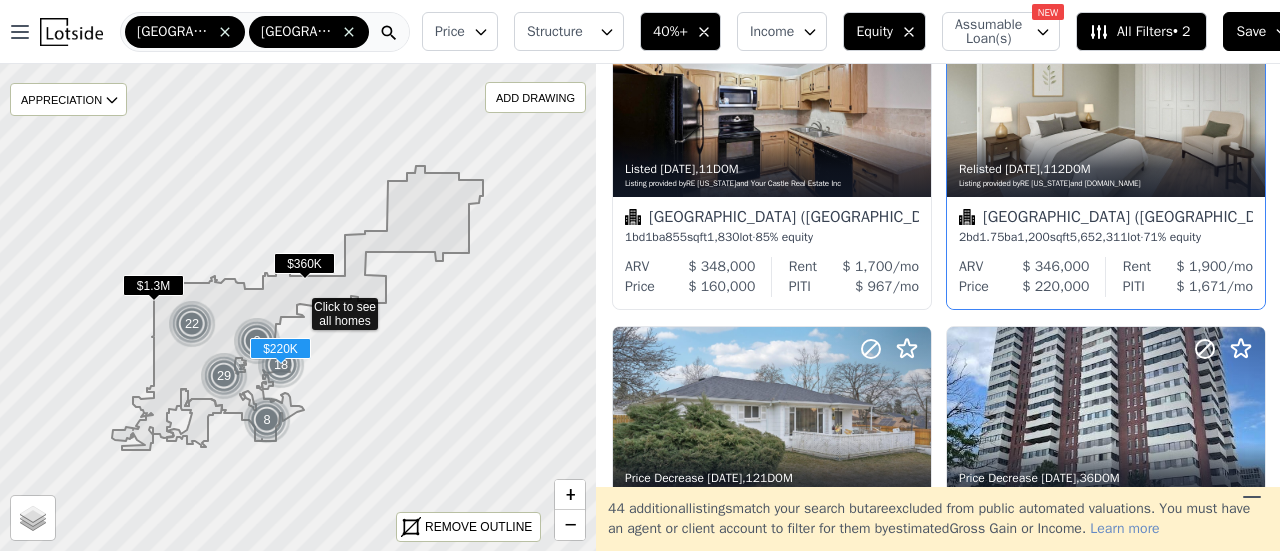 click on "1,200" at bounding box center (1033, 237) 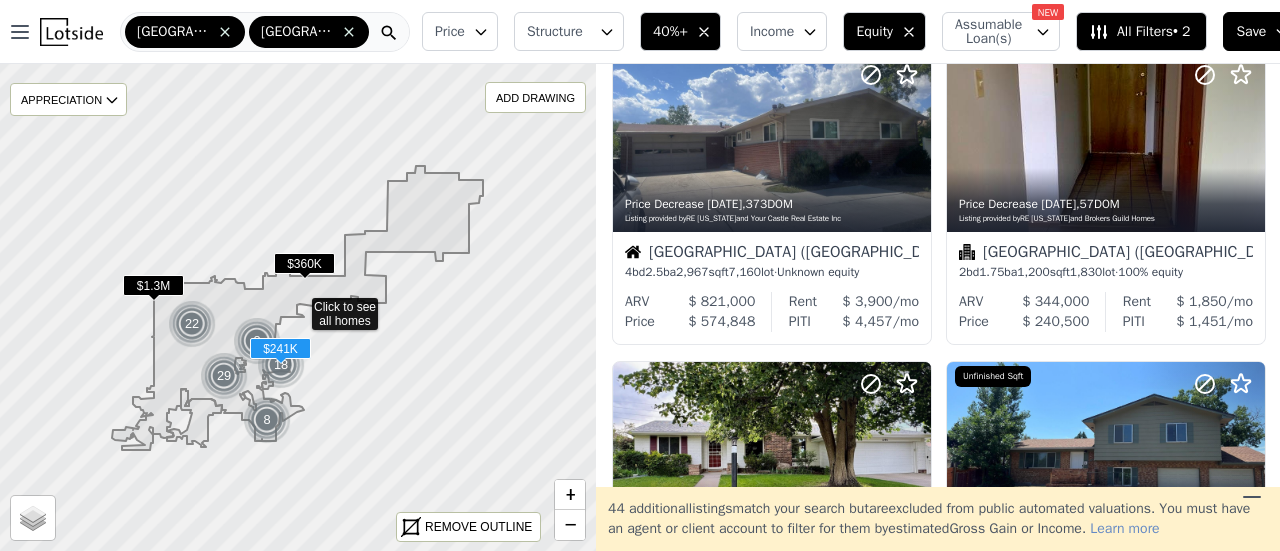 scroll, scrollTop: 991, scrollLeft: 0, axis: vertical 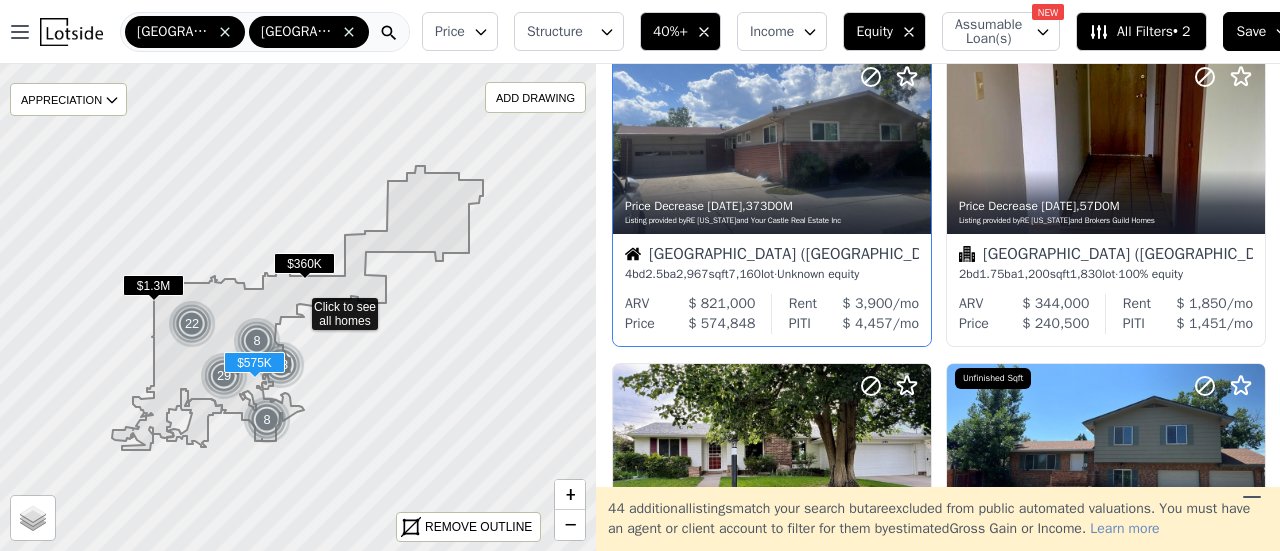 click on "Denver (Southeastern Denver)" at bounding box center [772, 256] 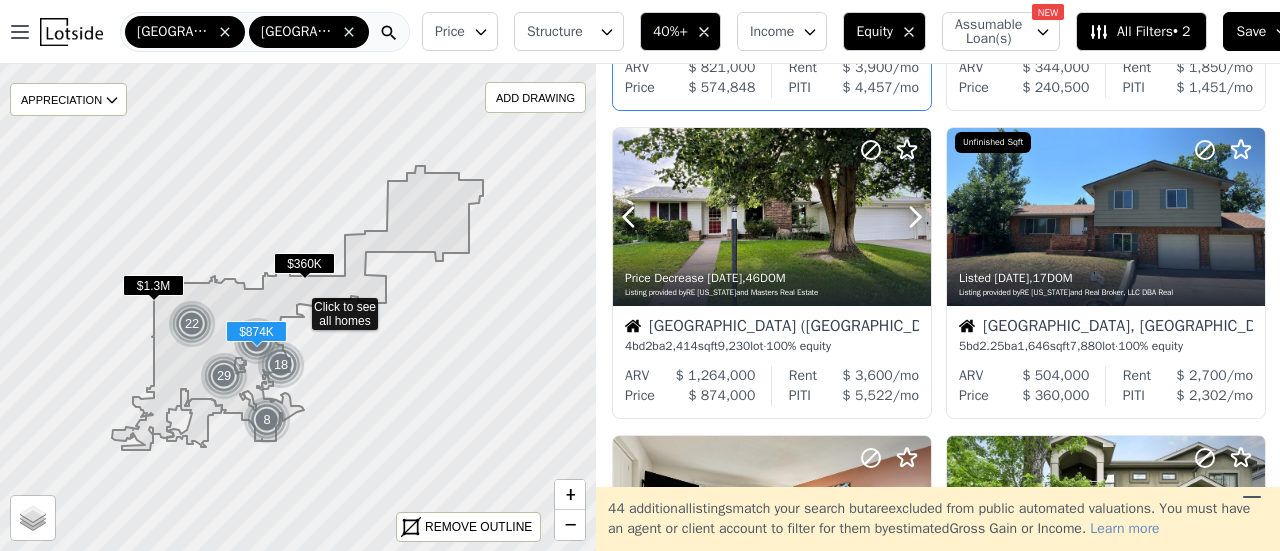 scroll, scrollTop: 1228, scrollLeft: 0, axis: vertical 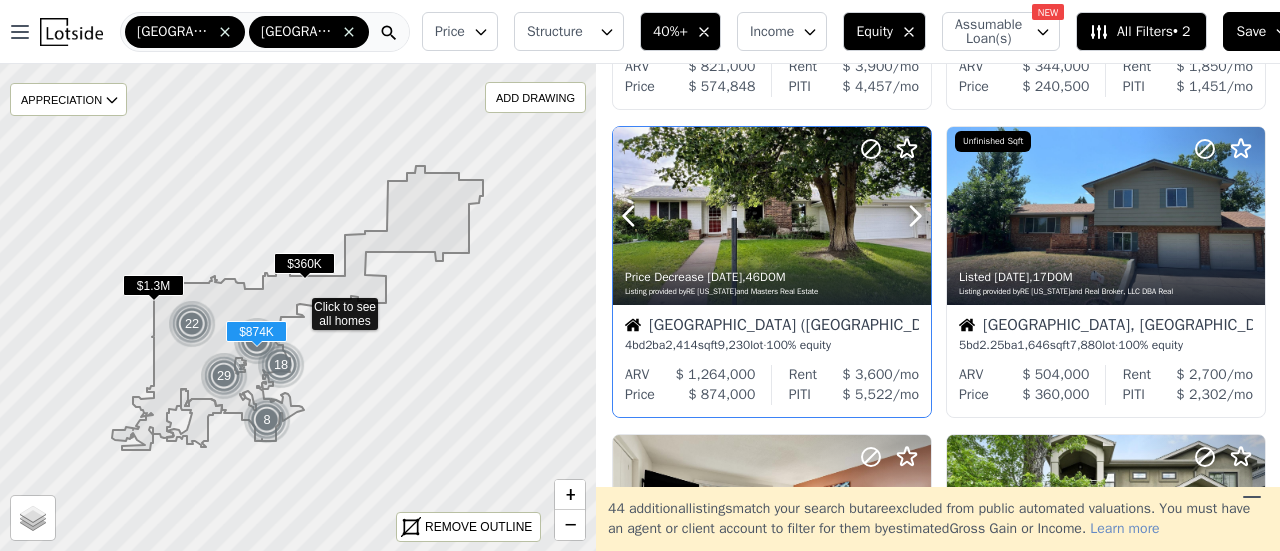 click at bounding box center [867, 191] 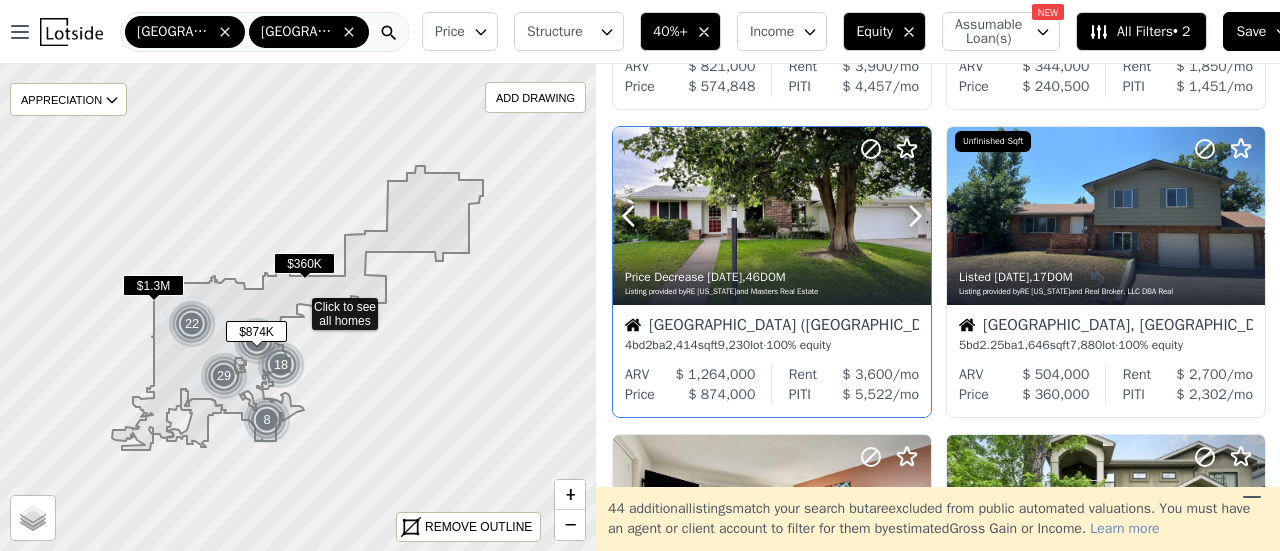 click at bounding box center [772, 259] 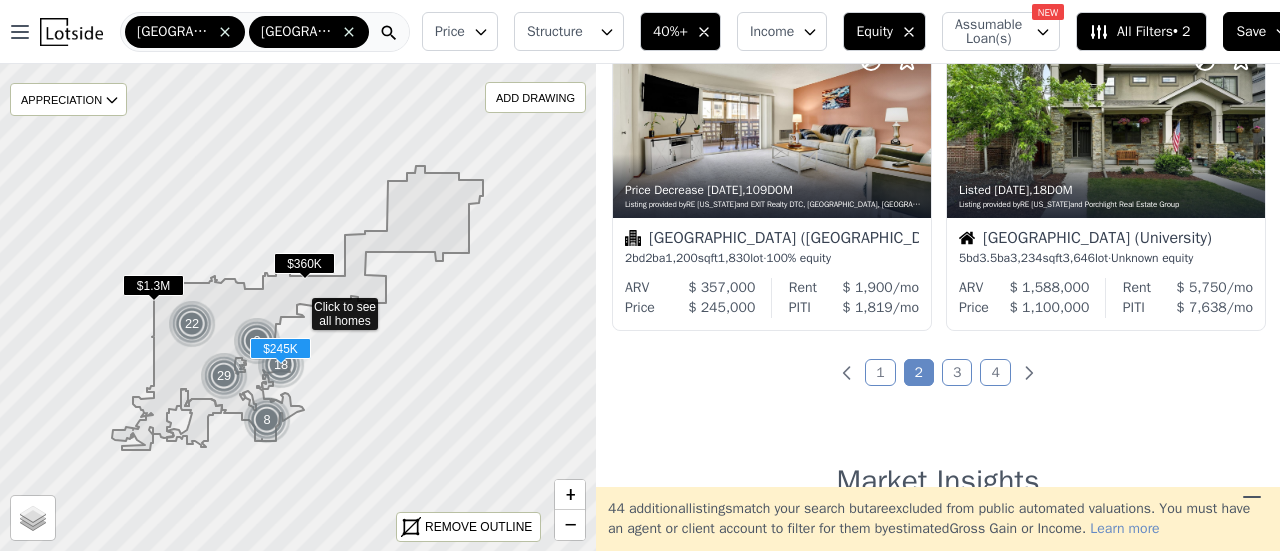 scroll, scrollTop: 1632, scrollLeft: 0, axis: vertical 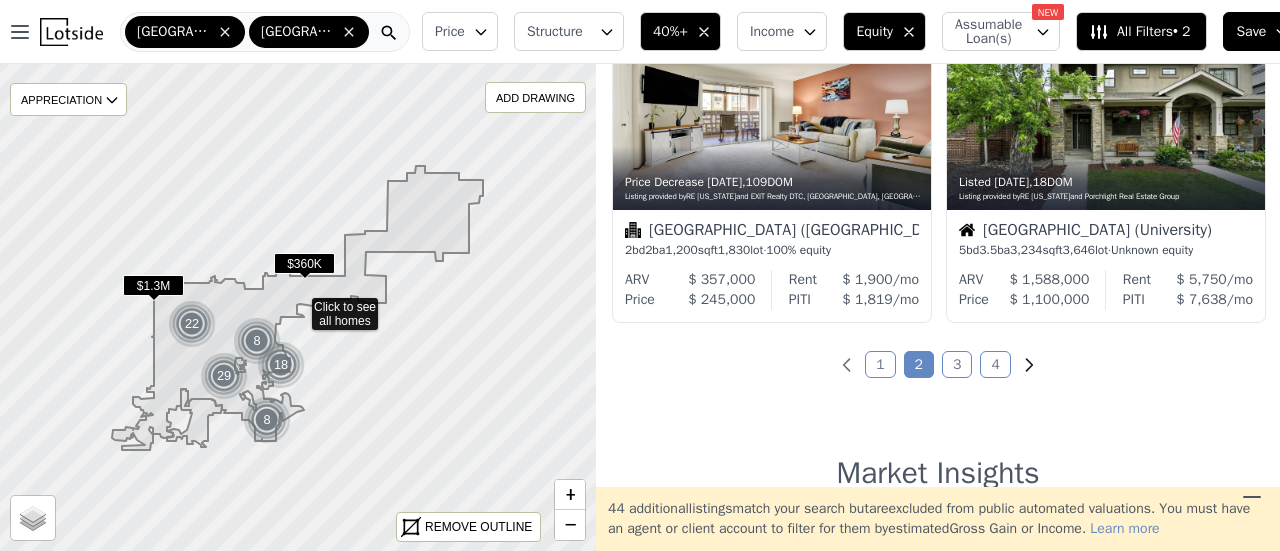 click 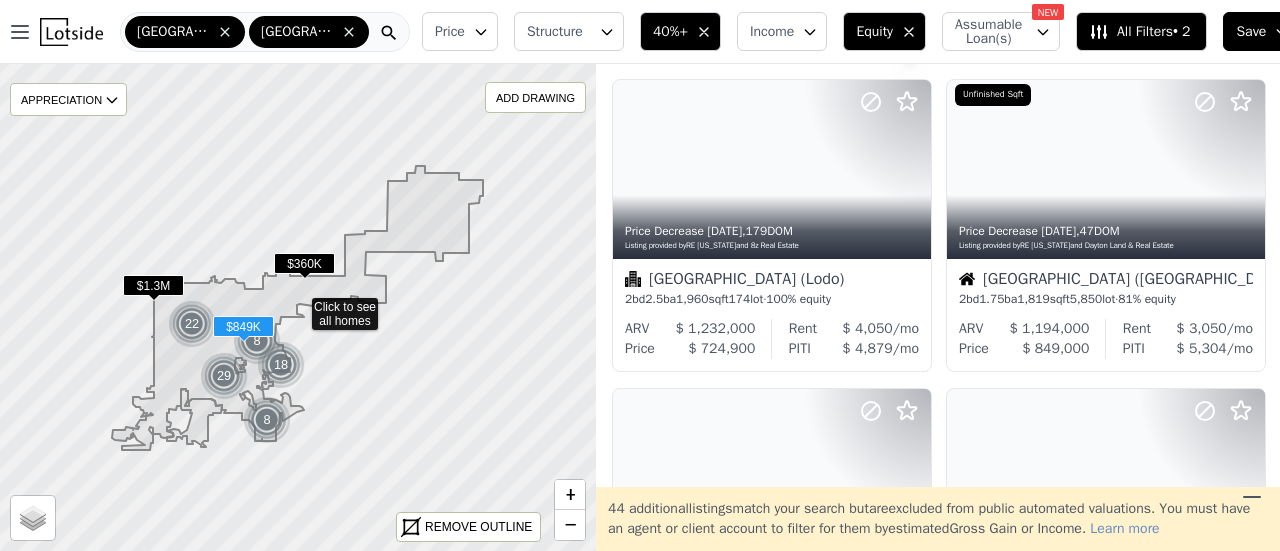 scroll, scrollTop: 40, scrollLeft: 0, axis: vertical 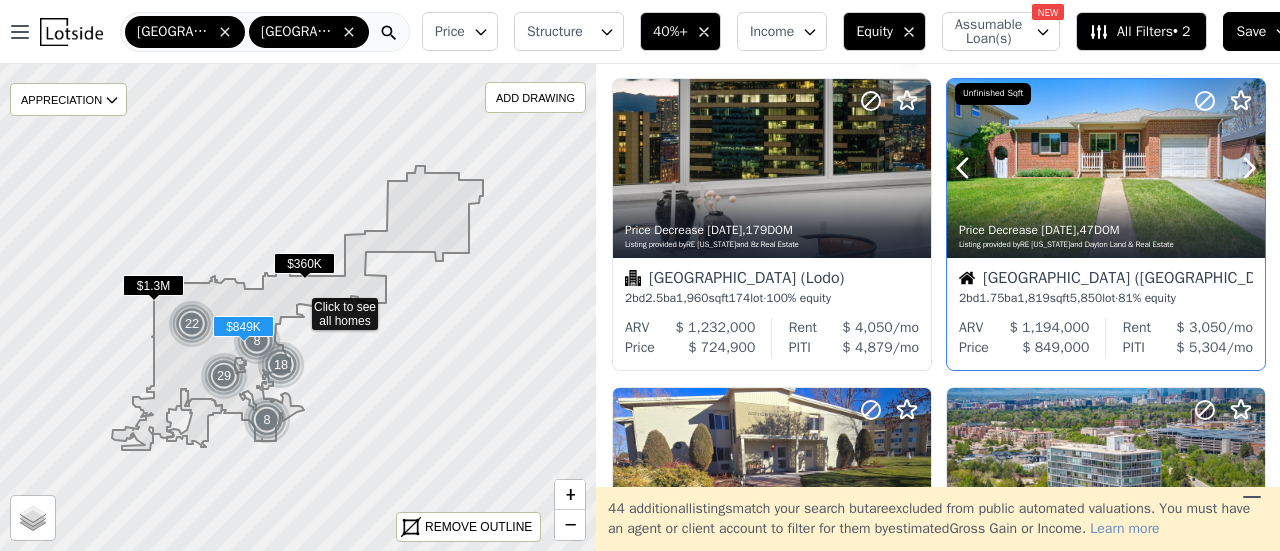click on "Listing provided by  RE Colorado  and Dayton Land & Real Estate" at bounding box center [1107, 244] 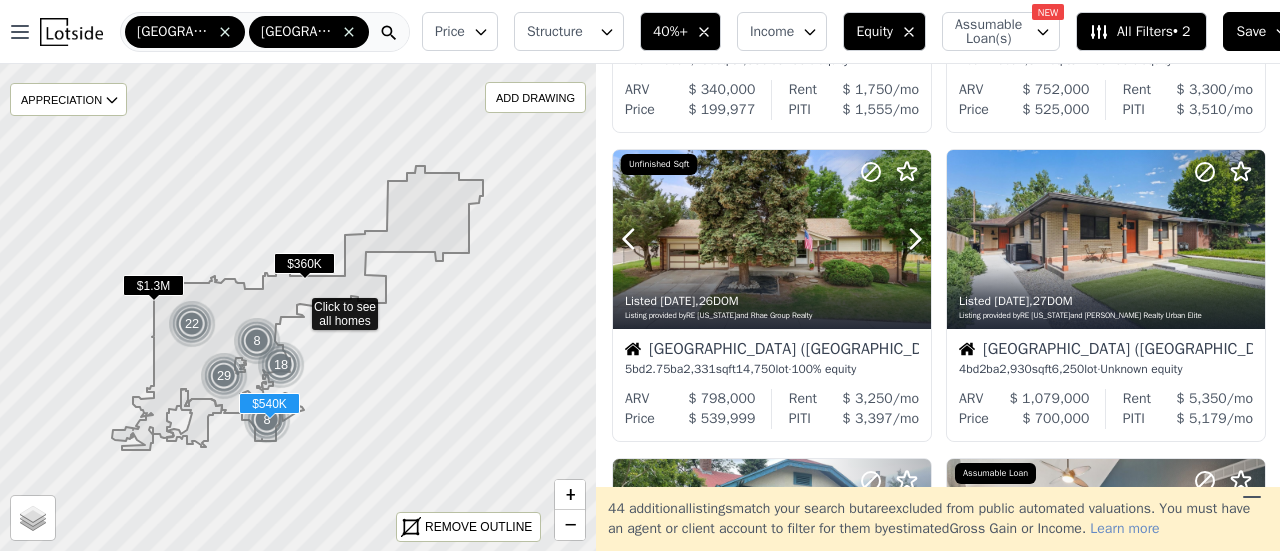 scroll, scrollTop: 596, scrollLeft: 0, axis: vertical 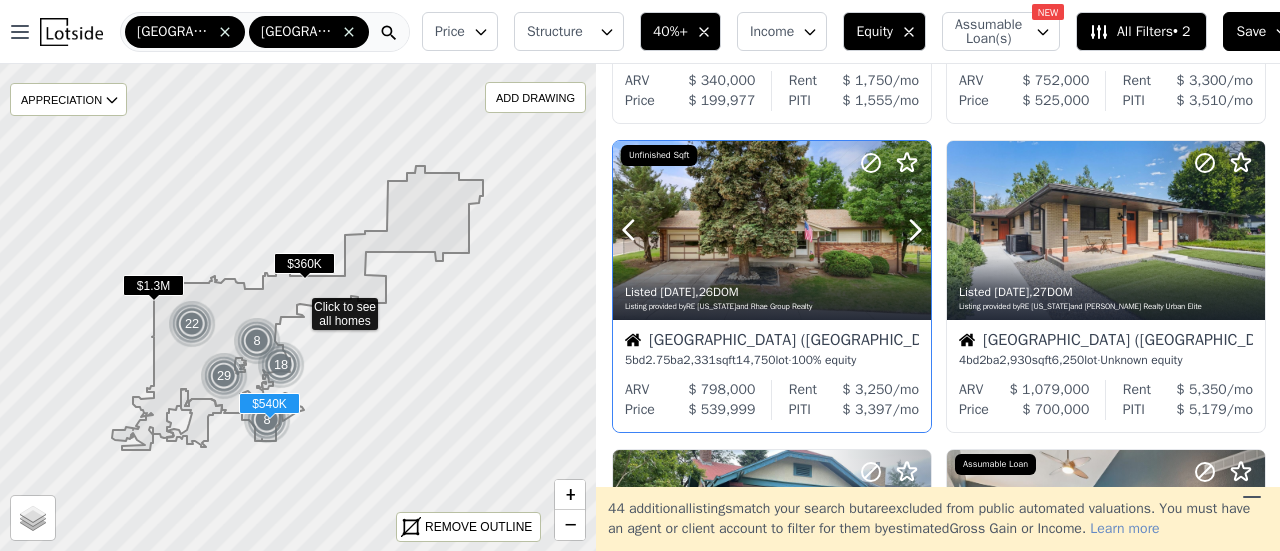 click at bounding box center (772, 274) 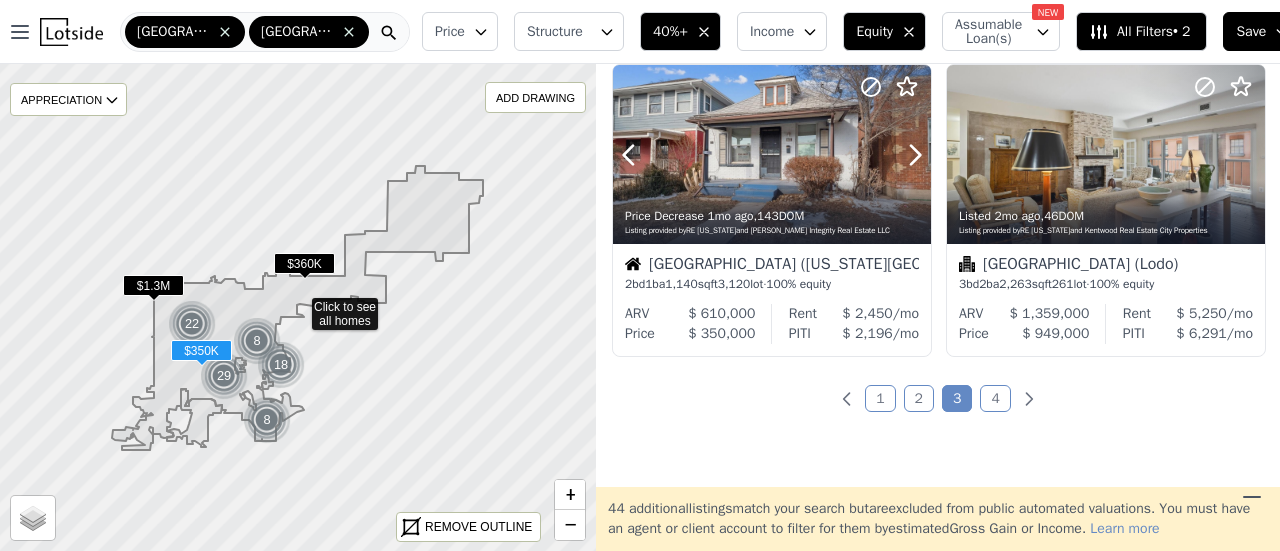 scroll, scrollTop: 1601, scrollLeft: 0, axis: vertical 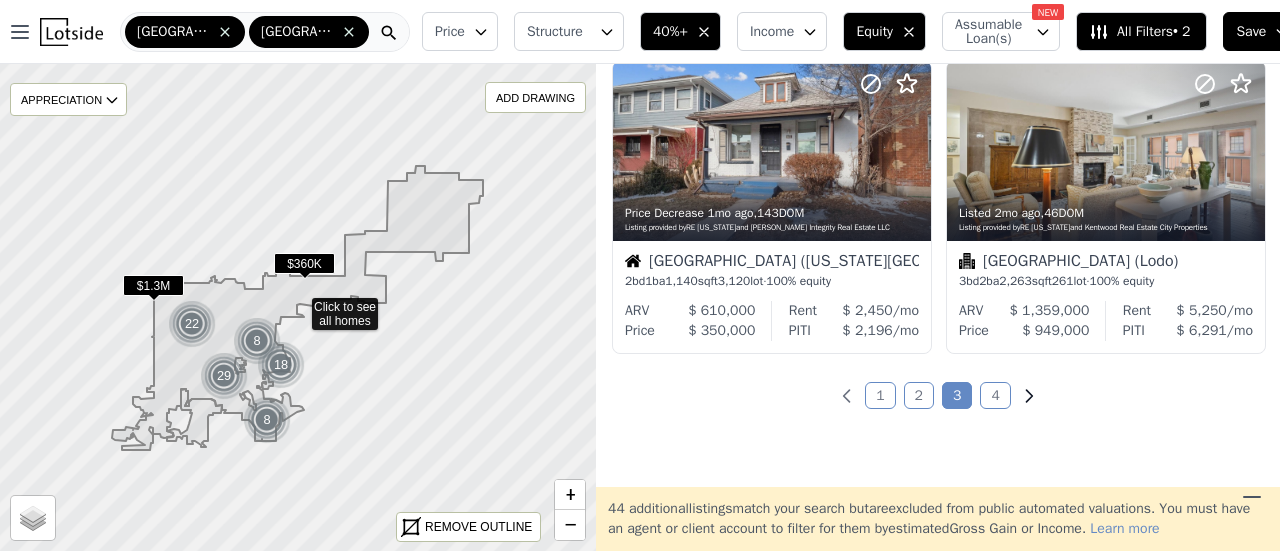 click 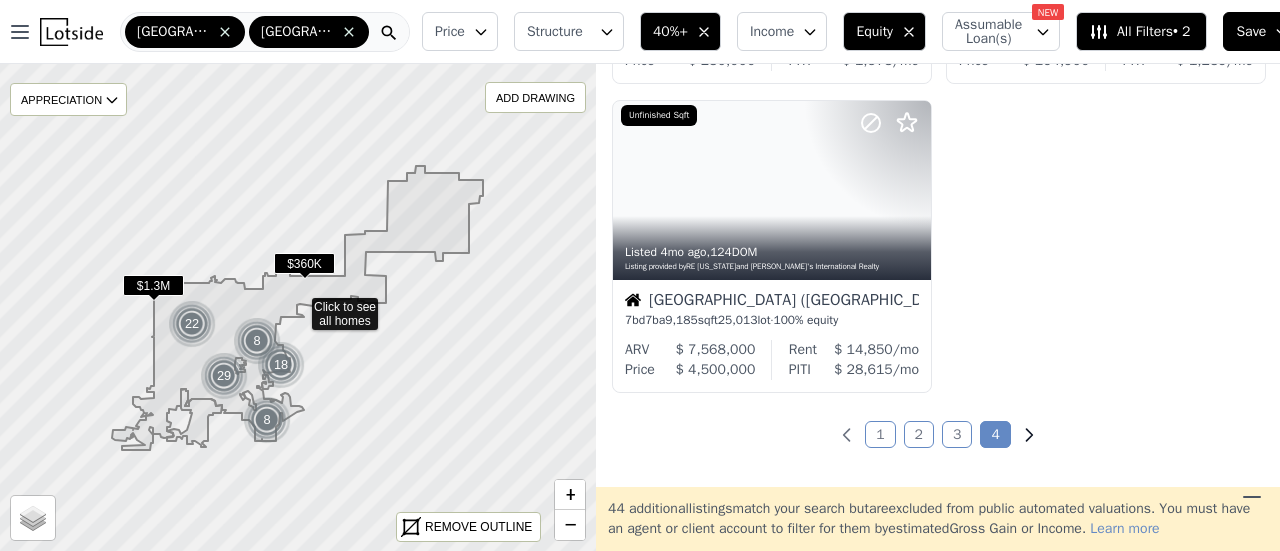 scroll, scrollTop: 948, scrollLeft: 0, axis: vertical 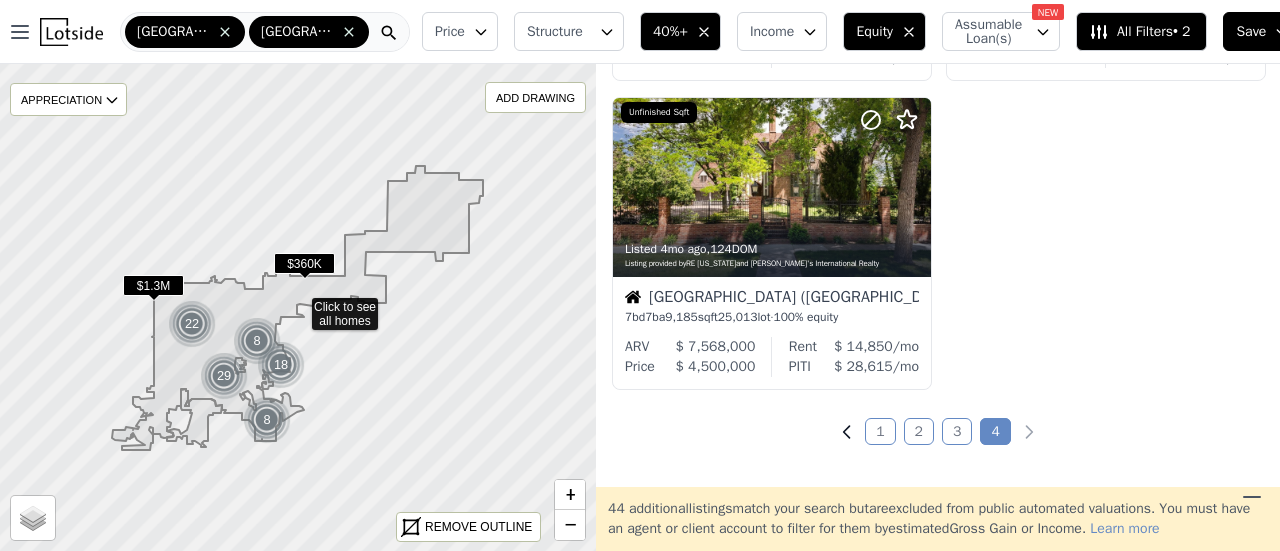 click 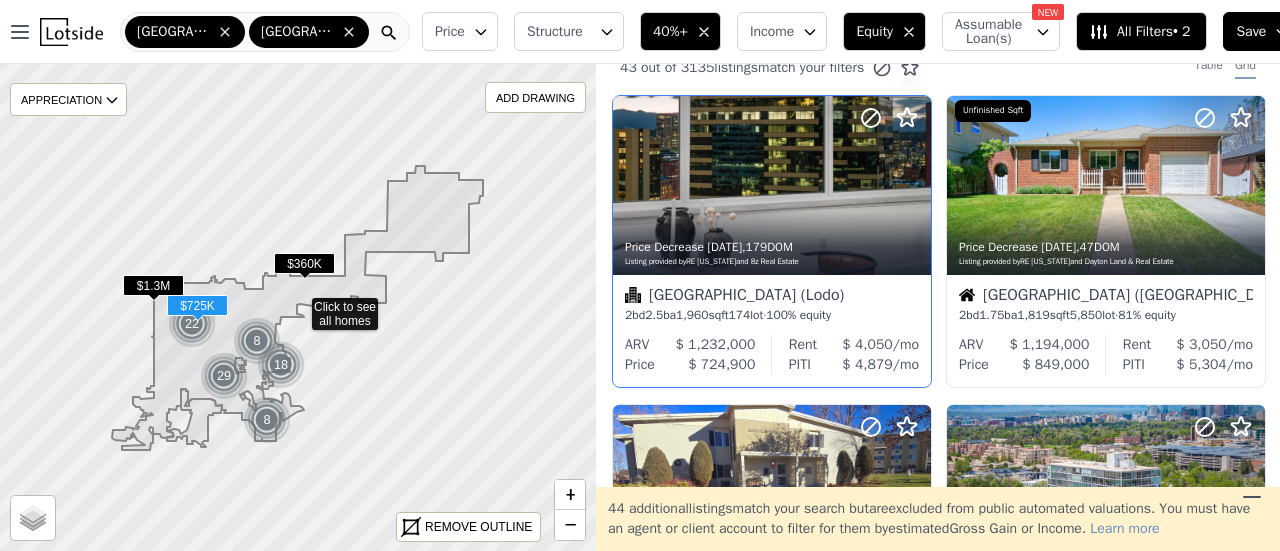 scroll, scrollTop: 24, scrollLeft: 0, axis: vertical 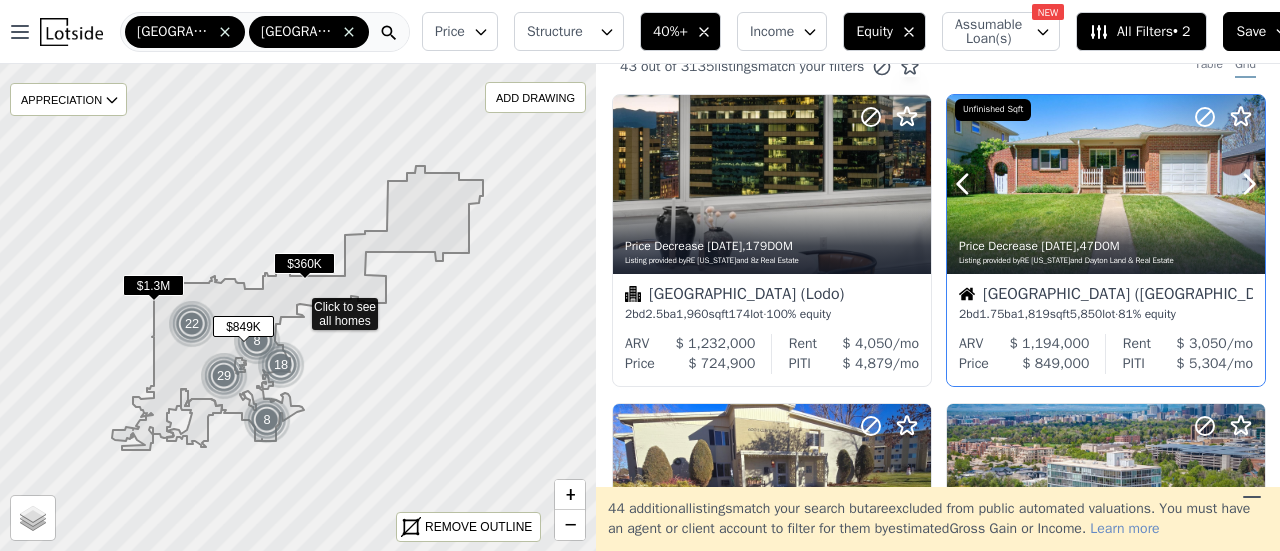 click 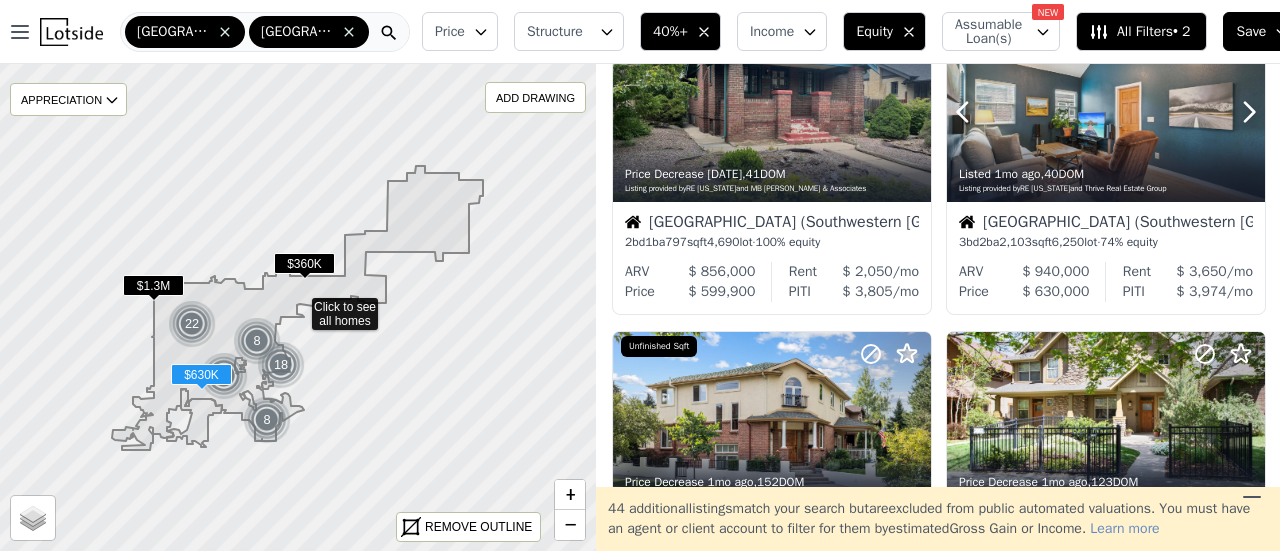 scroll, scrollTop: 1024, scrollLeft: 0, axis: vertical 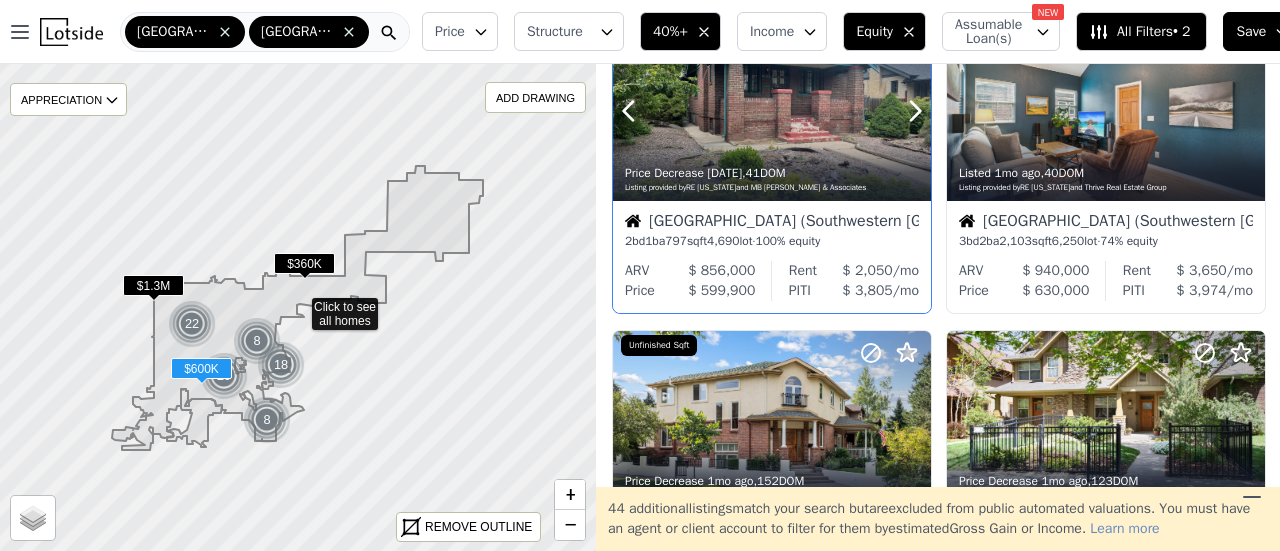 click on "Price Decrease   4w ago ,  41  DOM" at bounding box center (773, 173) 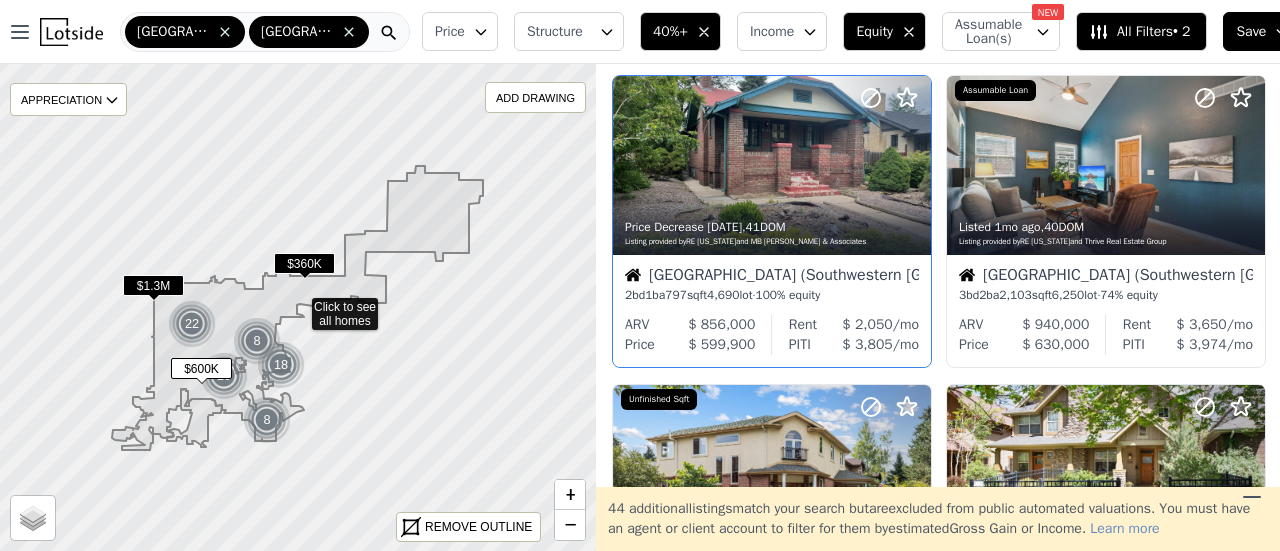 scroll, scrollTop: 966, scrollLeft: 0, axis: vertical 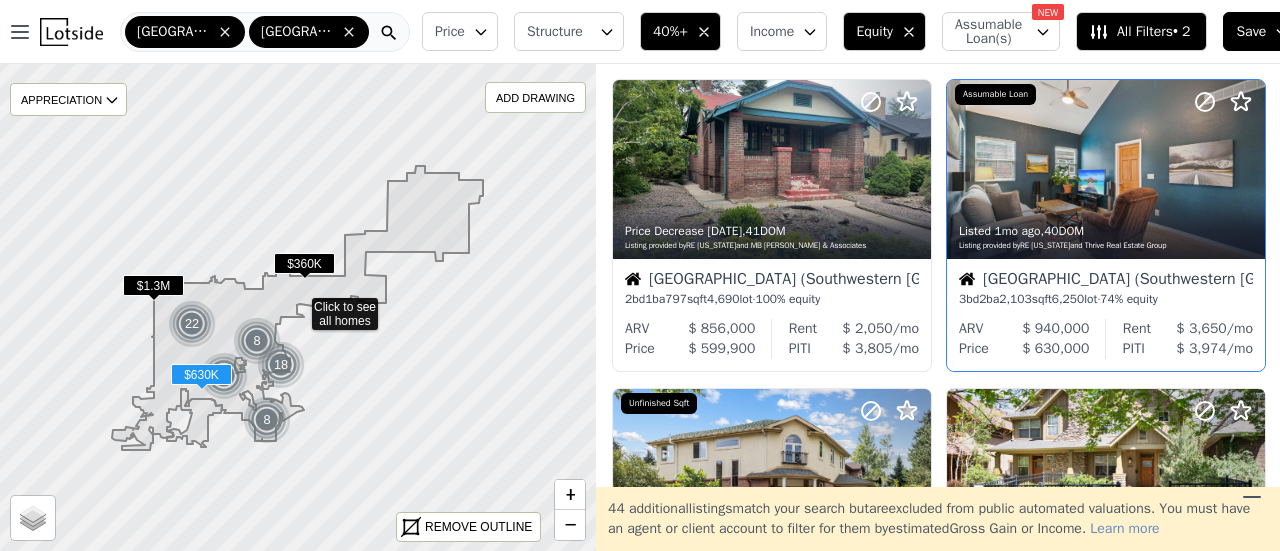 click on "Denver (Southwestern Denver)" at bounding box center [1106, 281] 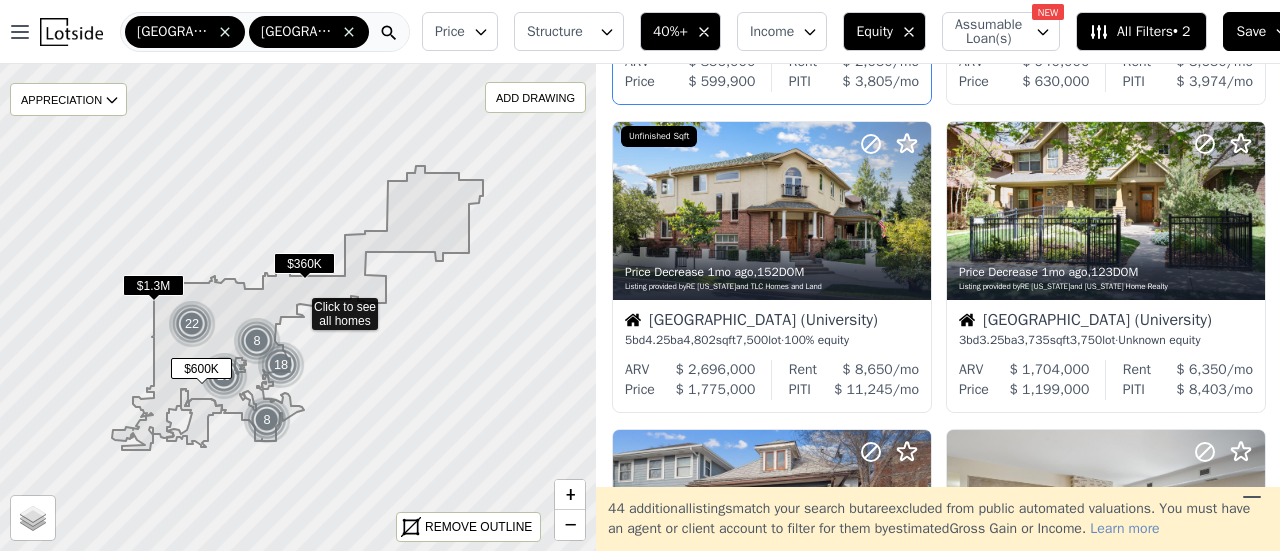 scroll, scrollTop: 1240, scrollLeft: 0, axis: vertical 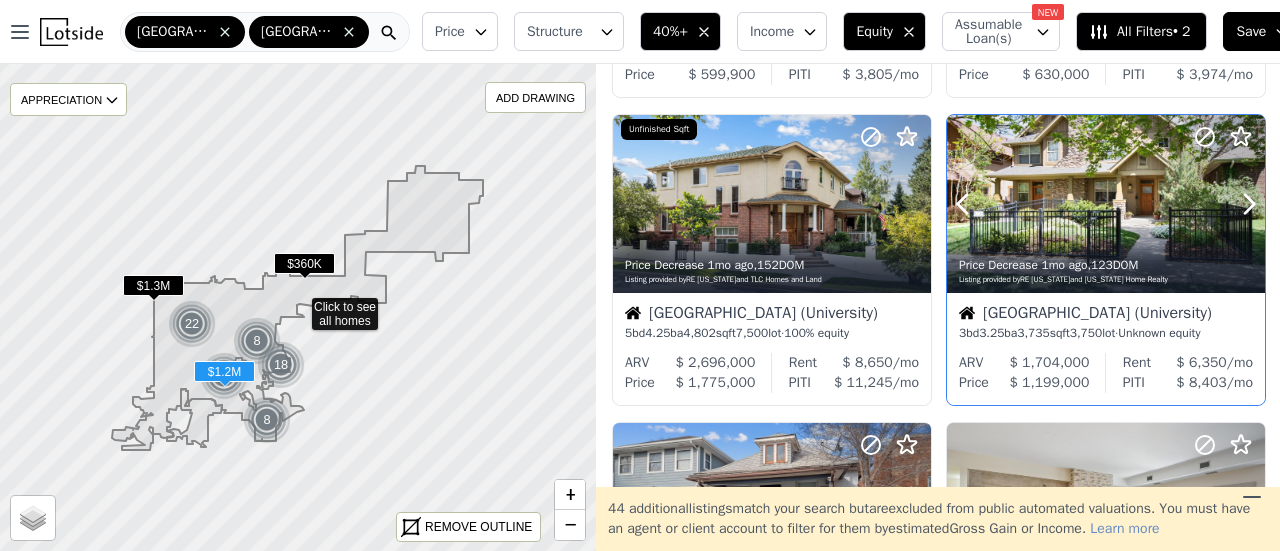 click at bounding box center [987, 204] 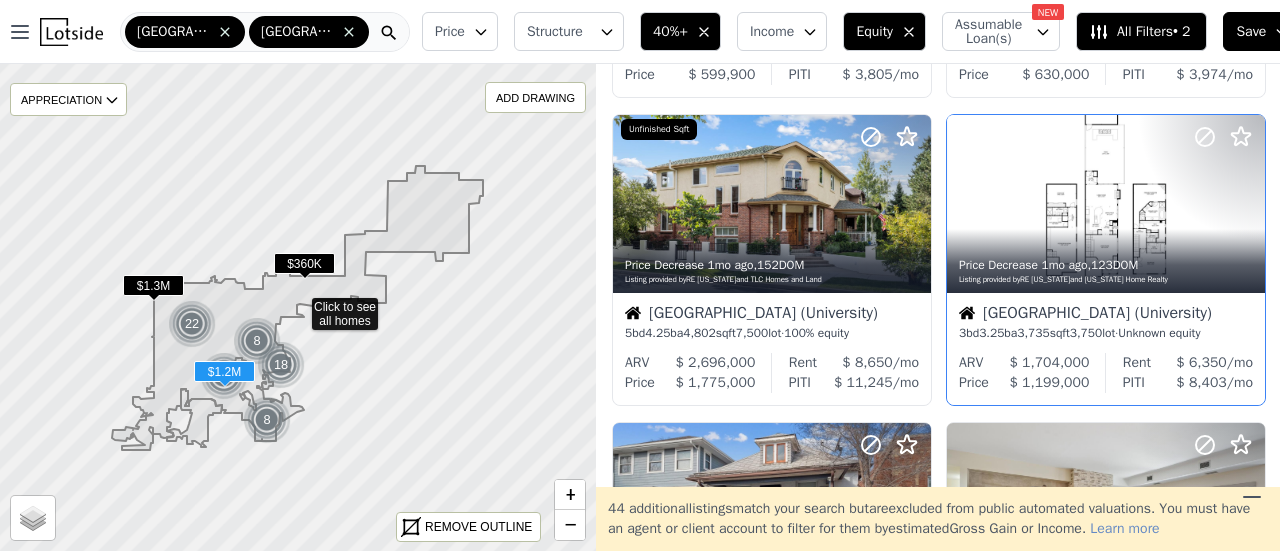 click on "Denver (University)" at bounding box center [1106, 315] 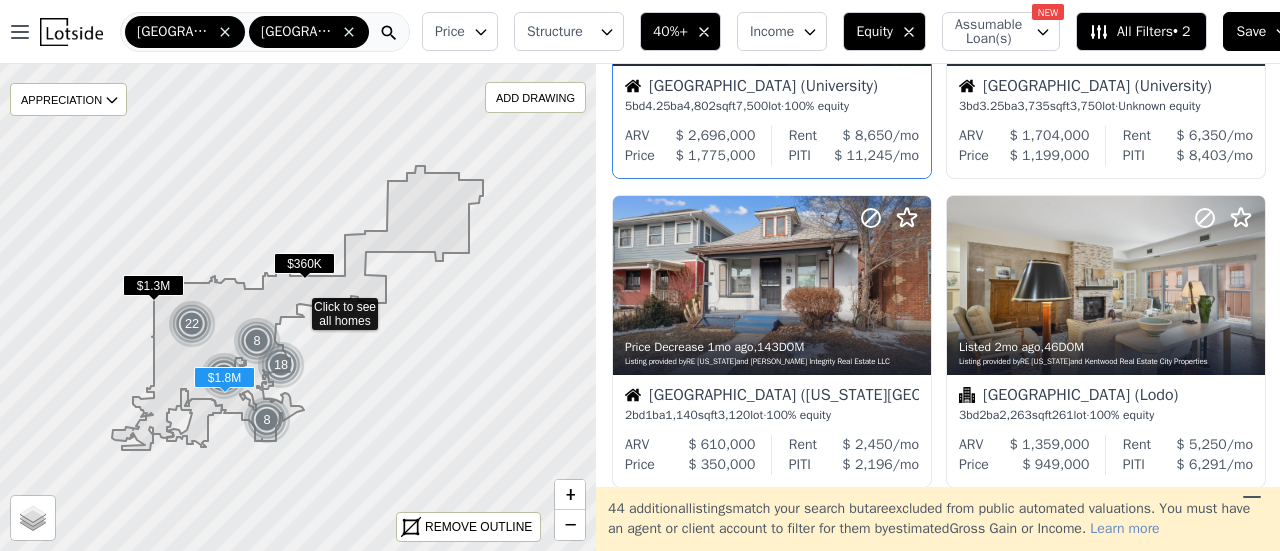 scroll, scrollTop: 1468, scrollLeft: 0, axis: vertical 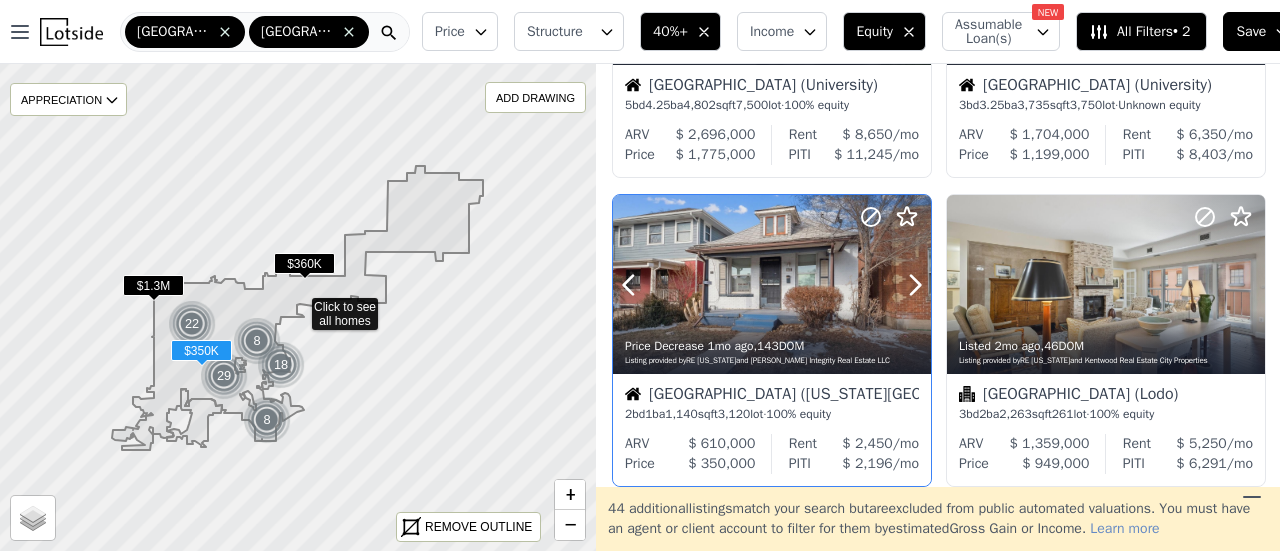 click at bounding box center [772, 284] 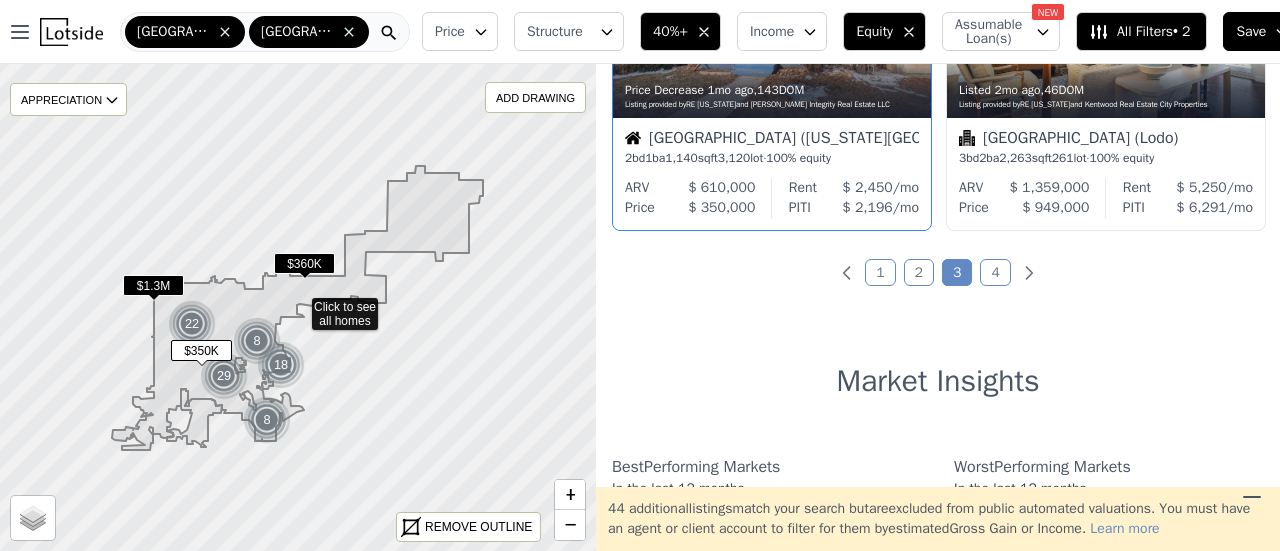 scroll, scrollTop: 1595, scrollLeft: 0, axis: vertical 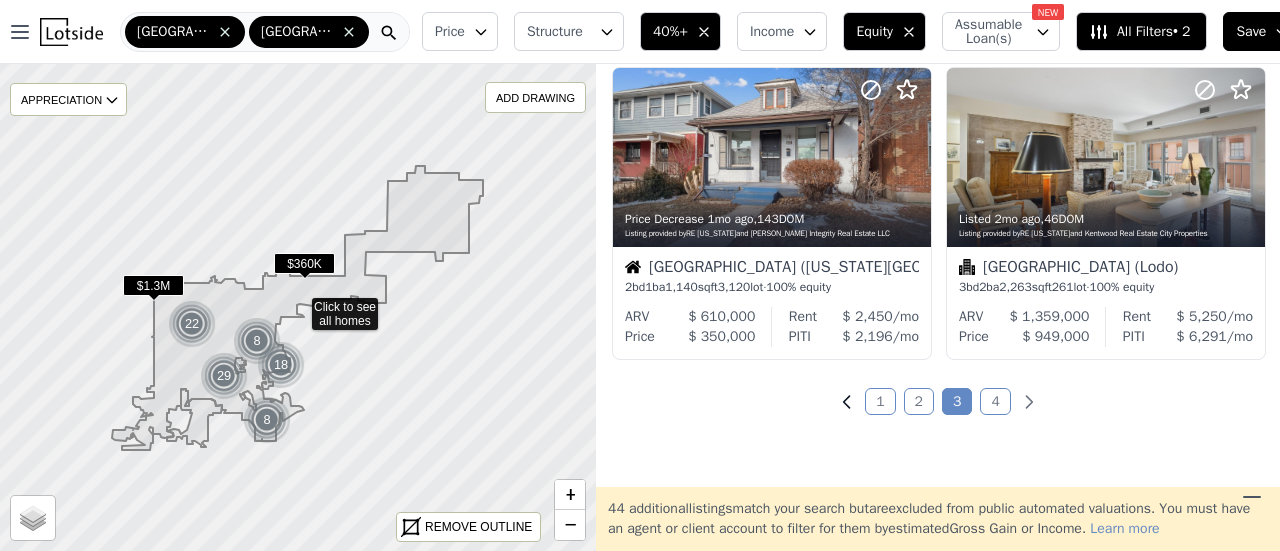 click 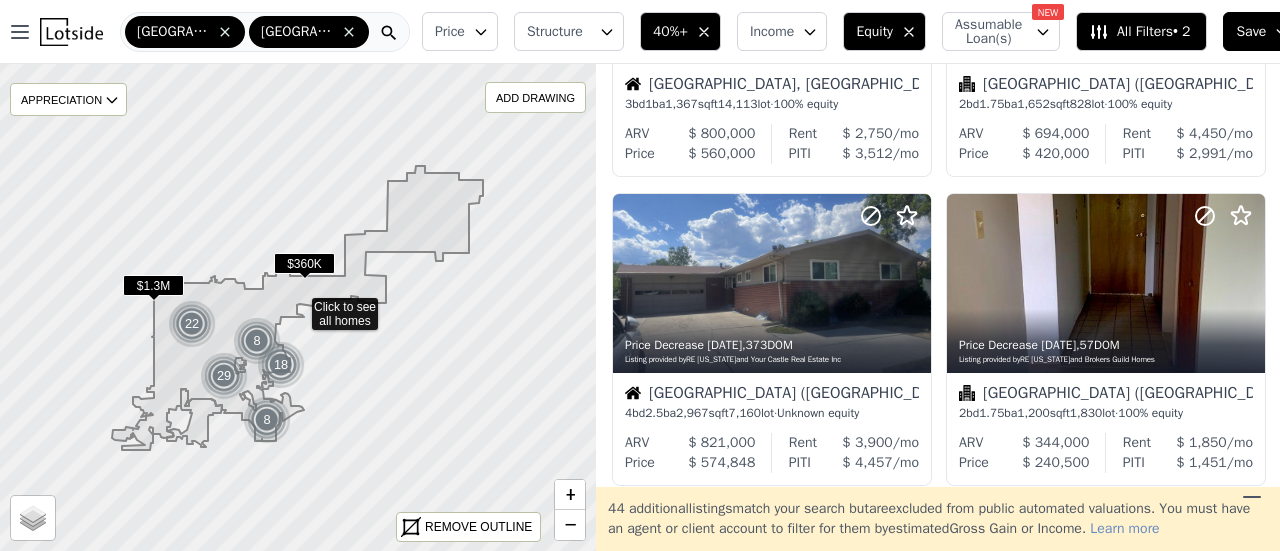 scroll, scrollTop: 853, scrollLeft: 0, axis: vertical 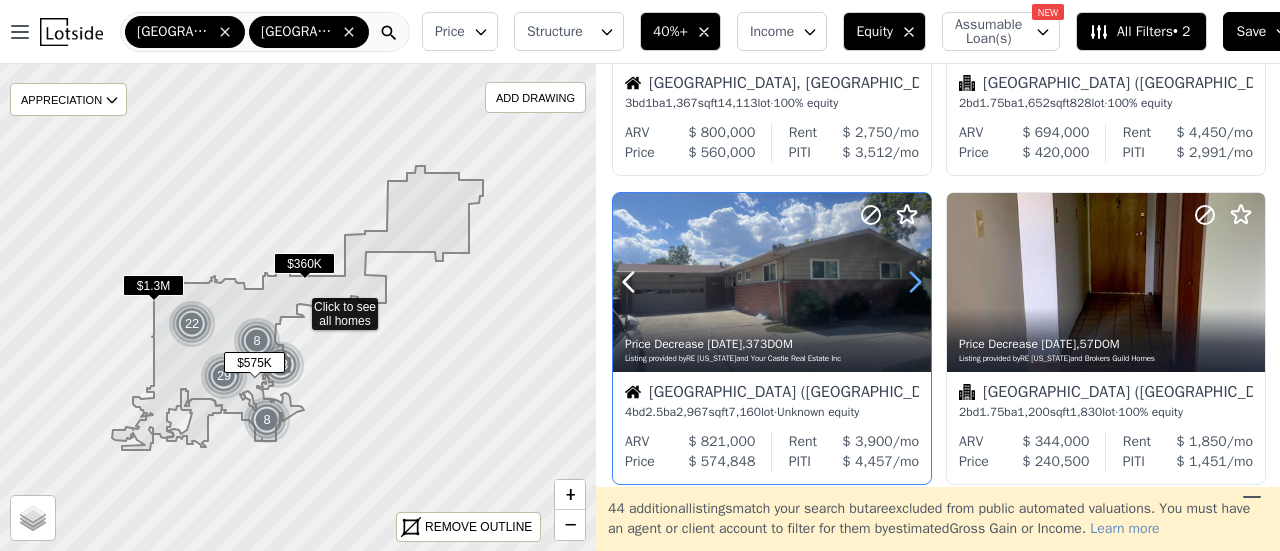 click 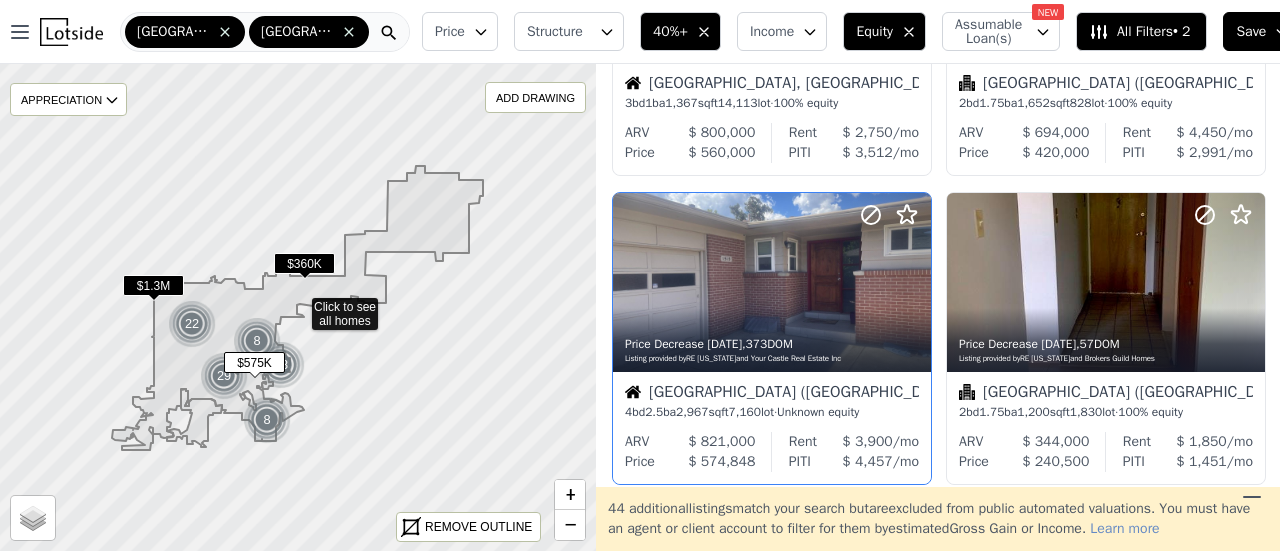 click on "Denver (Southeastern Denver) 4 bd  2.5 ba  2,967 sqft  7,160 lot  ·  Unknown   equity" at bounding box center (772, 402) 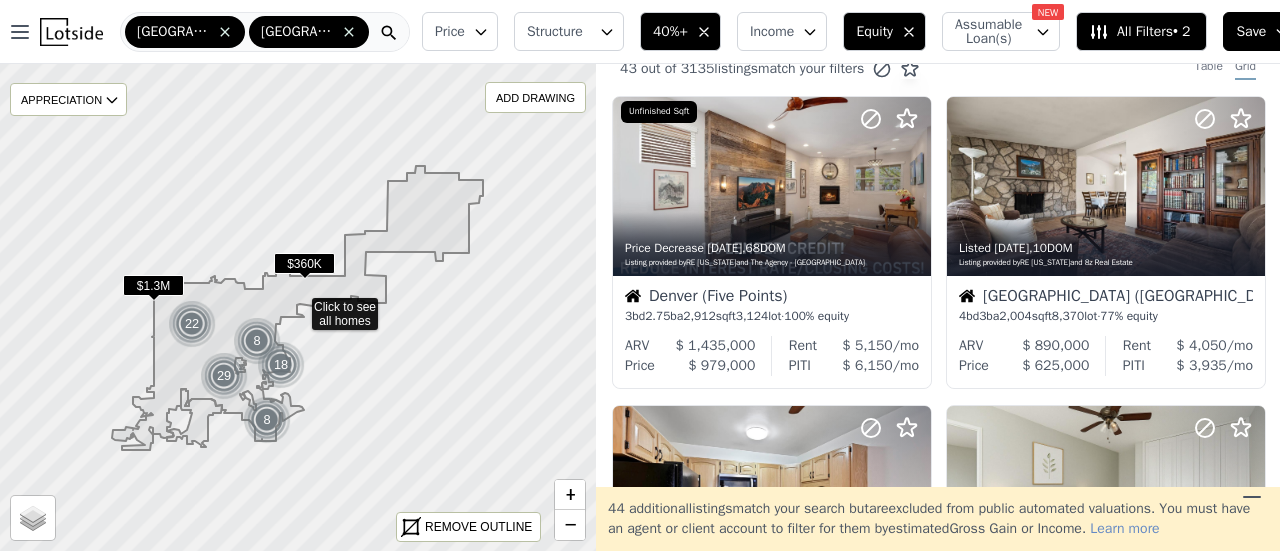 scroll, scrollTop: 15, scrollLeft: 0, axis: vertical 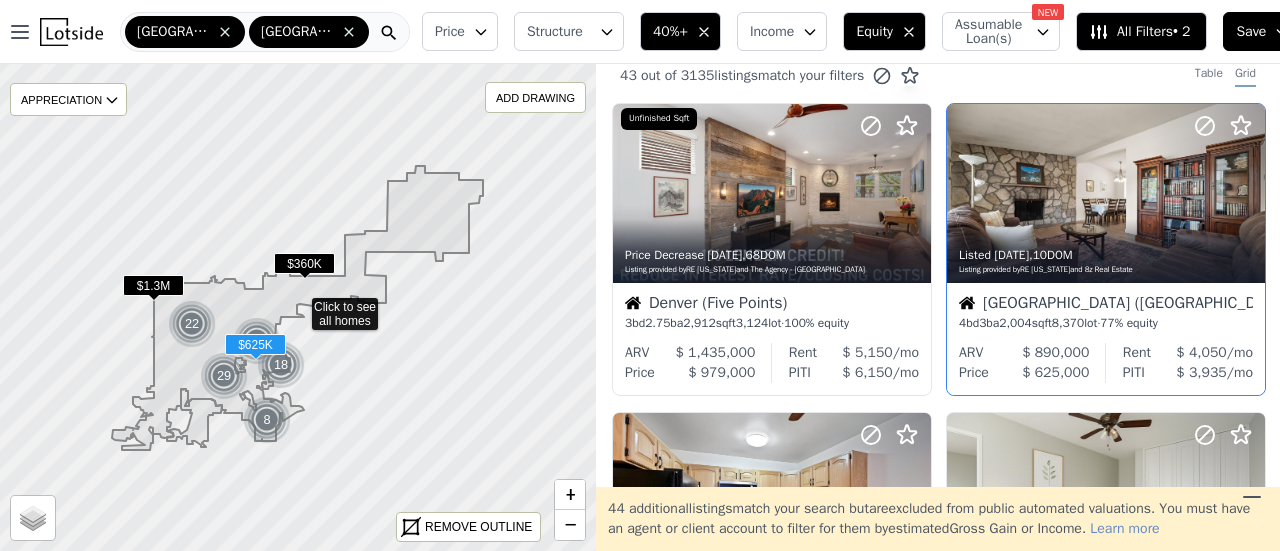 click on "Denver (Southeastern Denver) 4 bd  3 ba  2,004 sqft  8,370 lot  ·  77%   equity" at bounding box center [1106, 313] 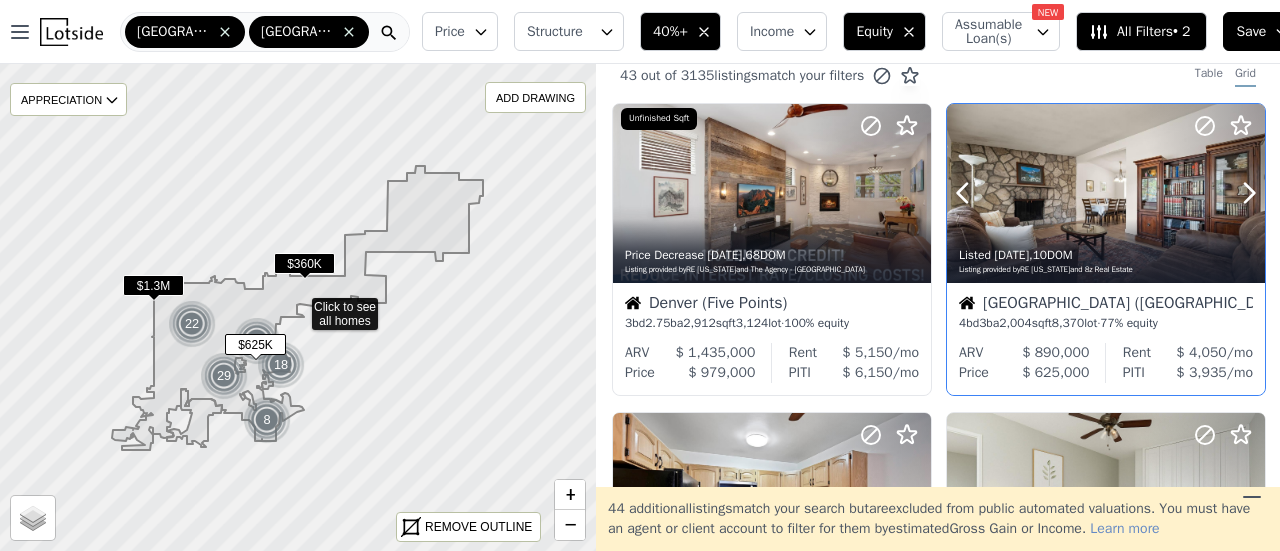click on "Listed   2w ago ,  10  DOM Listing provided by  RE Colorado  and 8z Real Estate" at bounding box center [1106, 259] 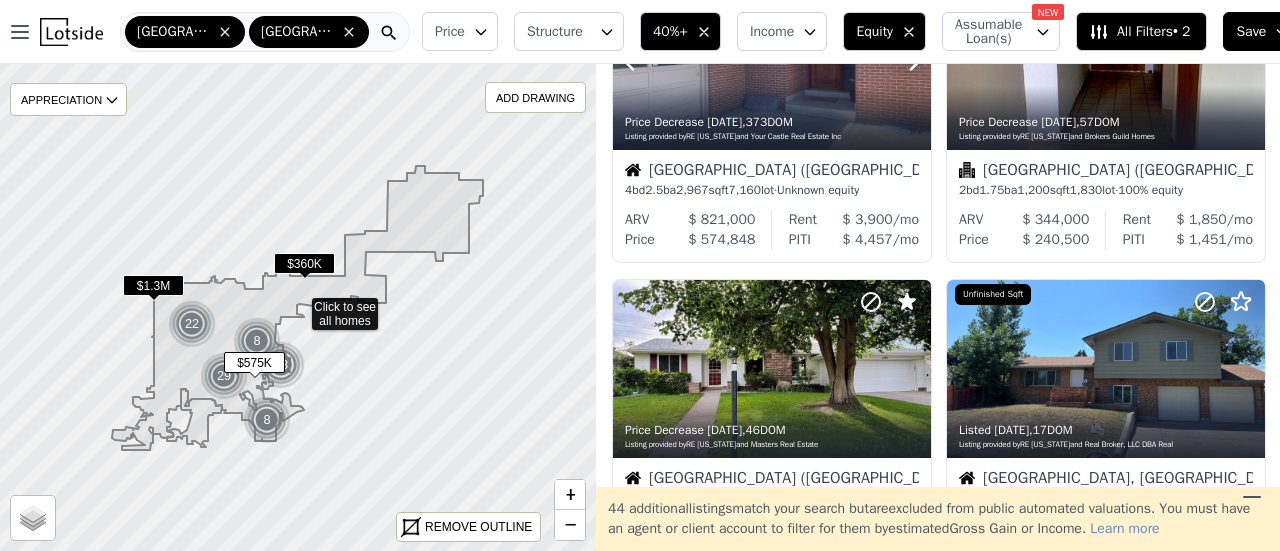 scroll, scrollTop: 1076, scrollLeft: 0, axis: vertical 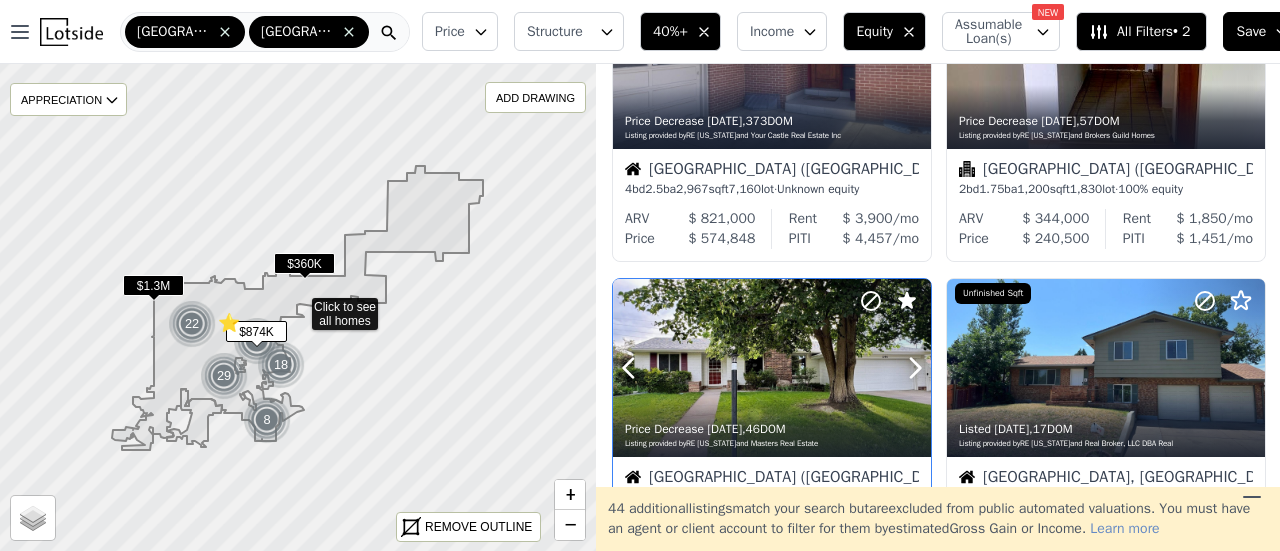 click at bounding box center (772, 368) 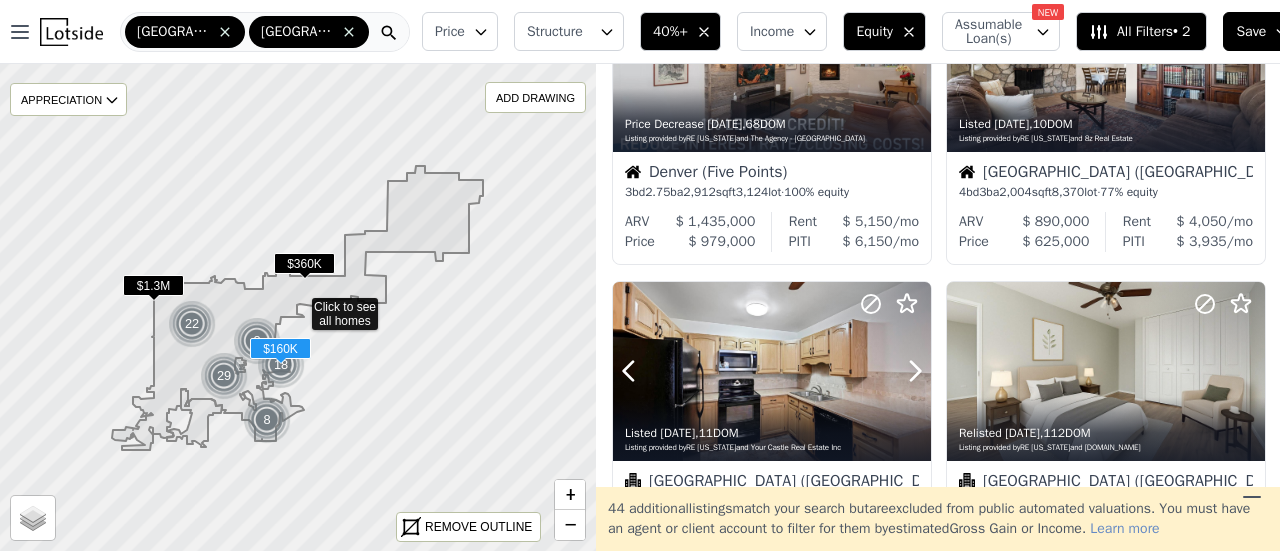 scroll, scrollTop: 145, scrollLeft: 0, axis: vertical 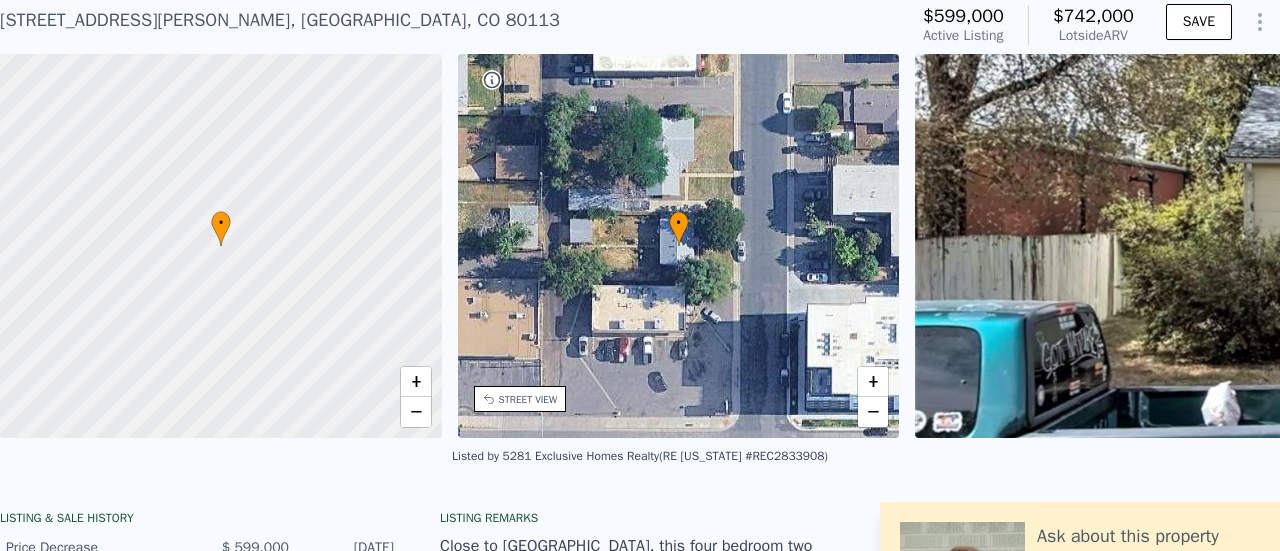 click at bounding box center [221, 246] 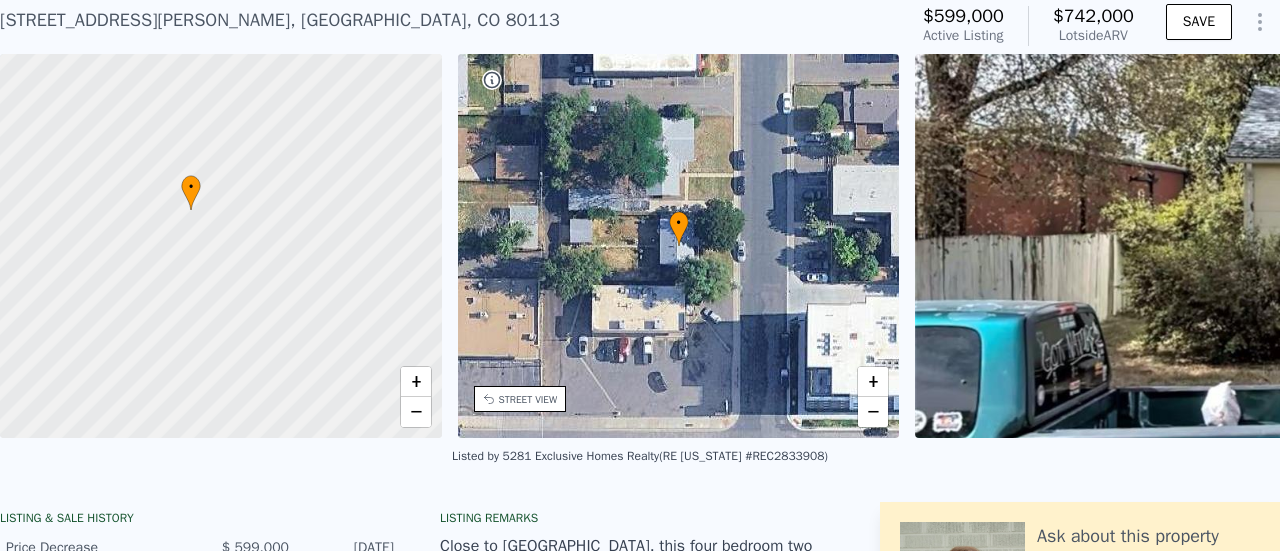 click at bounding box center (221, 246) 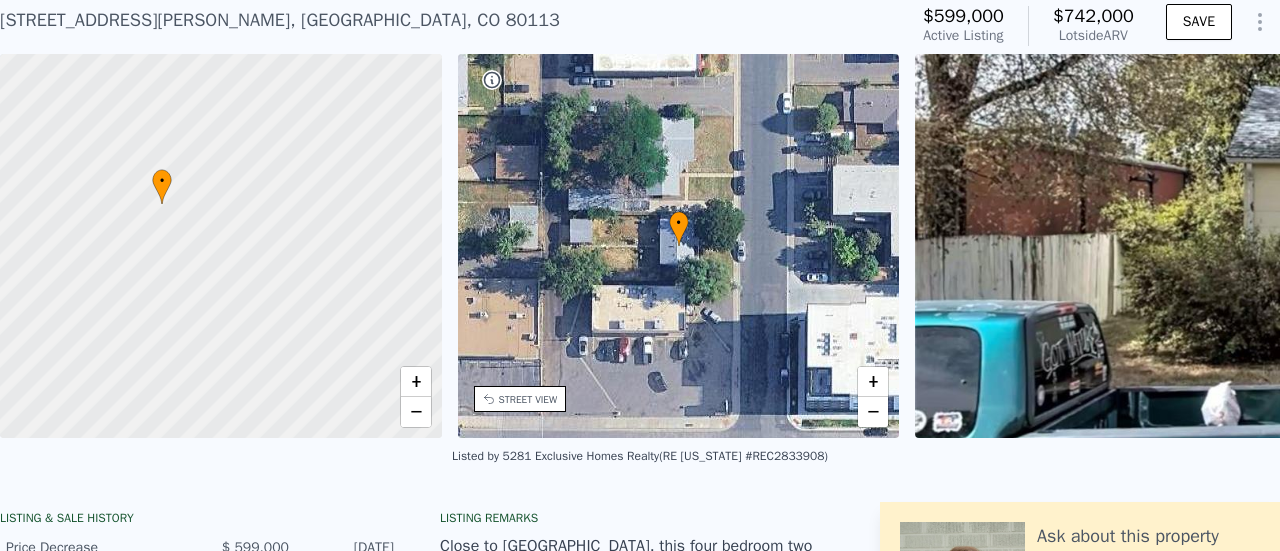 click at bounding box center [221, 246] 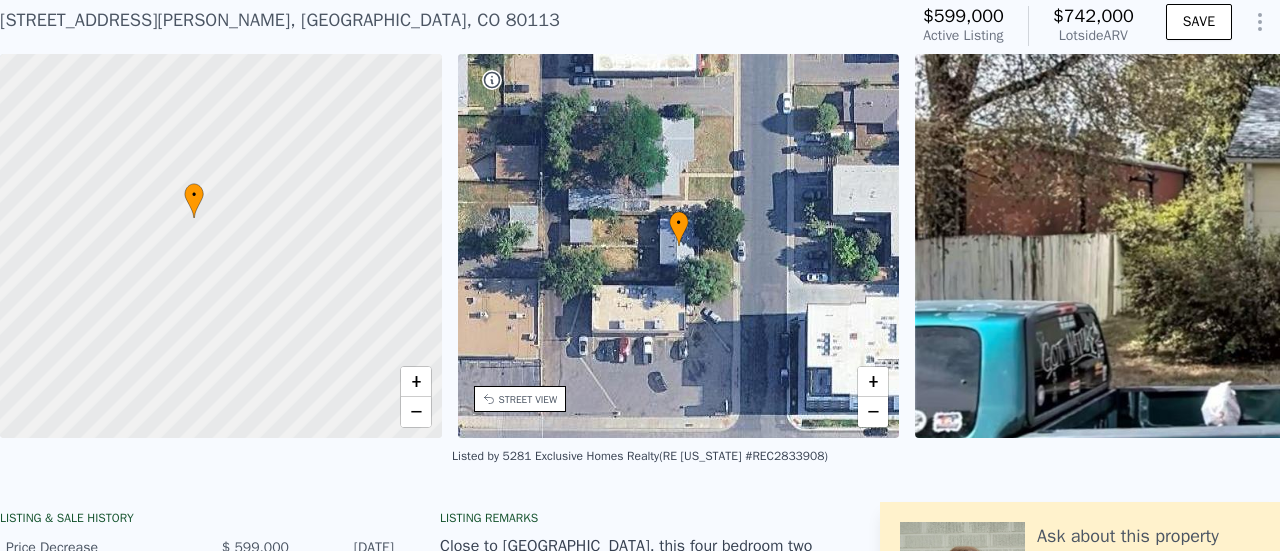 drag, startPoint x: 203, startPoint y: 199, endPoint x: 283, endPoint y: 208, distance: 80.50466 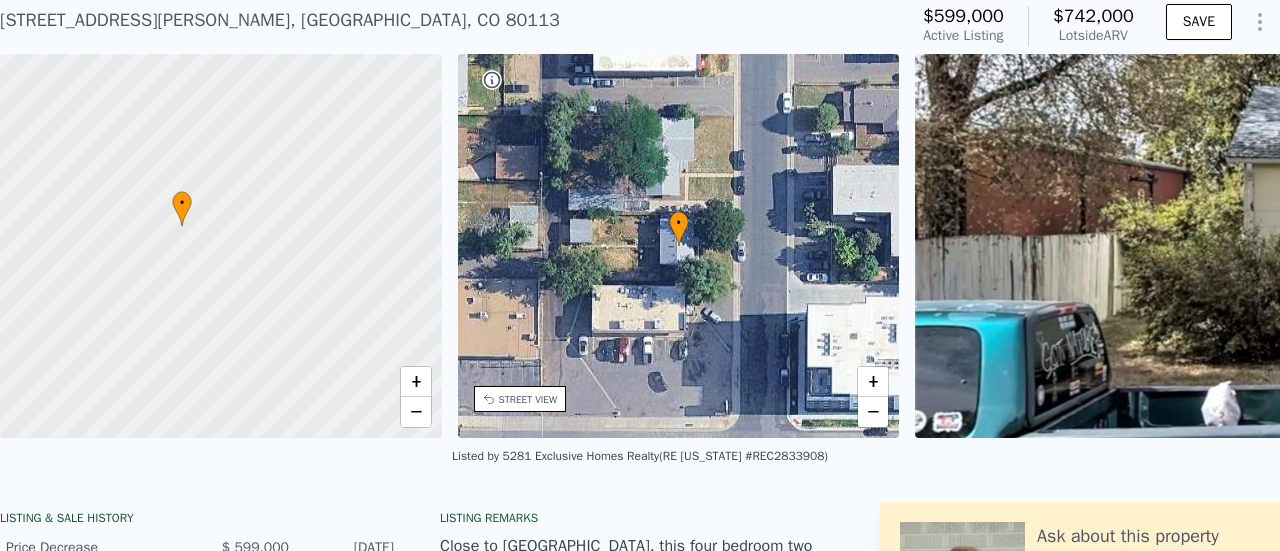click at bounding box center (221, 246) 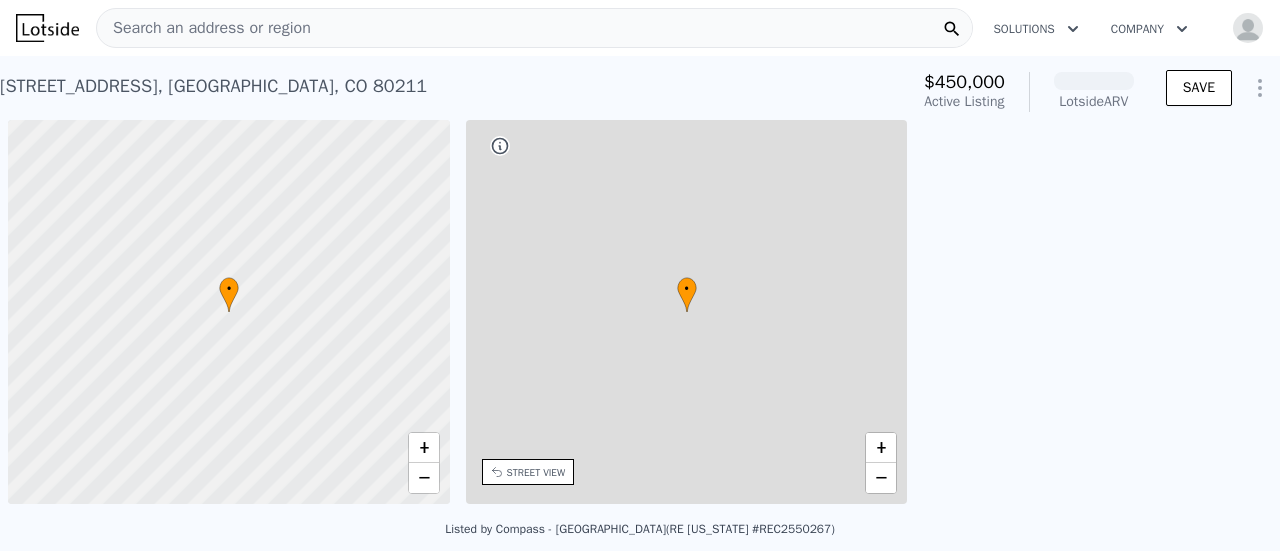 scroll, scrollTop: 0, scrollLeft: 0, axis: both 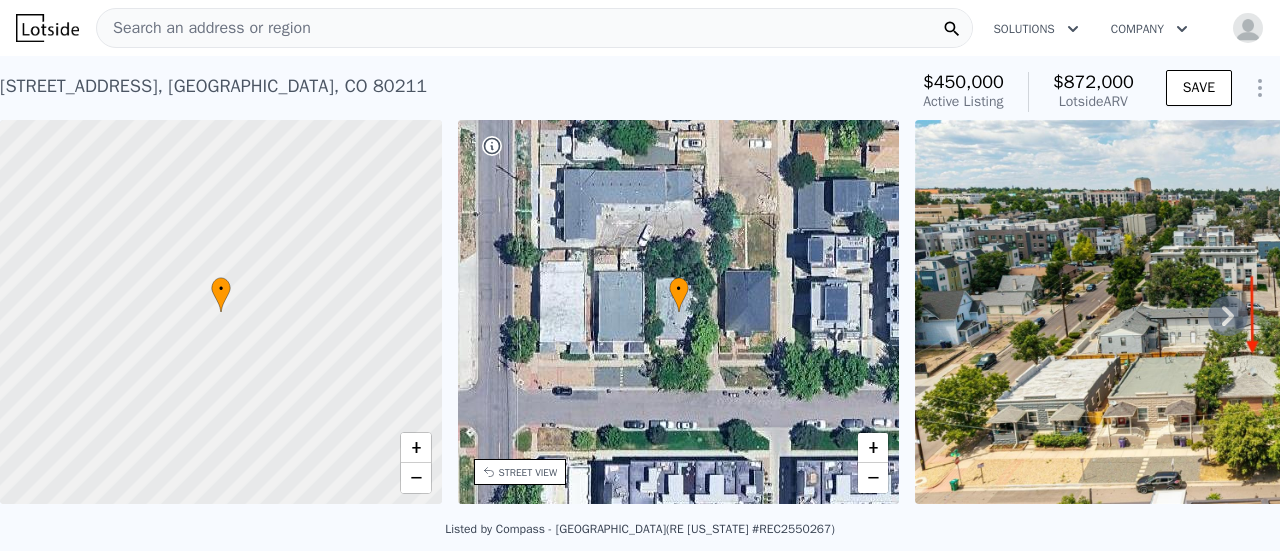 click at bounding box center (1260, 88) 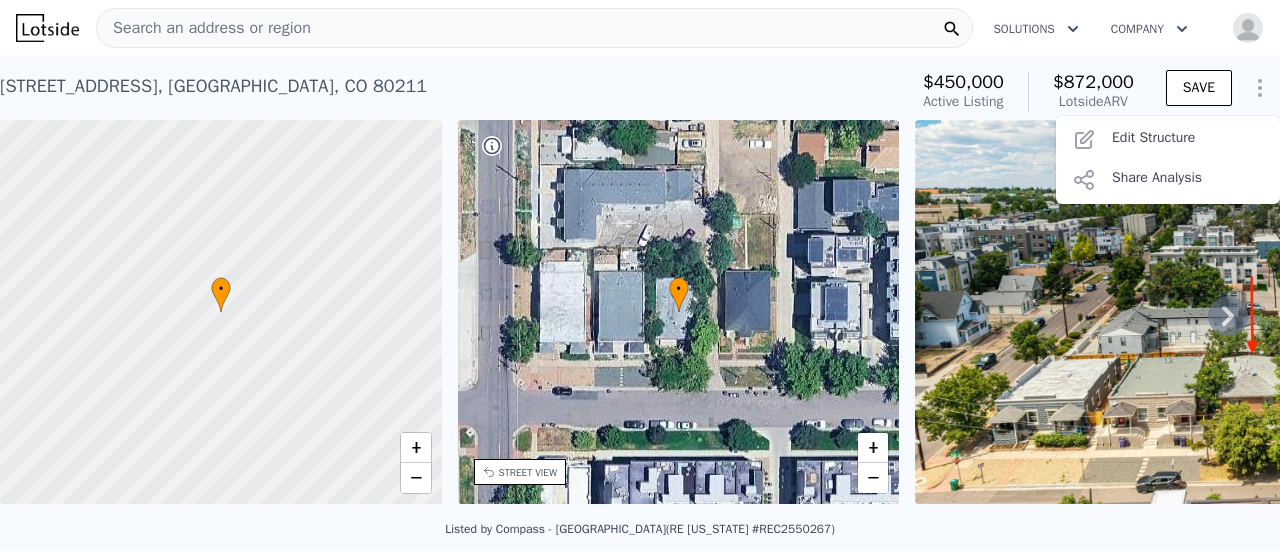click 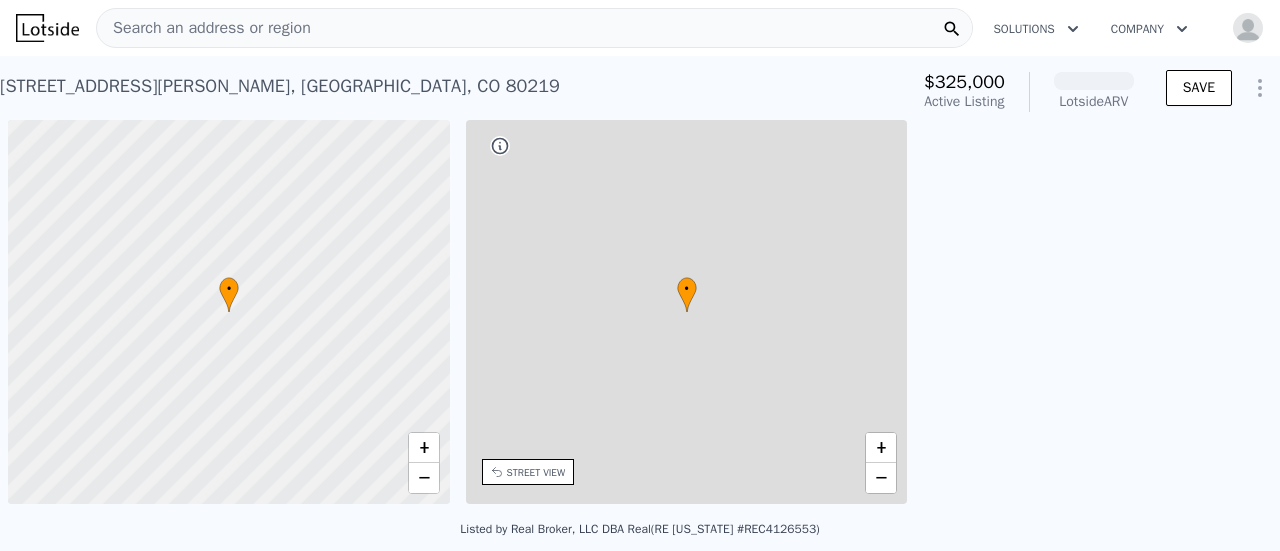 scroll, scrollTop: 0, scrollLeft: 0, axis: both 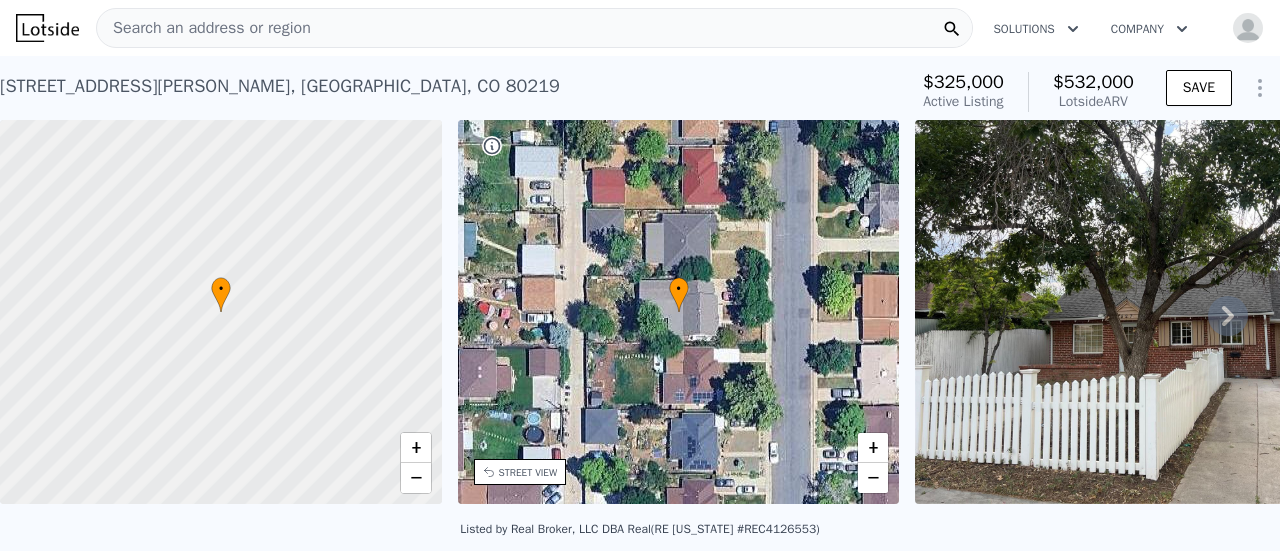 click at bounding box center (221, 312) 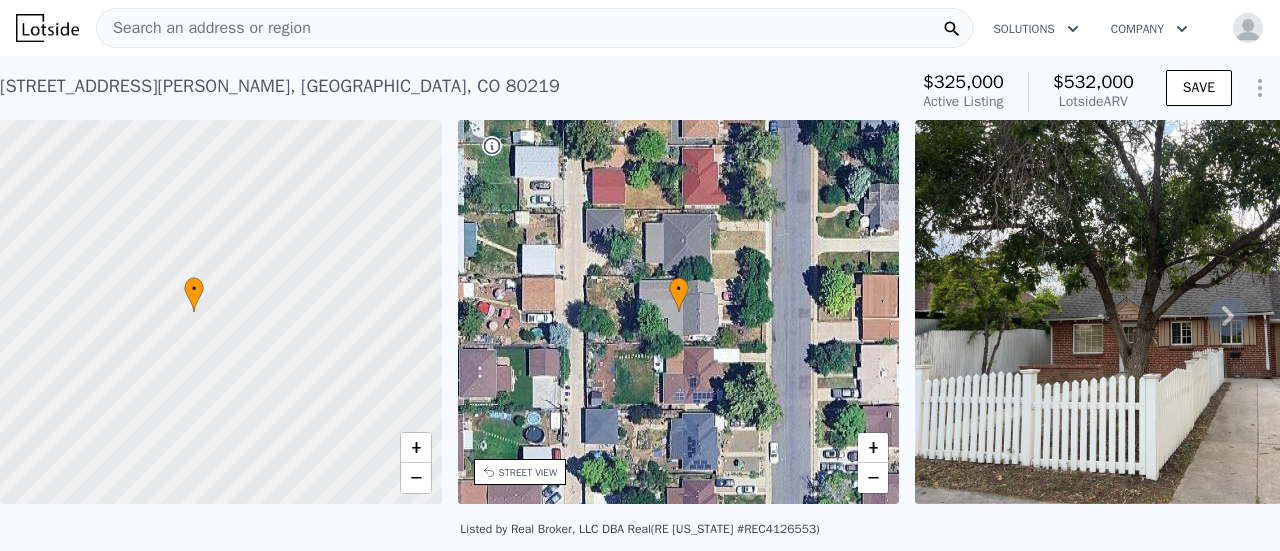 click at bounding box center [221, 312] 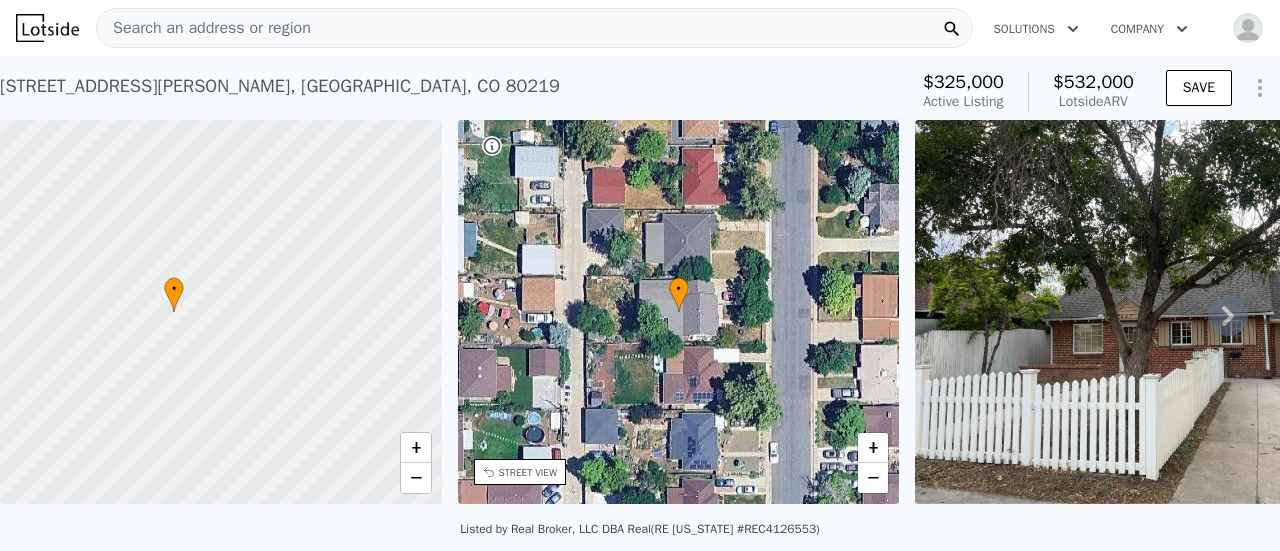 click at bounding box center (221, 312) 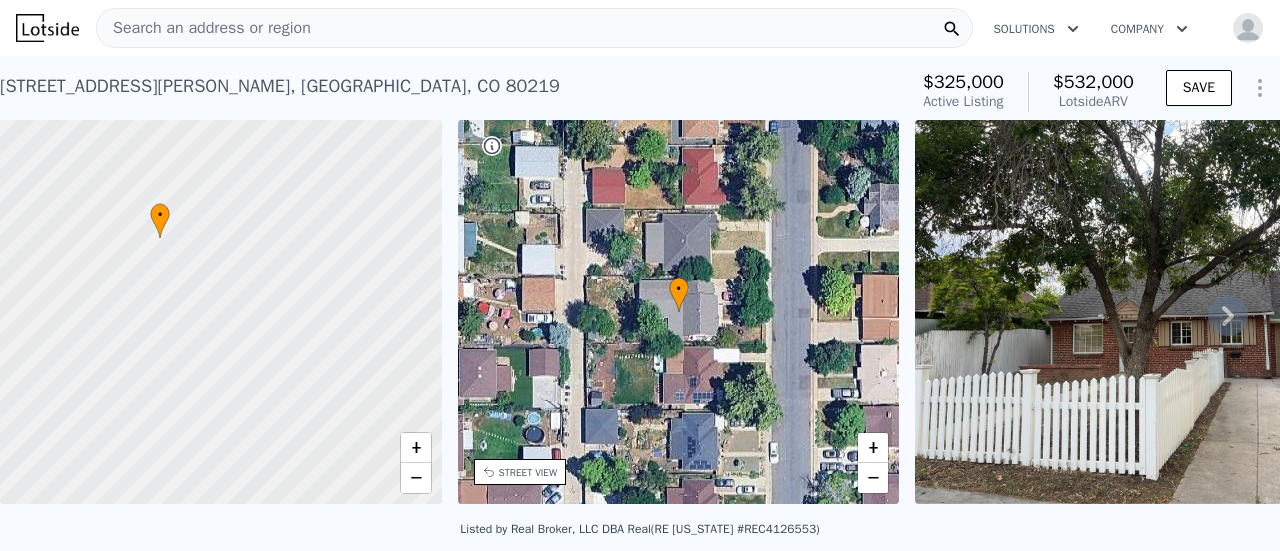 drag, startPoint x: 215, startPoint y: 312, endPoint x: 242, endPoint y: 239, distance: 77.83315 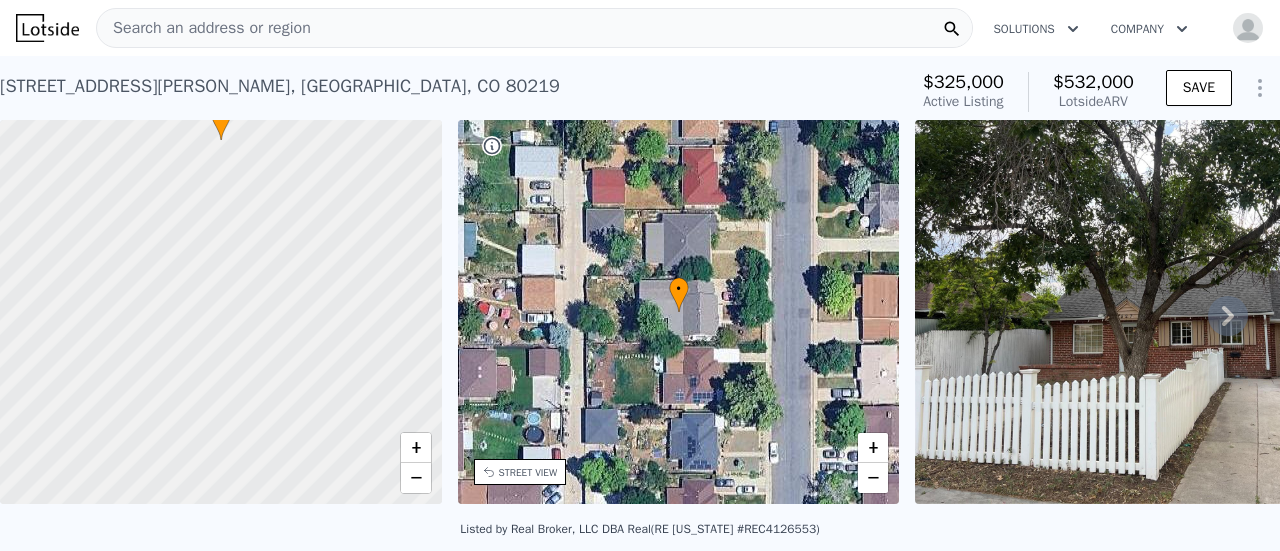 drag, startPoint x: 182, startPoint y: 270, endPoint x: 319, endPoint y: 237, distance: 140.91841 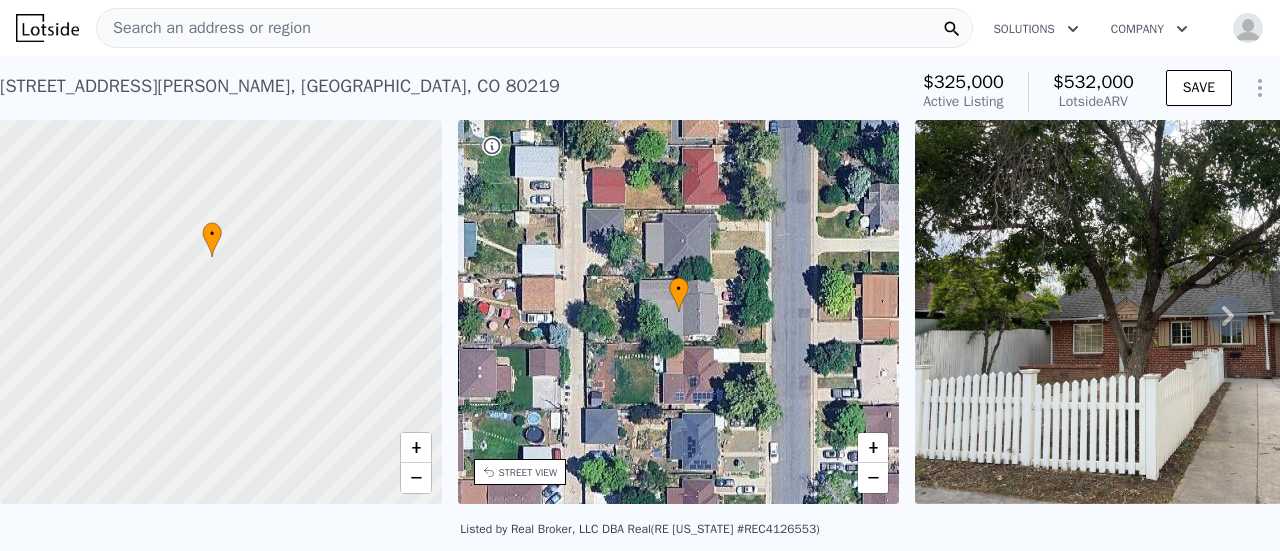 drag, startPoint x: 334, startPoint y: 215, endPoint x: 322, endPoint y: 353, distance: 138.52075 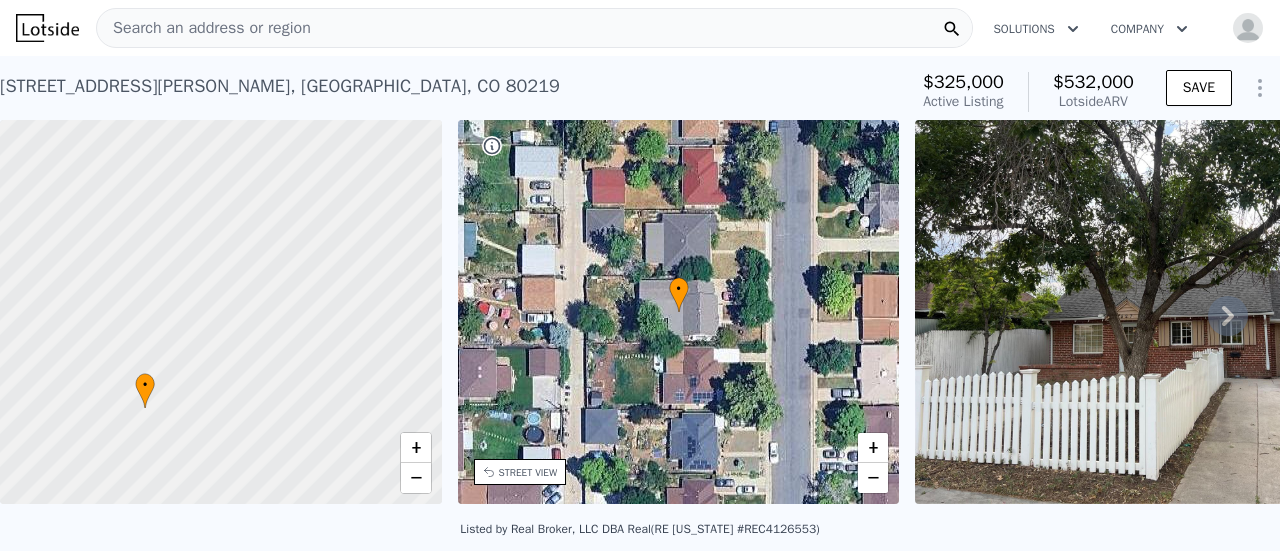 drag, startPoint x: 330, startPoint y: 249, endPoint x: 262, endPoint y: 384, distance: 151.15886 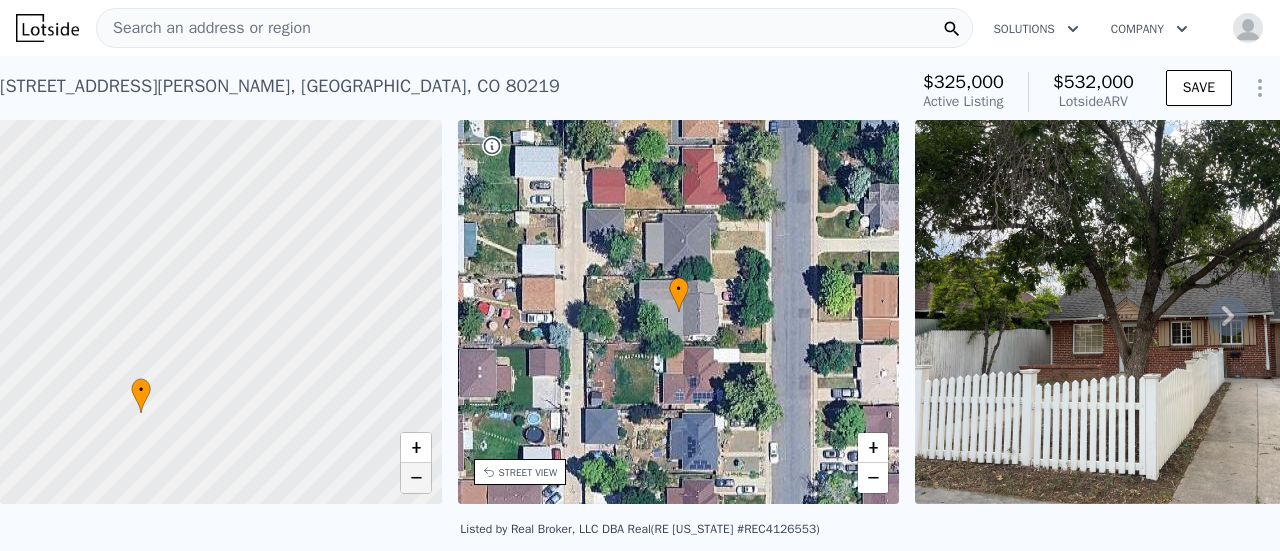 click on "−" at bounding box center (416, 478) 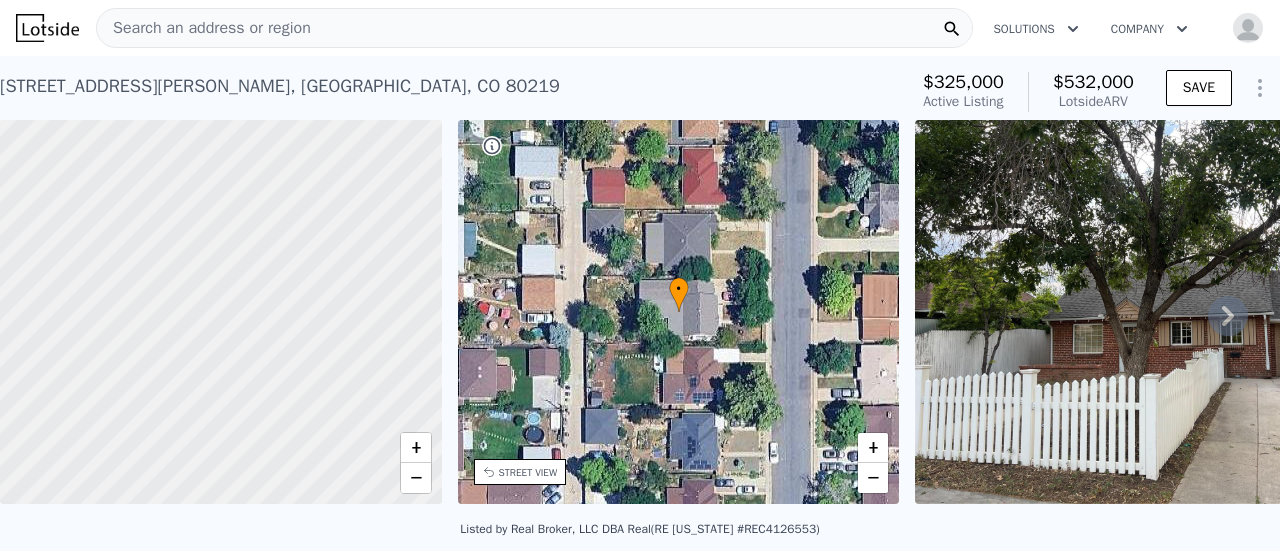 drag, startPoint x: 260, startPoint y: 249, endPoint x: 184, endPoint y: -121, distance: 377.72476 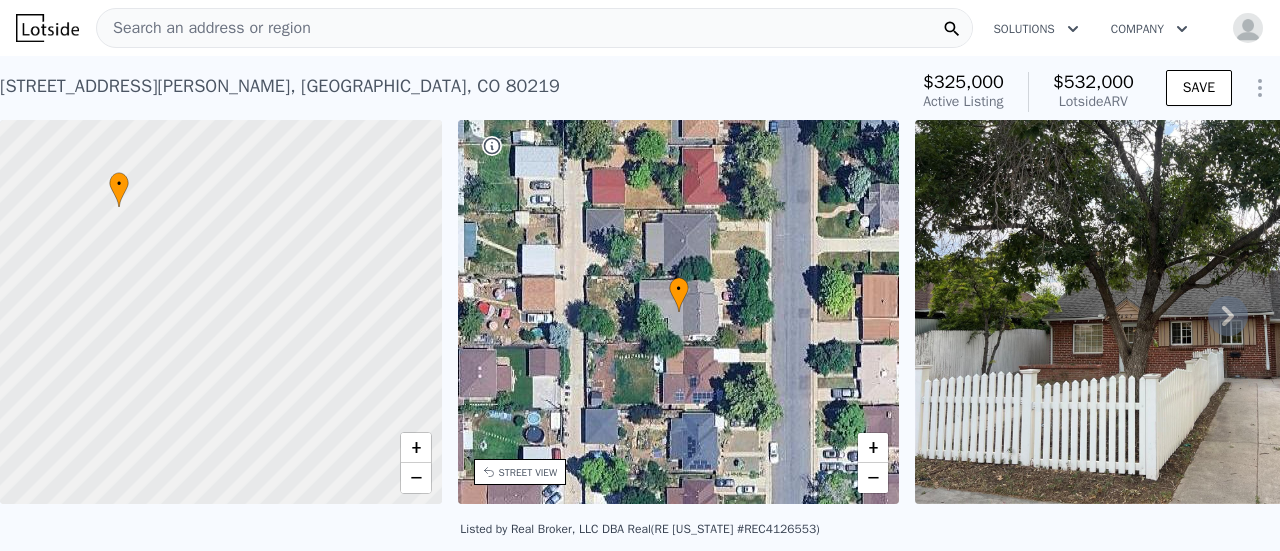 drag, startPoint x: 128, startPoint y: 383, endPoint x: 142, endPoint y: 598, distance: 215.45534 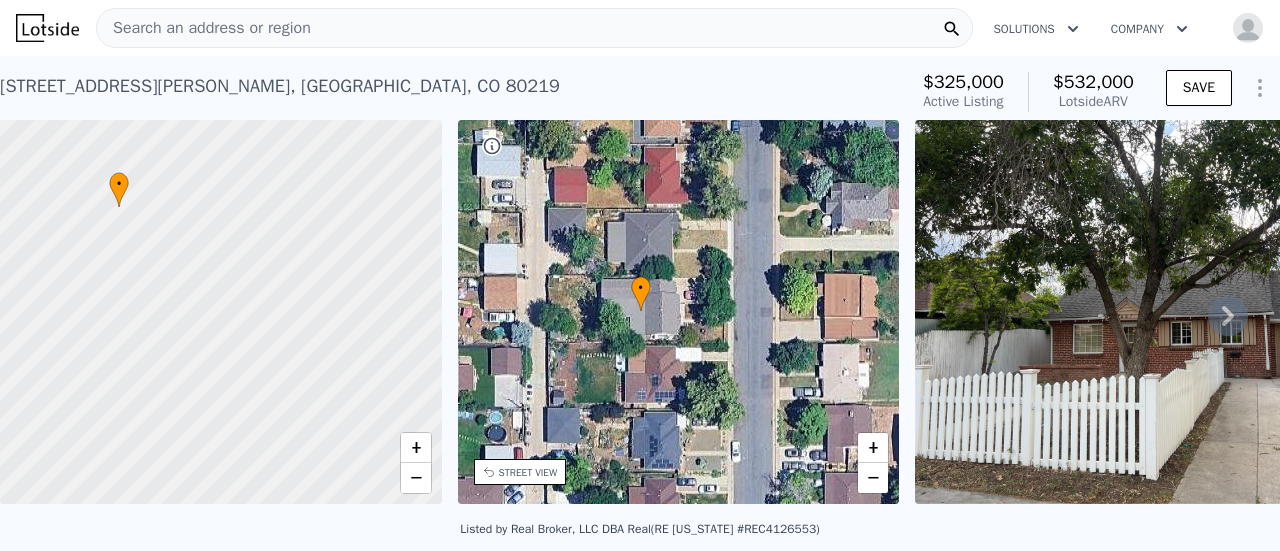 drag, startPoint x: 802, startPoint y: 338, endPoint x: 556, endPoint y: 285, distance: 251.64459 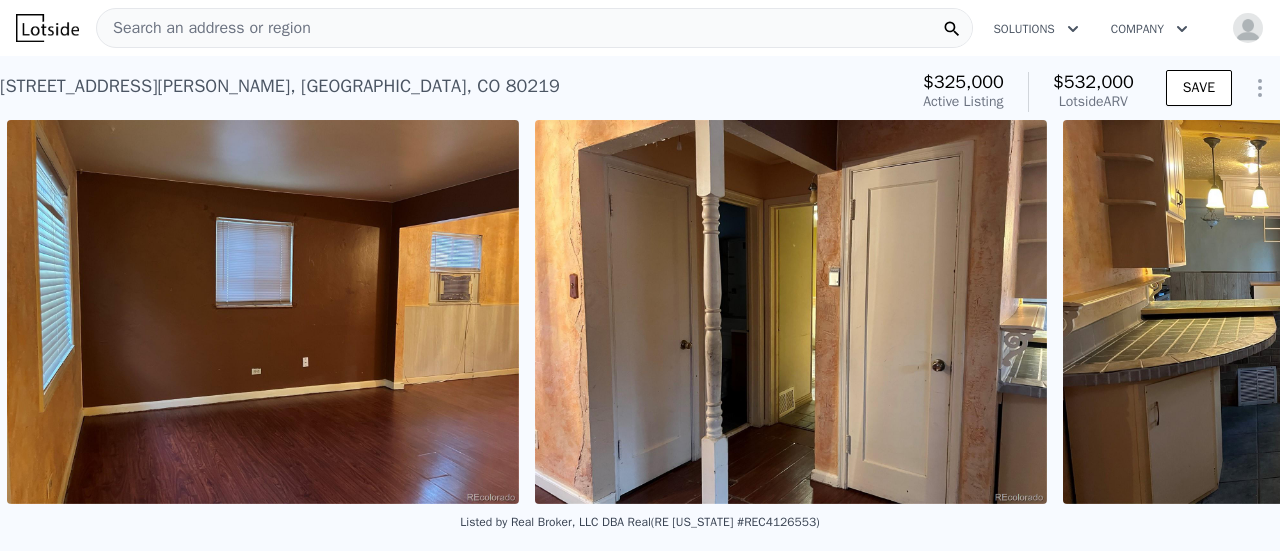 scroll, scrollTop: 0, scrollLeft: 3027, axis: horizontal 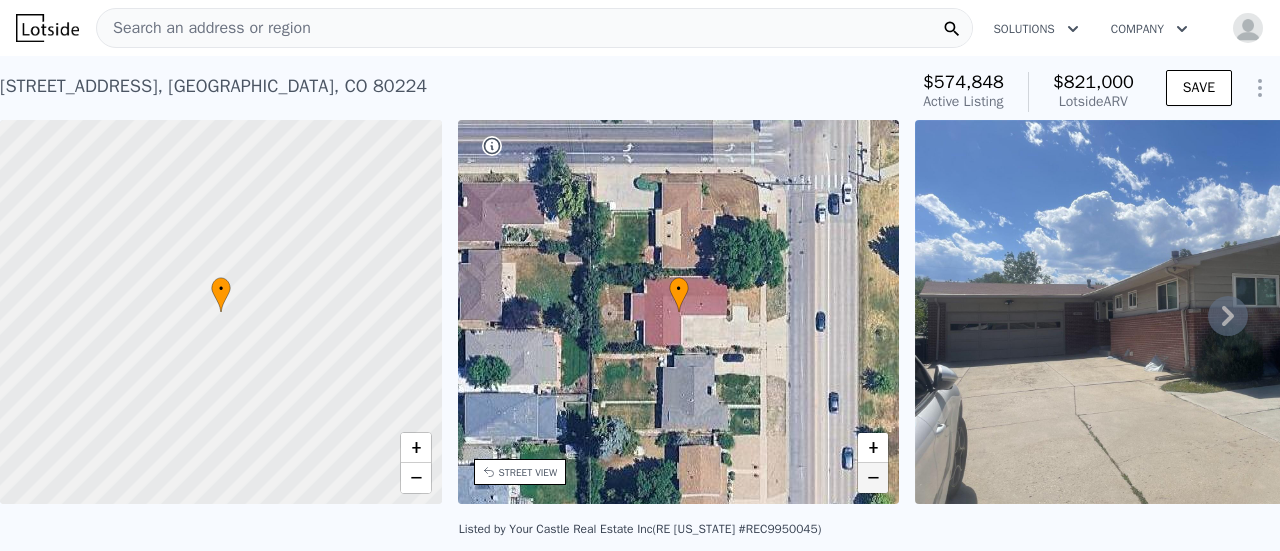 click on "−" at bounding box center (873, 478) 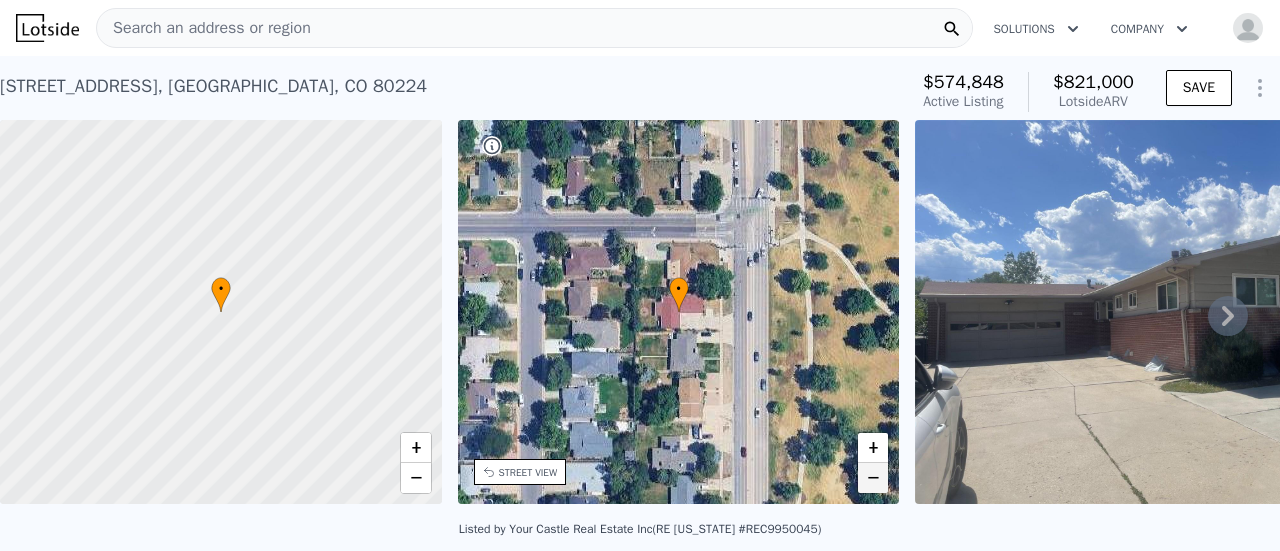 click on "−" at bounding box center (873, 478) 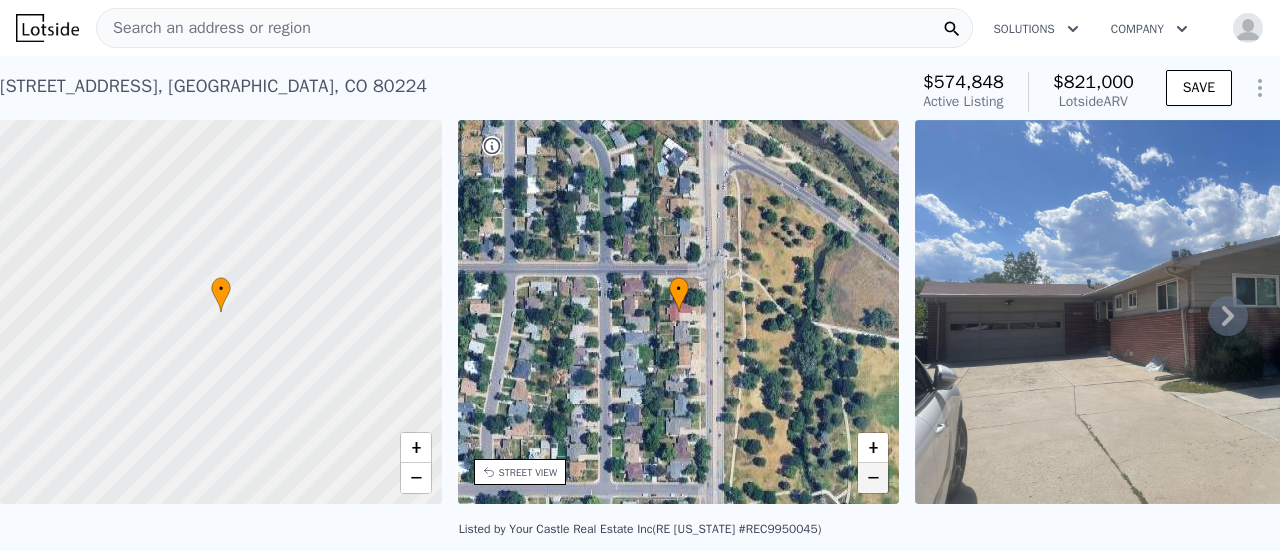 click on "−" at bounding box center [873, 478] 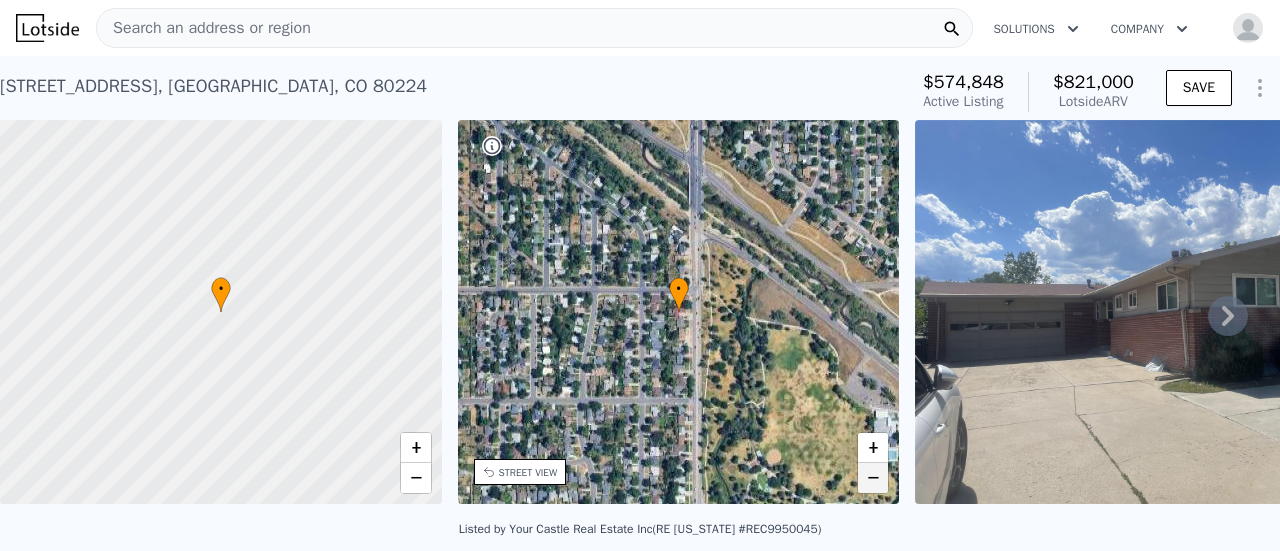 click on "−" at bounding box center [873, 478] 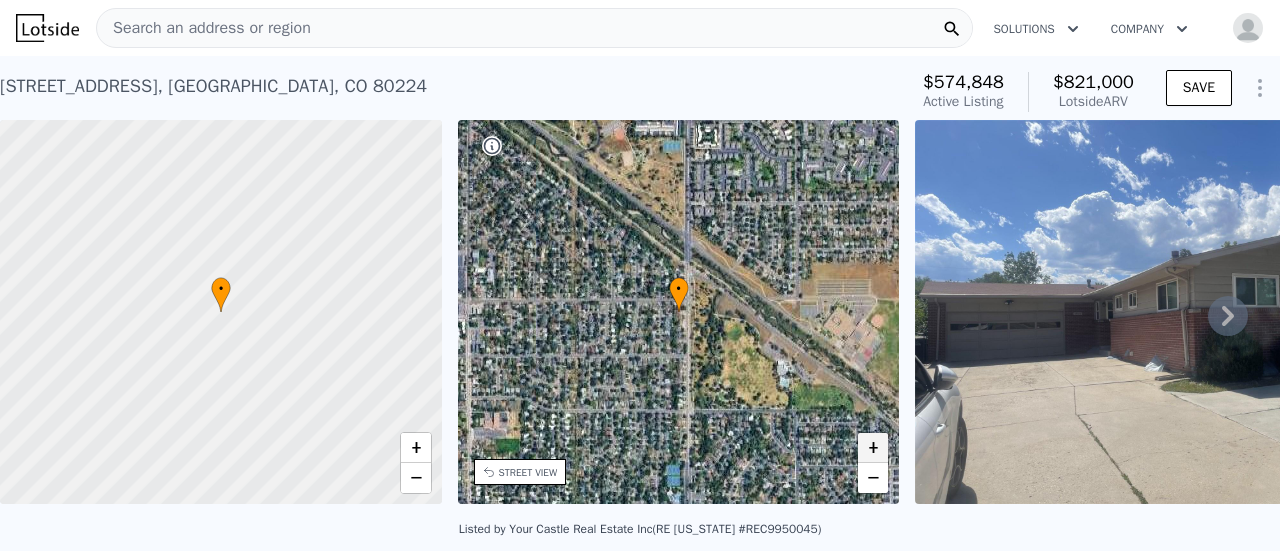 click on "+" at bounding box center (873, 448) 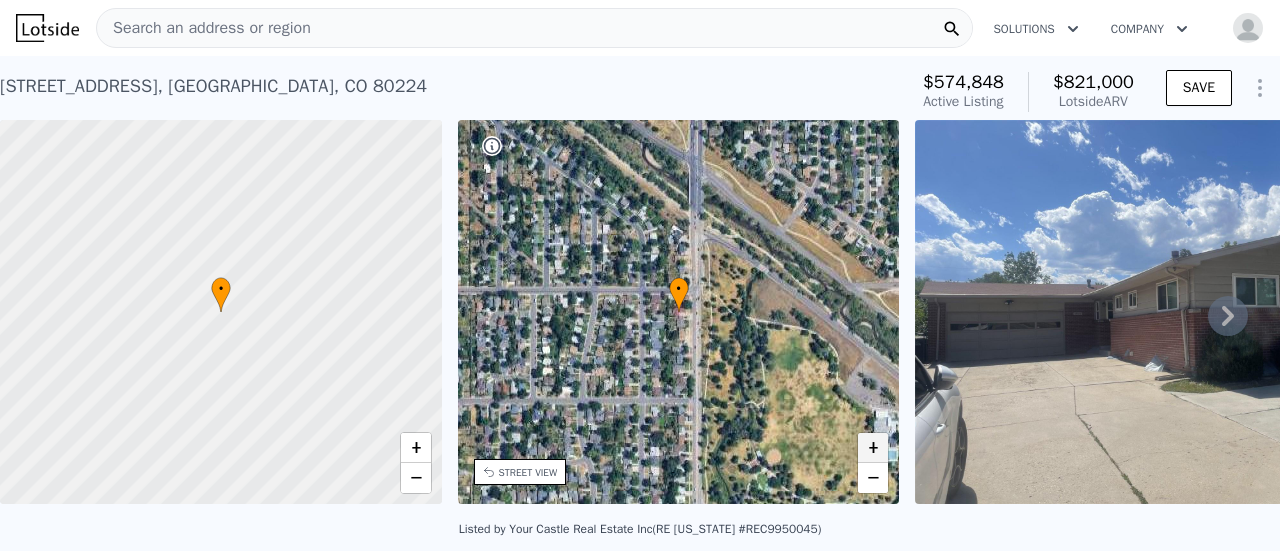 click on "+" at bounding box center [873, 448] 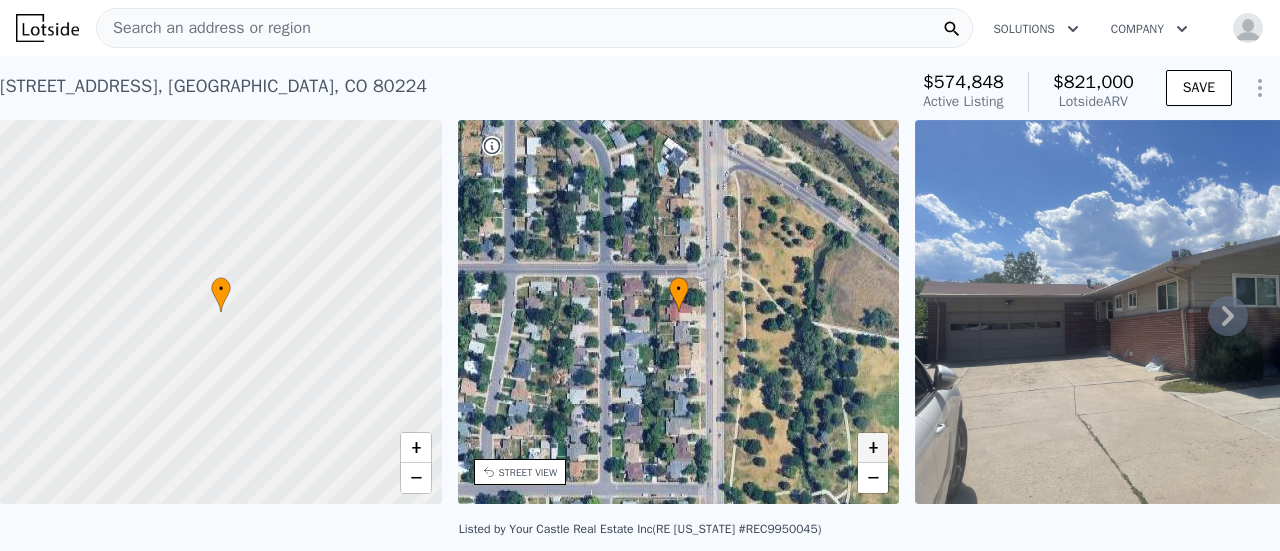 click on "+" at bounding box center [873, 448] 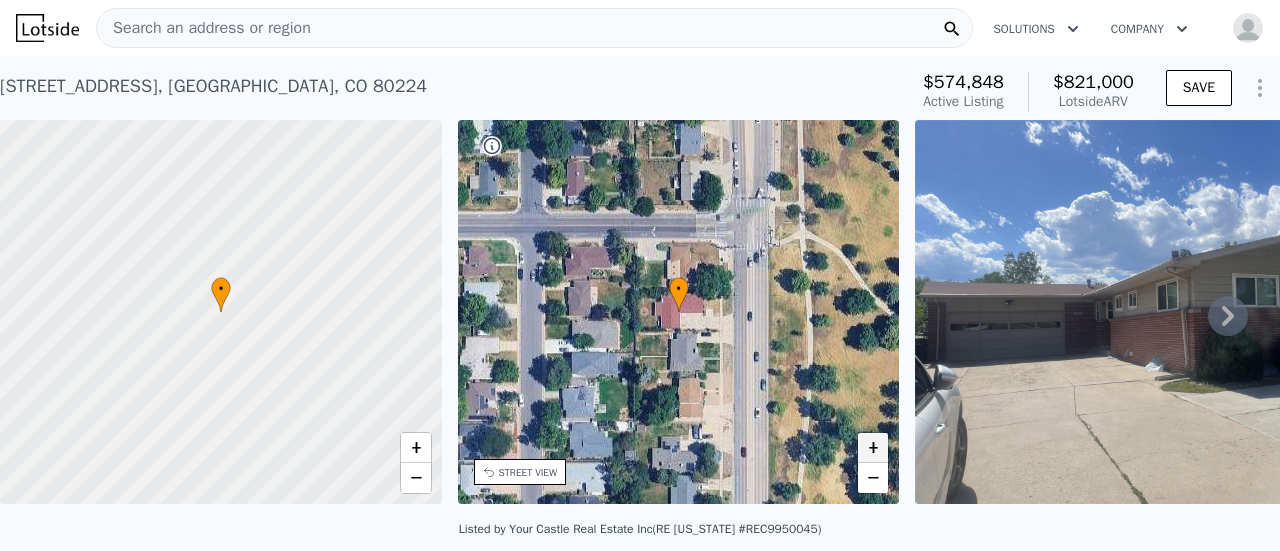 click on "+" at bounding box center (873, 448) 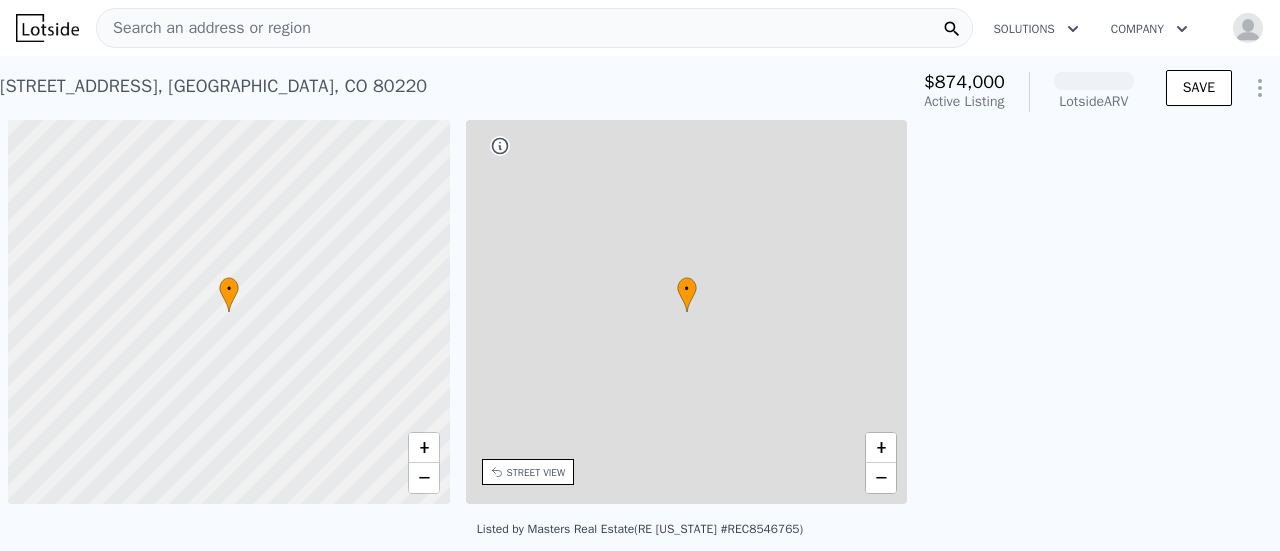 scroll, scrollTop: 0, scrollLeft: 0, axis: both 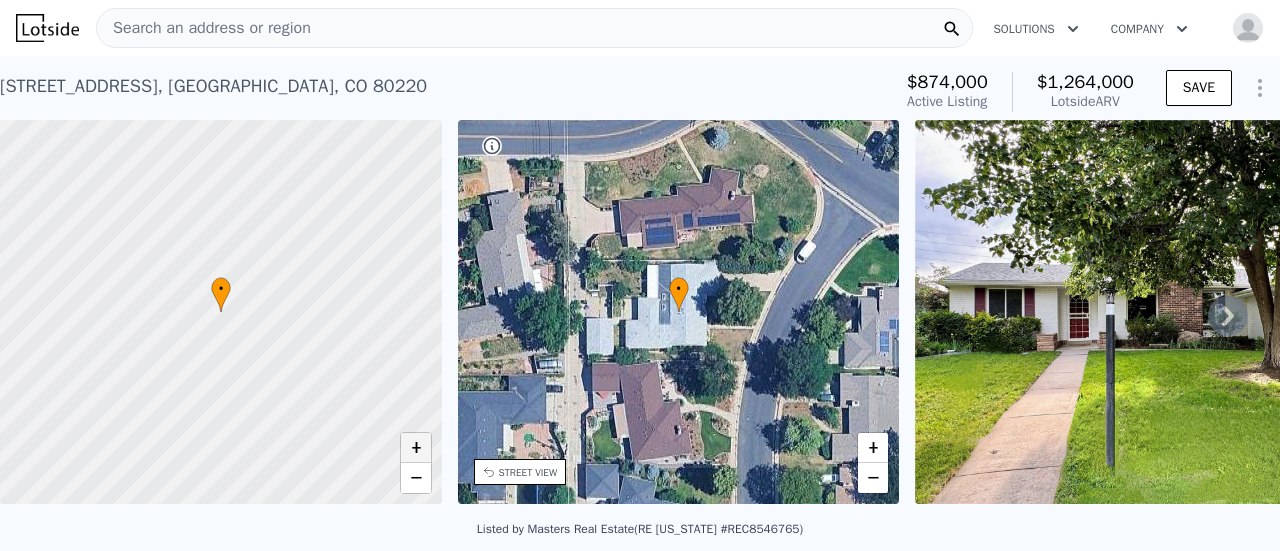 click on "+" at bounding box center (416, 448) 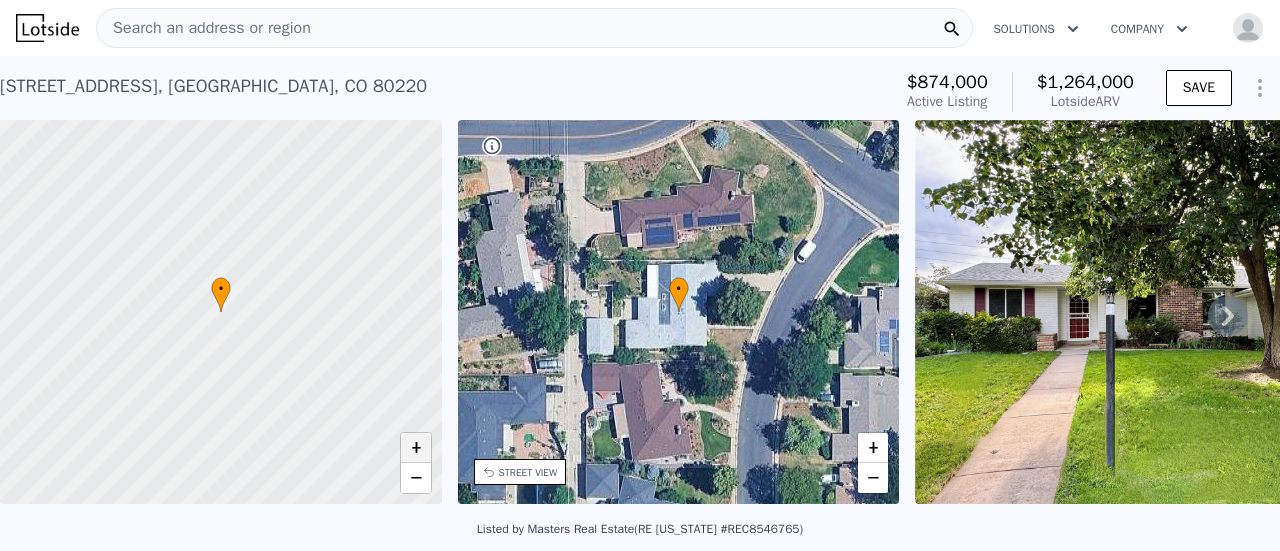 click on "+" at bounding box center [416, 448] 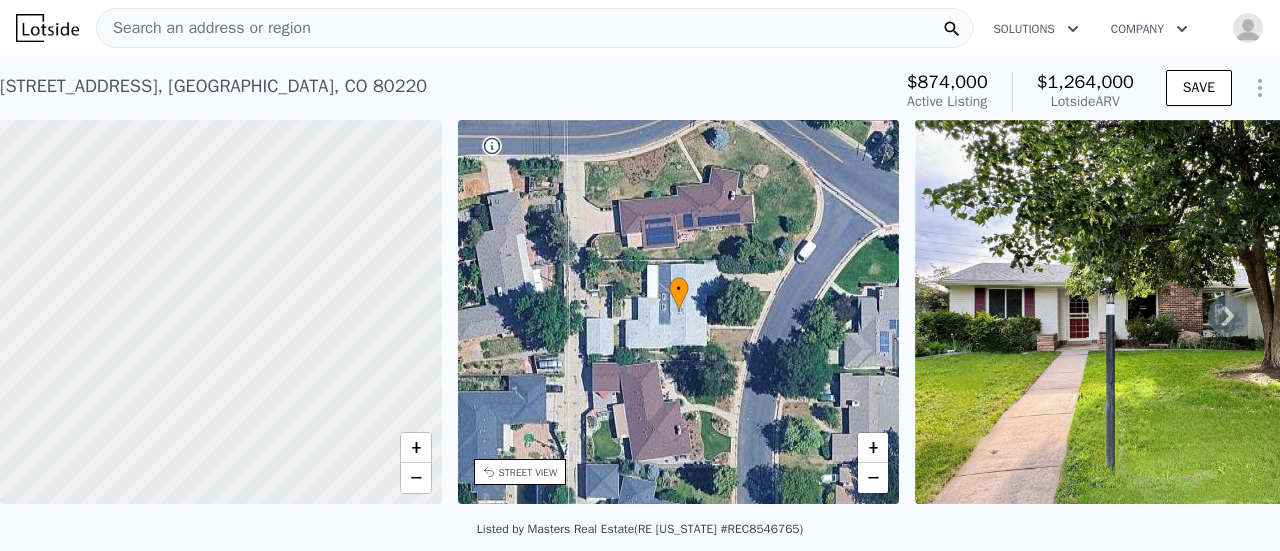 drag, startPoint x: 389, startPoint y: 325, endPoint x: 344, endPoint y: 598, distance: 276.68393 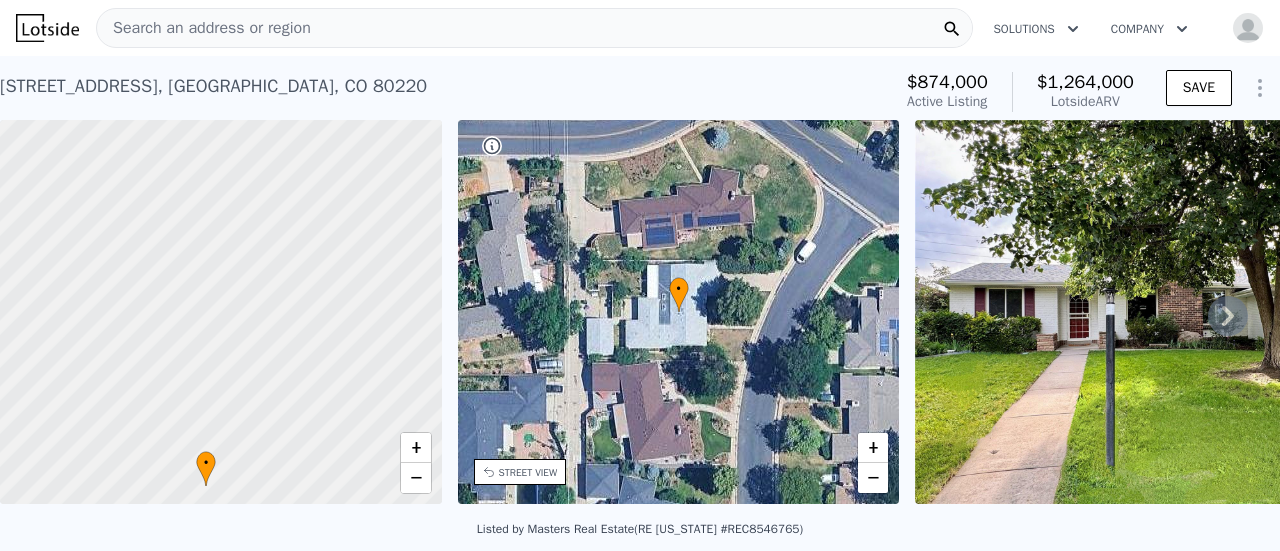 drag, startPoint x: 279, startPoint y: 405, endPoint x: 293, endPoint y: 250, distance: 155.63097 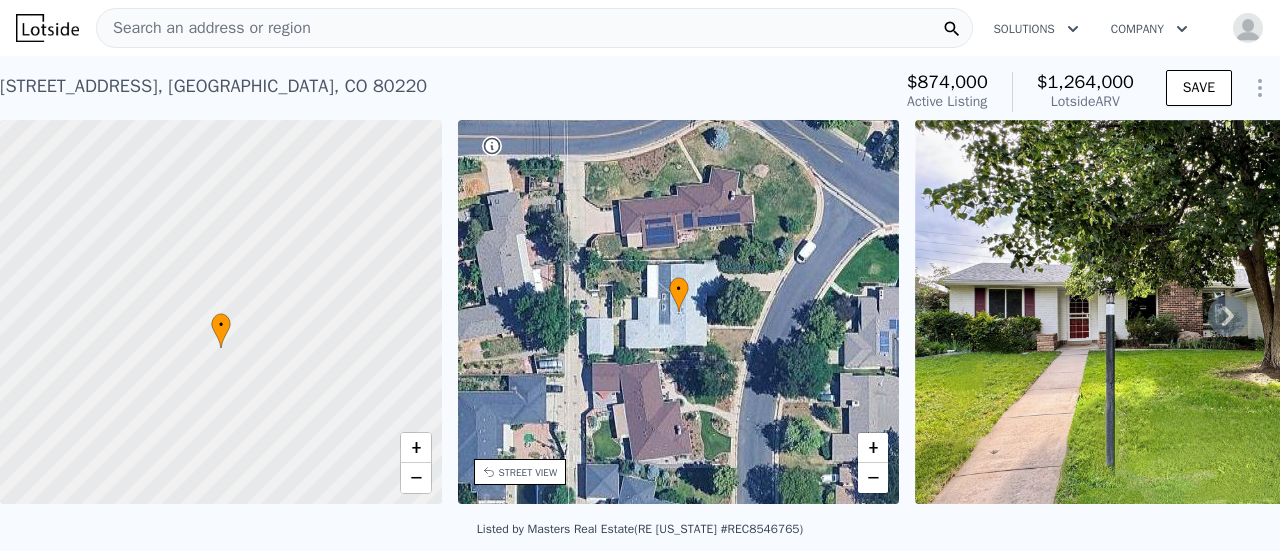 drag, startPoint x: 258, startPoint y: 379, endPoint x: 274, endPoint y: 234, distance: 145.88008 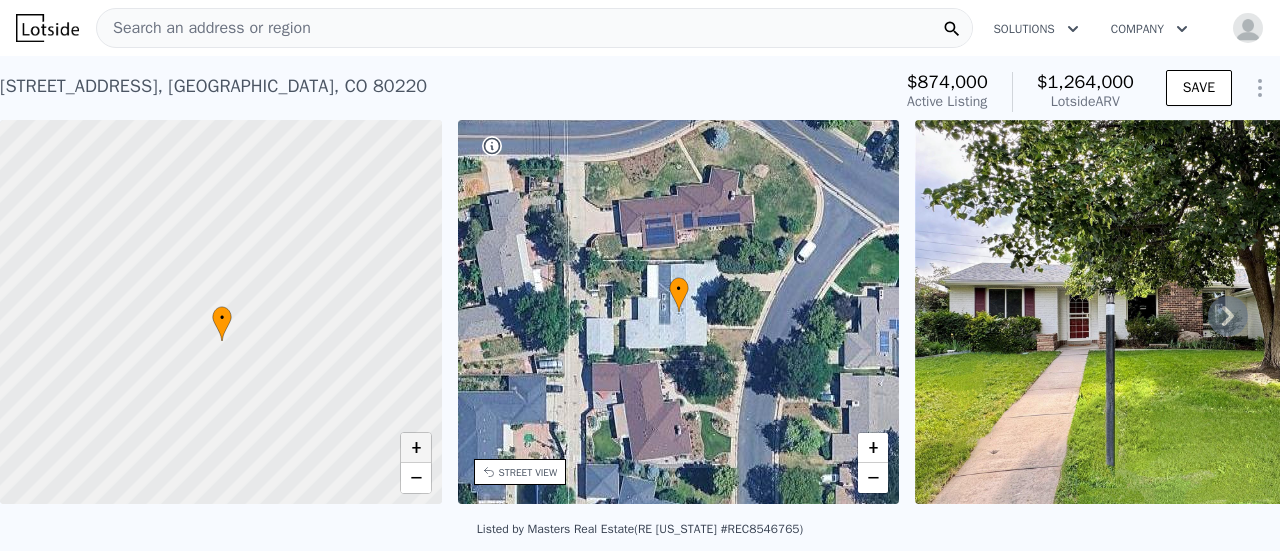 click on "+" at bounding box center (416, 448) 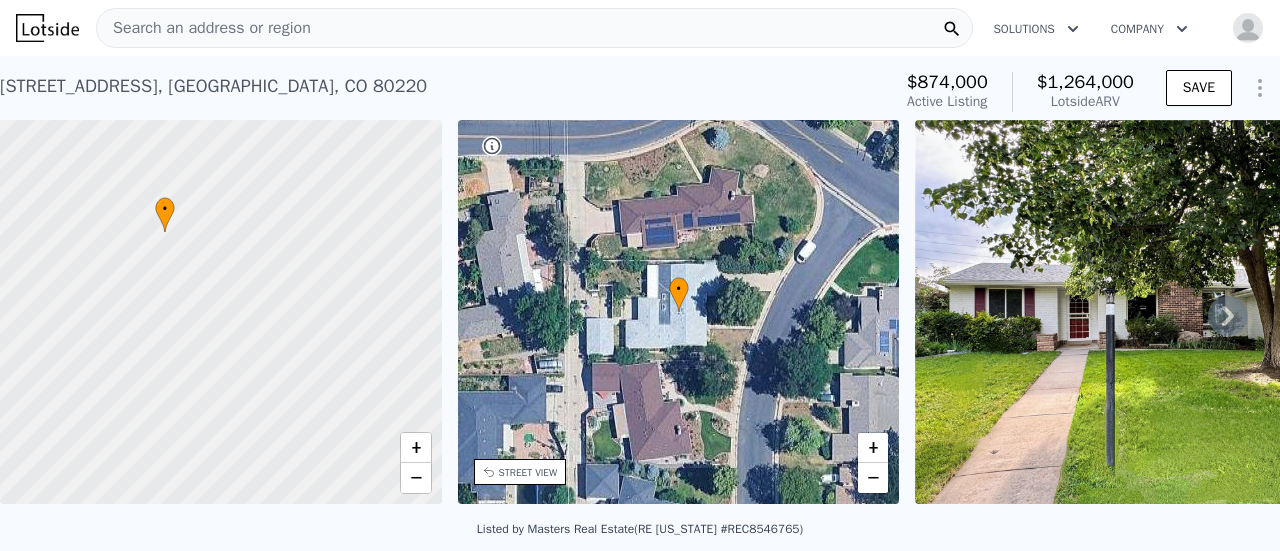 drag, startPoint x: 324, startPoint y: 401, endPoint x: 266, endPoint y: 263, distance: 149.69302 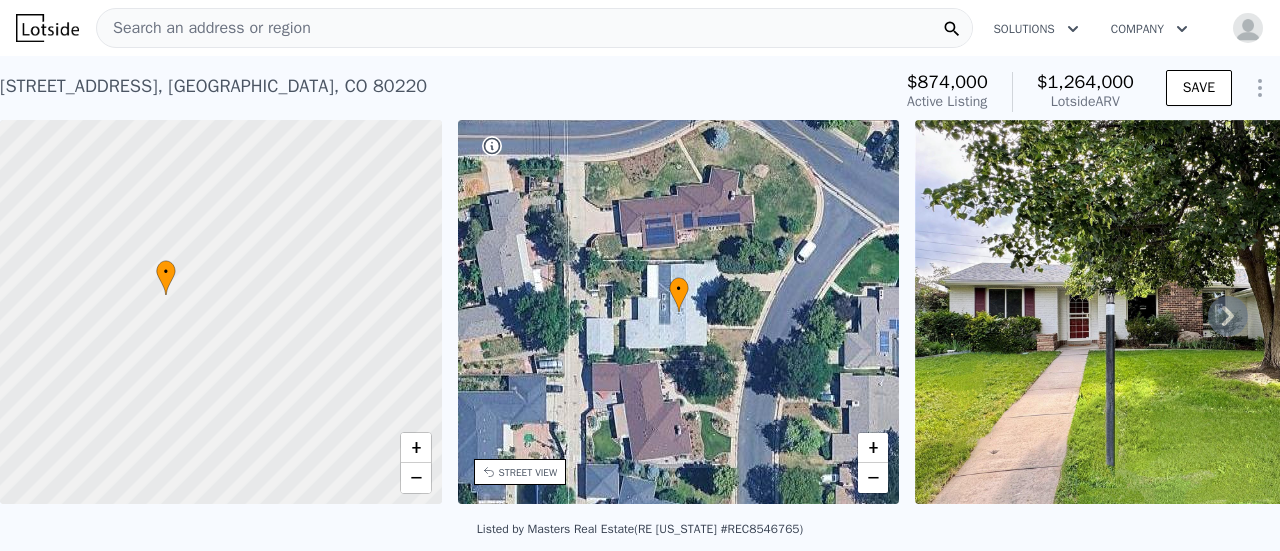 drag, startPoint x: 266, startPoint y: 263, endPoint x: 267, endPoint y: 331, distance: 68.007355 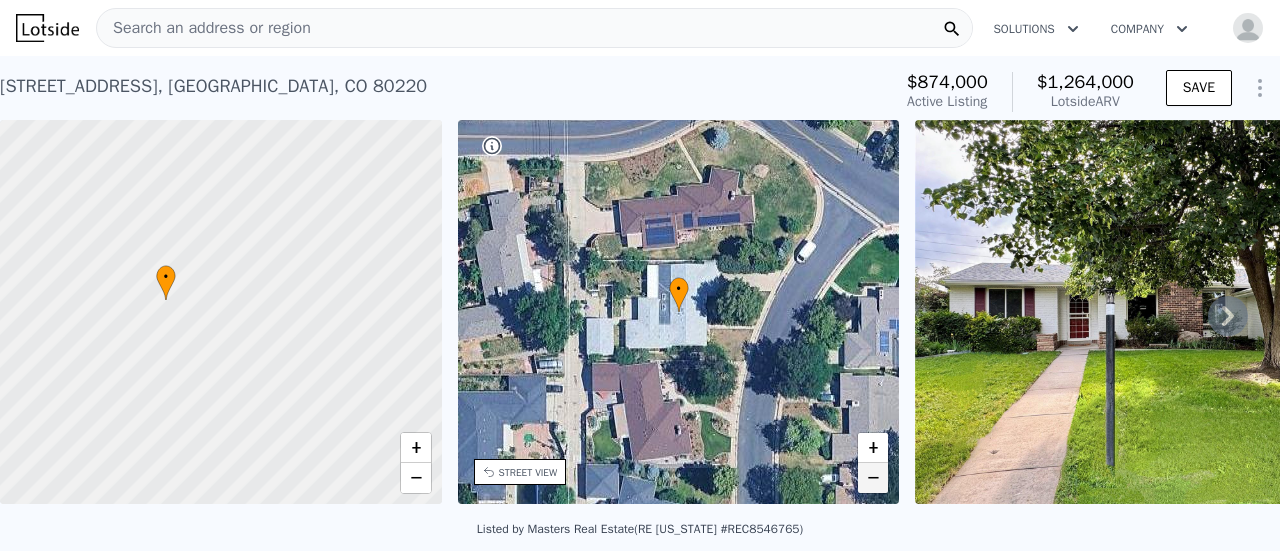 click on "−" at bounding box center (873, 478) 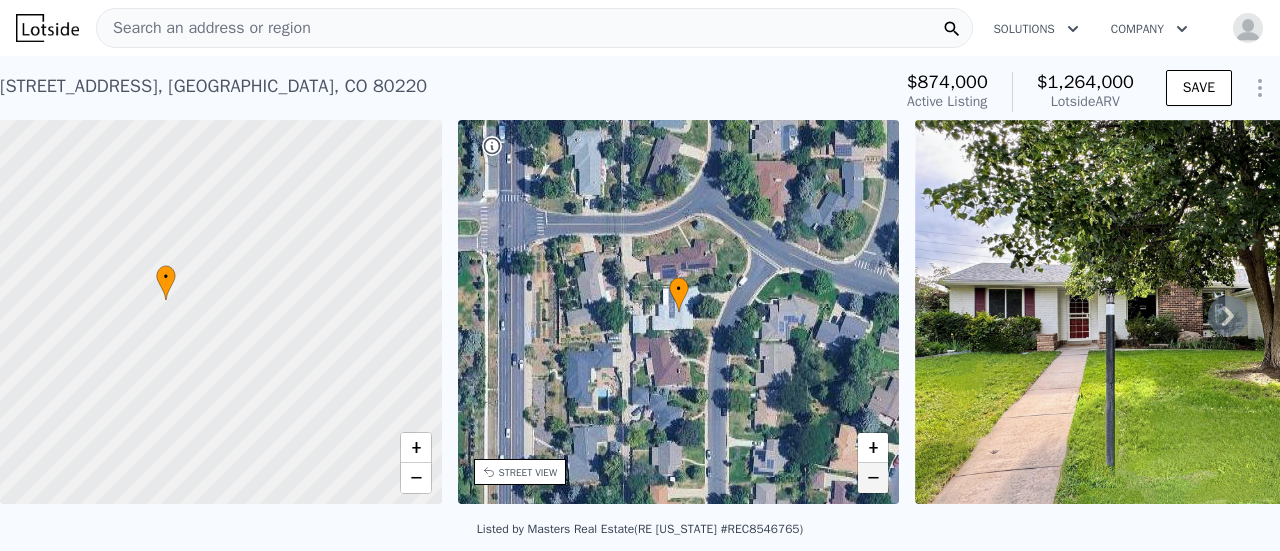 click on "−" at bounding box center (873, 478) 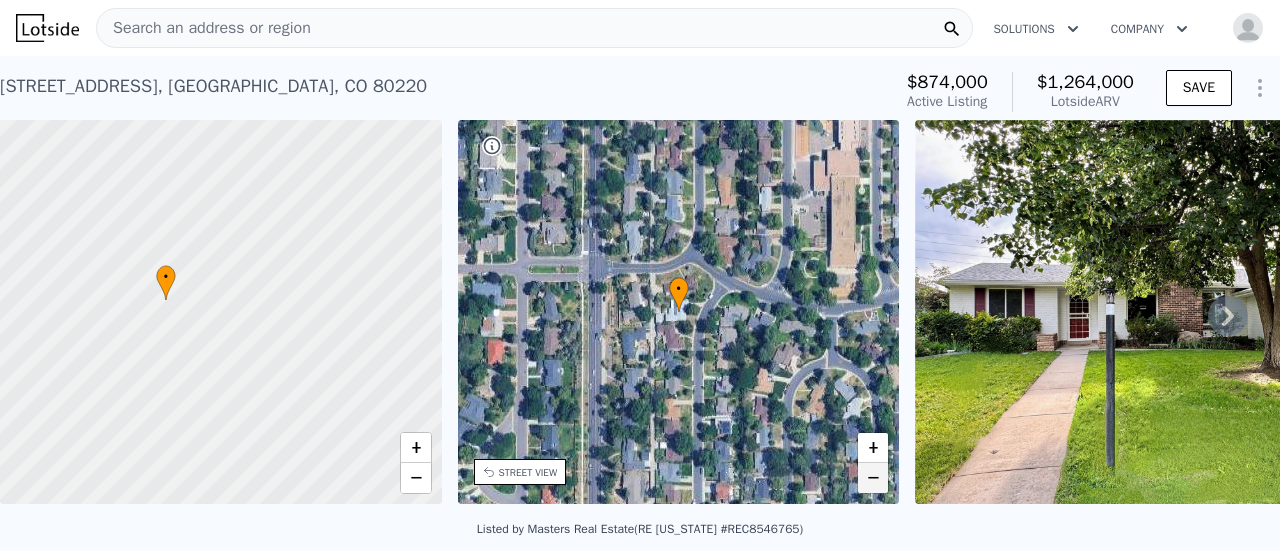 click on "−" at bounding box center (873, 478) 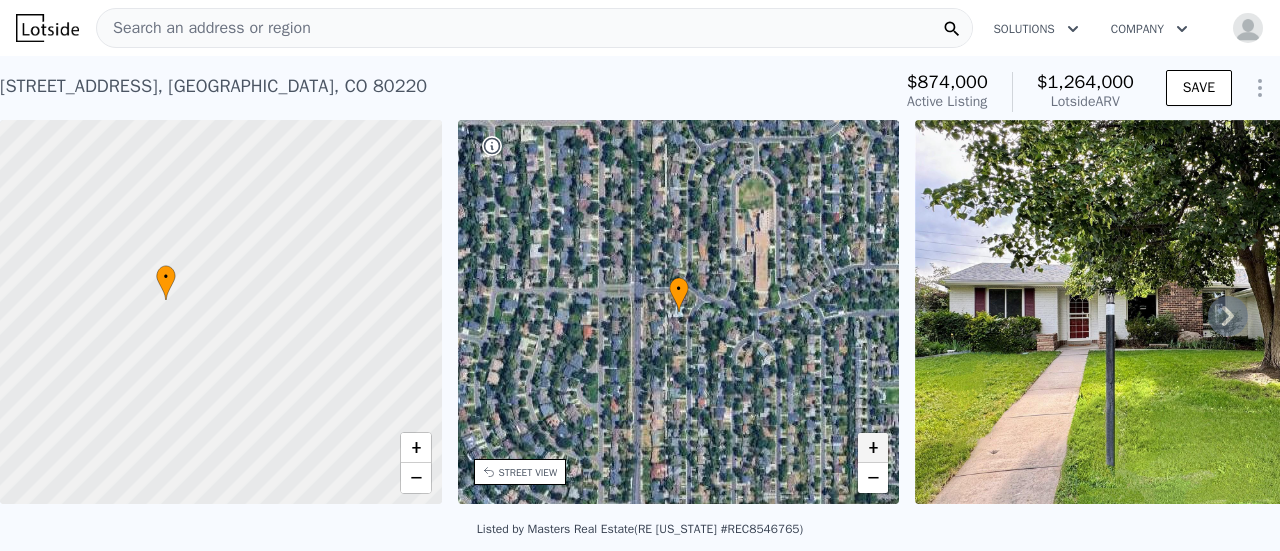 click on "+" at bounding box center (873, 448) 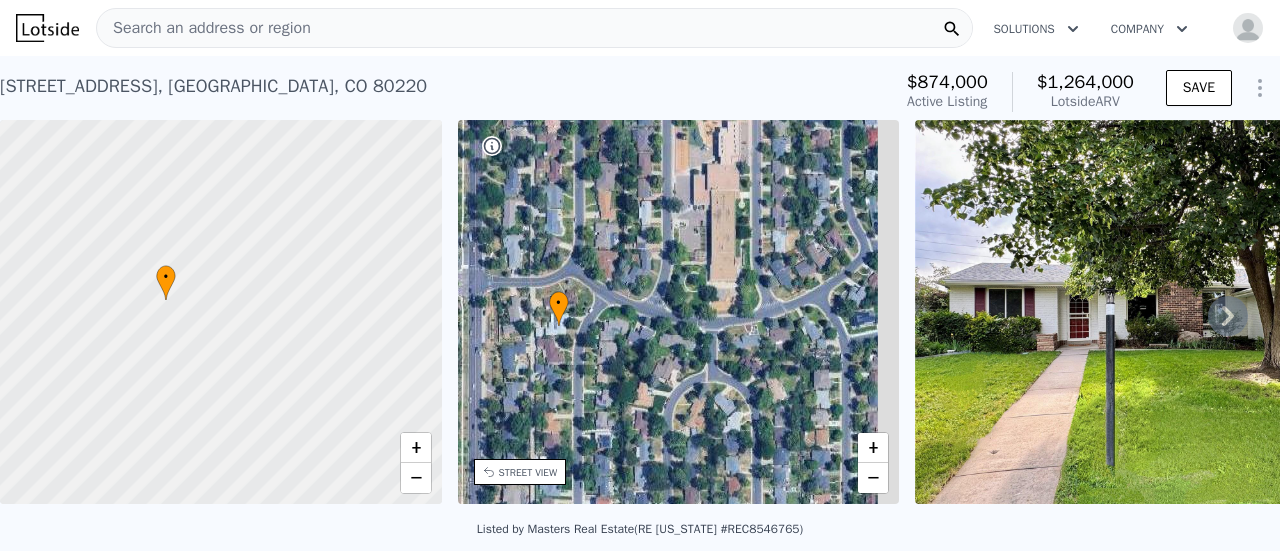drag, startPoint x: 821, startPoint y: 365, endPoint x: 704, endPoint y: 357, distance: 117.273186 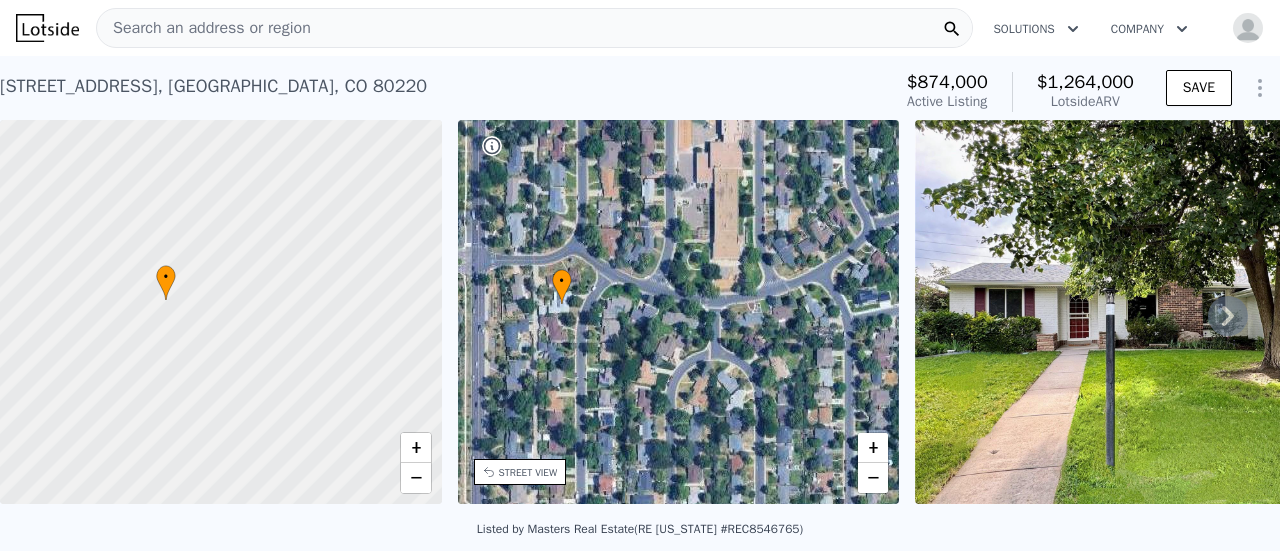 click on "•
+ −" at bounding box center (679, 312) 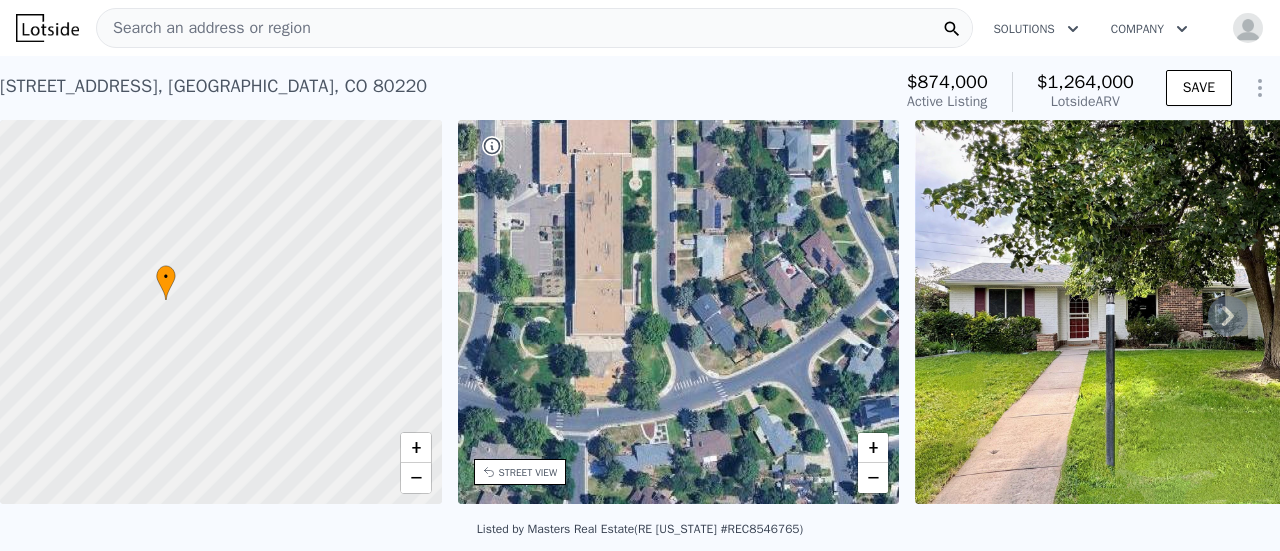 drag, startPoint x: 730, startPoint y: 207, endPoint x: 607, endPoint y: 232, distance: 125.51494 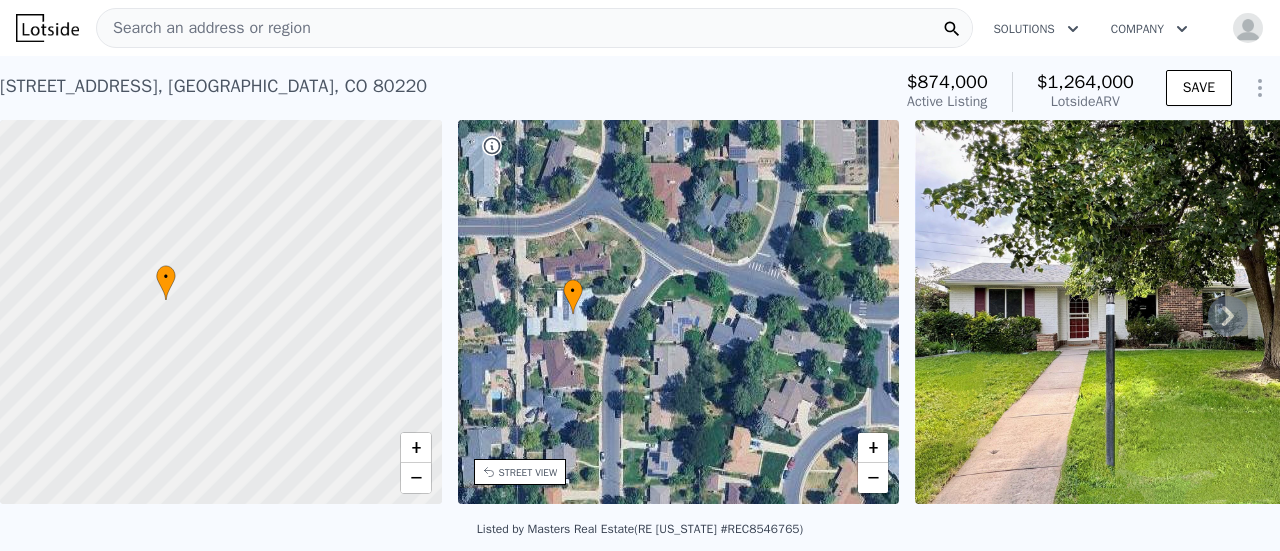 drag, startPoint x: 567, startPoint y: 311, endPoint x: 870, endPoint y: 199, distance: 323.03714 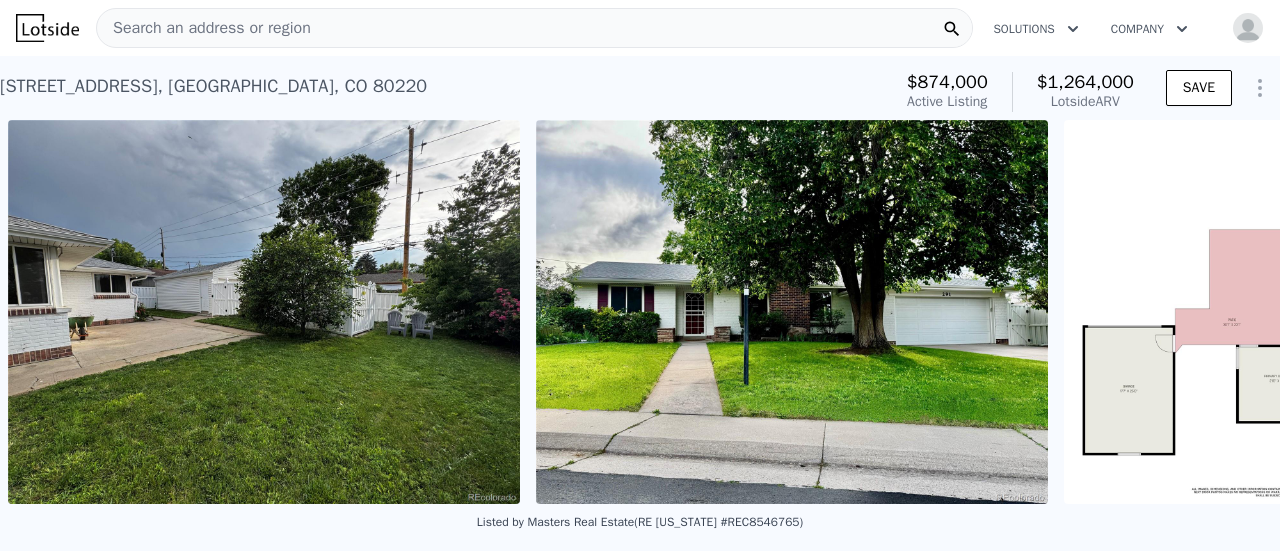 scroll, scrollTop: 0, scrollLeft: 19932, axis: horizontal 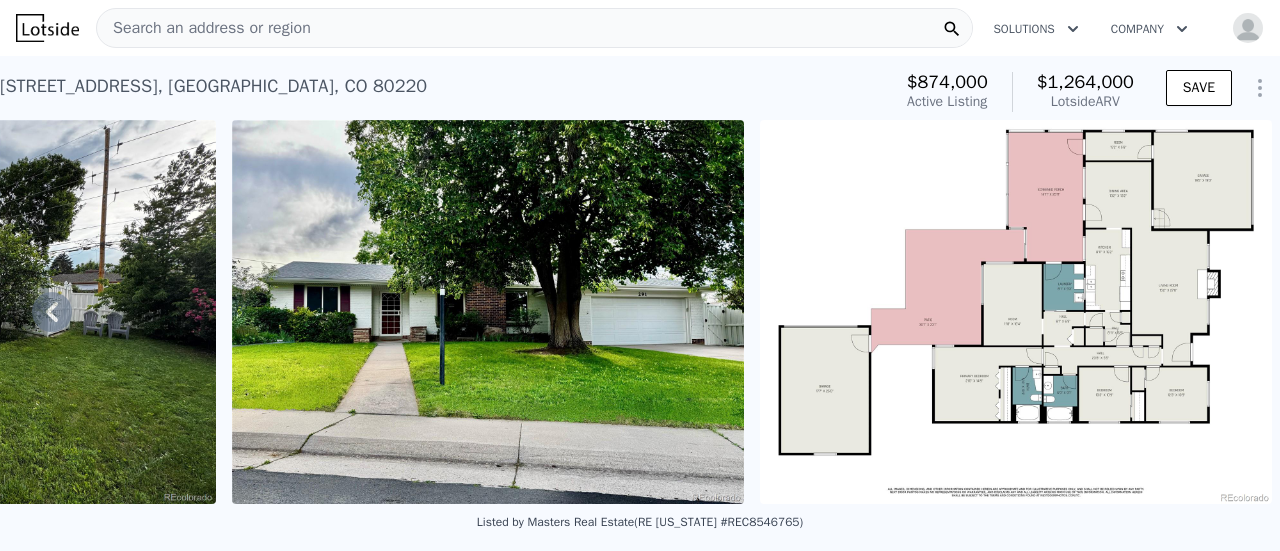 click at bounding box center [1016, 312] 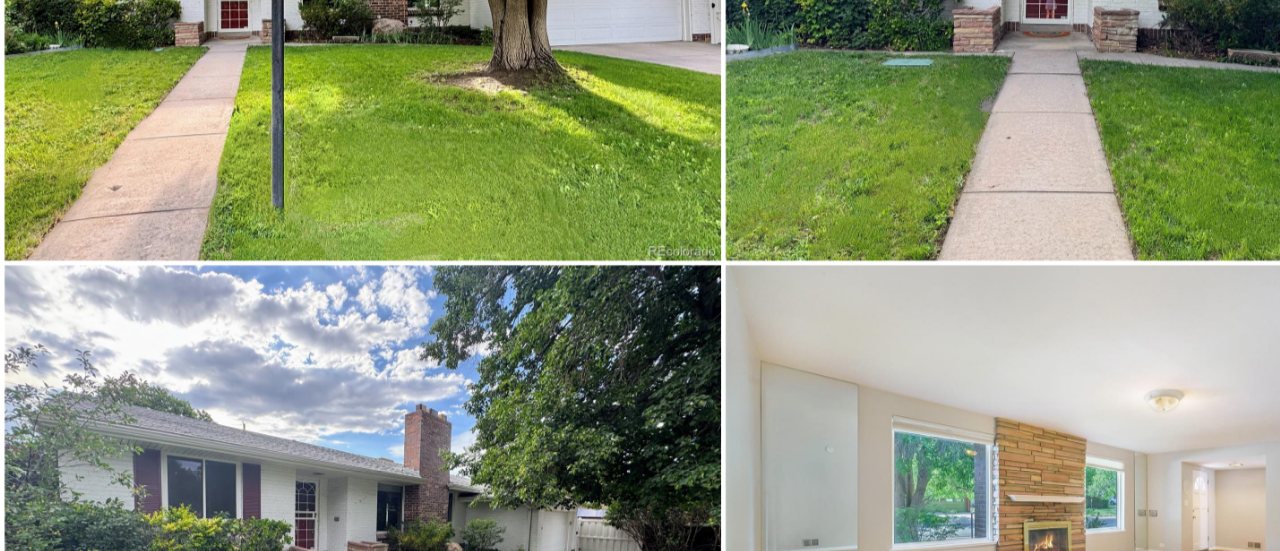 scroll, scrollTop: 0, scrollLeft: 0, axis: both 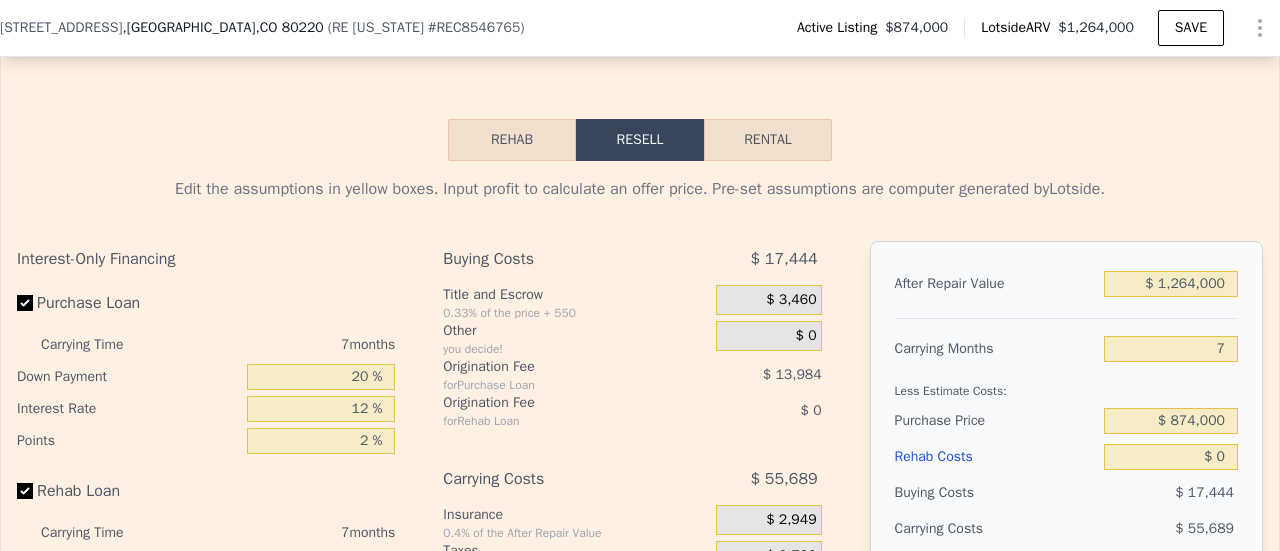click on "Rehab" at bounding box center (512, 140) 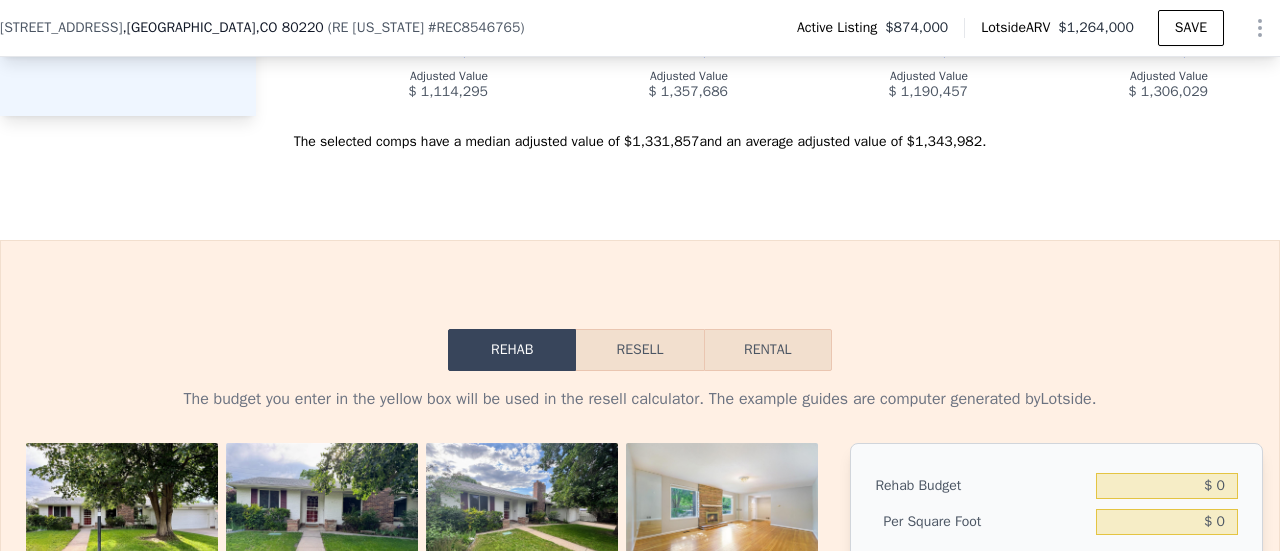 click on "Rehab   Resell   Rental The budget you enter in the yellow box will be used in the resell calculator. The example guides are computer generated by  Lotside . View All Photos Rehab Budget $ 0 Per Square Foot $ 0 Rehab guides These guides show you potential scopes of work based on the property and area. The guides are just for reference. They do not affect the budgets in the yellow boxes. To the Studs 1952  build •  2  bath •   2,414   sqft $ 208,952  -  $ 264,791 $ 86 /sqft -  $ 110 /sqft Replace all non-structural elements. Replace roofing and siding Paint interior and exterior Replace drywall and insulate Electrical and plumbing rough in Replace electrical and plumbing fixtures Replace doors and trim Replace windows, window fixtures and window trim Replace floors Replace cabinetry and countertops Replace appliances Heavy landscaping These guides are computer generated. They should not substitute for getting bids from a contractor." at bounding box center [640, 749] 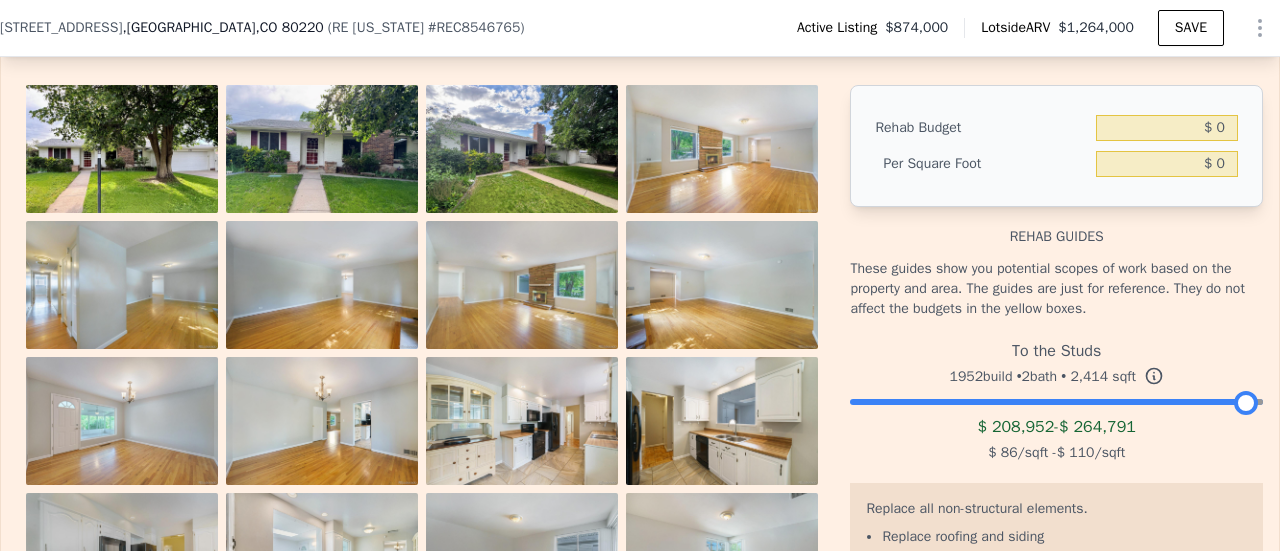 scroll, scrollTop: 3464, scrollLeft: 0, axis: vertical 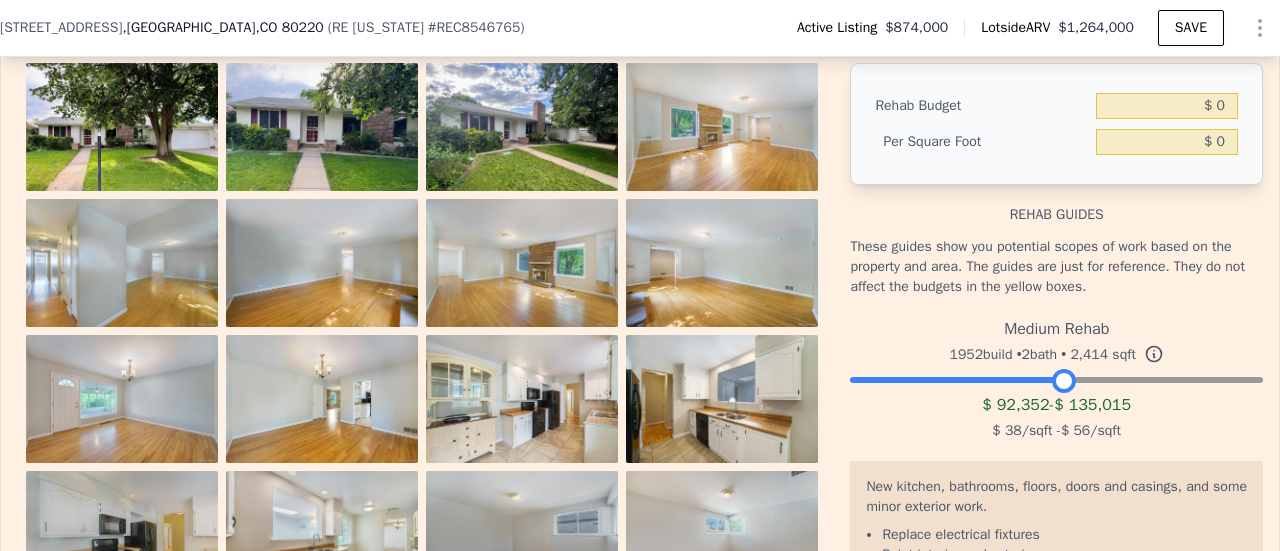 click at bounding box center (1056, 375) 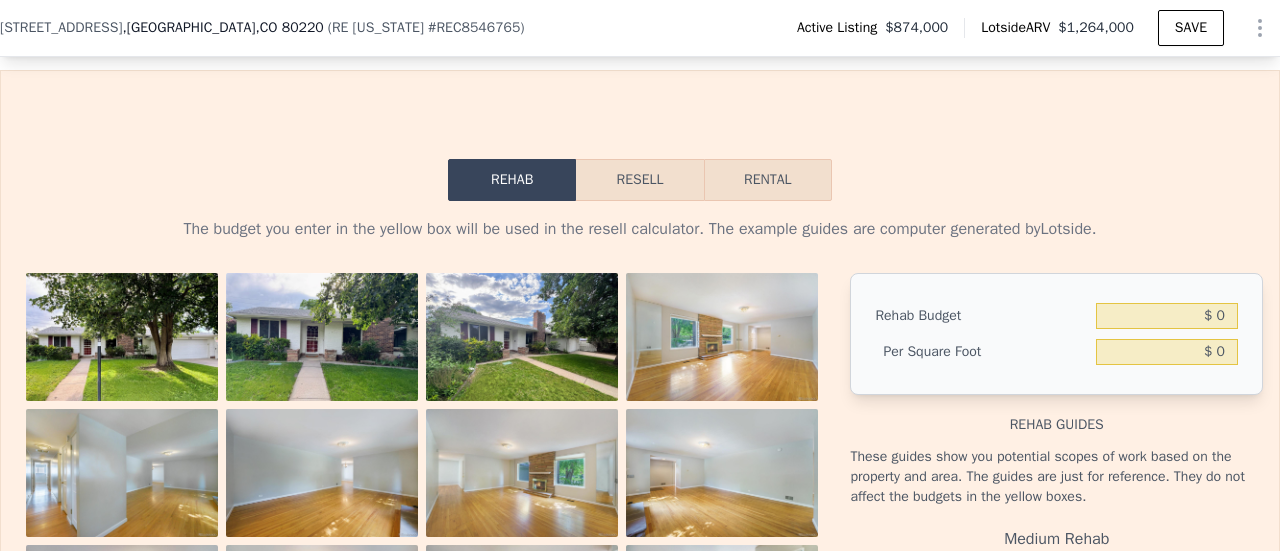 scroll, scrollTop: 3254, scrollLeft: 0, axis: vertical 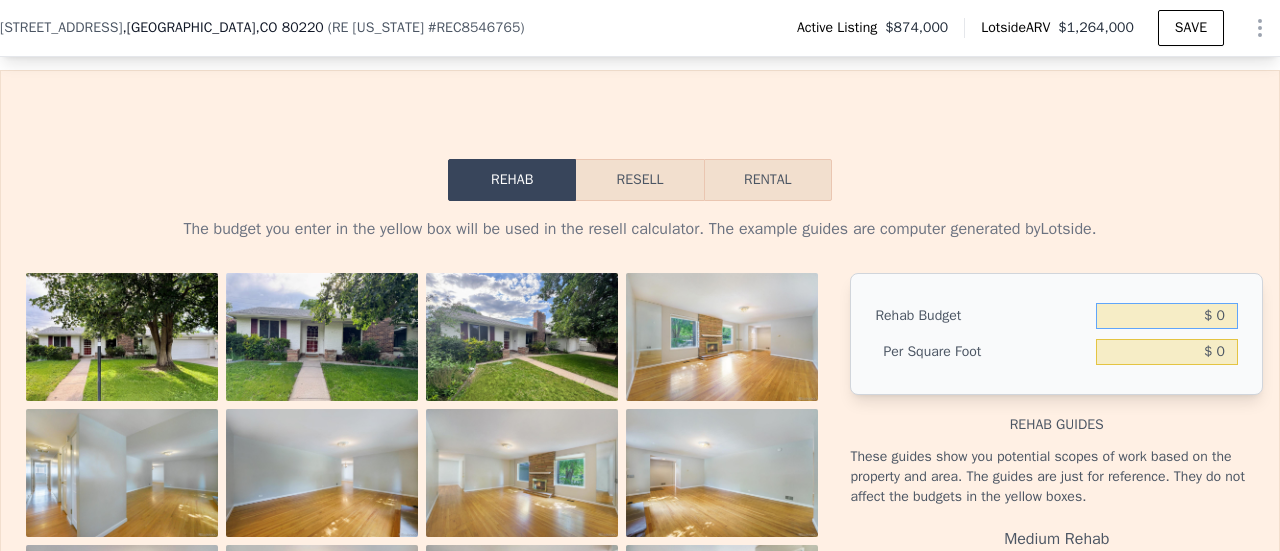 click on "$ 0" at bounding box center [1167, 316] 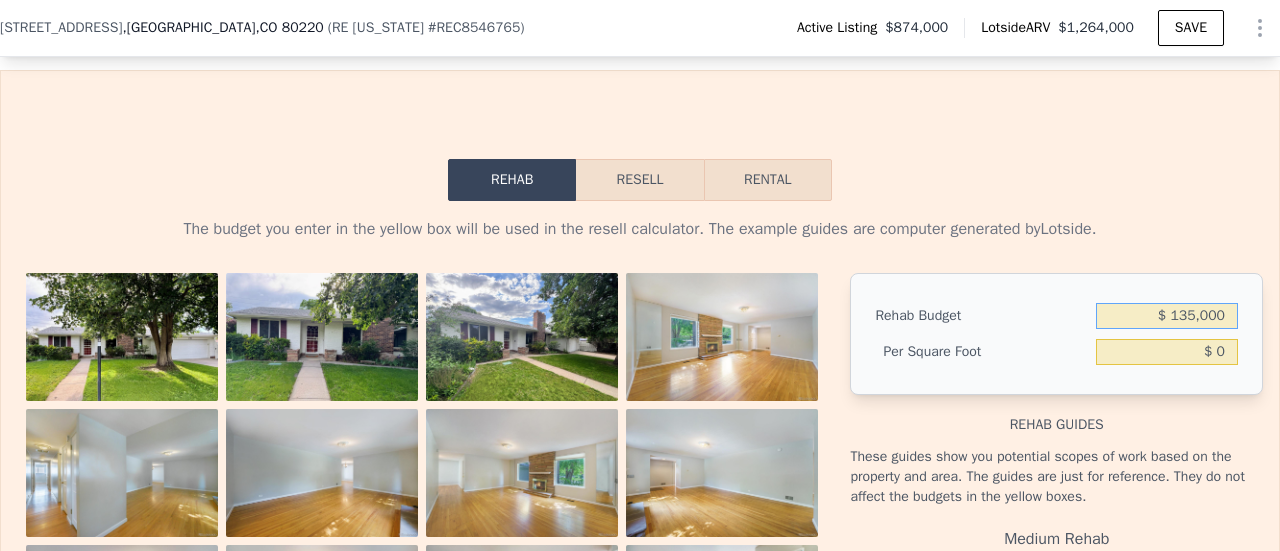 type on "$ 135,000" 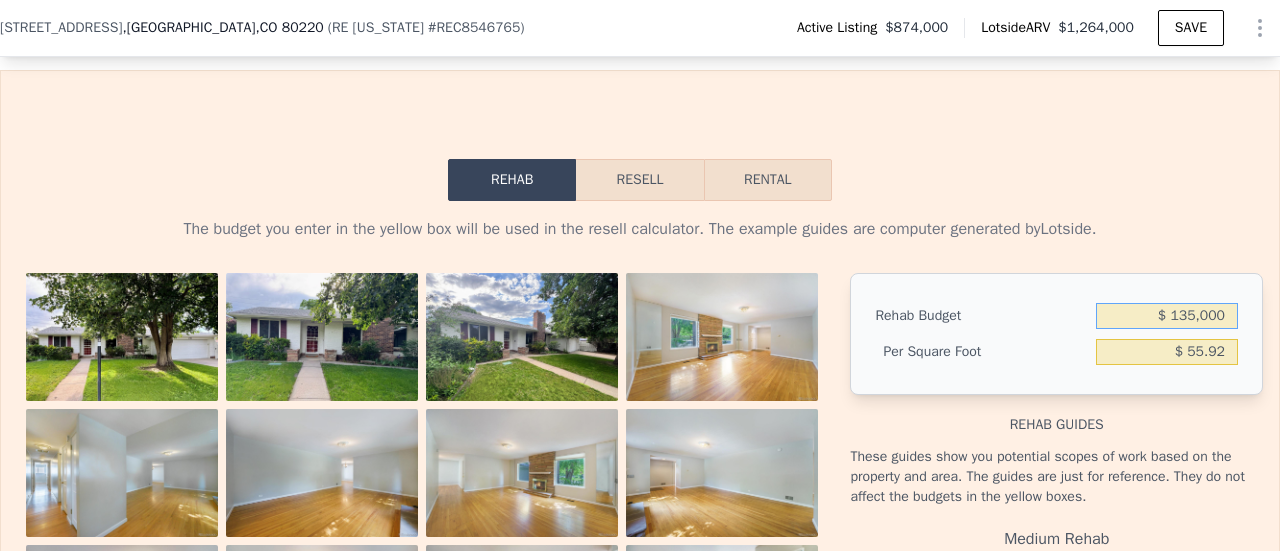 click on "$ 135,000" at bounding box center [1167, 316] 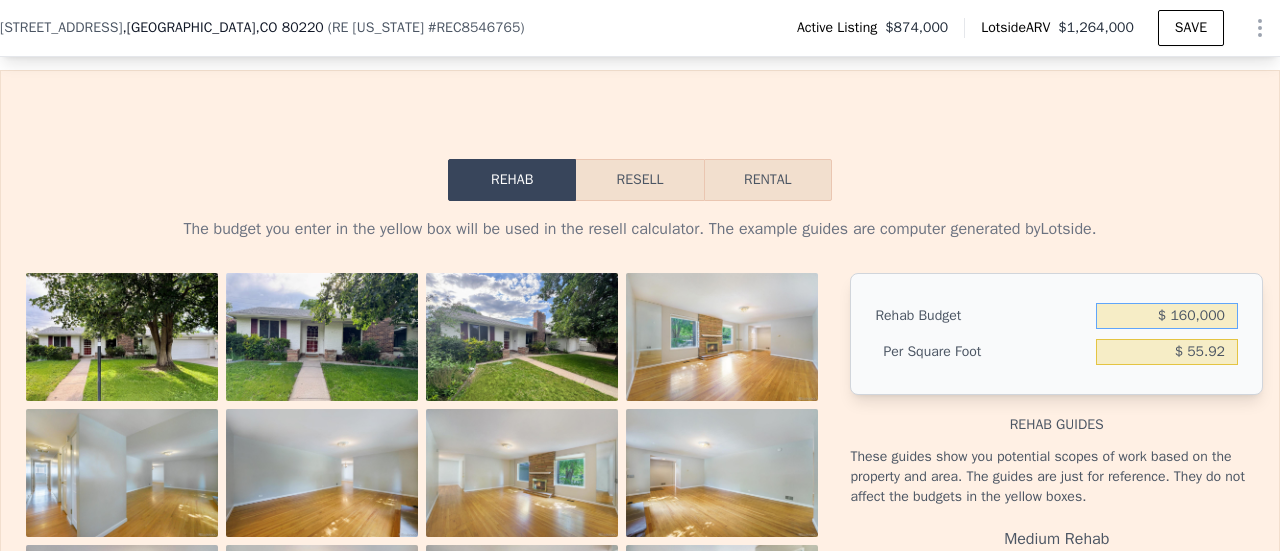 type on "$ 160,000" 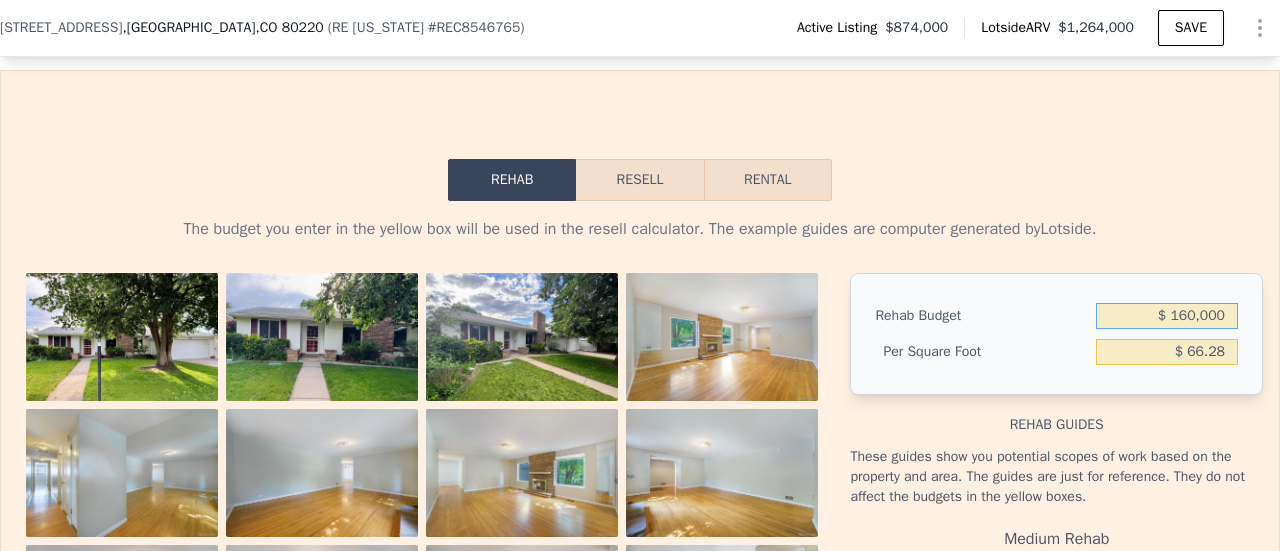 click on "$ 160,000" at bounding box center [1167, 316] 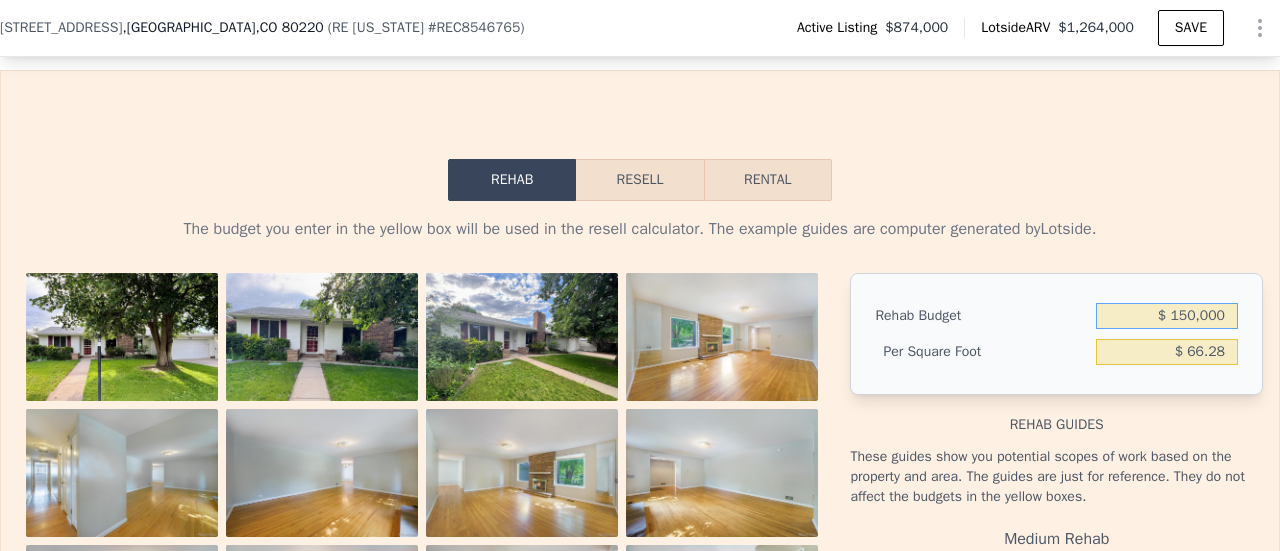 type on "$ 150,000" 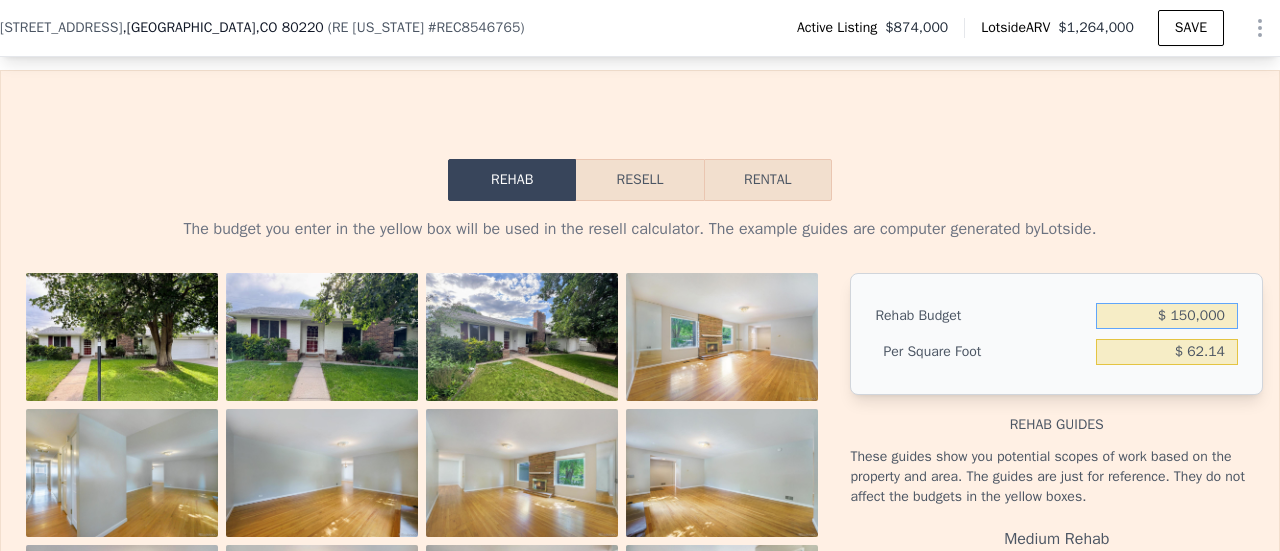 click on "$ 150,000" at bounding box center (1167, 316) 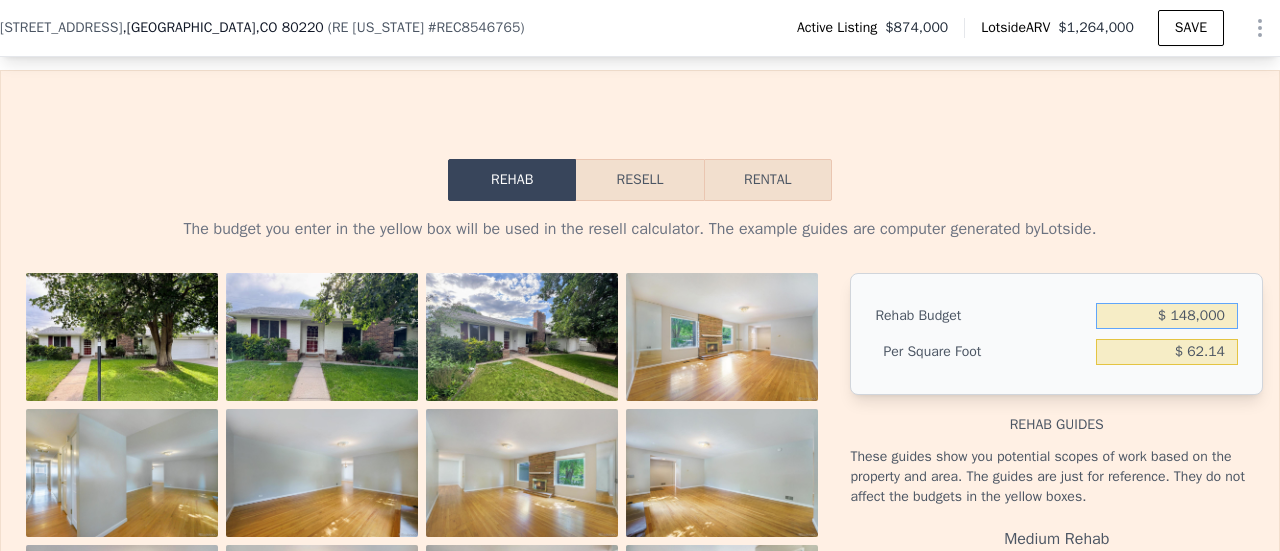 type on "$ 148,000" 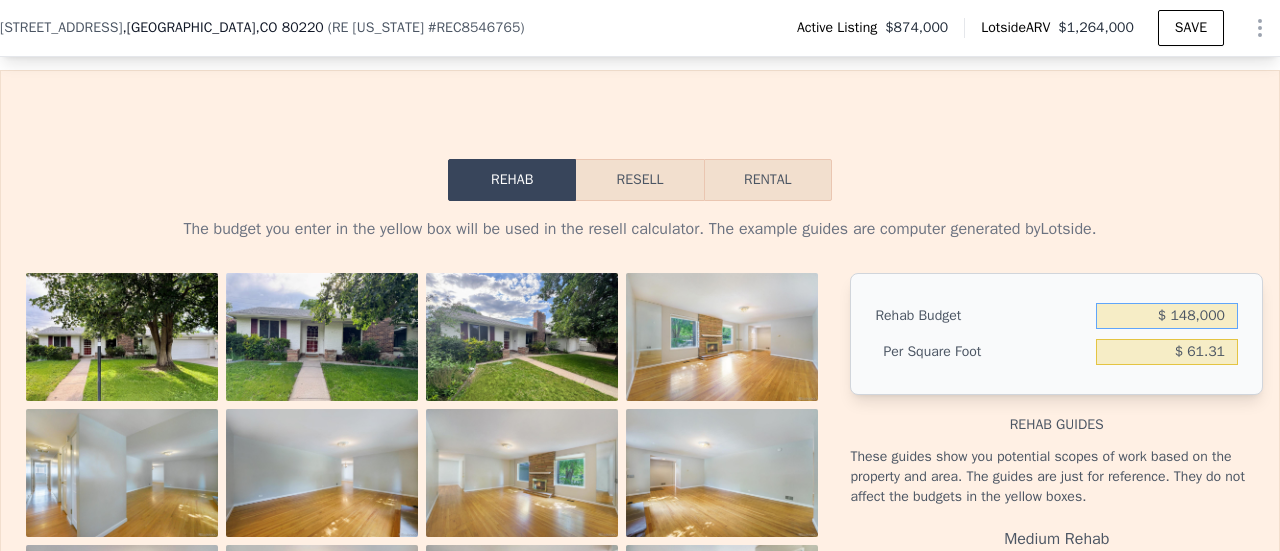 click on "$ 148,000" at bounding box center (1167, 316) 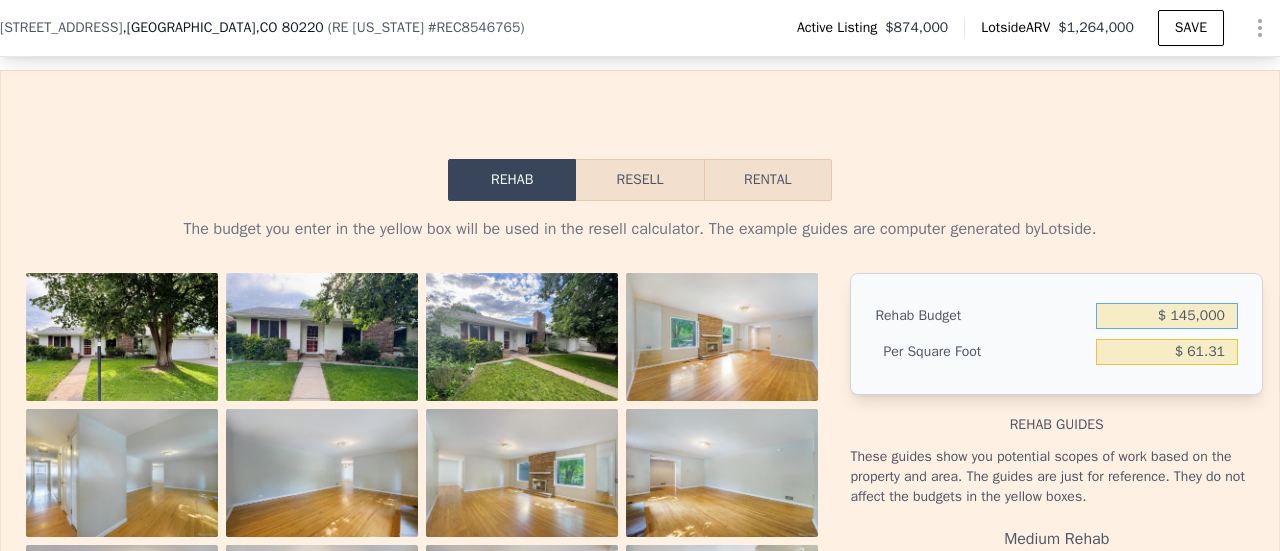 type on "$ 145,000" 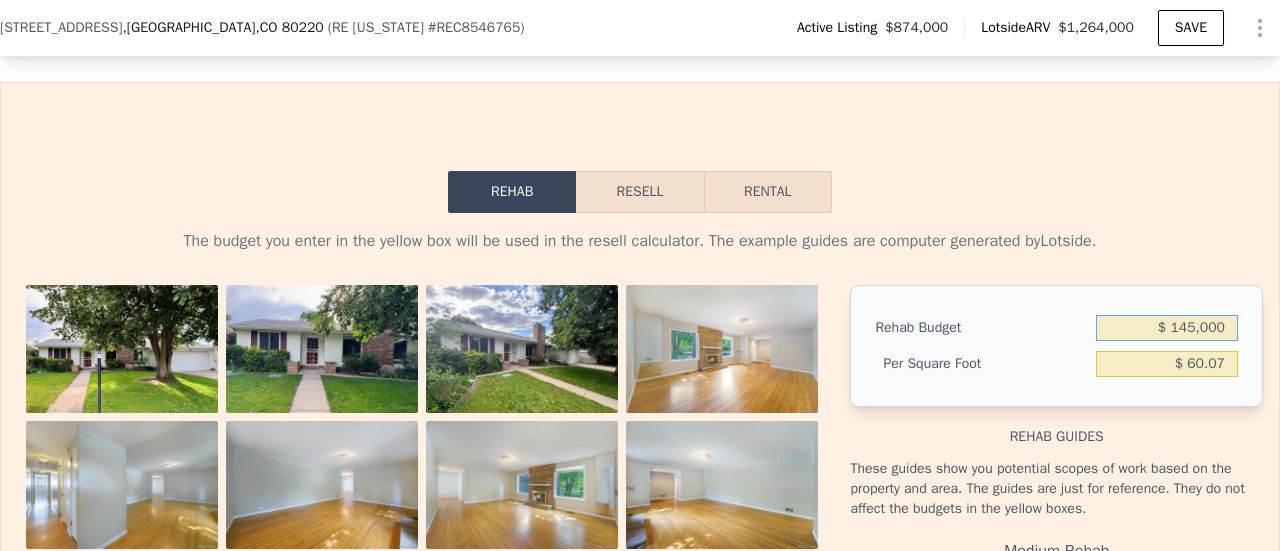 scroll, scrollTop: 3228, scrollLeft: 0, axis: vertical 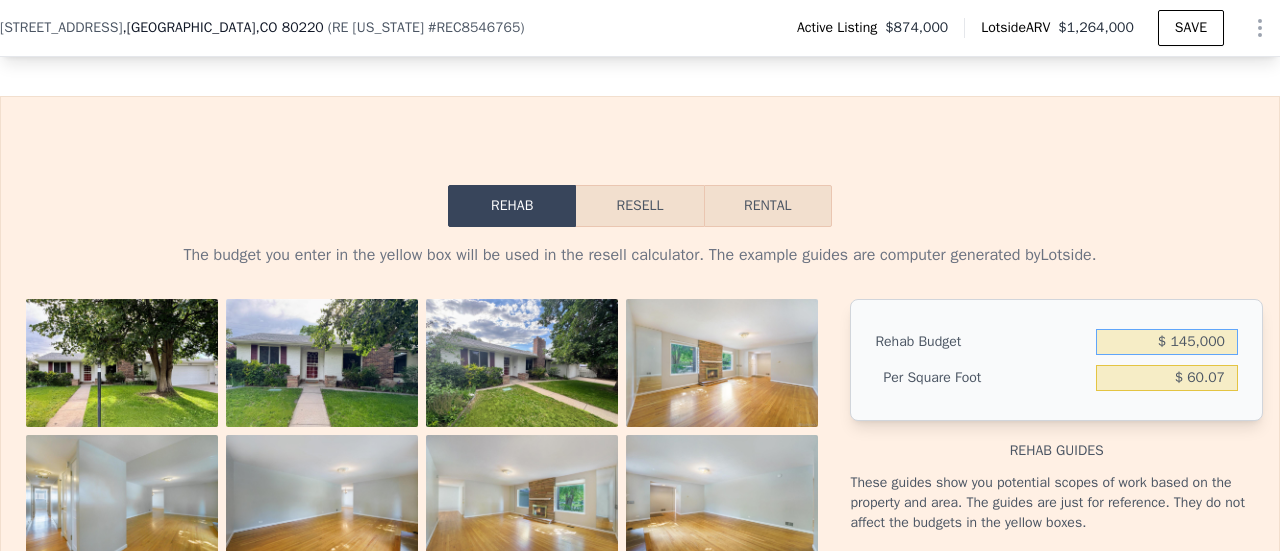 click on "Resell" at bounding box center (639, 206) 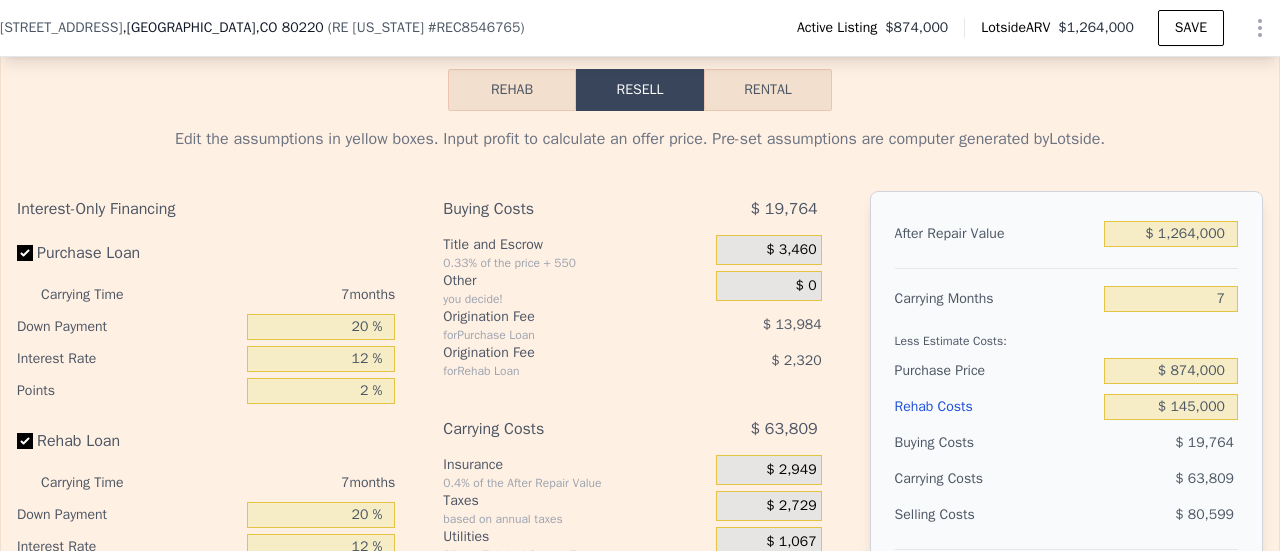 scroll, scrollTop: 3338, scrollLeft: 0, axis: vertical 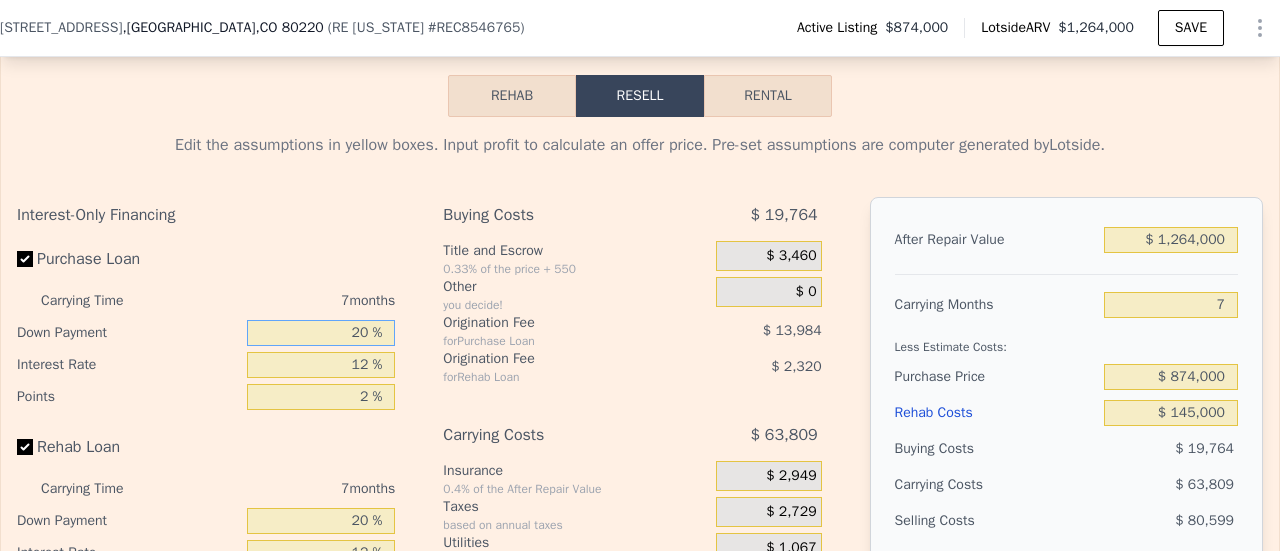 drag, startPoint x: 359, startPoint y: 348, endPoint x: 330, endPoint y: 348, distance: 29 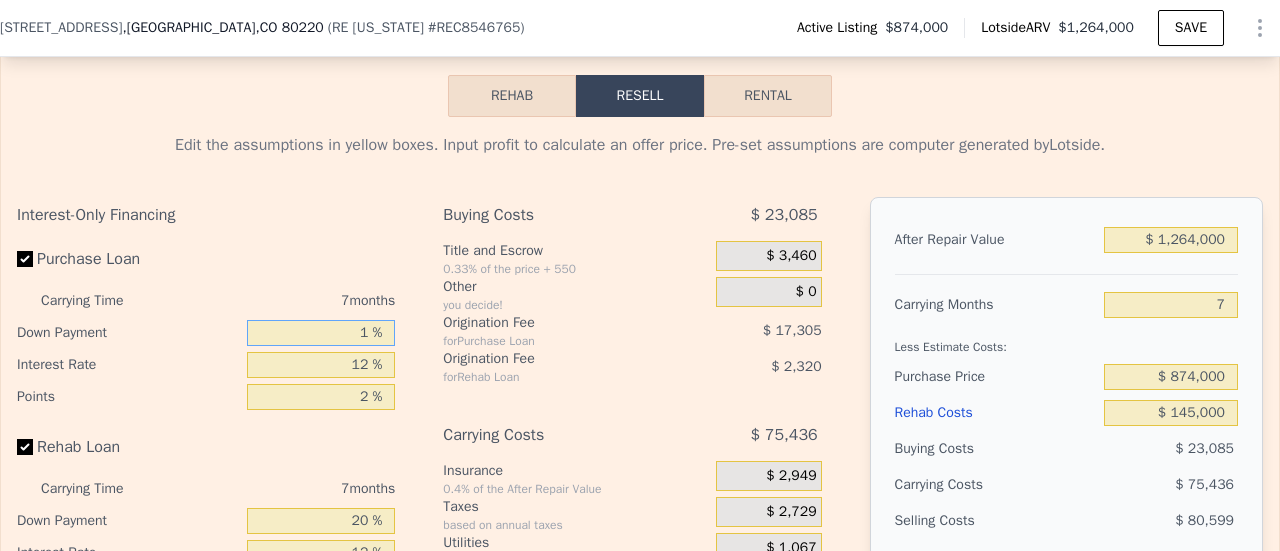 type on "$ 65,880" 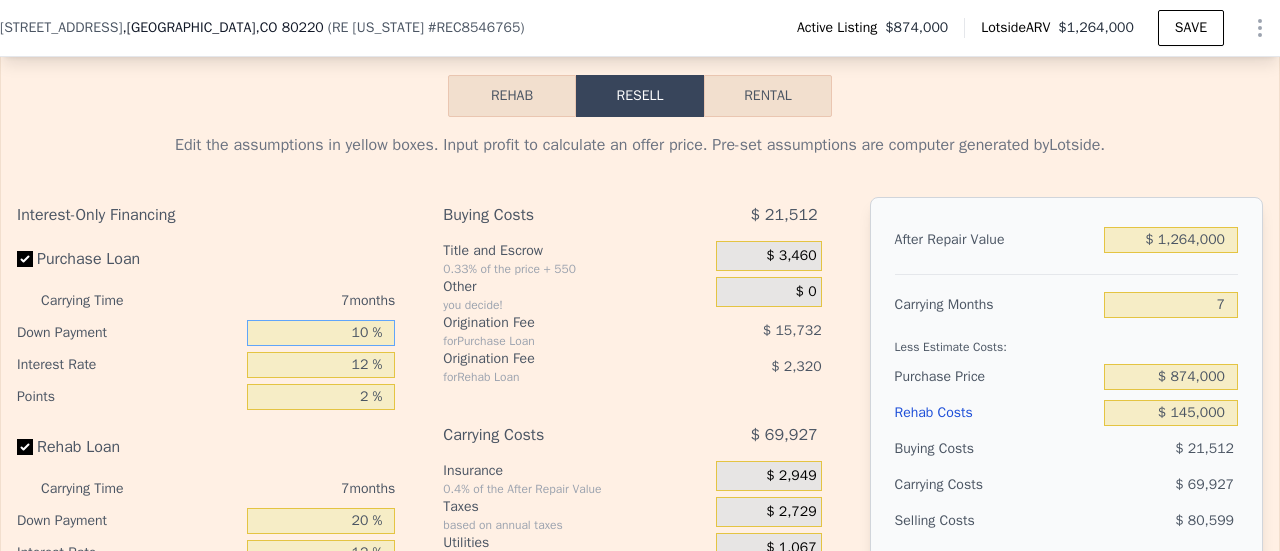 type on "$ 72,962" 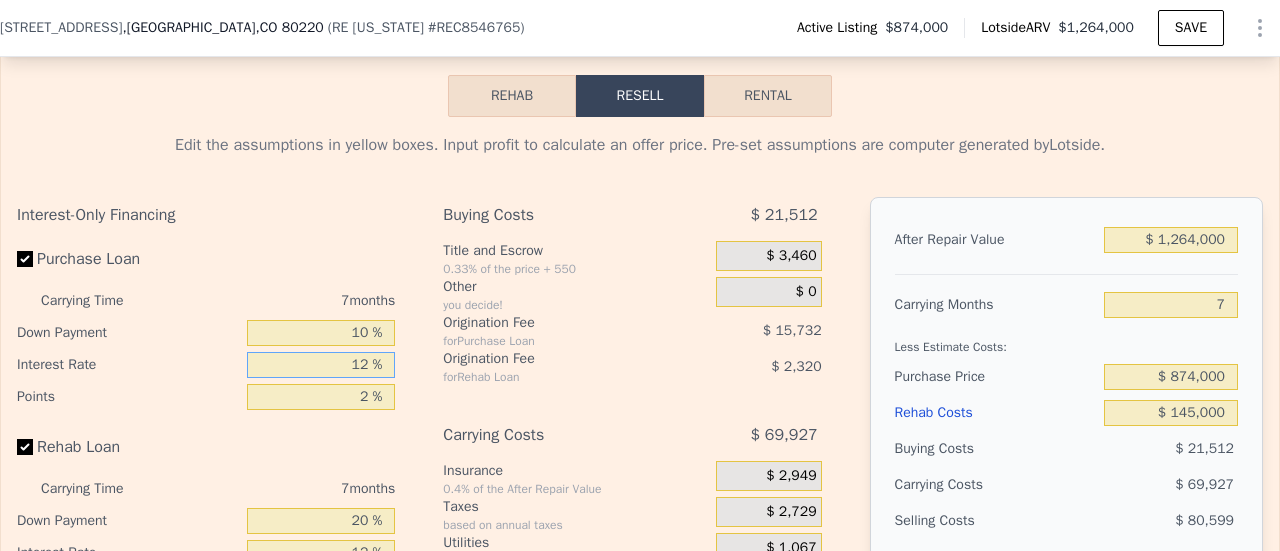 click on "12 %" at bounding box center (321, 365) 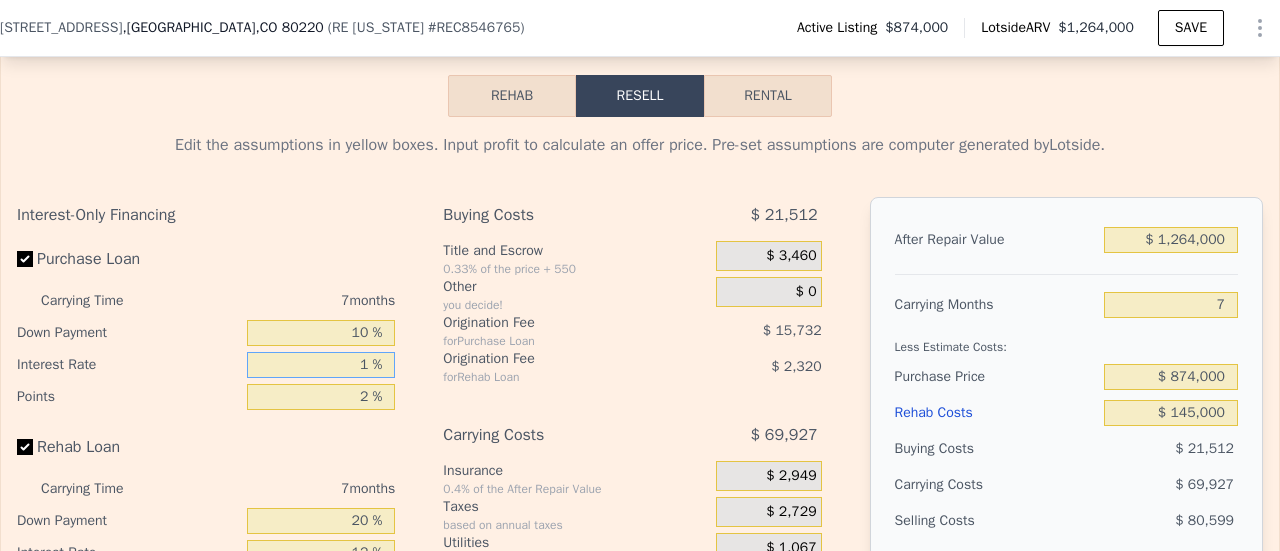 type on "$ 123,432" 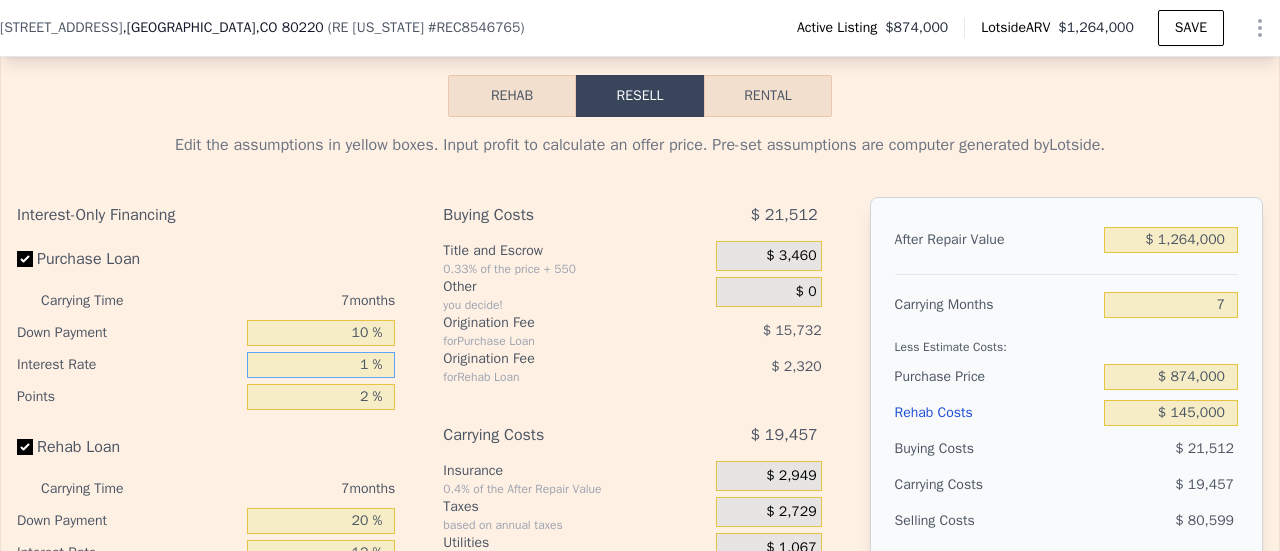 type on "11 %" 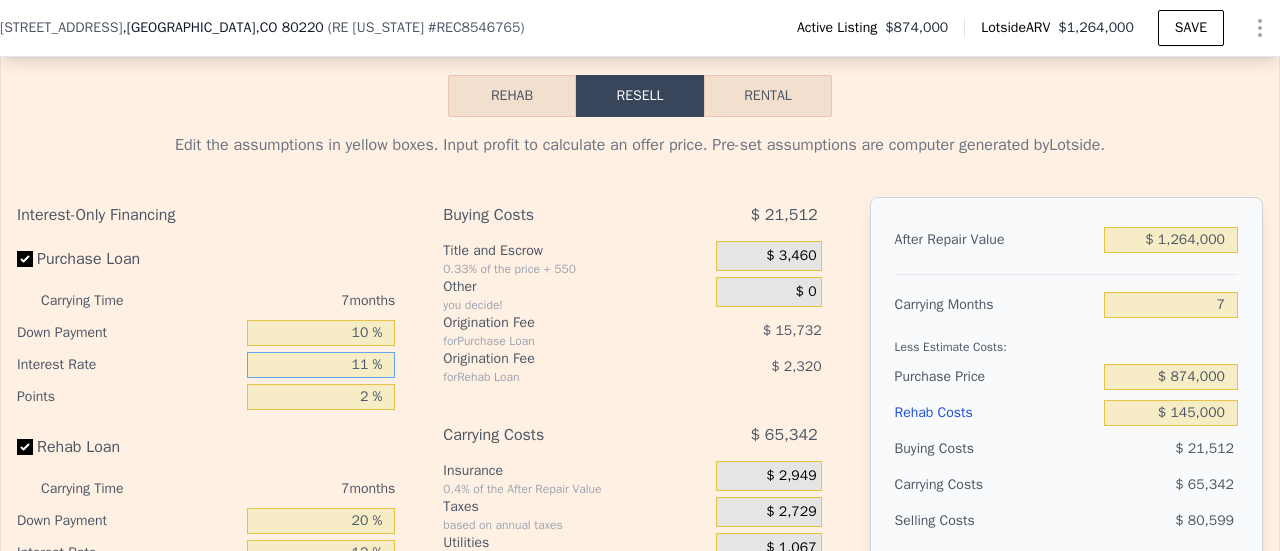 type on "$ 77,547" 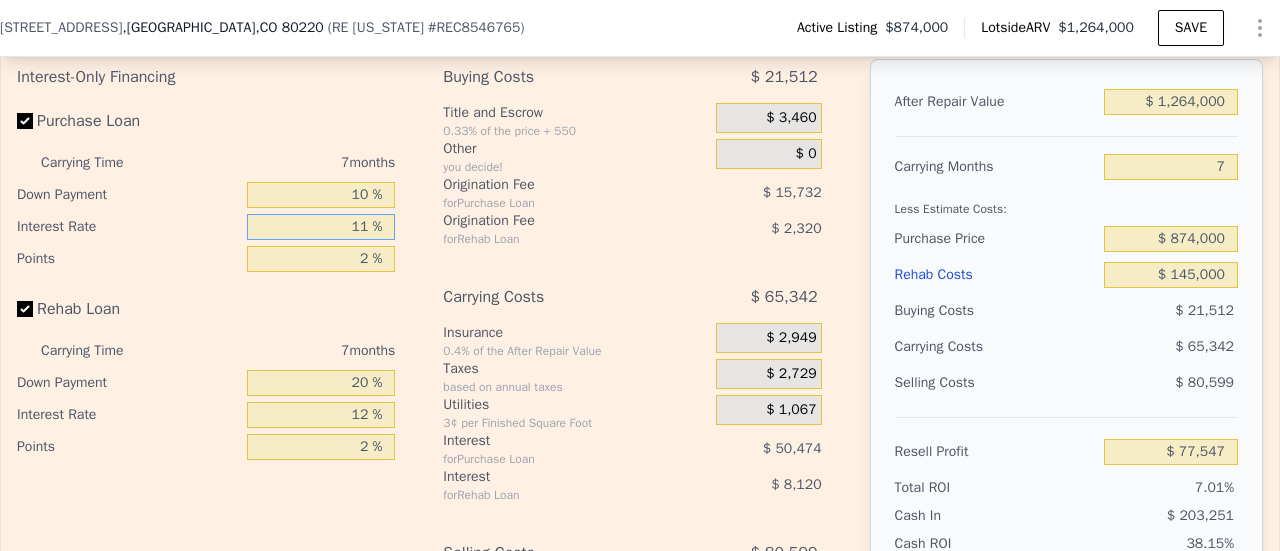 scroll, scrollTop: 3486, scrollLeft: 0, axis: vertical 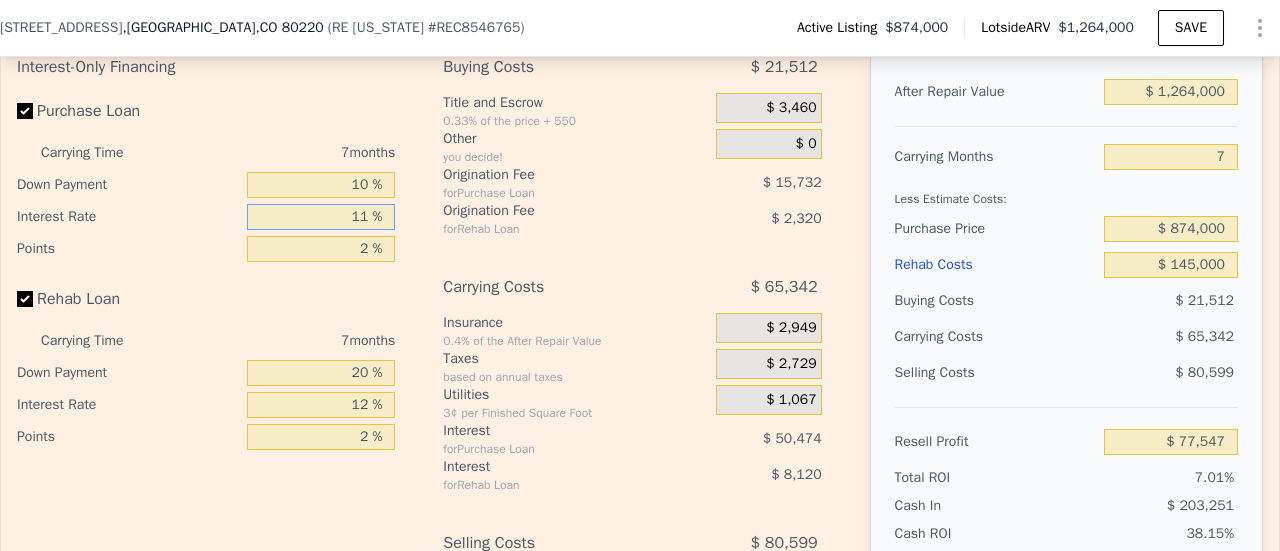 type on "11 %" 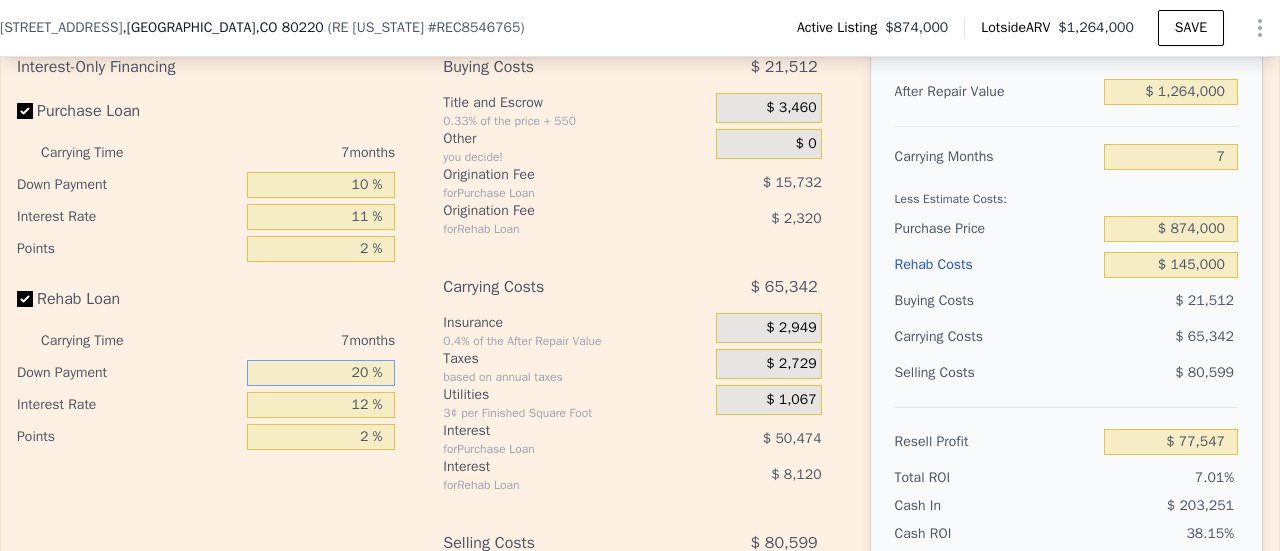 click on "20 %" at bounding box center [321, 373] 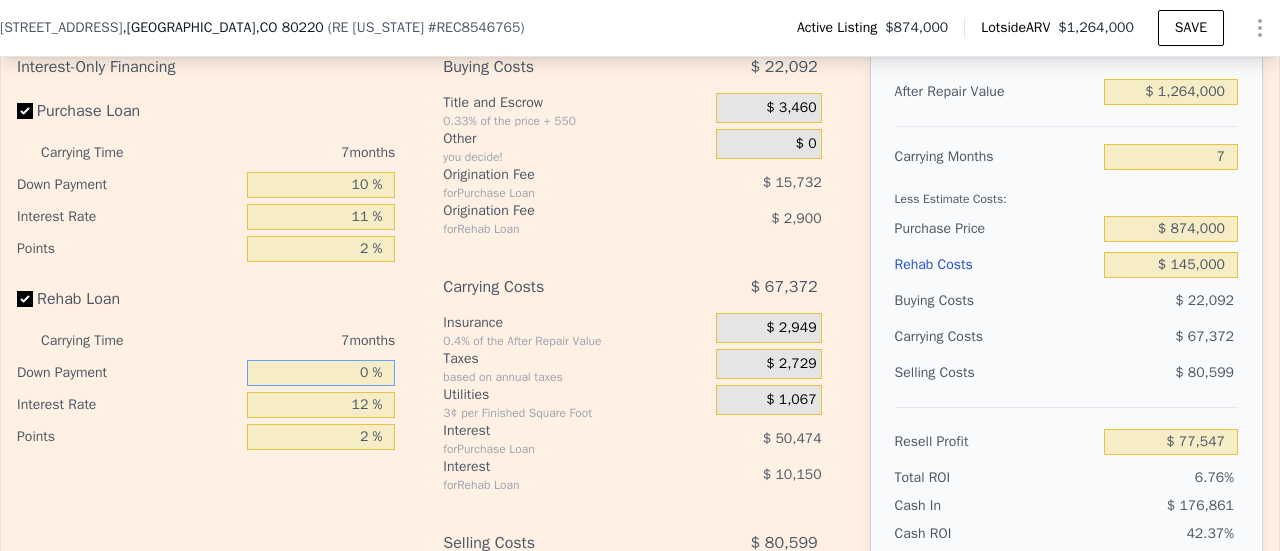 type on "$ 74,937" 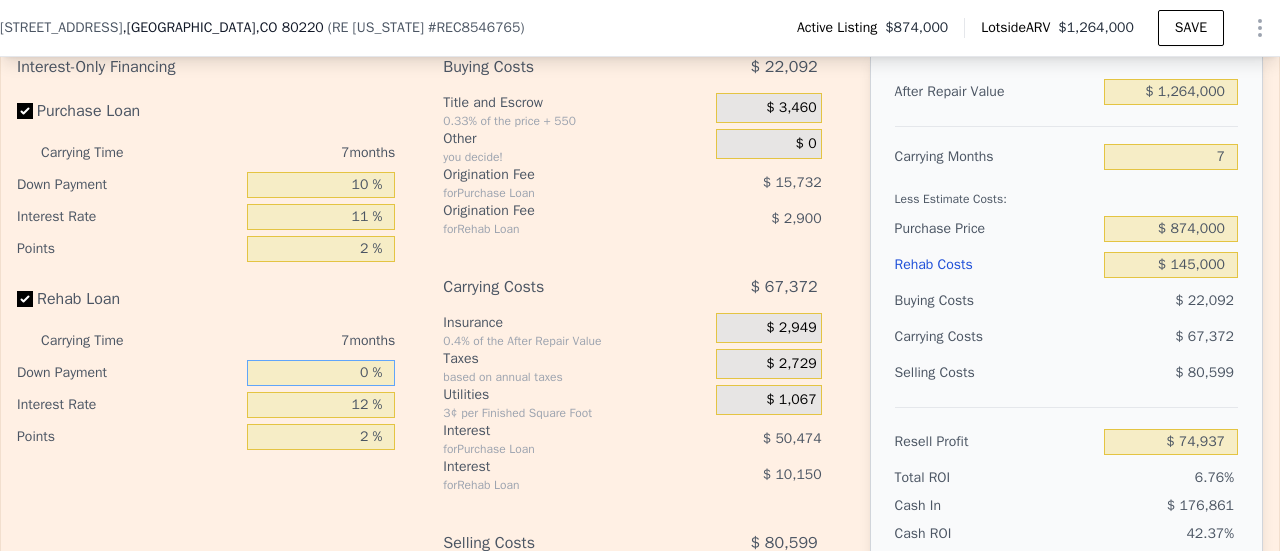 type on "0 %" 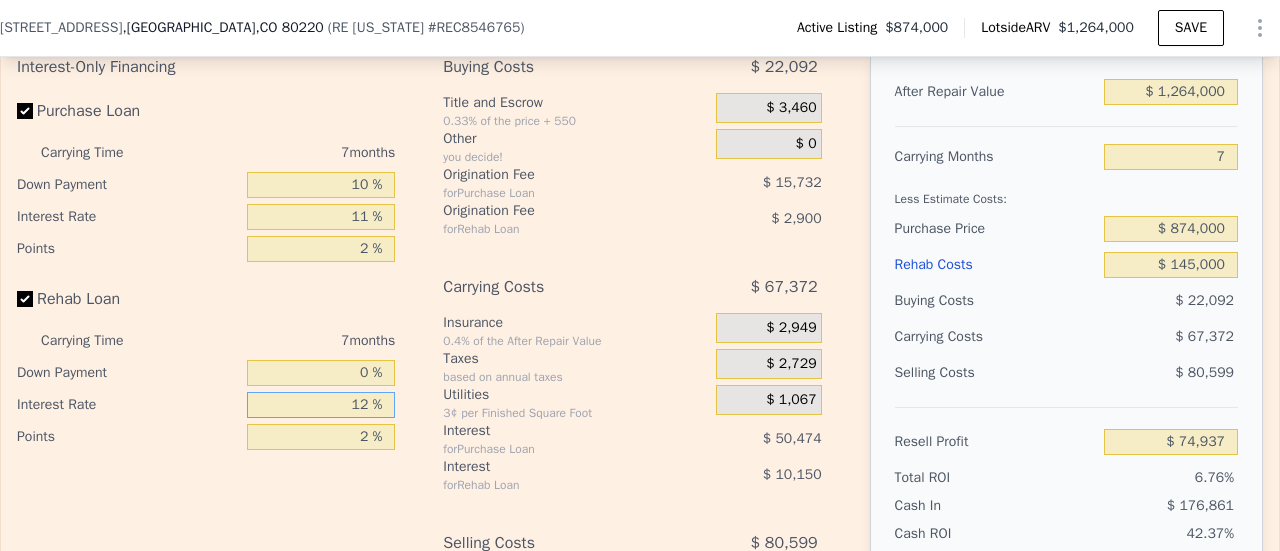 click on "12 %" at bounding box center [321, 405] 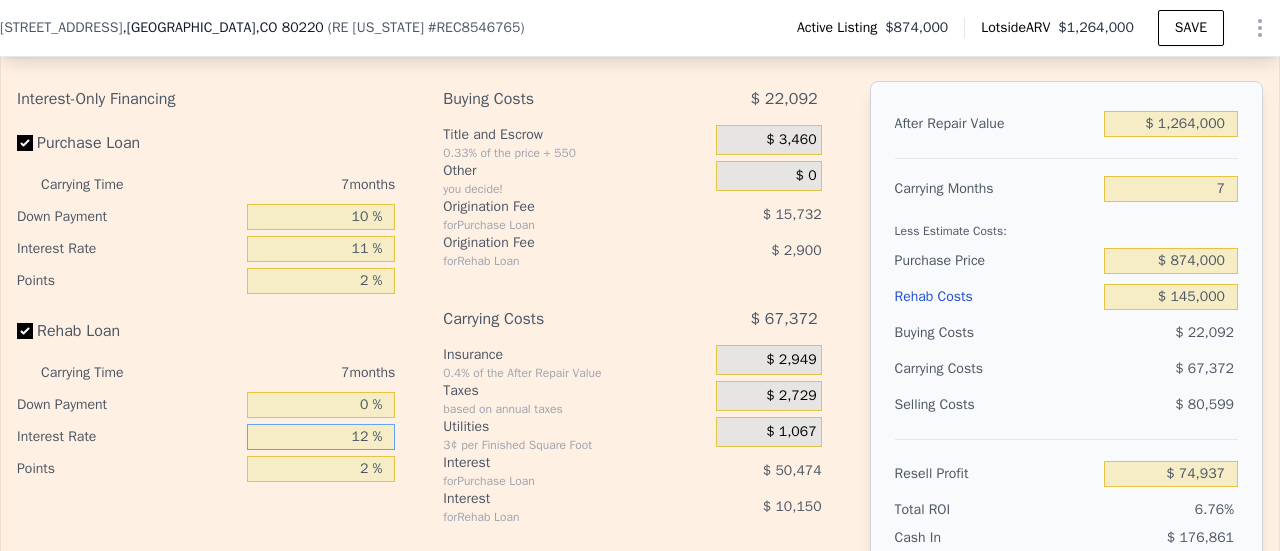 scroll, scrollTop: 3456, scrollLeft: 0, axis: vertical 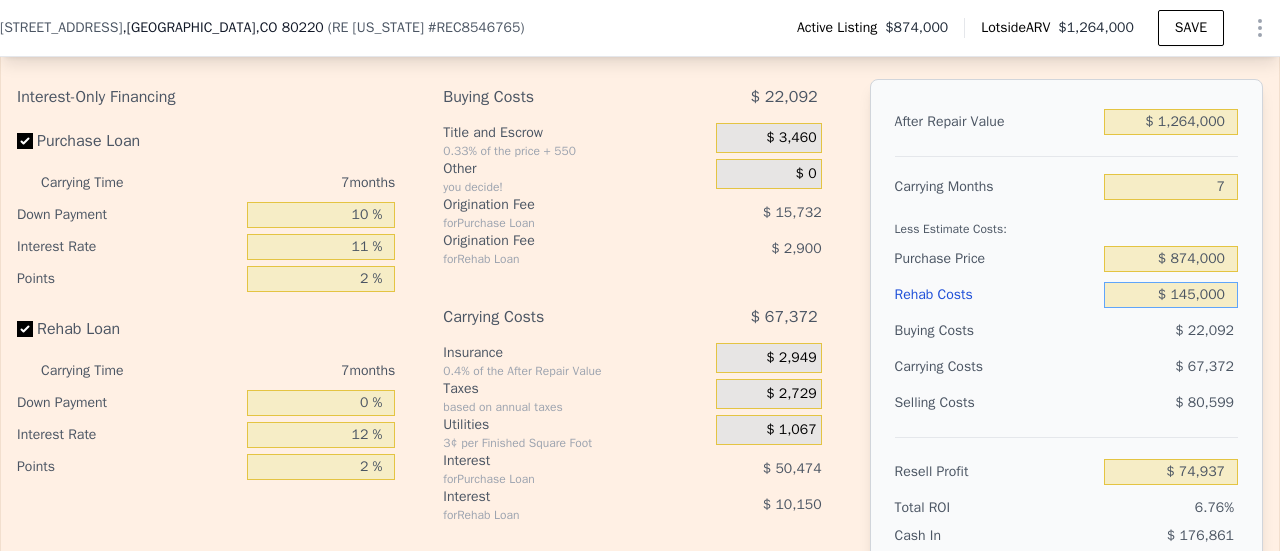 click on "$ 145,000" at bounding box center [1171, 295] 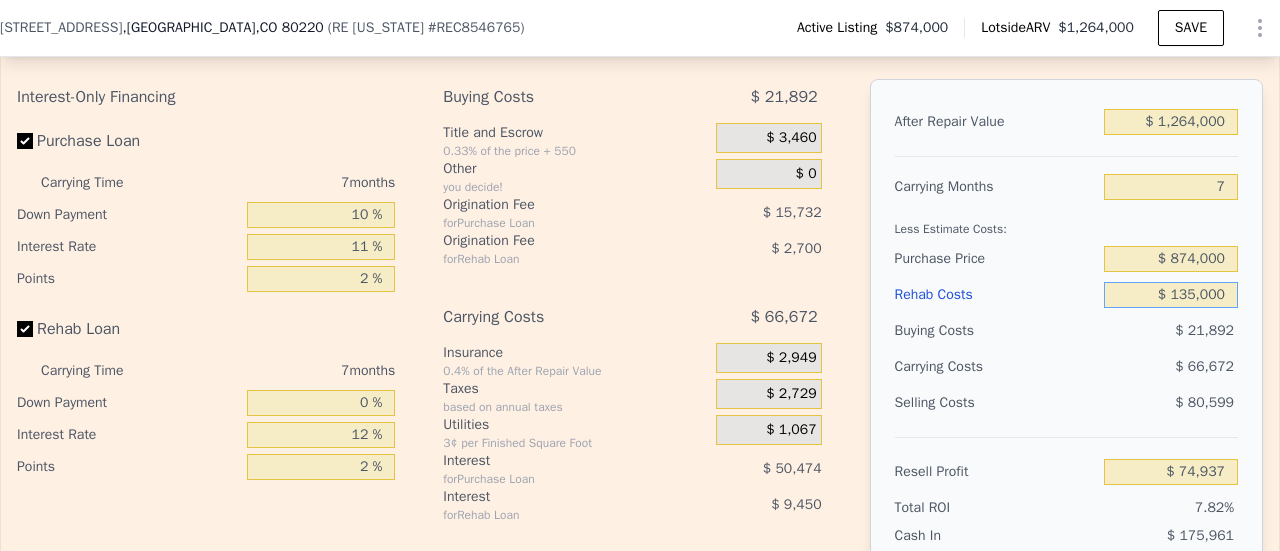 type on "$ 85,837" 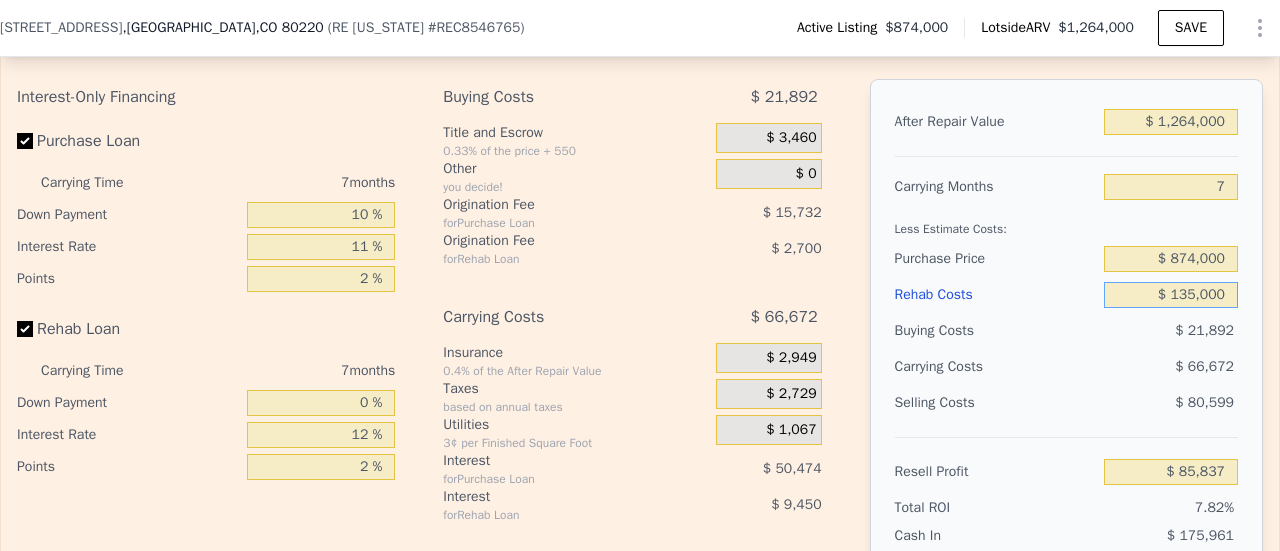 click on "$ 135,000" at bounding box center [1171, 295] 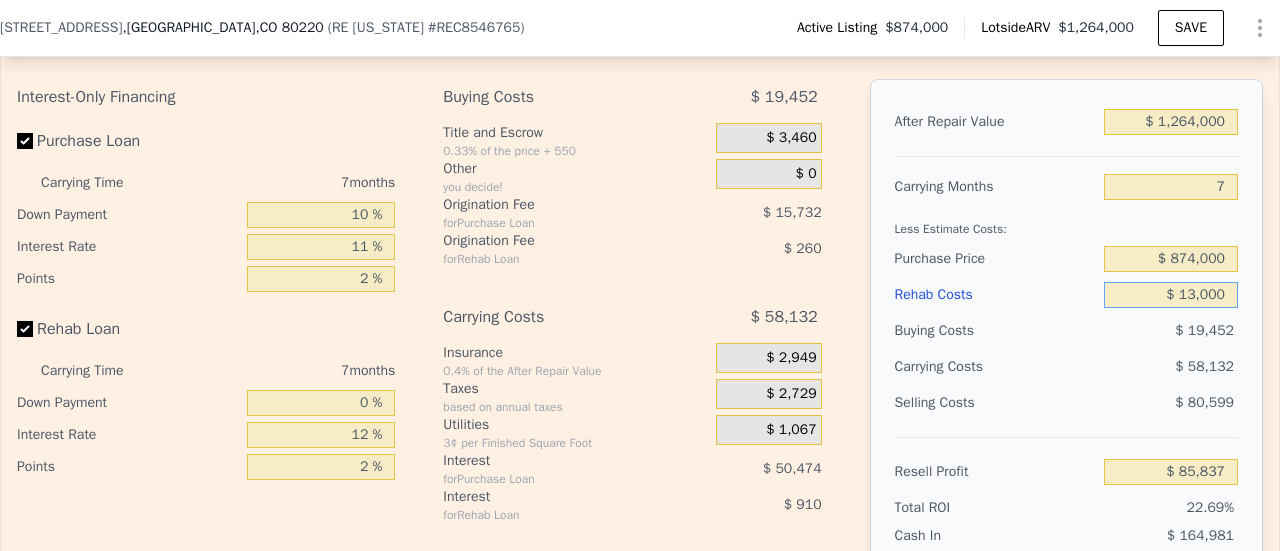 type on "$ 218,817" 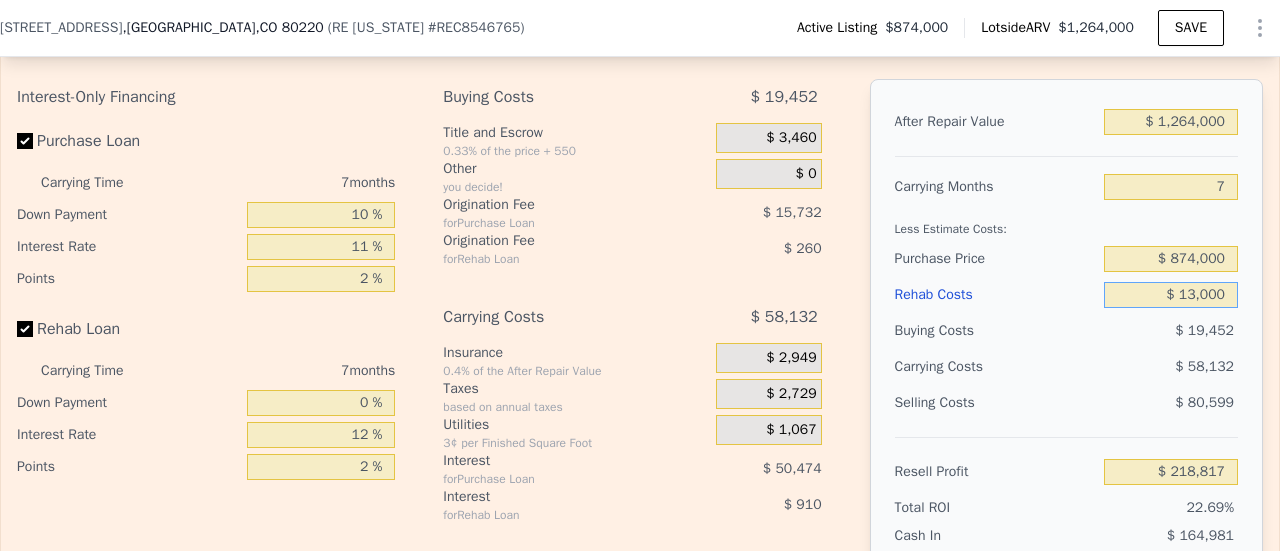 type on "$ 130,000" 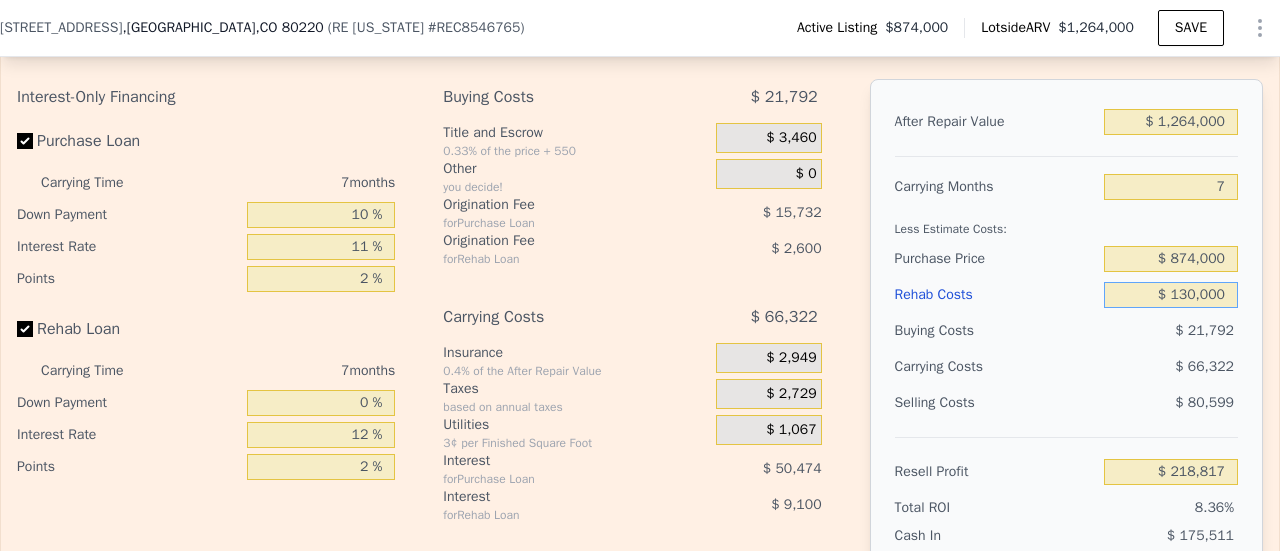 type on "$ 91,287" 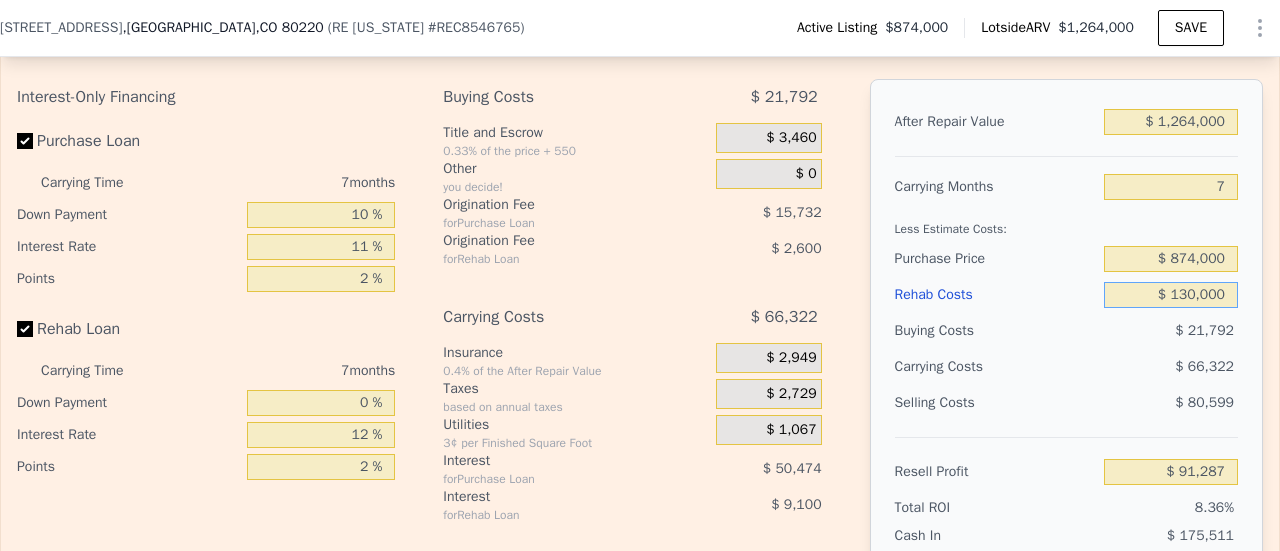 type on "$ 130,000" 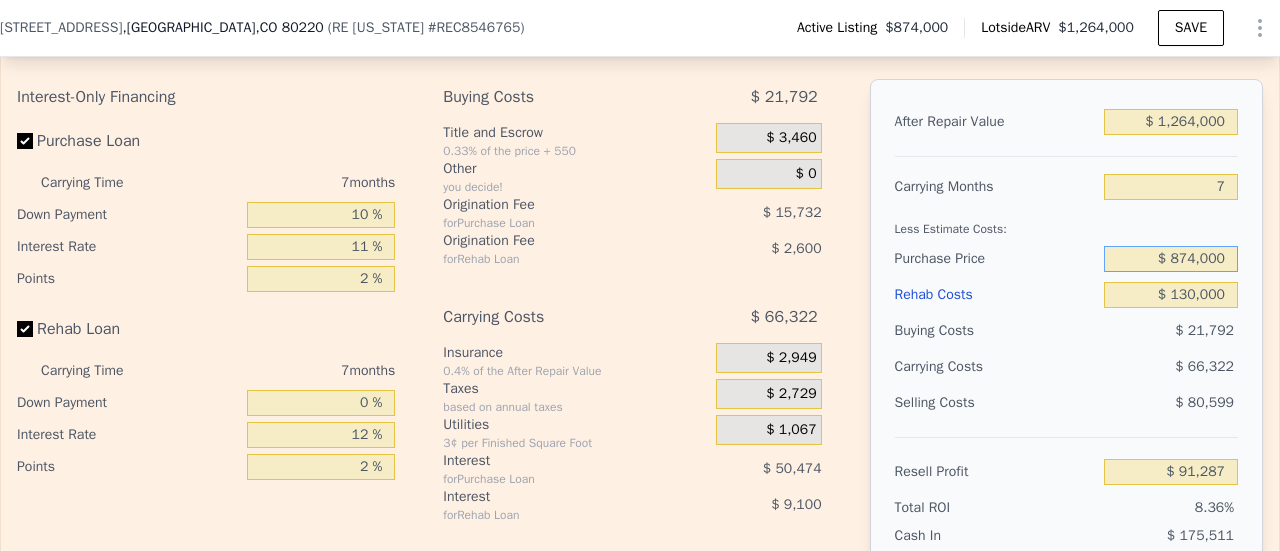 click on "$ 874,000" at bounding box center [1171, 259] 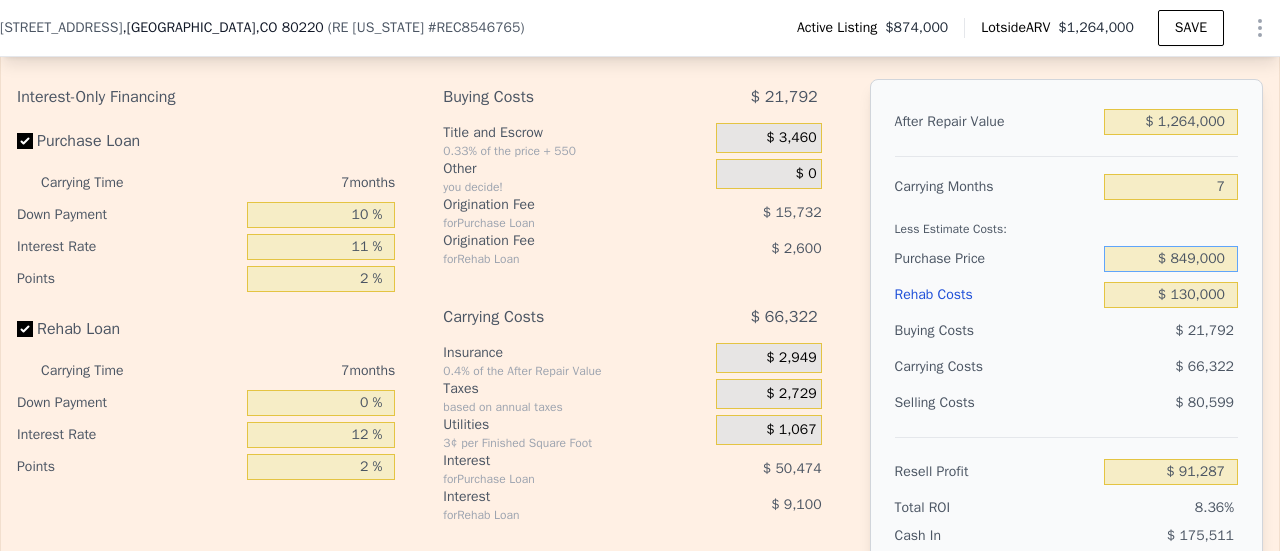 type on "$ 849,000" 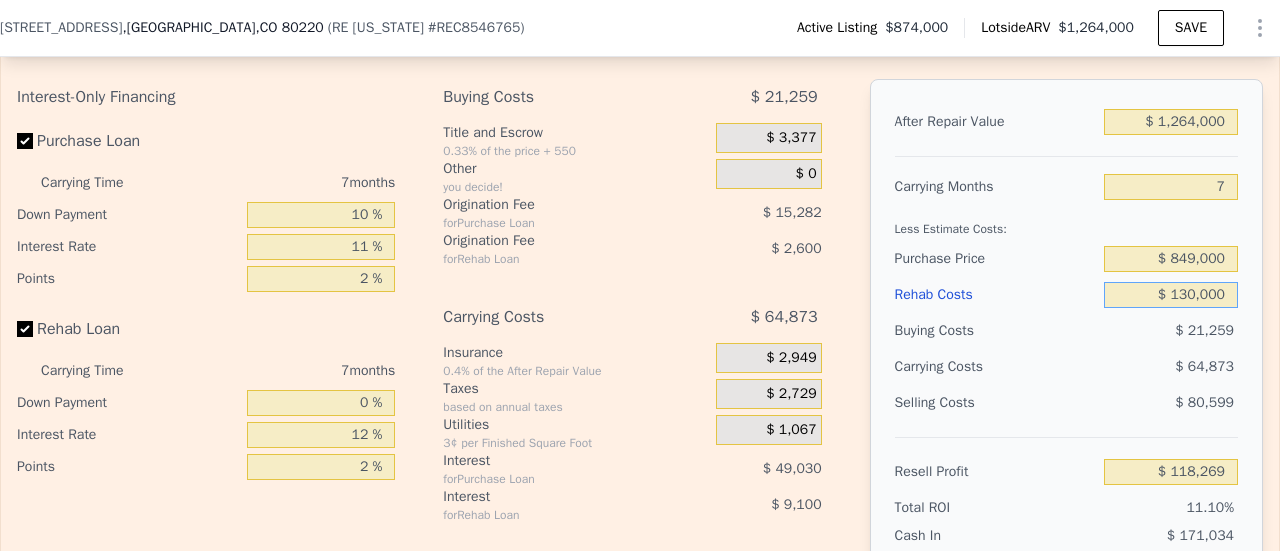 click on "$ 130,000" at bounding box center (1171, 295) 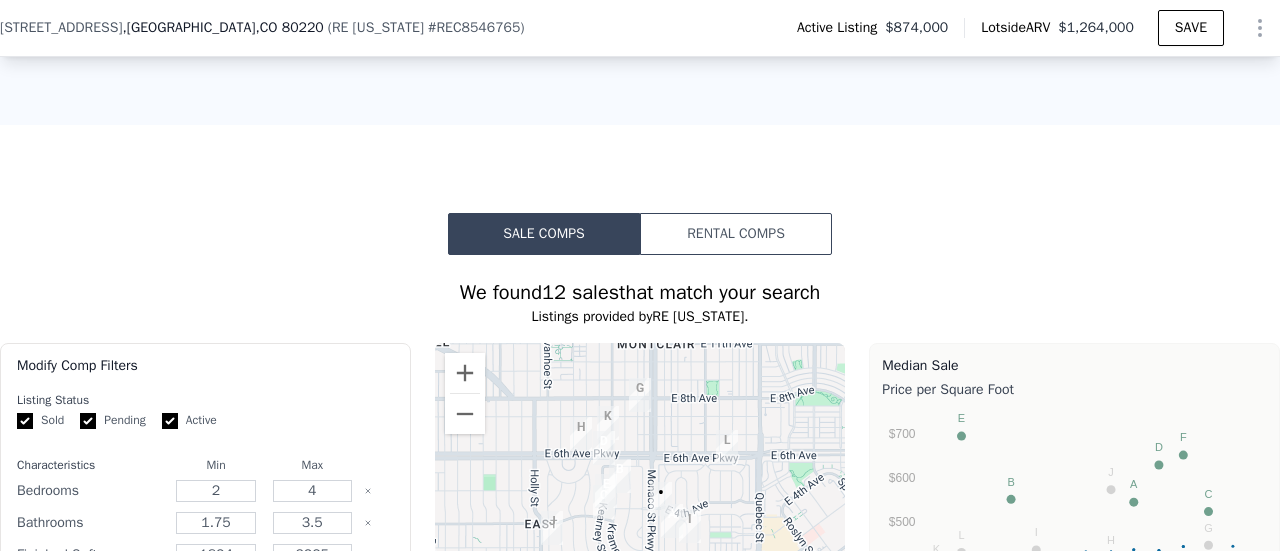 scroll, scrollTop: 1832, scrollLeft: 0, axis: vertical 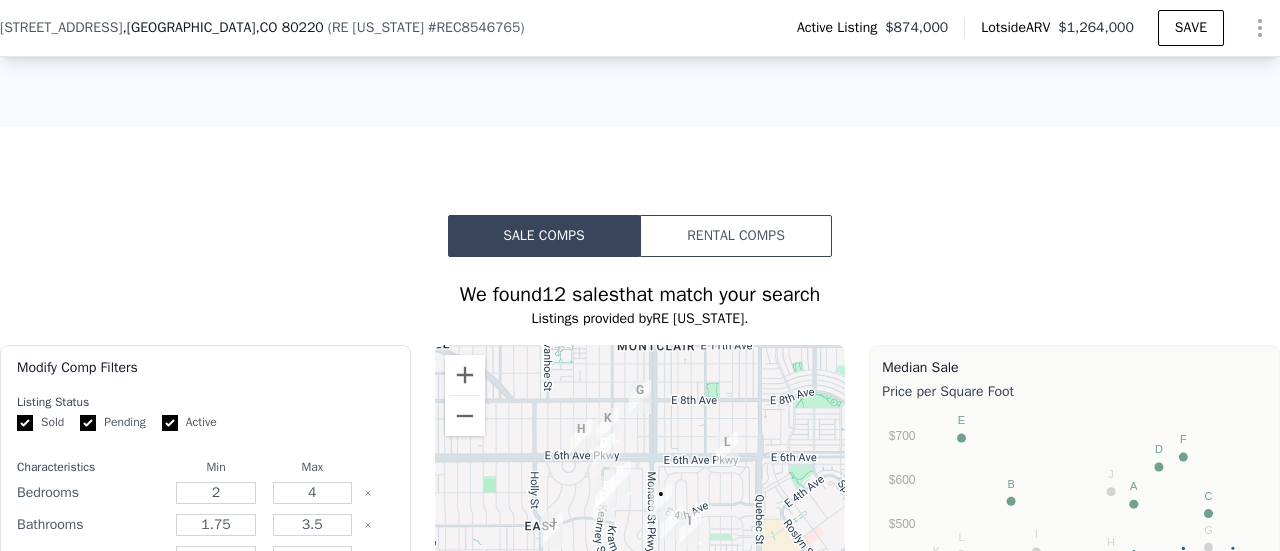 click 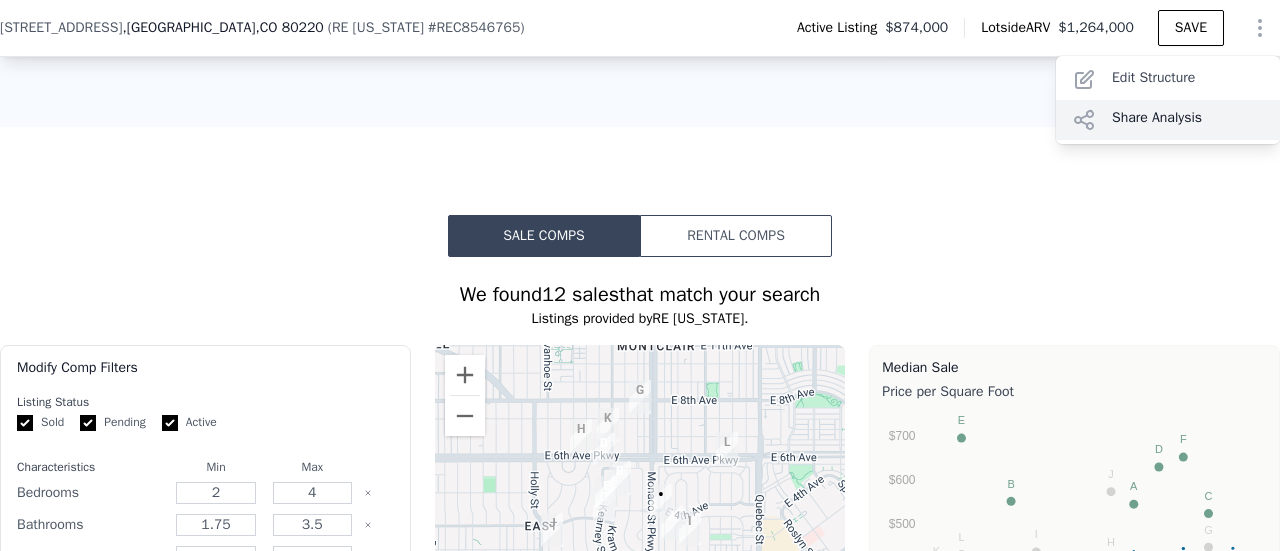 click on "Share Analysis" at bounding box center (1168, 120) 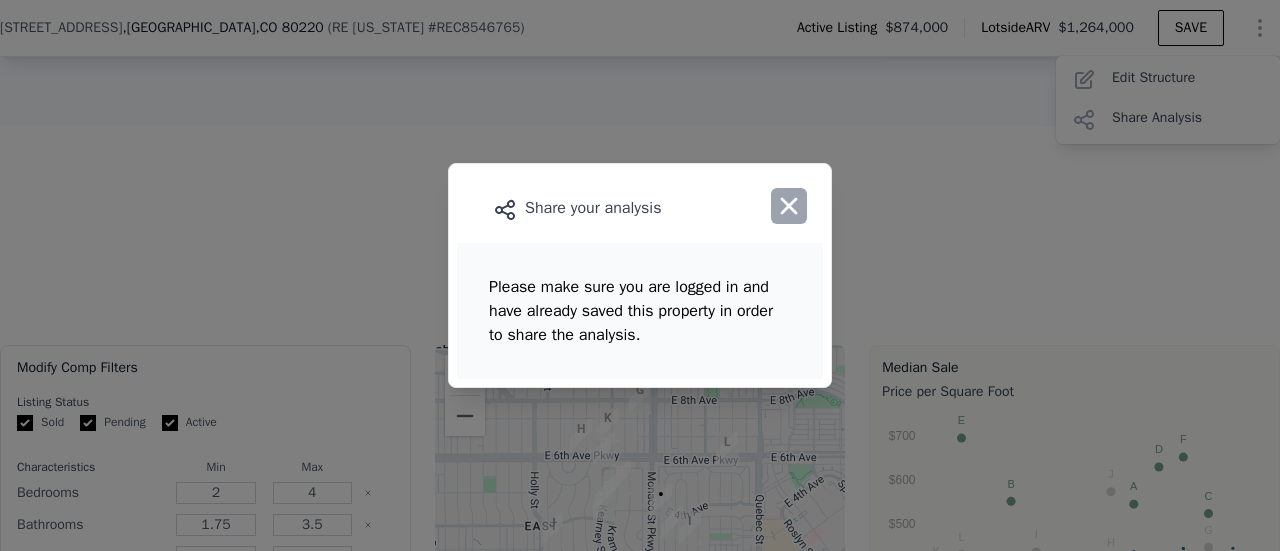 click 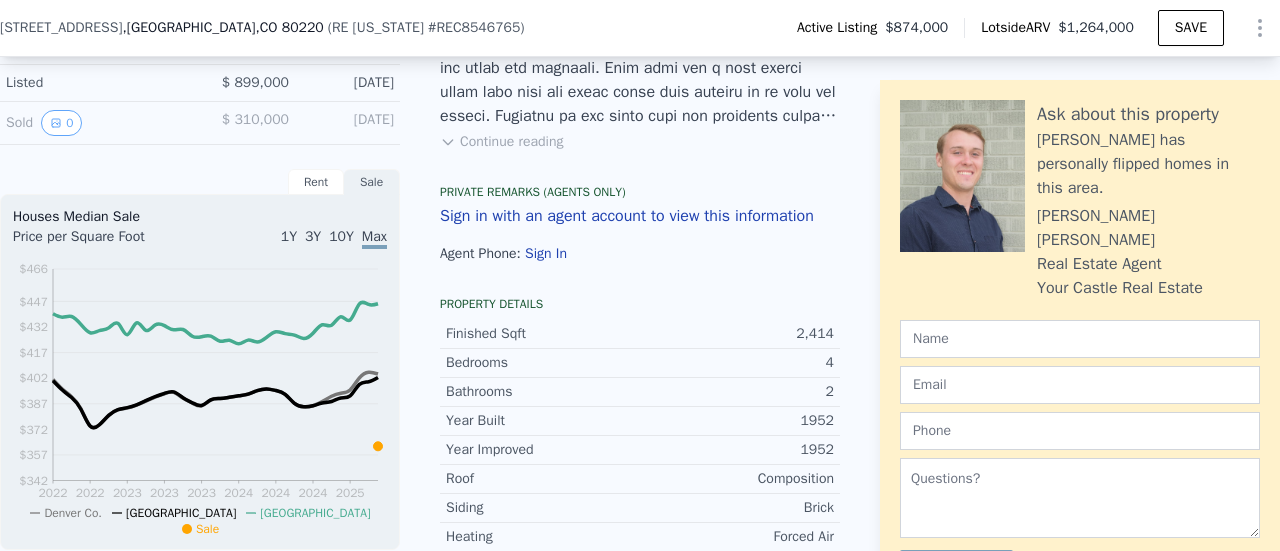 scroll, scrollTop: 566, scrollLeft: 0, axis: vertical 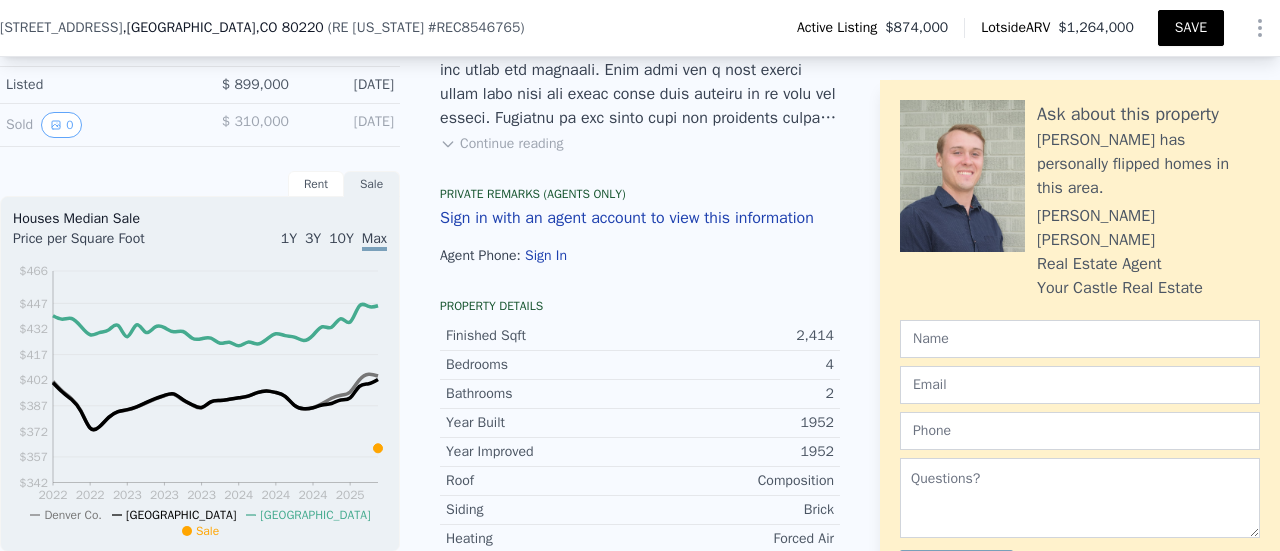 click on "SAVE" at bounding box center [1191, 28] 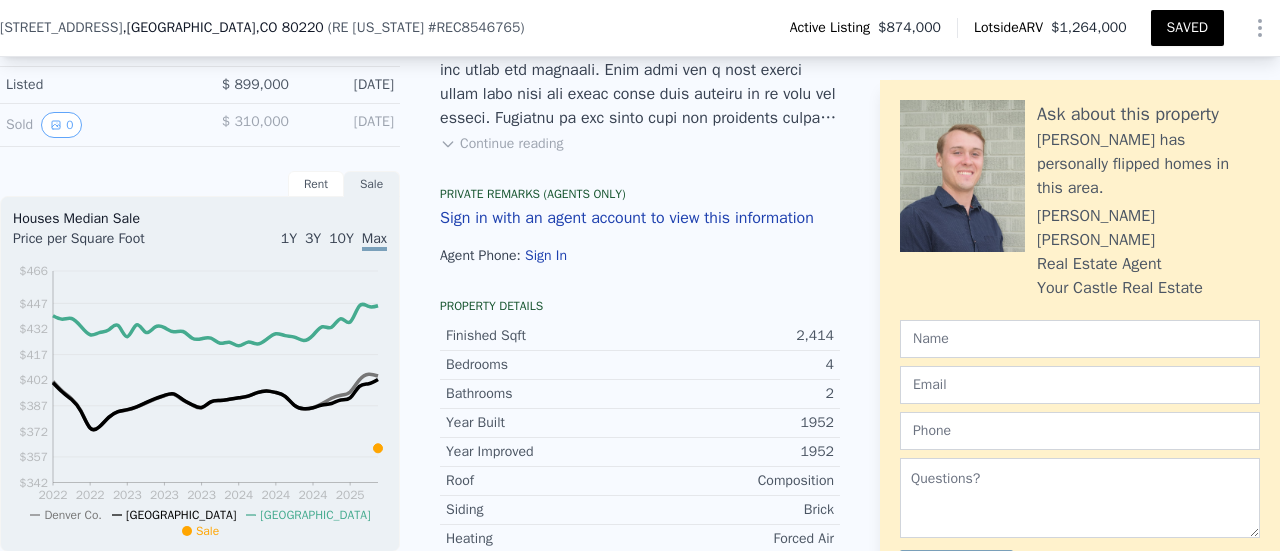 click 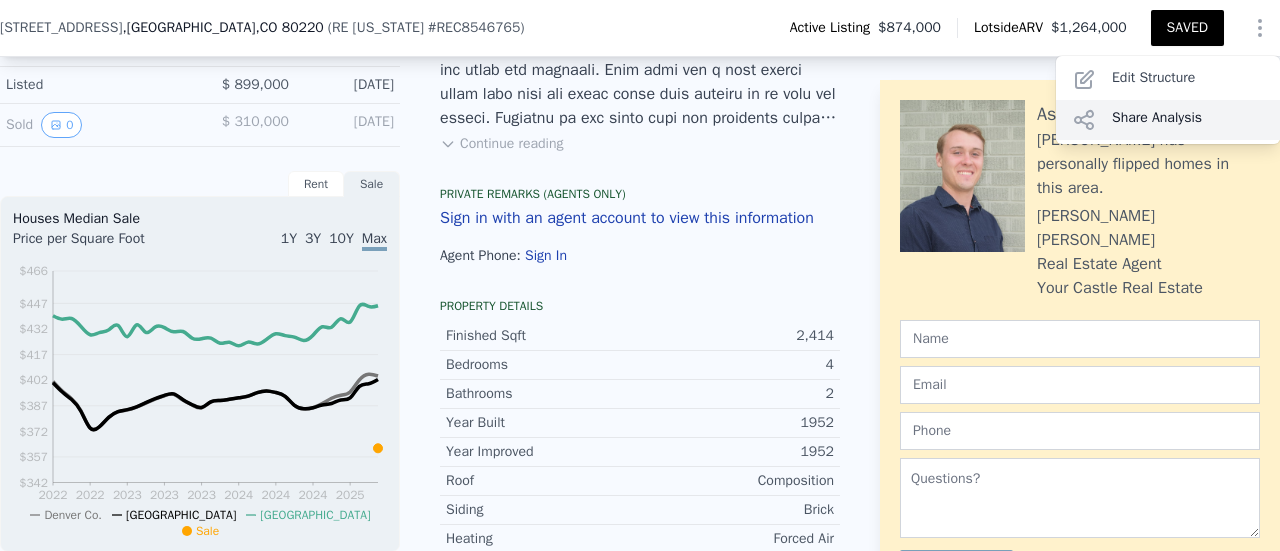 click on "Share Analysis" at bounding box center [1168, 120] 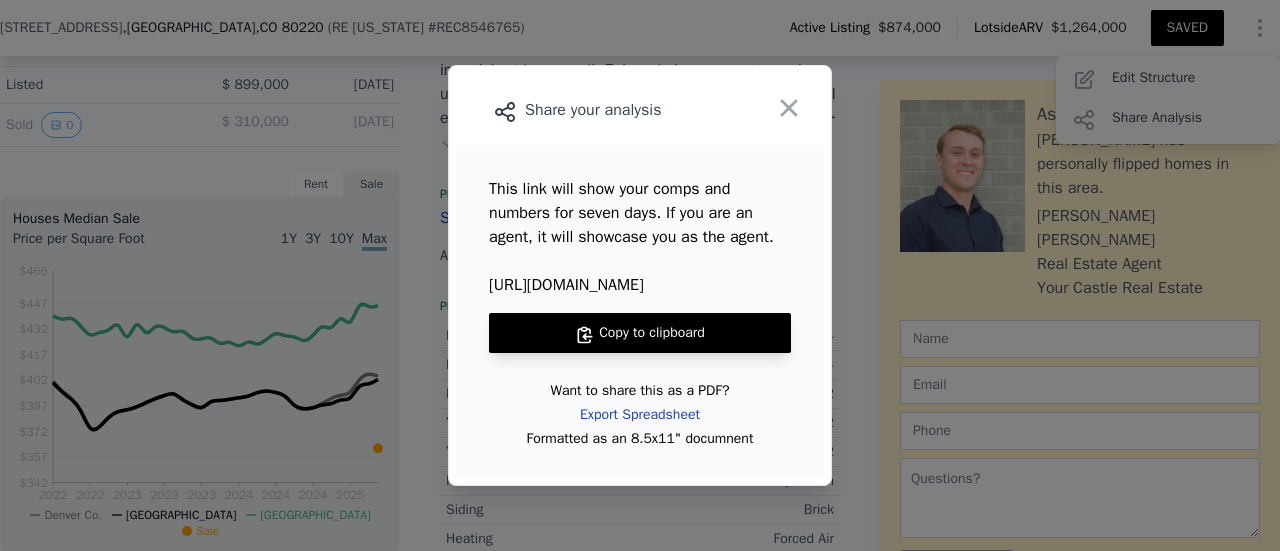 click on "Export Spreadsheet" at bounding box center [640, 415] 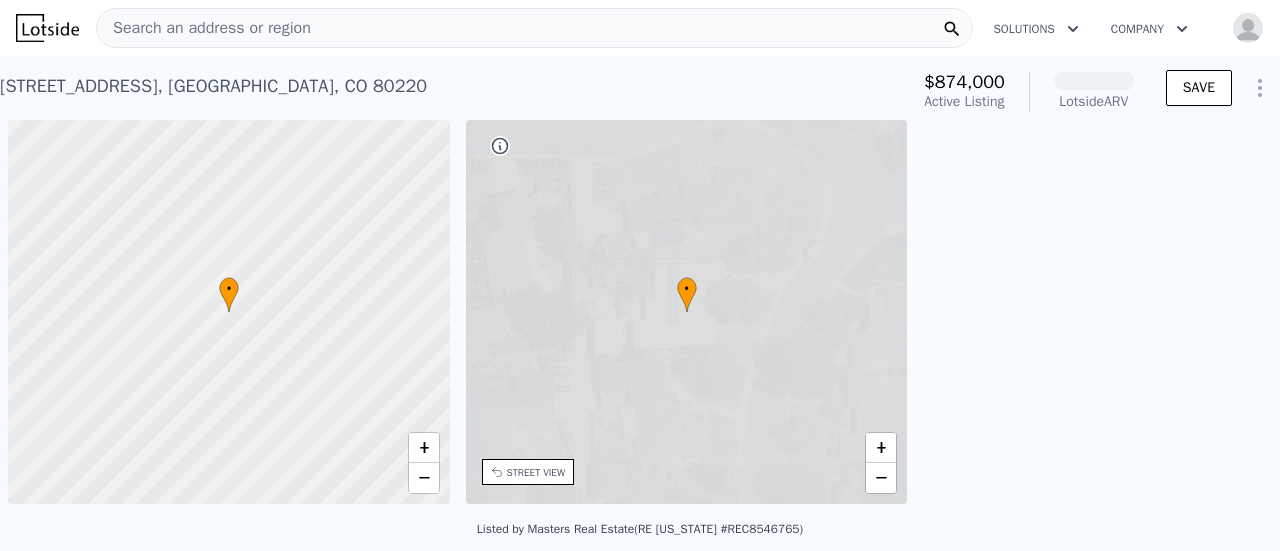 scroll, scrollTop: 0, scrollLeft: 0, axis: both 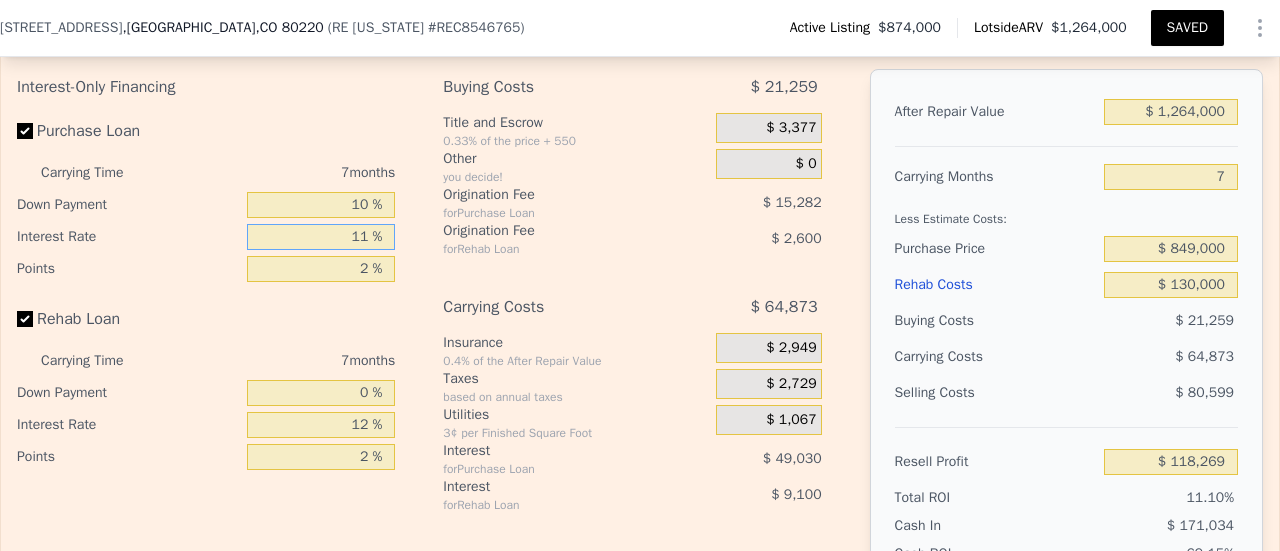 click on "11 %" at bounding box center (321, 237) 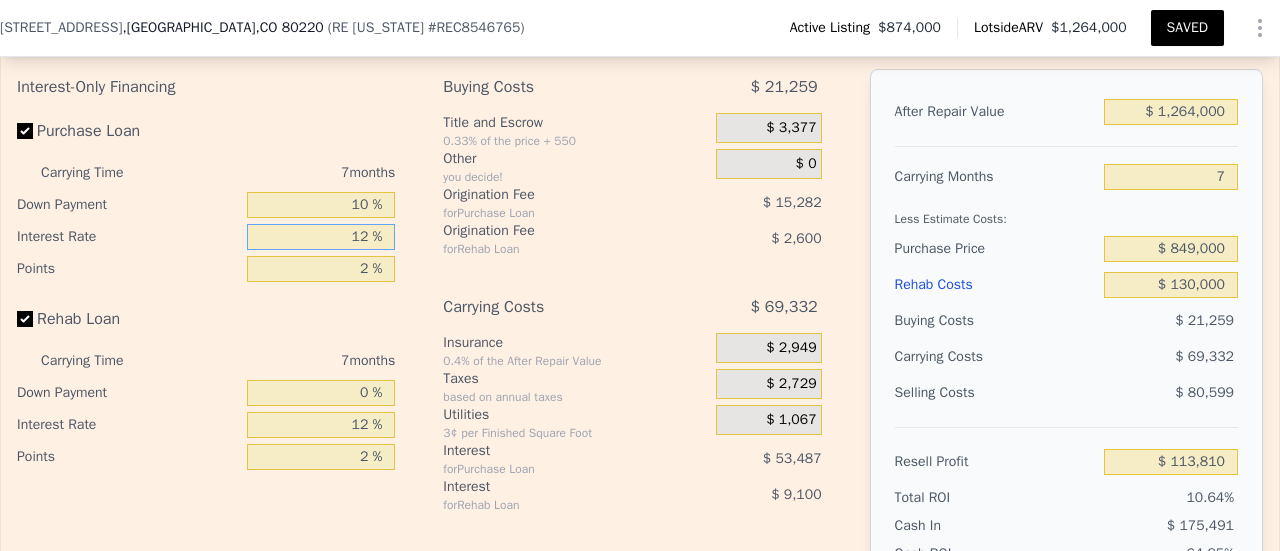 type on "$ 113,810" 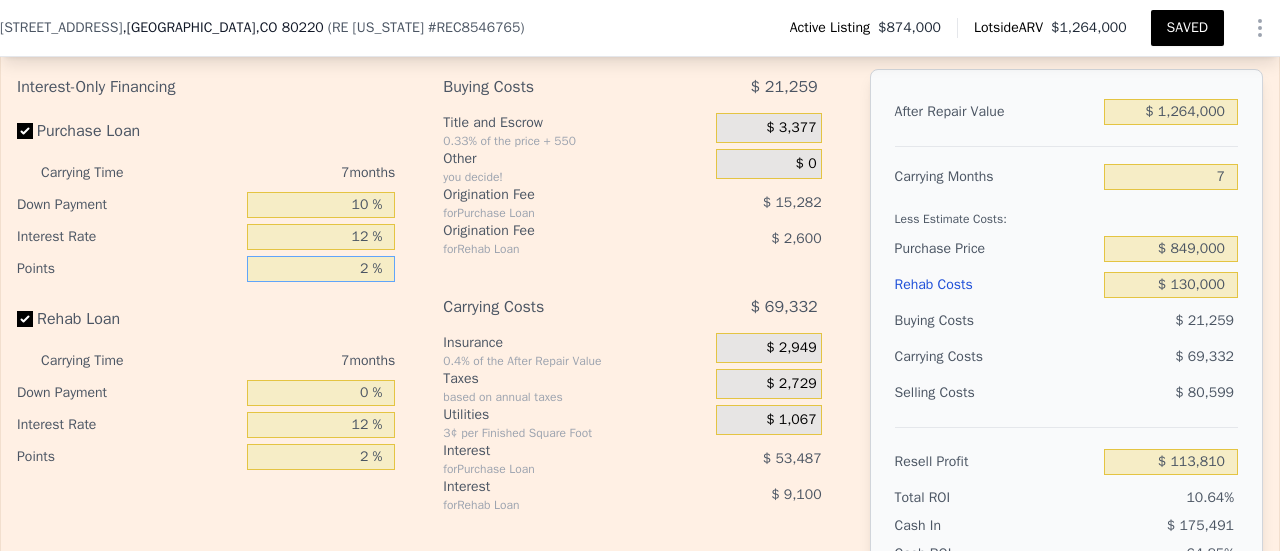 click on "2 %" at bounding box center (321, 269) 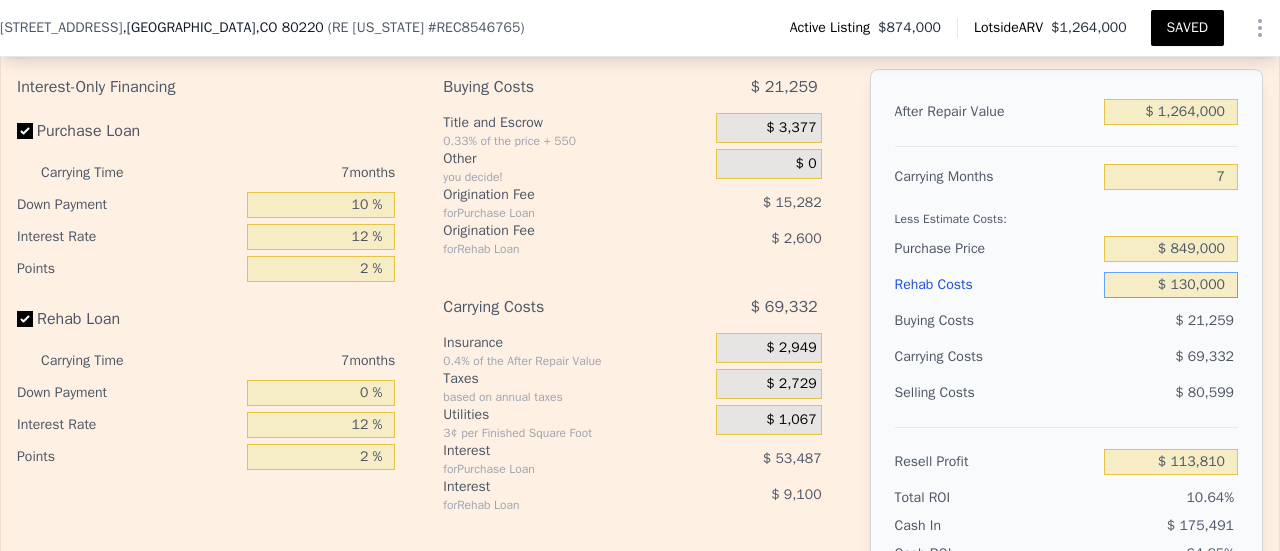 click on "$ 130,000" at bounding box center (1171, 285) 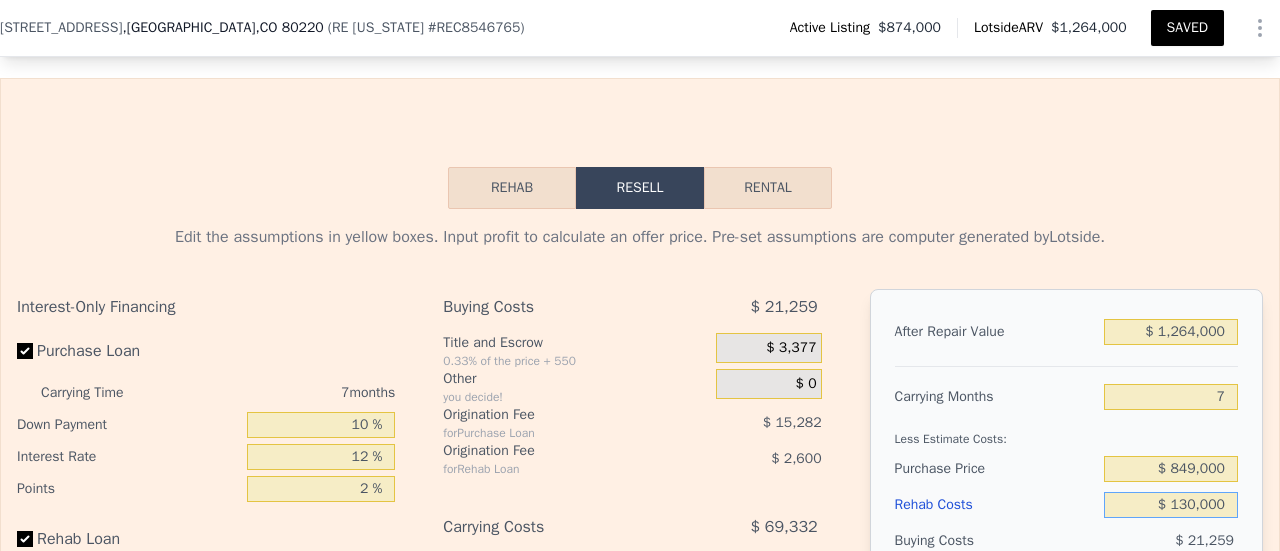 scroll, scrollTop: 3246, scrollLeft: 0, axis: vertical 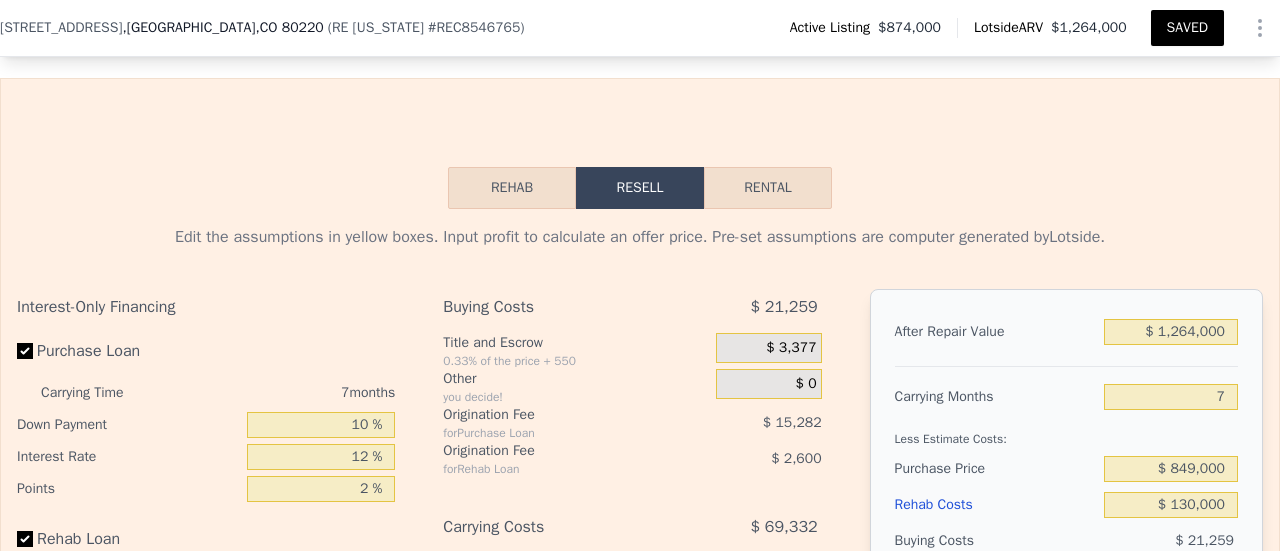 click 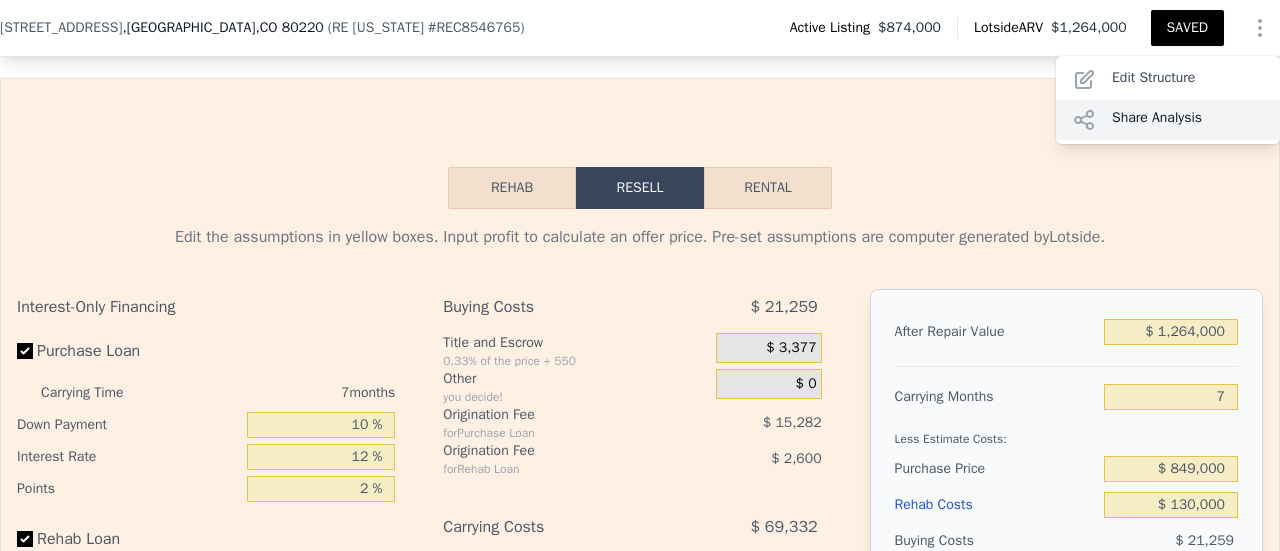 click on "Share Analysis" at bounding box center [1168, 120] 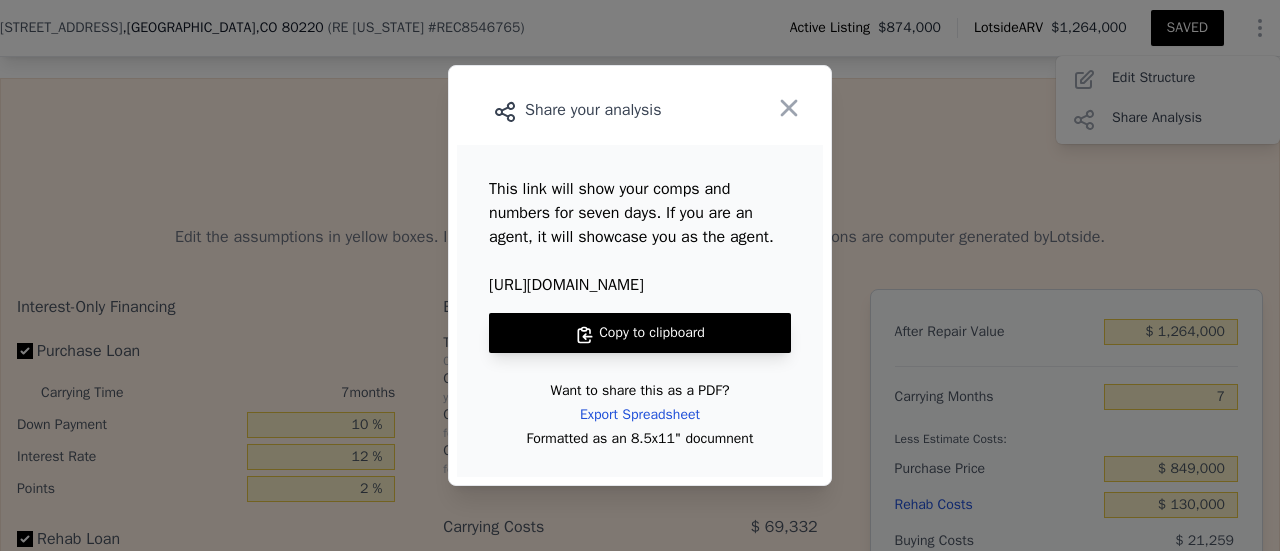 click on "Copy to clipboard" at bounding box center [640, 333] 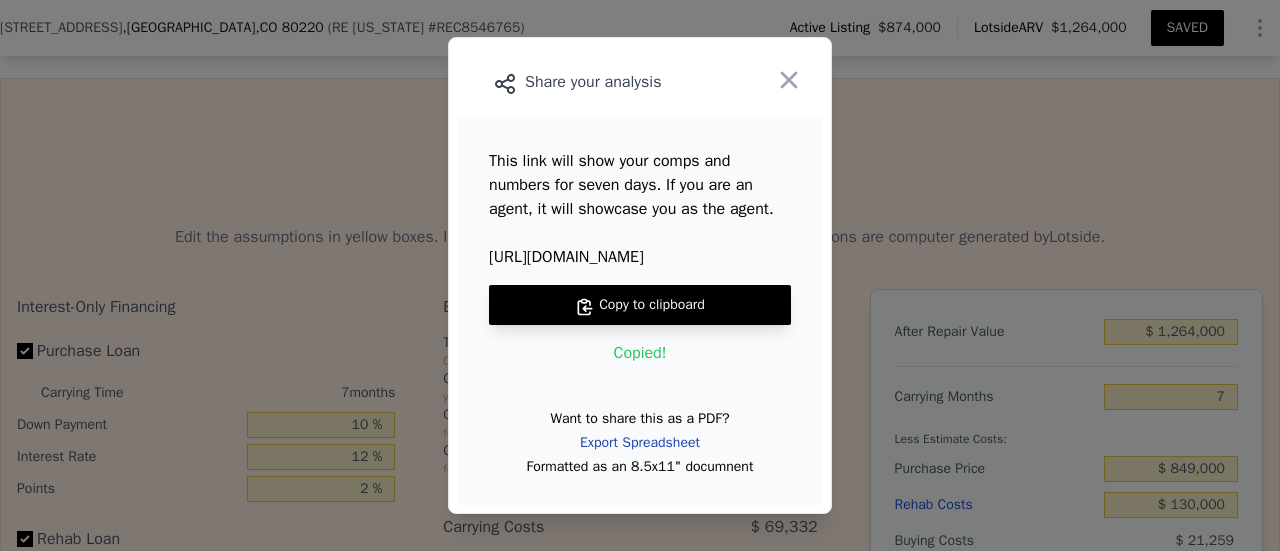 click on "Export Spreadsheet" at bounding box center (640, 443) 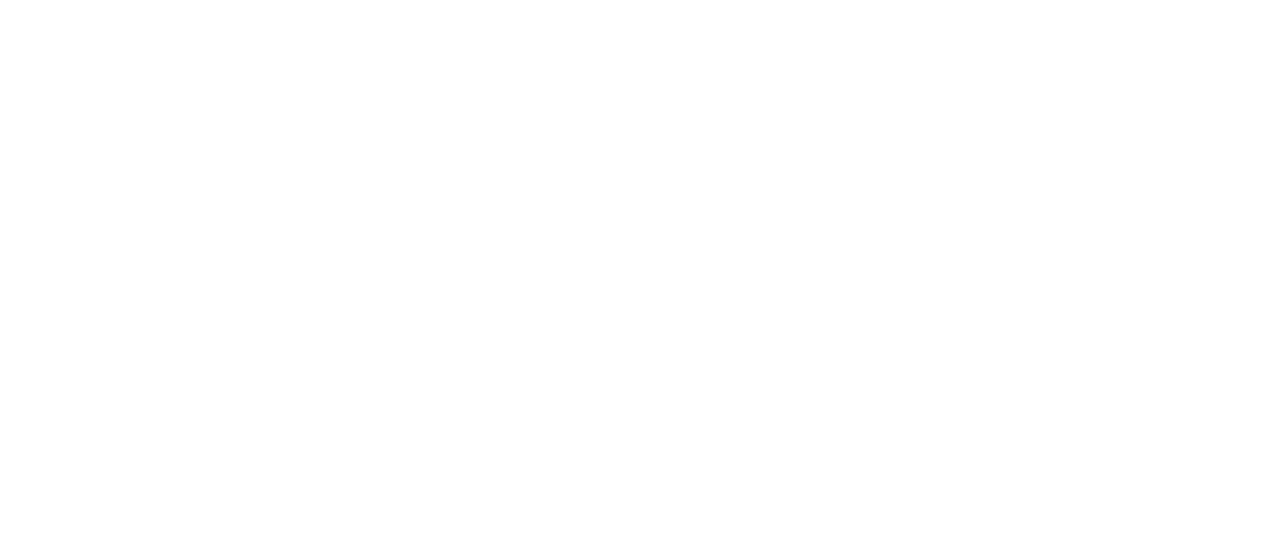 scroll, scrollTop: 0, scrollLeft: 0, axis: both 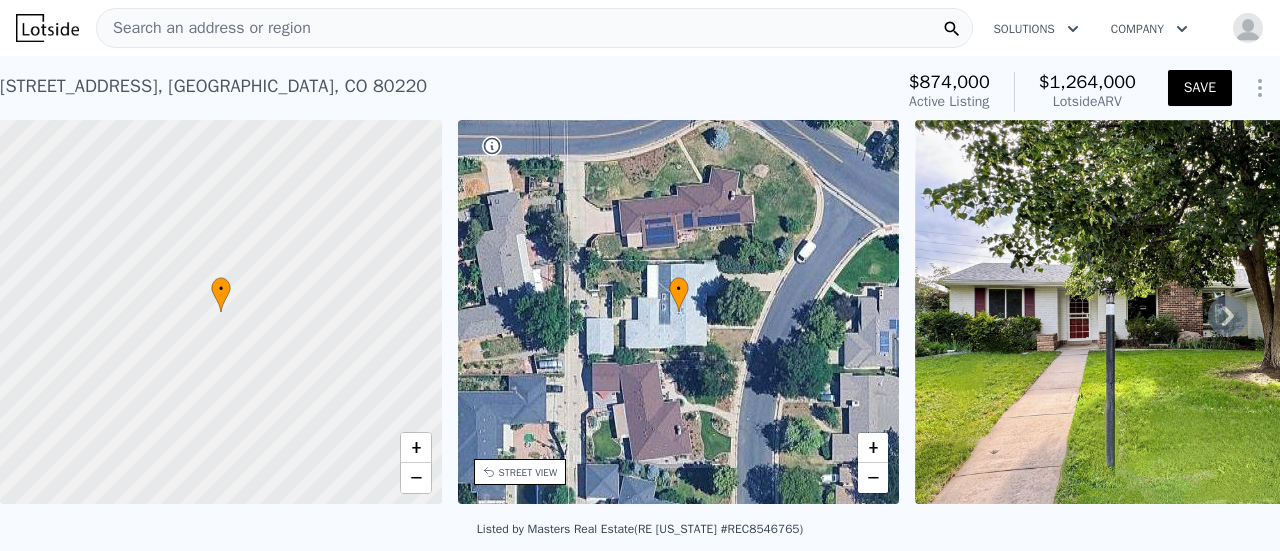 click at bounding box center (1248, 28) 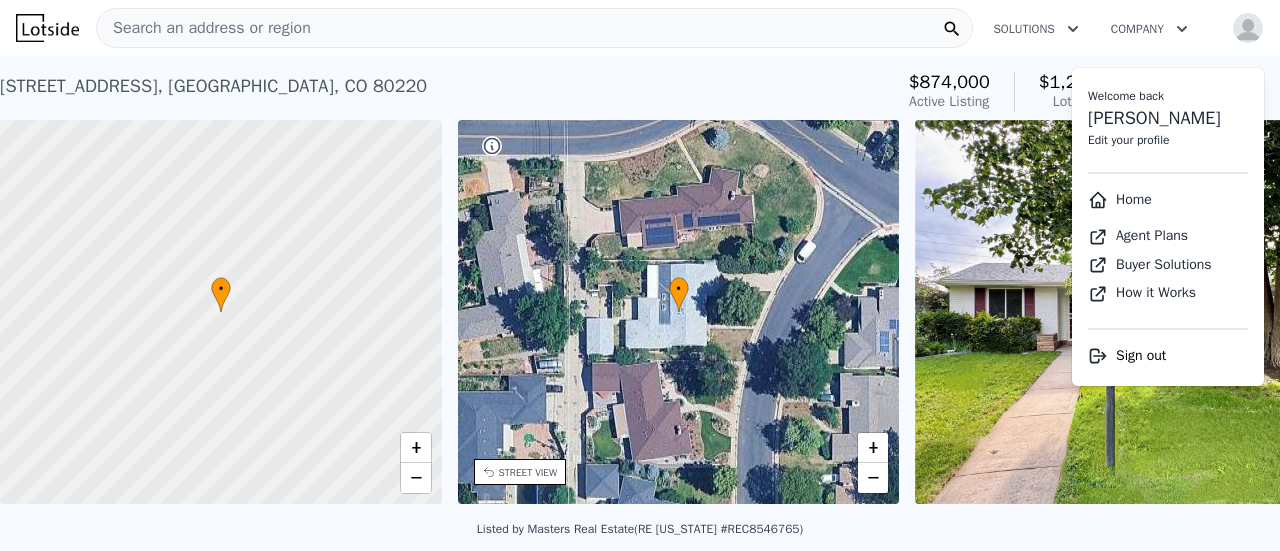 click on "[STREET_ADDRESS] Active at  $874k (~ARV  $1.264m )" at bounding box center [442, 92] 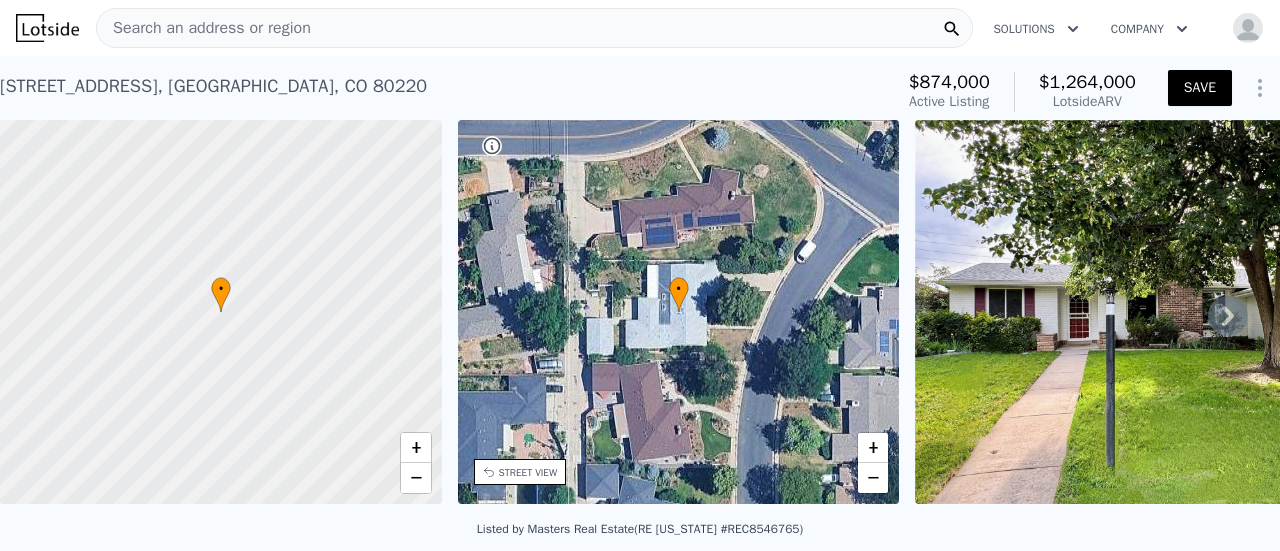 click 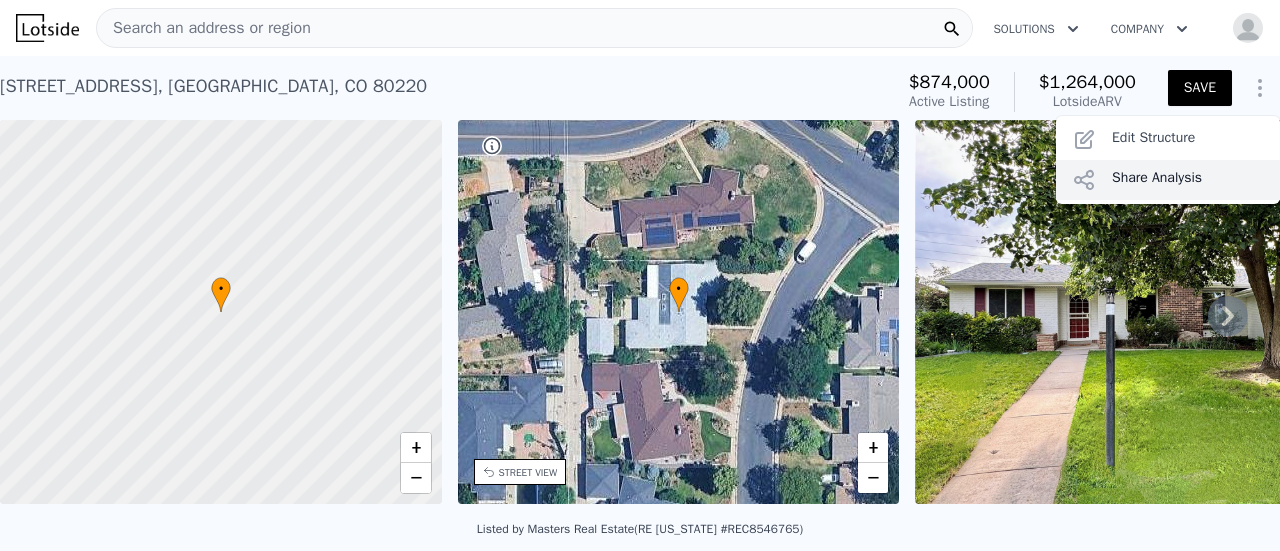 click on "Share Analysis" at bounding box center (1168, 180) 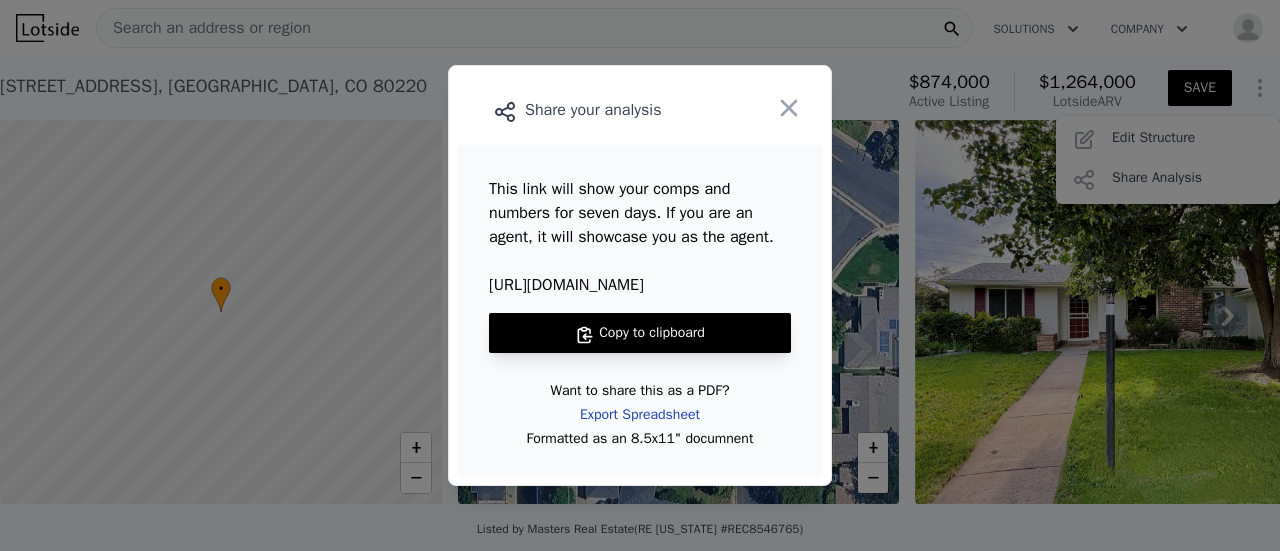 click on "Export Spreadsheet" at bounding box center [640, 415] 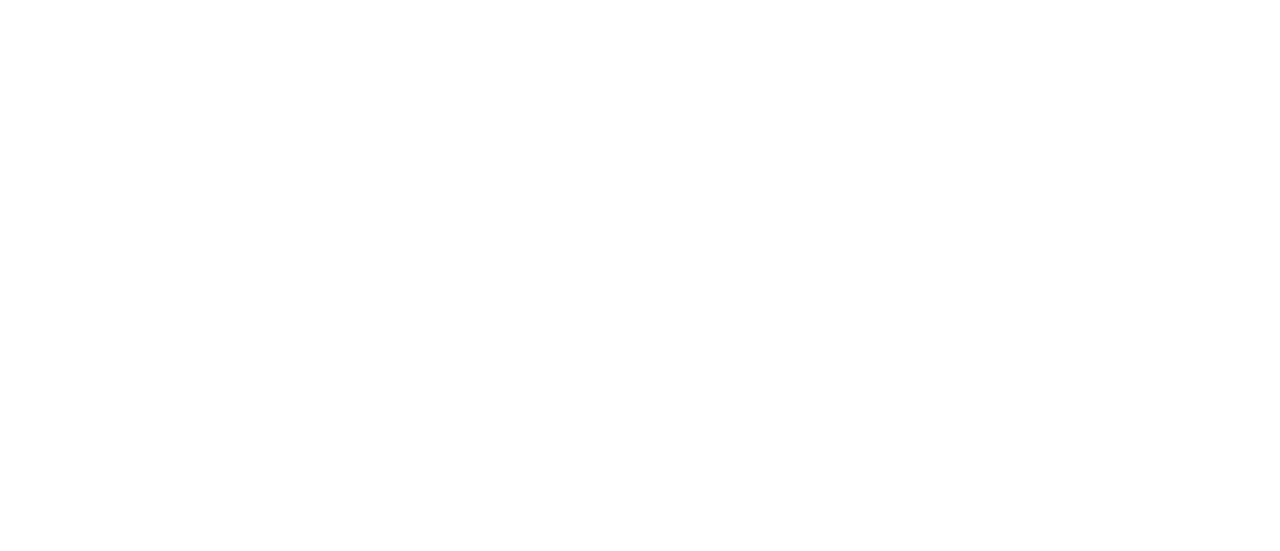 scroll, scrollTop: 0, scrollLeft: 0, axis: both 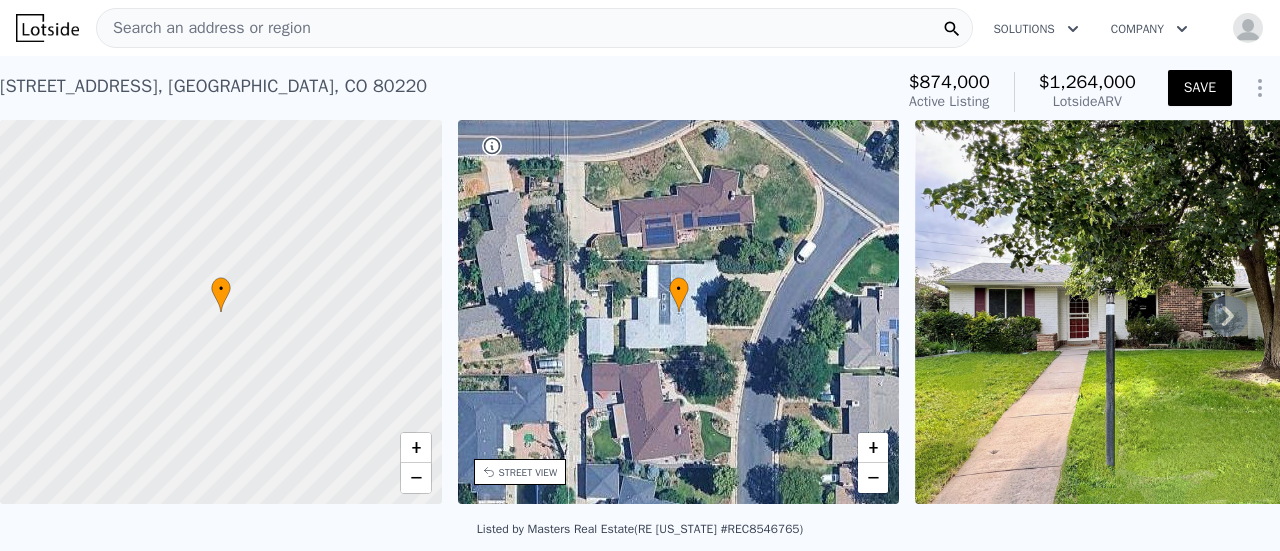 click at bounding box center [1248, 28] 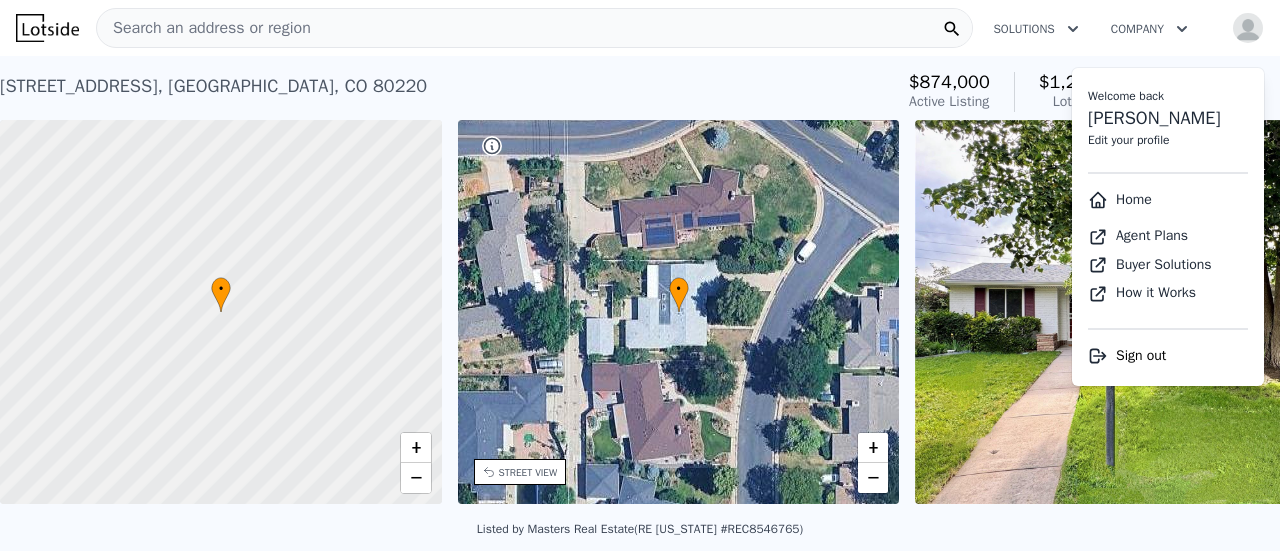 click on "[STREET_ADDRESS] Active at  $874k (~ARV  $1.264m )" at bounding box center (442, 92) 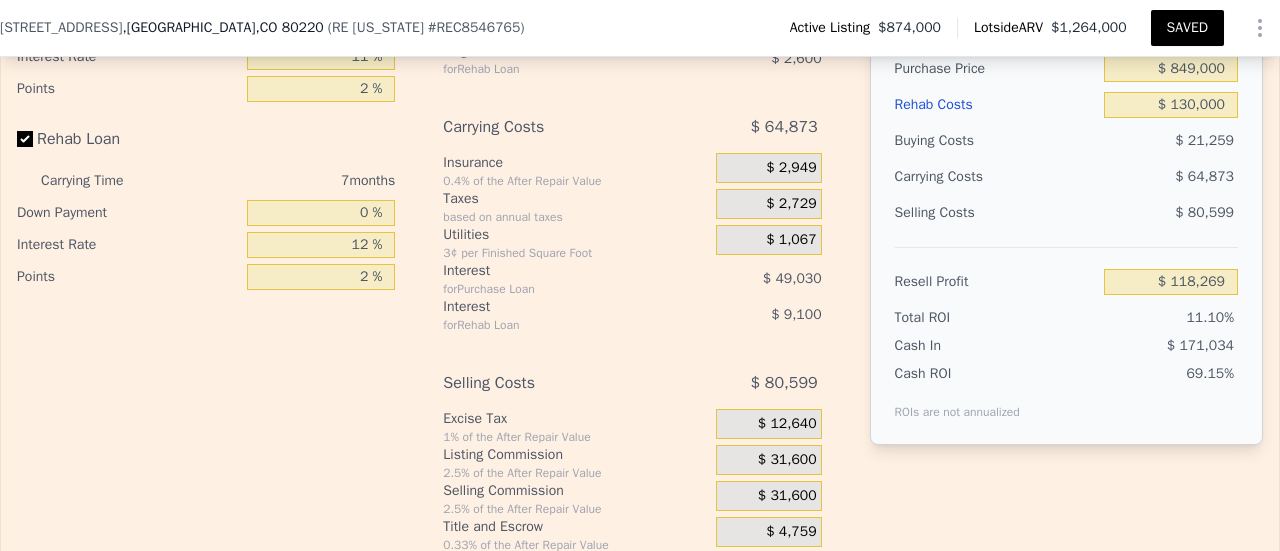 scroll, scrollTop: 3648, scrollLeft: 0, axis: vertical 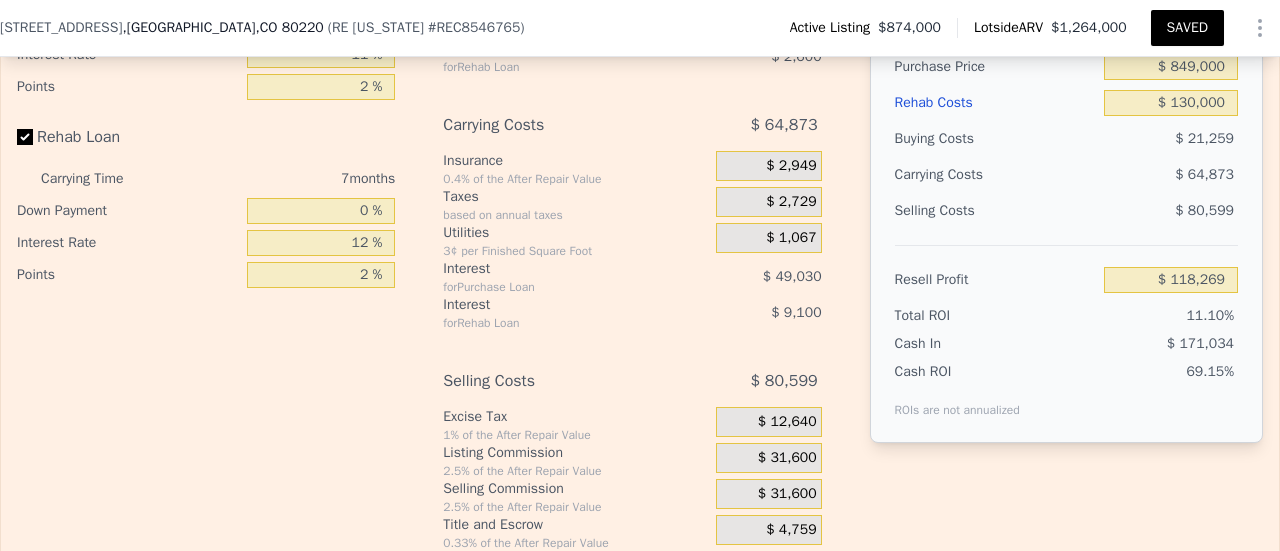 click on "Resell Profit" at bounding box center [995, 280] 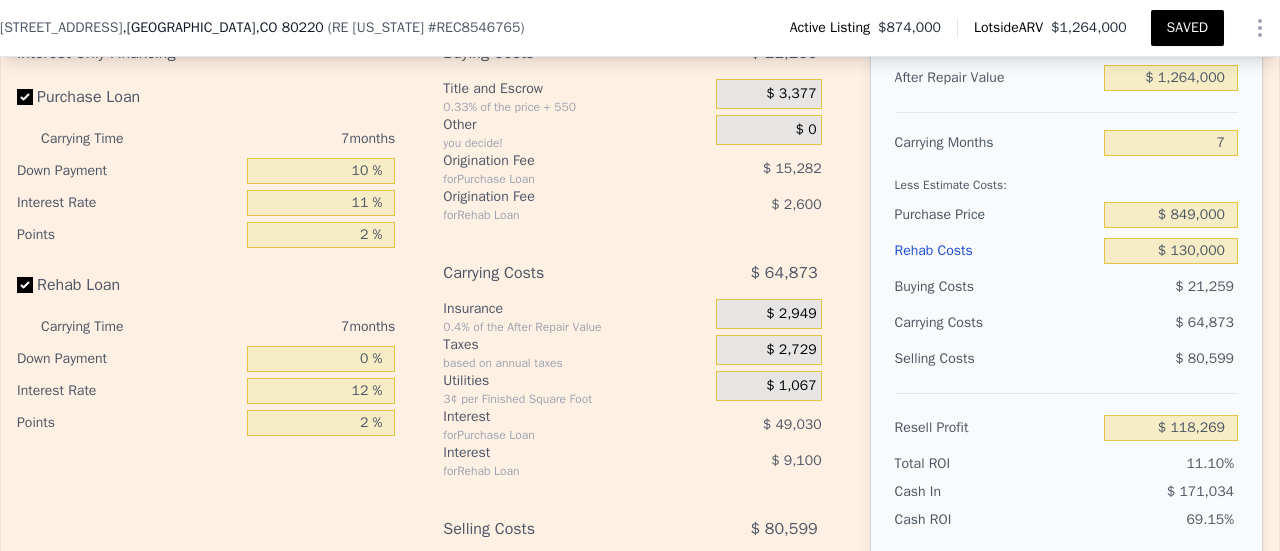 click on "based on annual taxes" at bounding box center (575, 363) 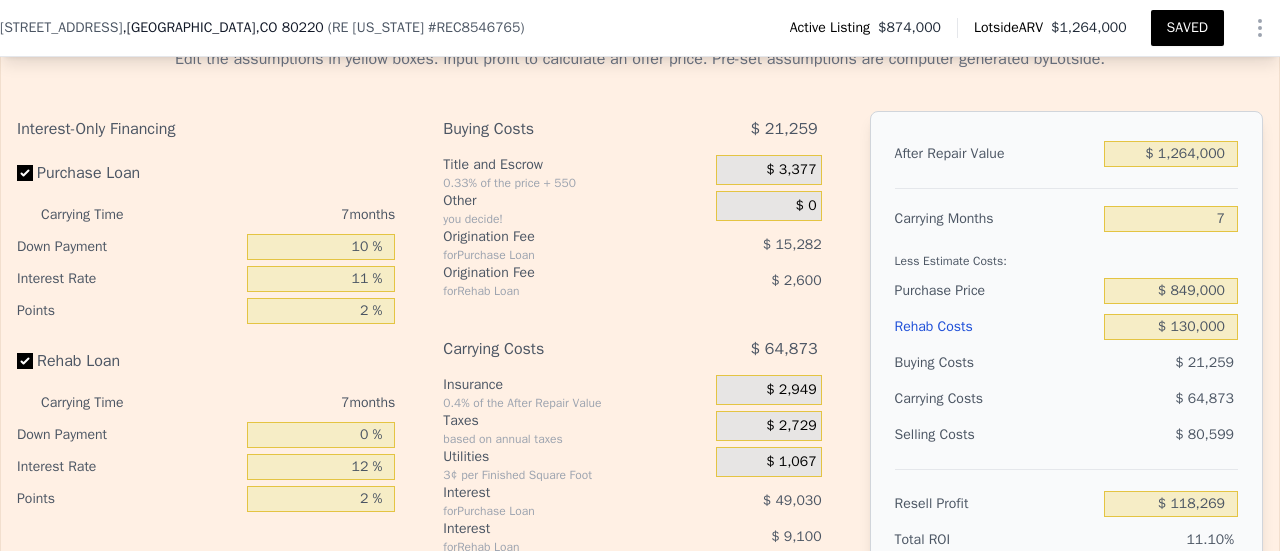 scroll, scrollTop: 3416, scrollLeft: 0, axis: vertical 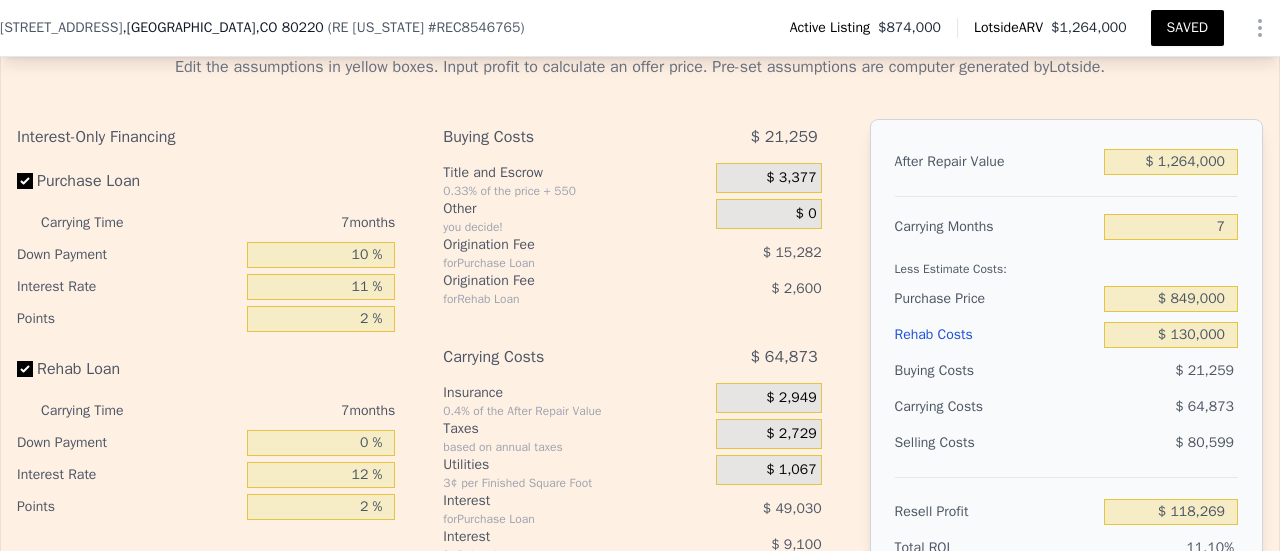 click on "7  months" at bounding box center [287, 223] 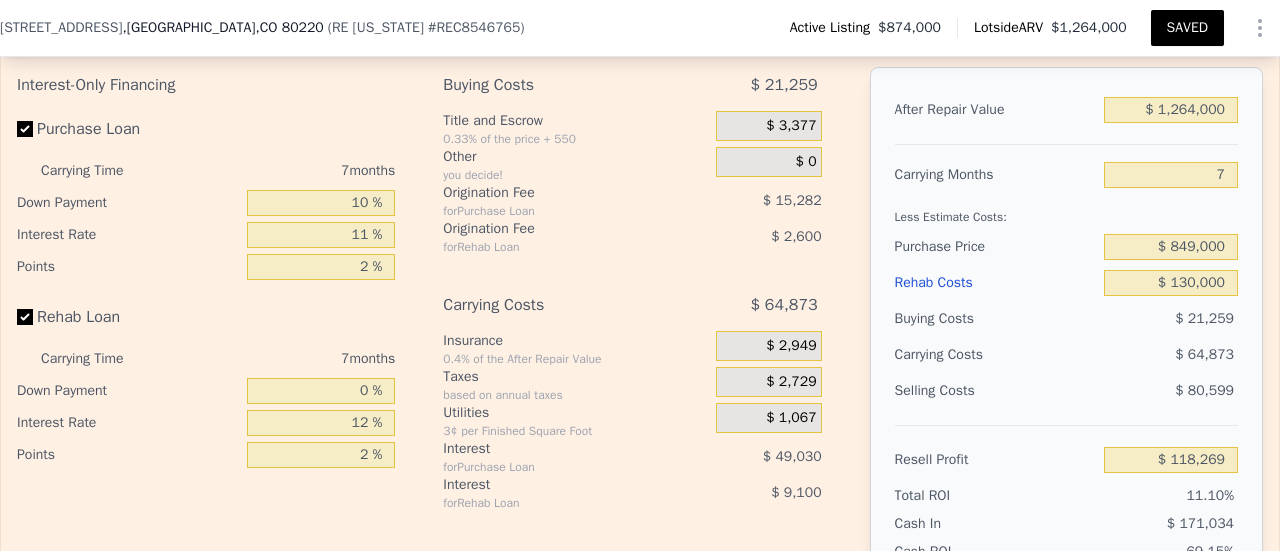 scroll, scrollTop: 3468, scrollLeft: 0, axis: vertical 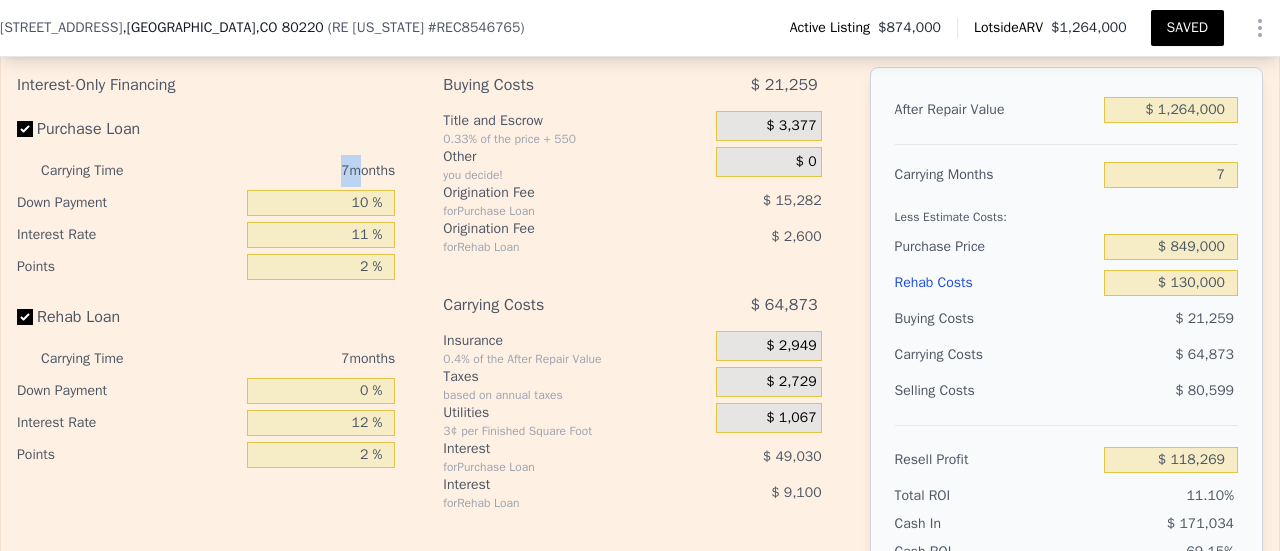 click on "7  months" at bounding box center (287, 171) 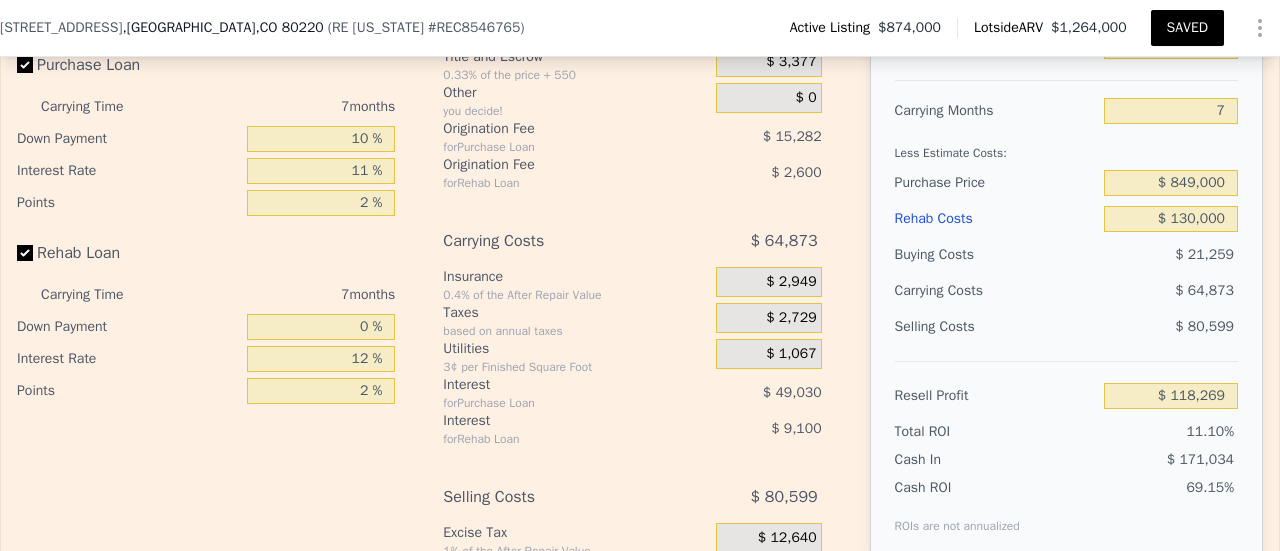 scroll, scrollTop: 3532, scrollLeft: 0, axis: vertical 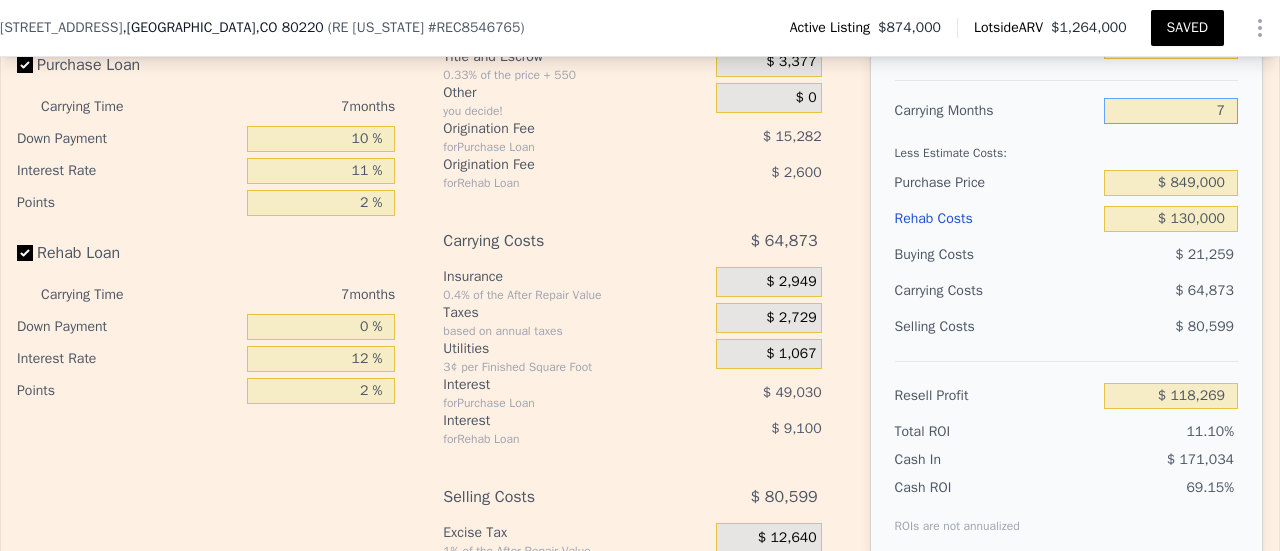 drag, startPoint x: 1190, startPoint y: 127, endPoint x: 1240, endPoint y: 113, distance: 51.92302 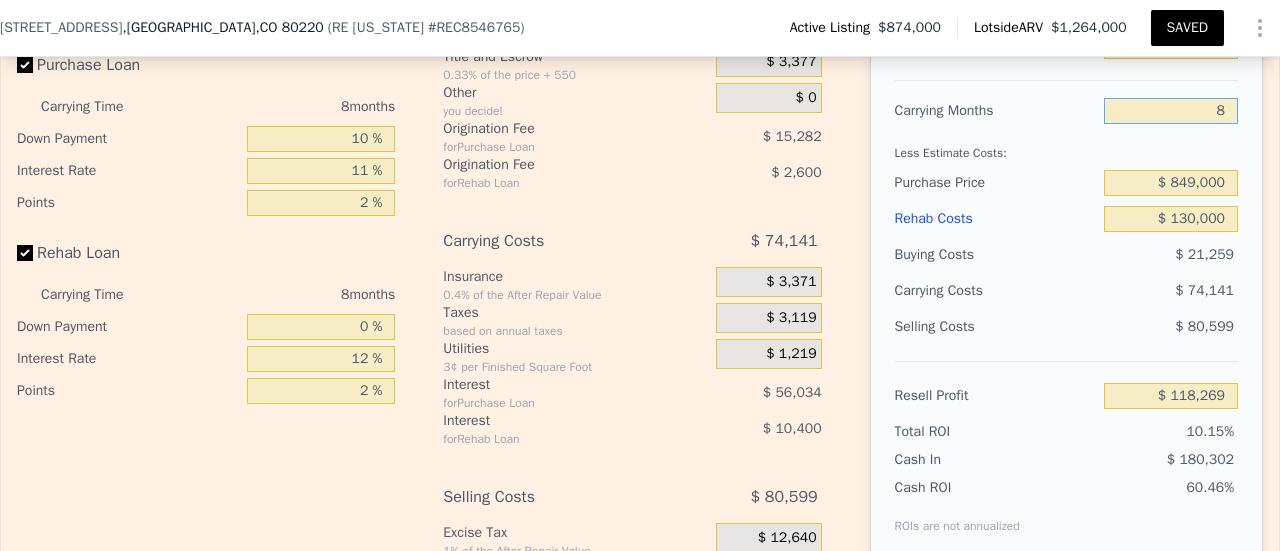 type on "8" 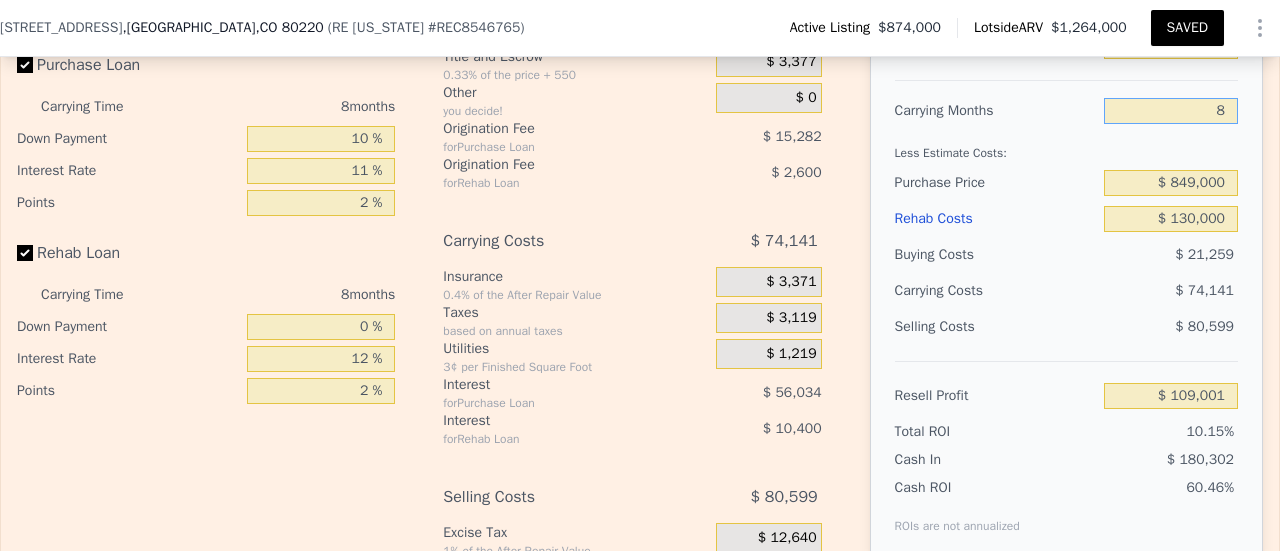 type on "$ 109,001" 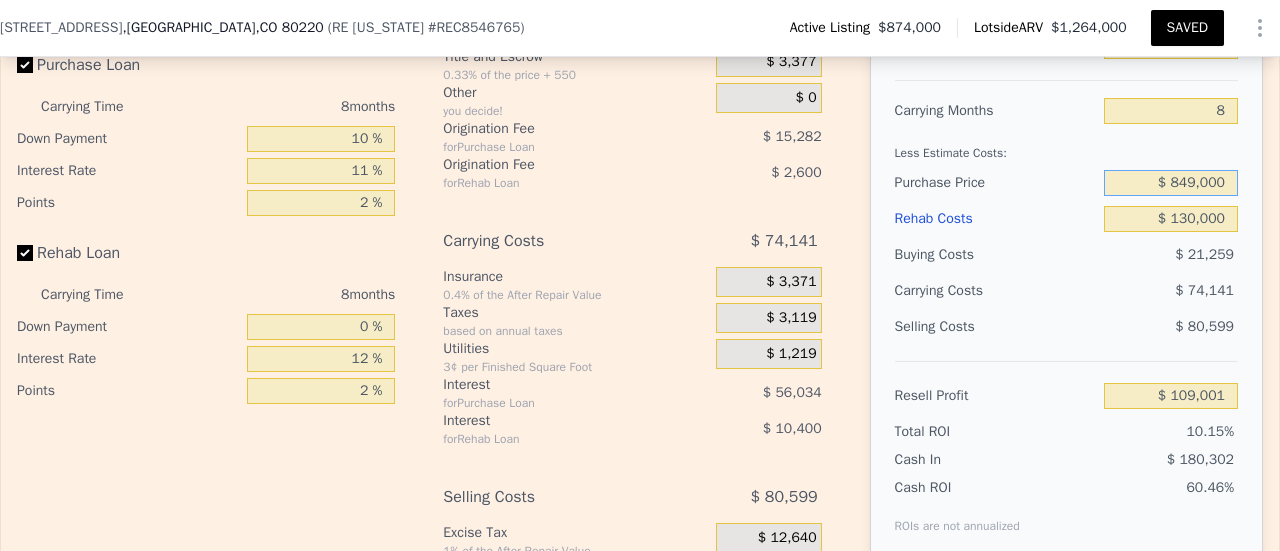 click on "$ 849,000" at bounding box center [1171, 183] 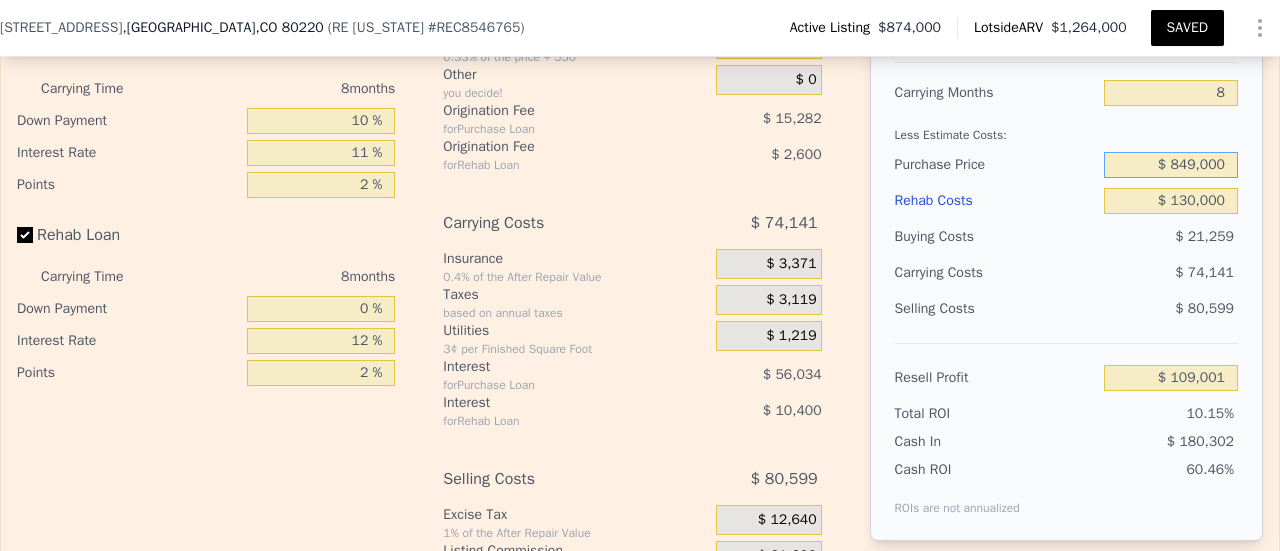 scroll, scrollTop: 3546, scrollLeft: 0, axis: vertical 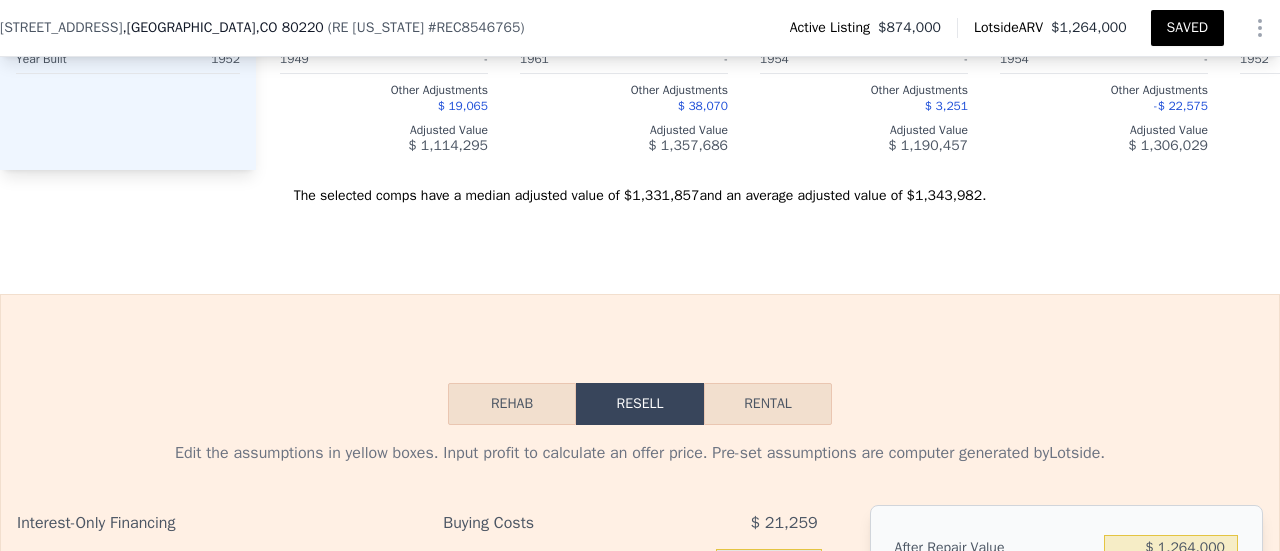 type on "7" 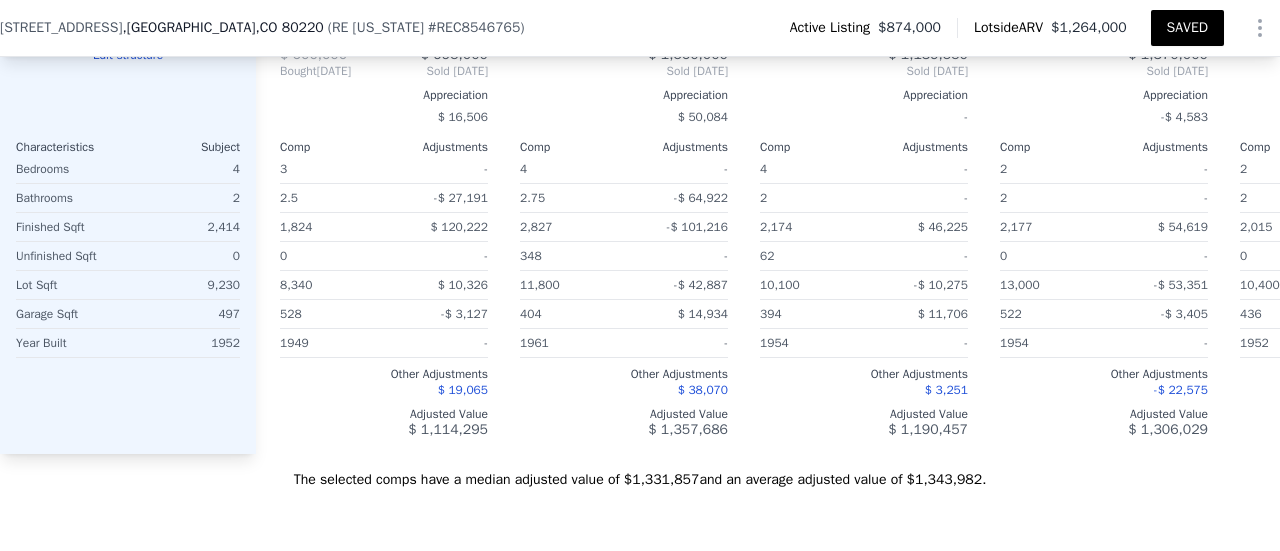scroll, scrollTop: 2744, scrollLeft: 0, axis: vertical 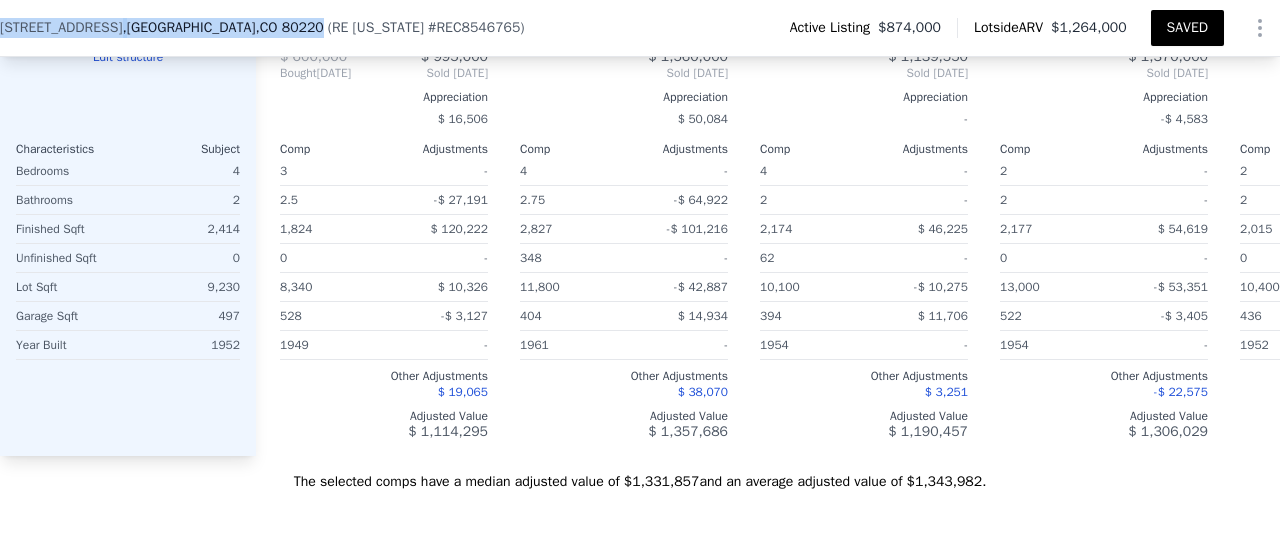 drag, startPoint x: 220, startPoint y: 29, endPoint x: 0, endPoint y: 40, distance: 220.27483 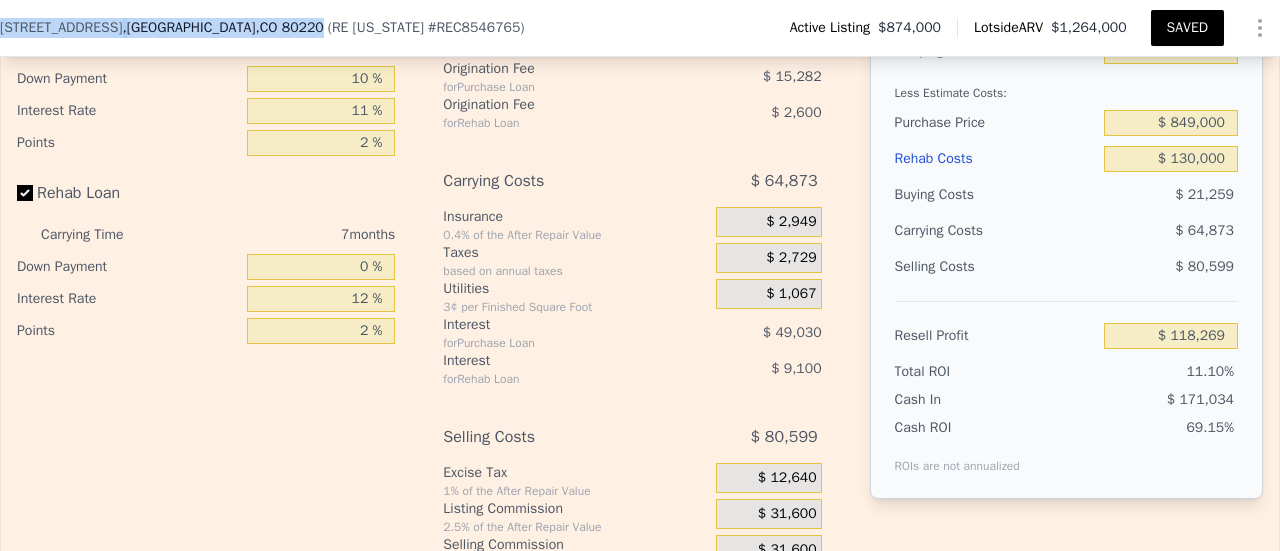 scroll, scrollTop: 3574, scrollLeft: 0, axis: vertical 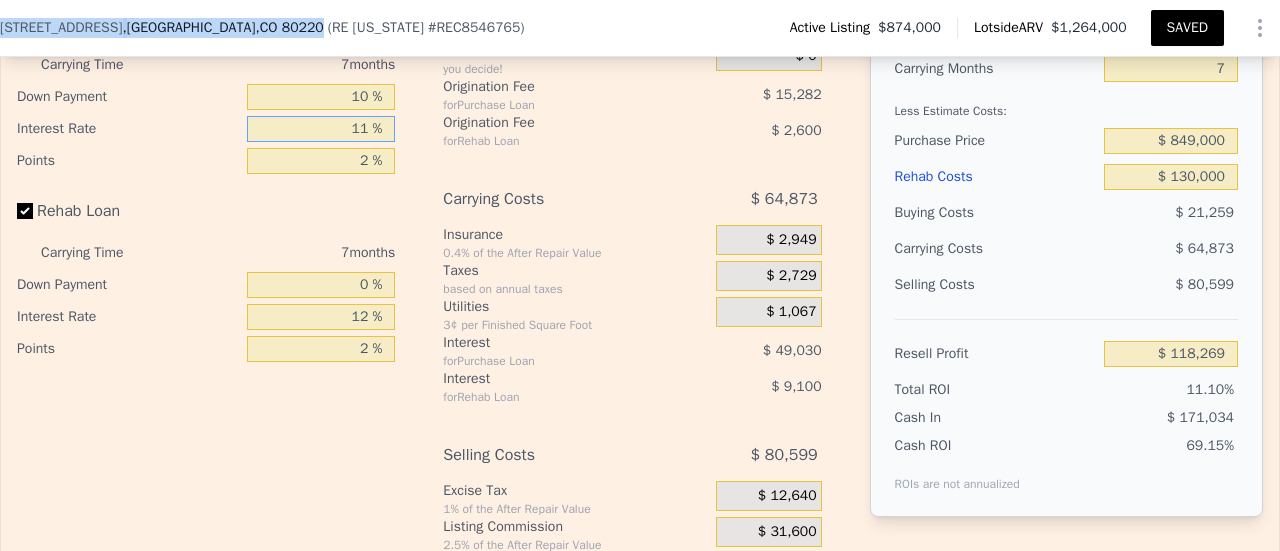 click on "11 %" at bounding box center (321, 129) 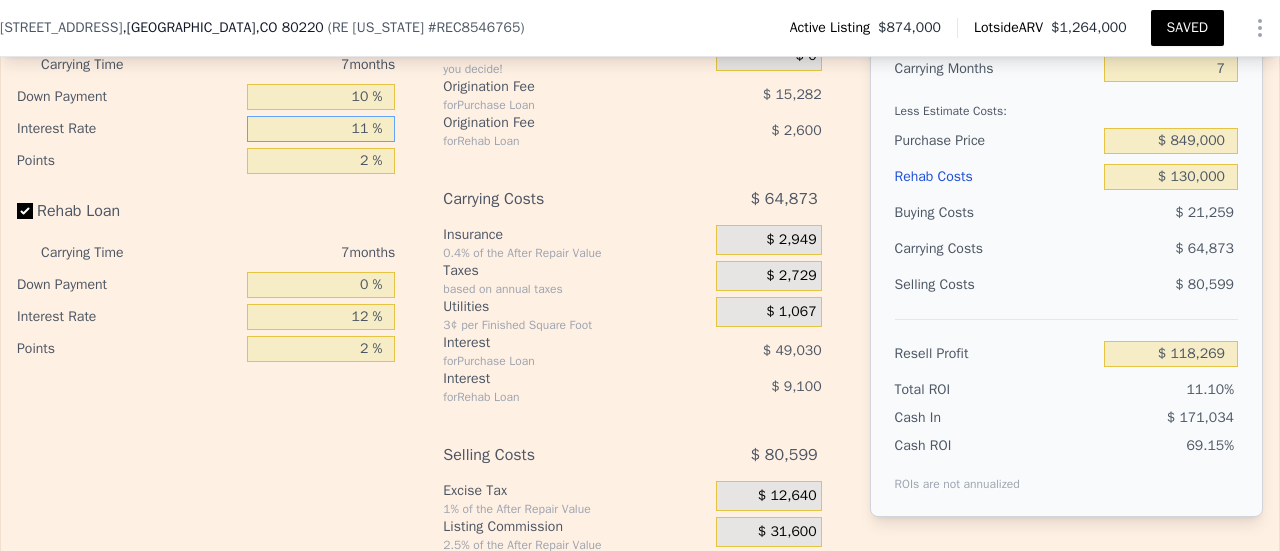 type on "1 %" 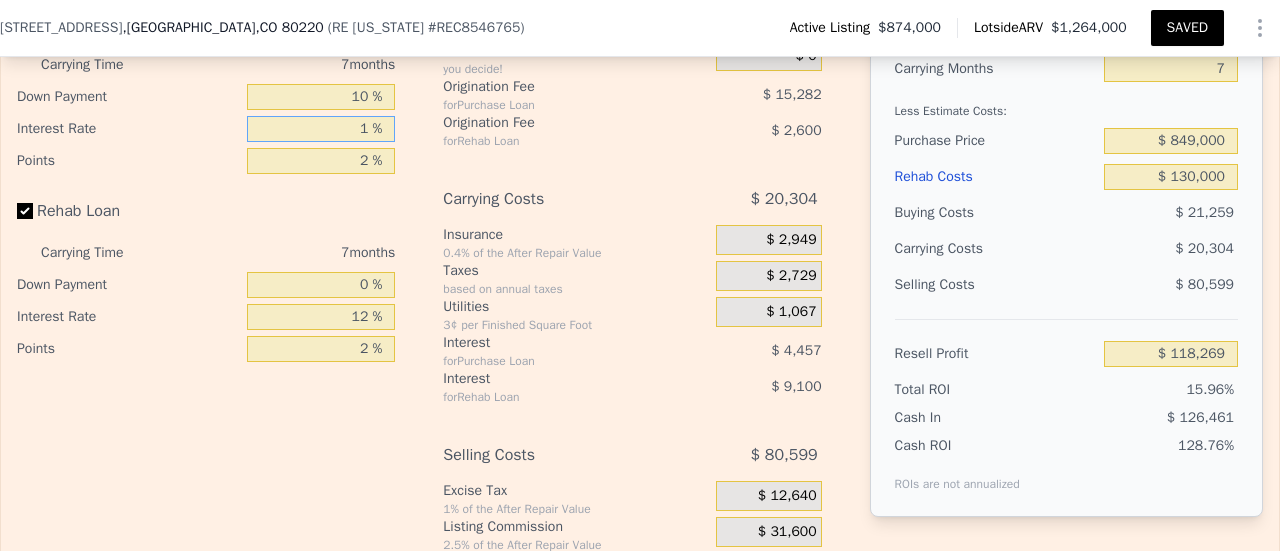type on "$ 162,838" 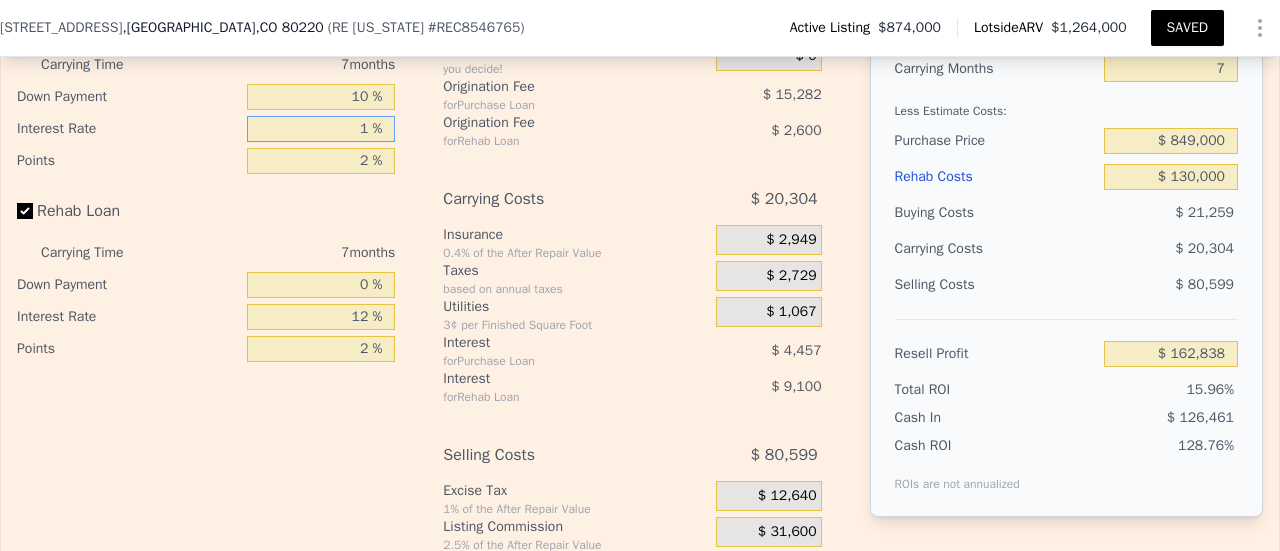 type on "12 %" 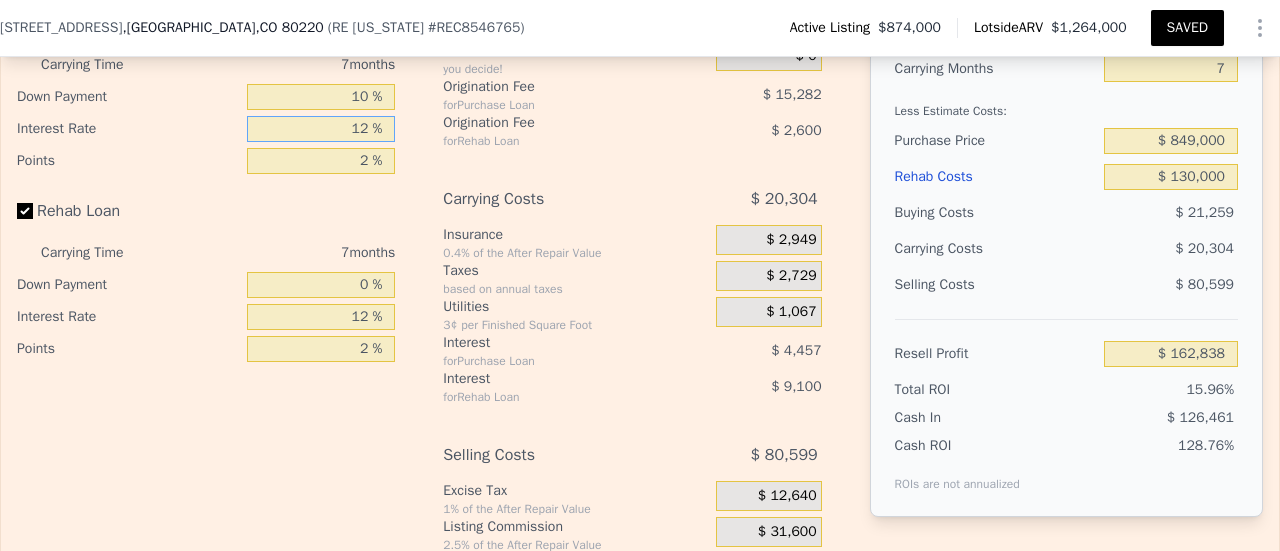 type on "$ 113,810" 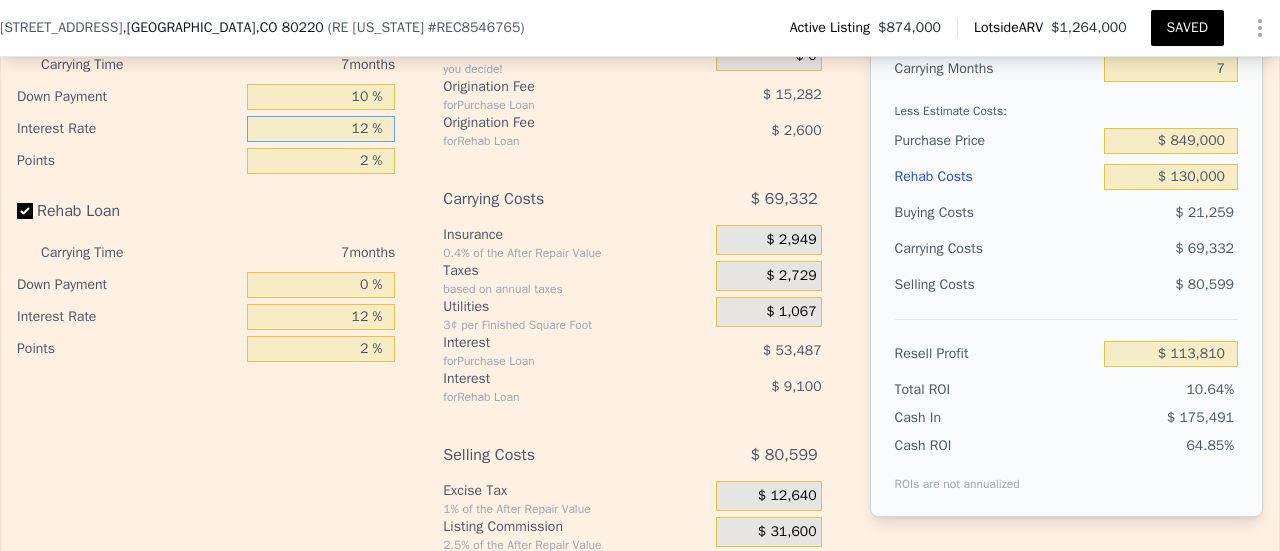 type on "12 %" 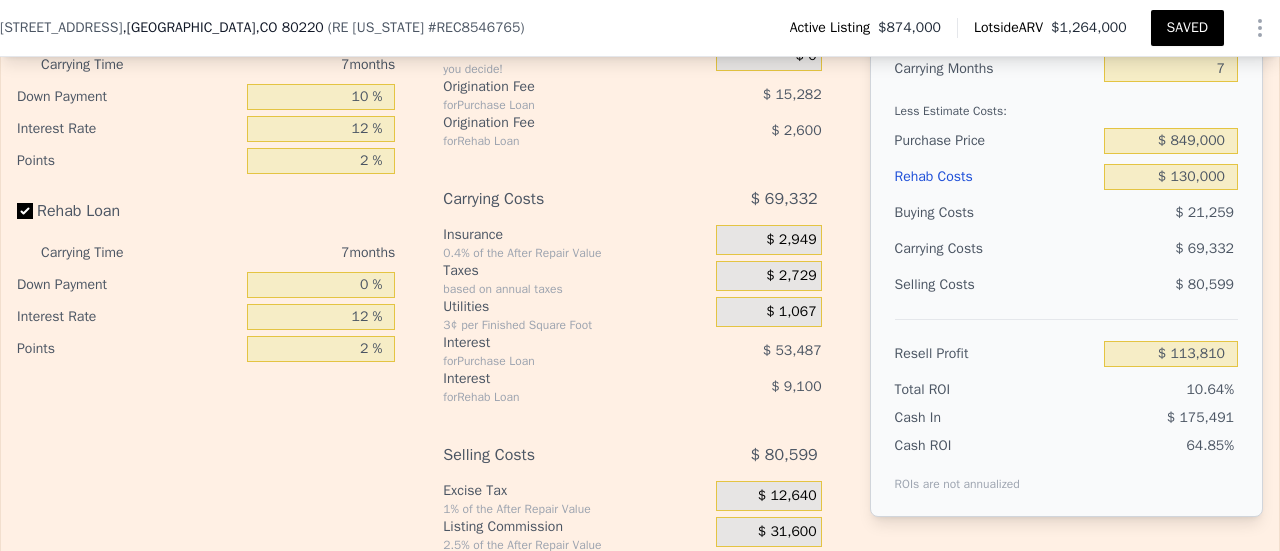 click on "Buying Costs $ 21,259 Title and Escrow 0.33% of the price + 550 $ 3,377 Other you decide! $ 0 Origination Fee for  Purchase Loan $ 15,282 Origination Fee for  Rehab Loan $ 2,600 Carrying Costs $ 69,332 Insurance 0.4% of the After Repair Value $ 2,949 Taxes based on annual taxes $ 2,729 Utilities 3¢ per Finished Square Foot $ 1,067 Interest for  Purchase Loan $ 53,487 Interest for  Rehab Loan $ 9,100 Selling Costs $ 80,599 Excise Tax 1% of the After Repair Value $ 12,640 Listing Commission 2.5% of the After Repair Value $ 31,600 Selling Commission 2.5% of the After Repair Value $ 31,600 Title and Escrow 0.33% of the After Repair Value $ 4,759" at bounding box center [632, 293] 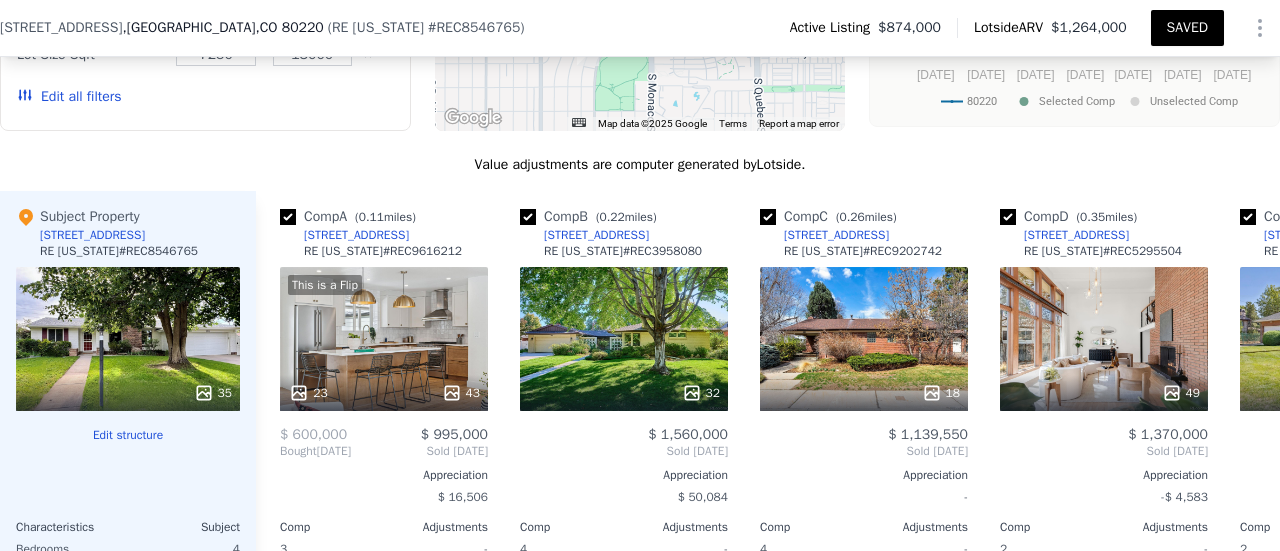 scroll, scrollTop: 2372, scrollLeft: 0, axis: vertical 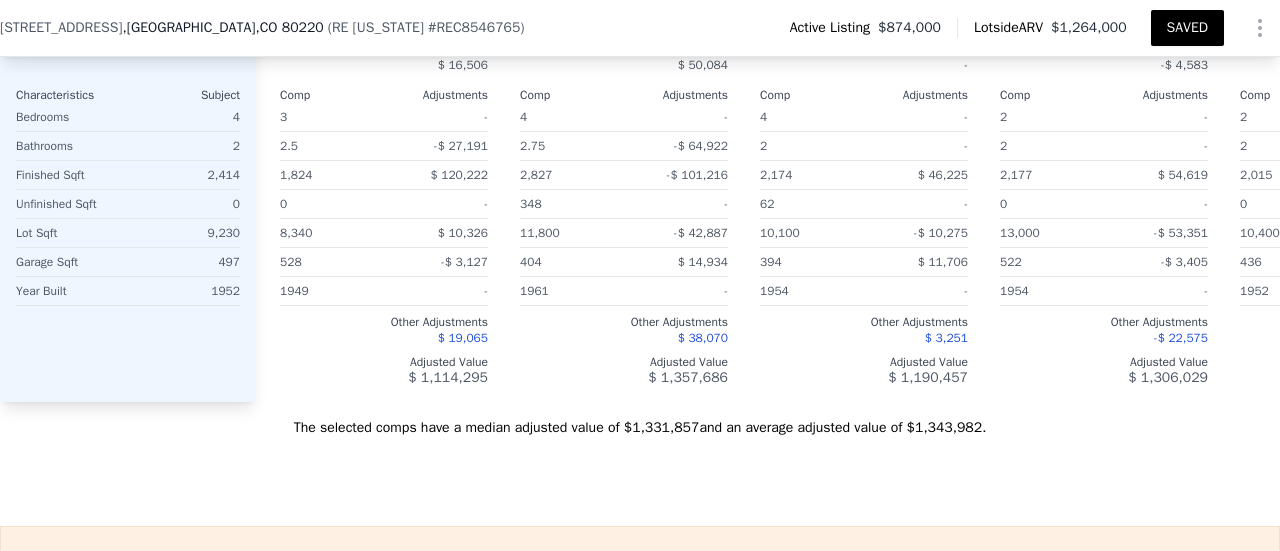 type on "$ 118,269" 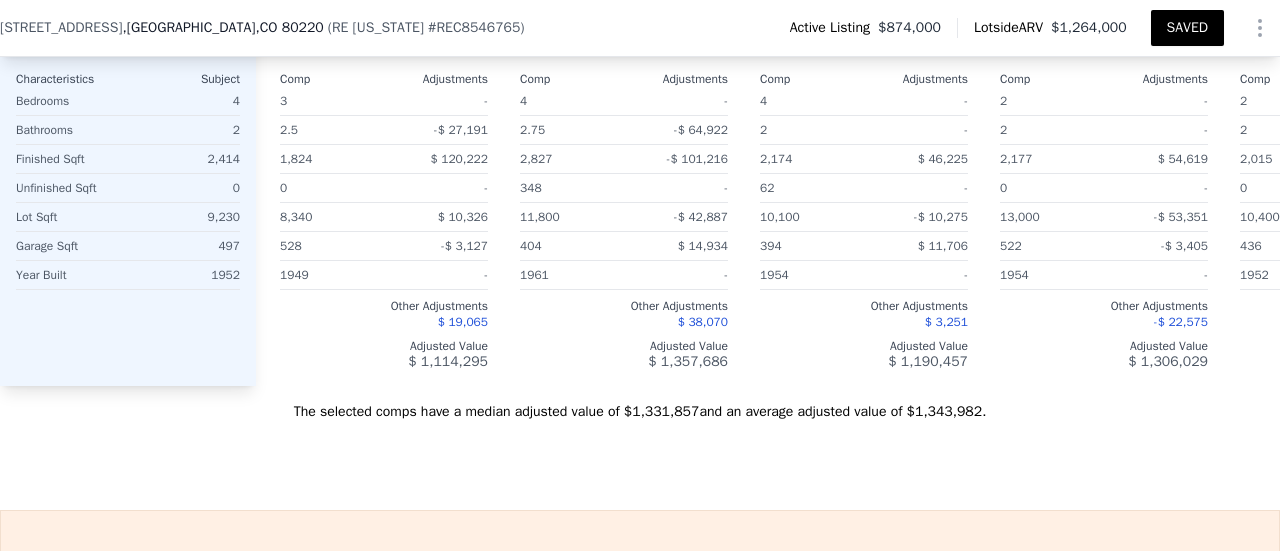 scroll, scrollTop: 2816, scrollLeft: 0, axis: vertical 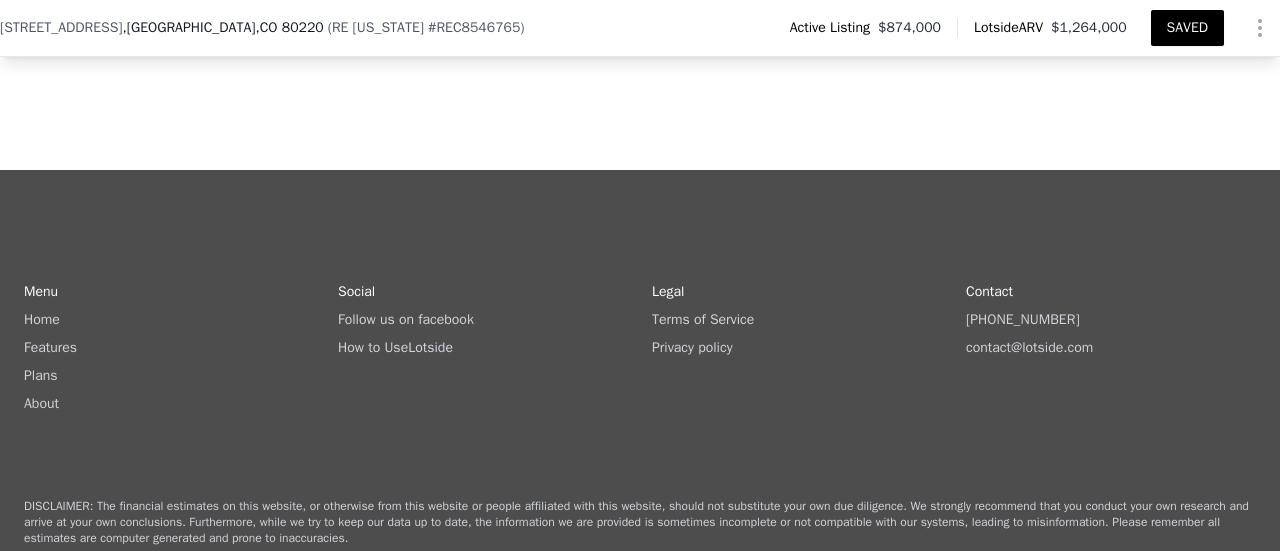 click on "Plans" at bounding box center [41, 375] 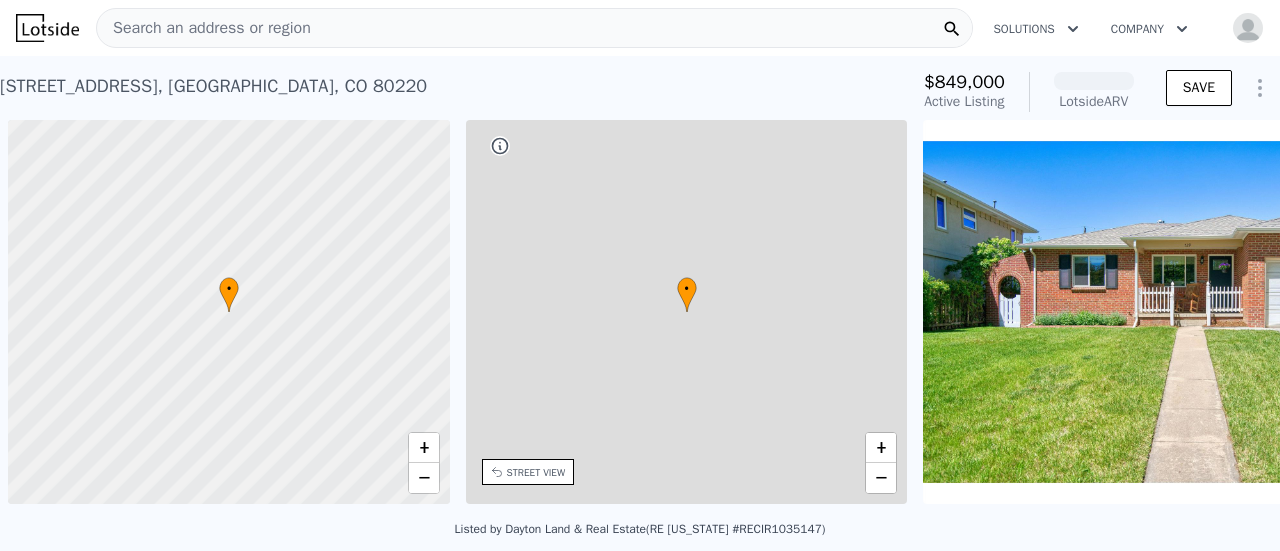 scroll, scrollTop: 0, scrollLeft: 0, axis: both 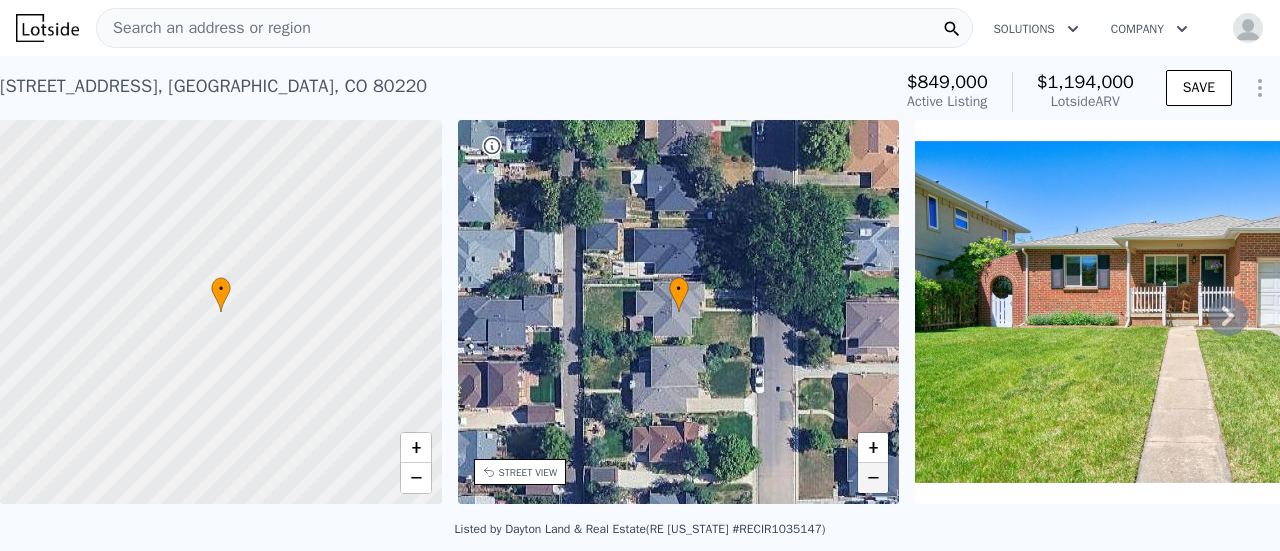 click on "−" at bounding box center [873, 478] 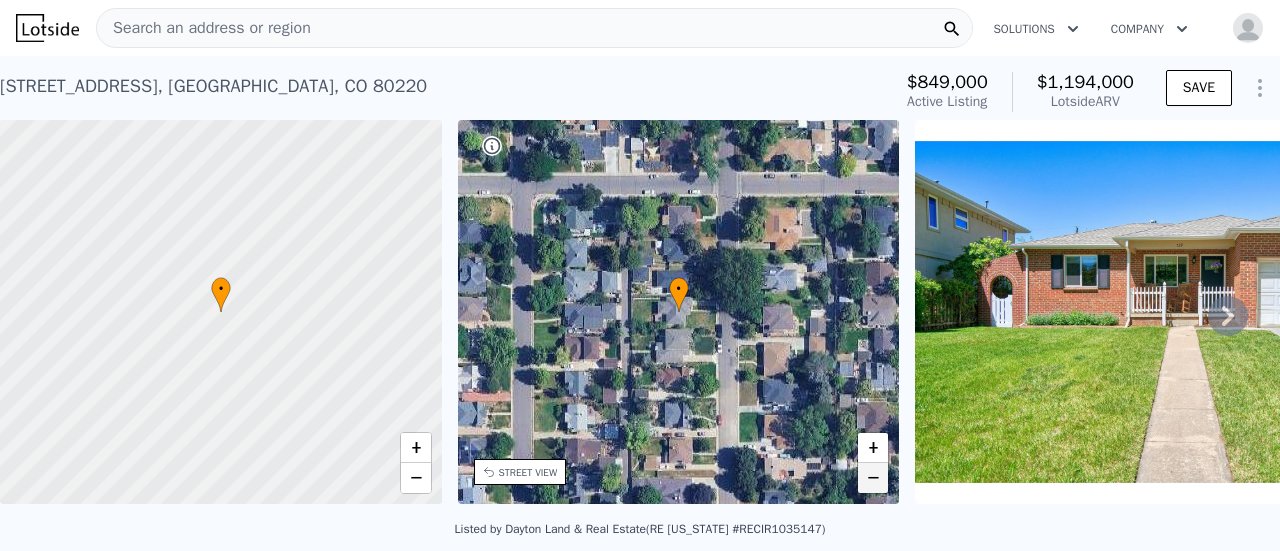 click on "−" at bounding box center (873, 478) 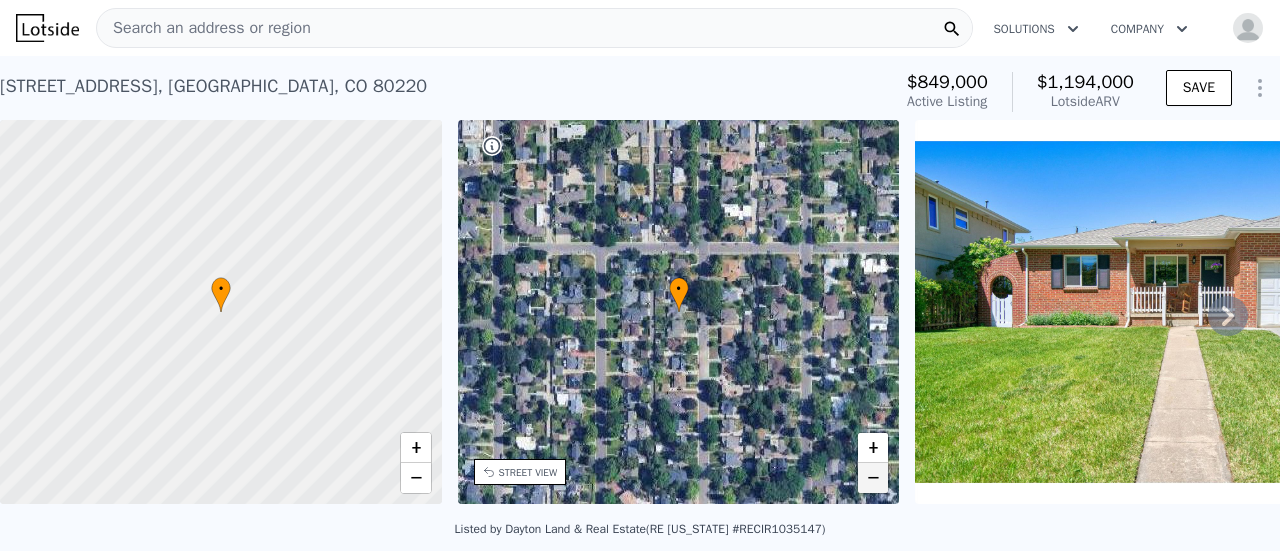 click on "−" at bounding box center [873, 478] 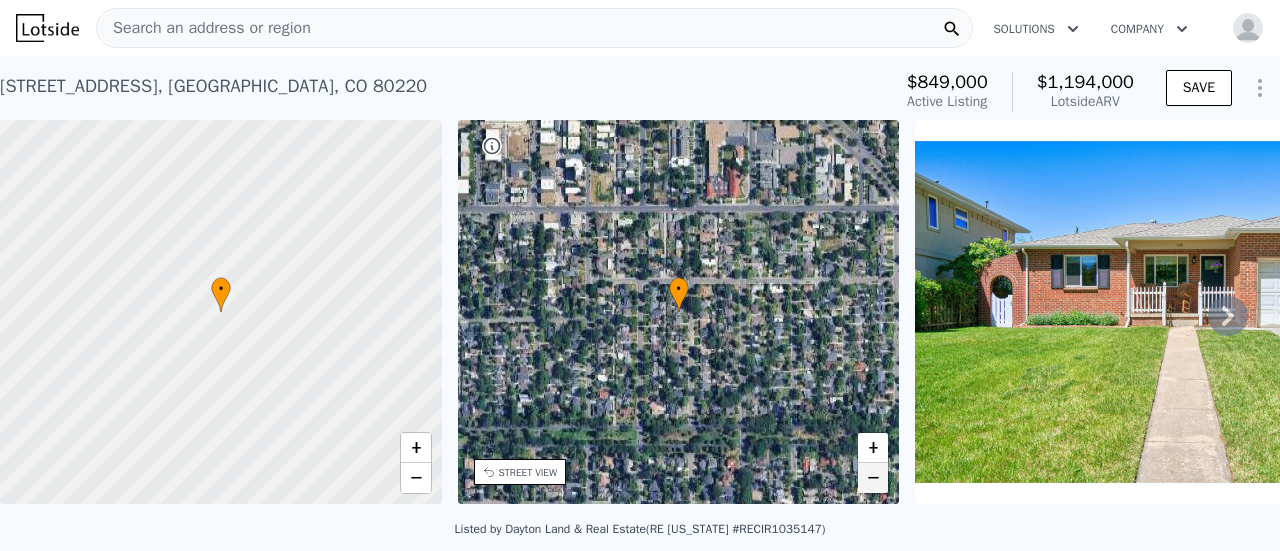 click on "−" at bounding box center (873, 478) 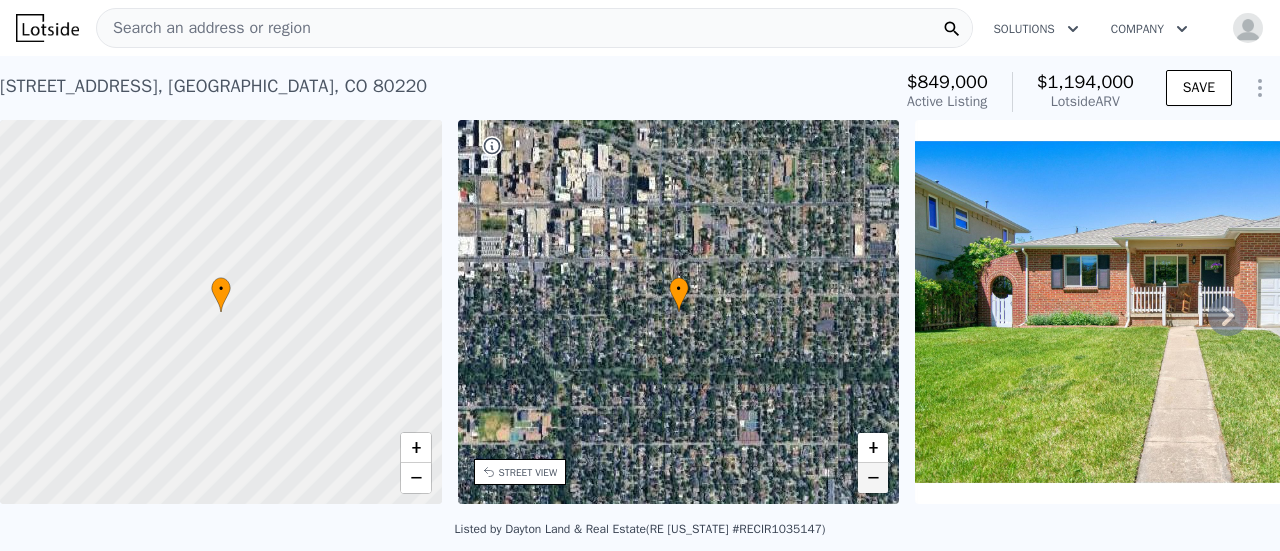 click on "−" at bounding box center [873, 478] 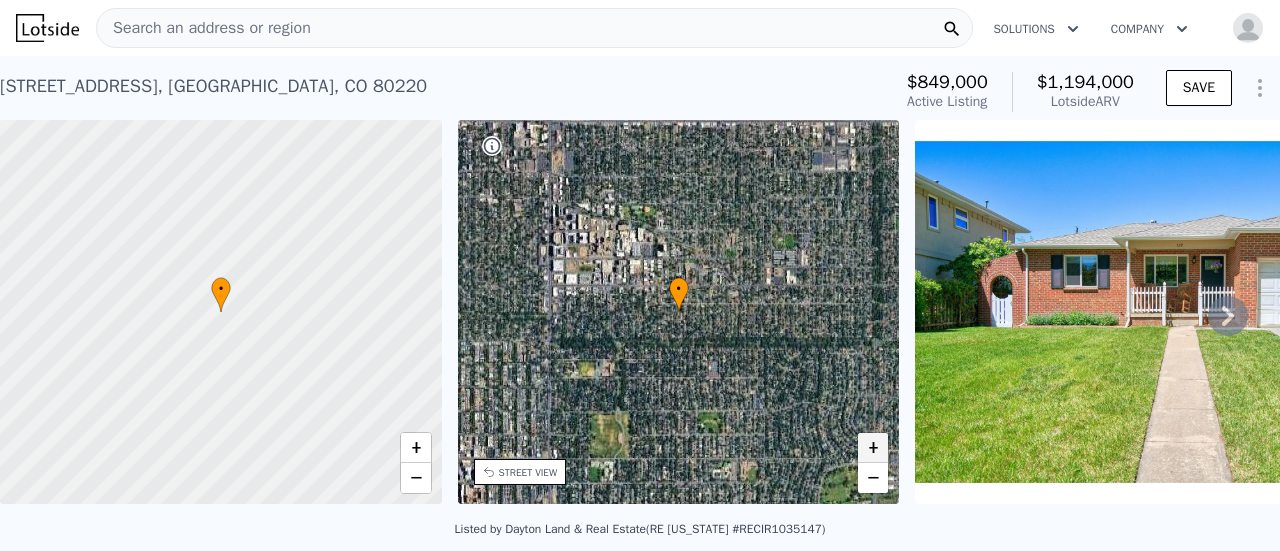 click on "+" at bounding box center [873, 448] 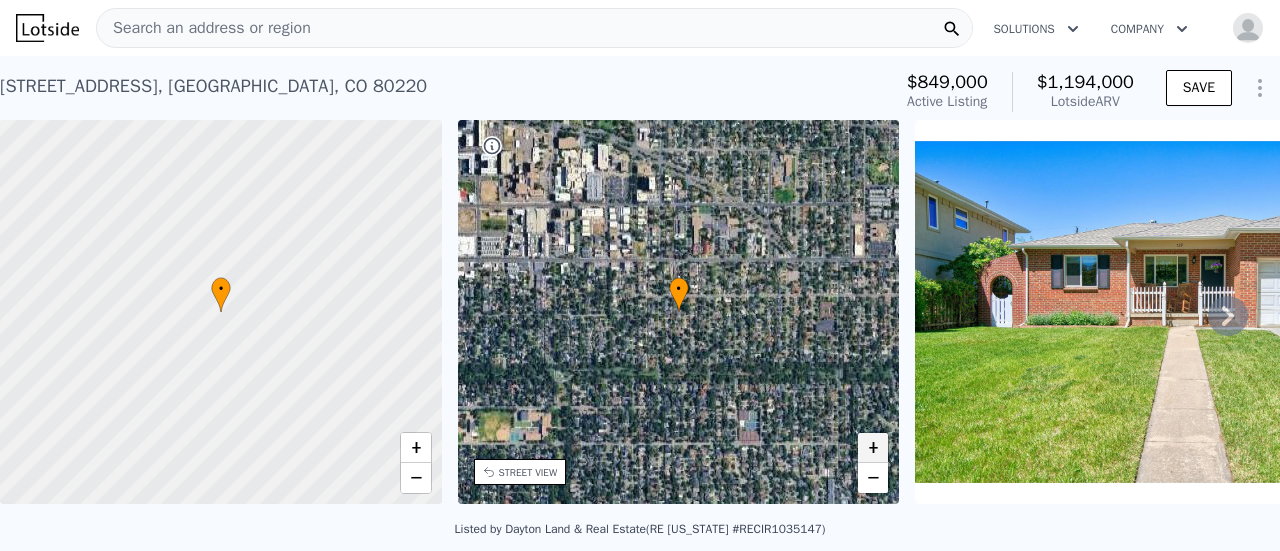 click on "+" at bounding box center (873, 448) 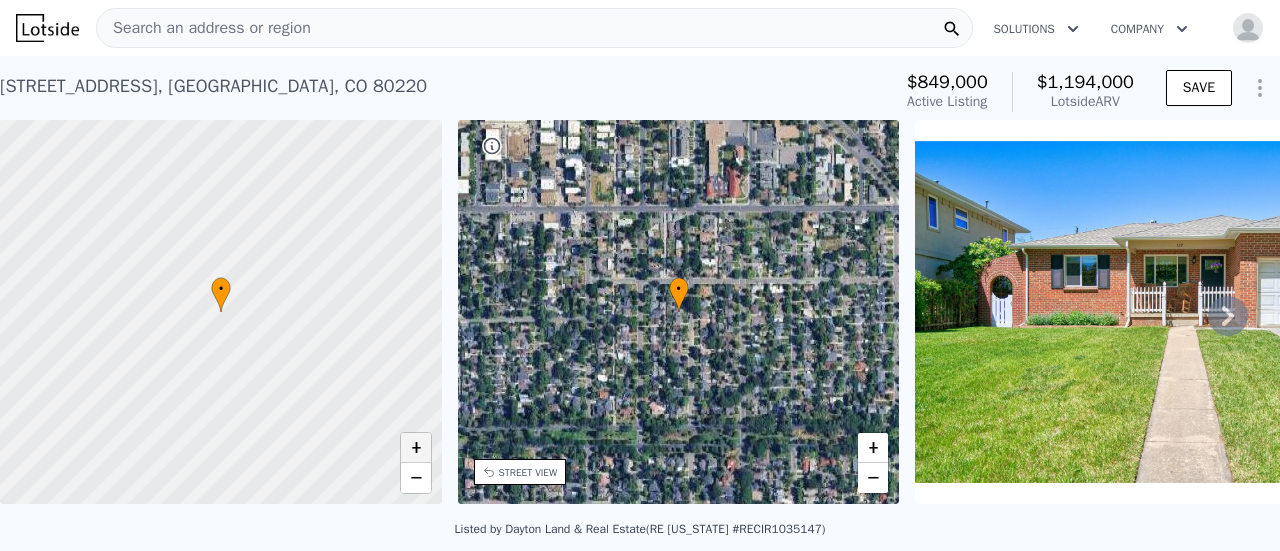 click on "+" at bounding box center (416, 448) 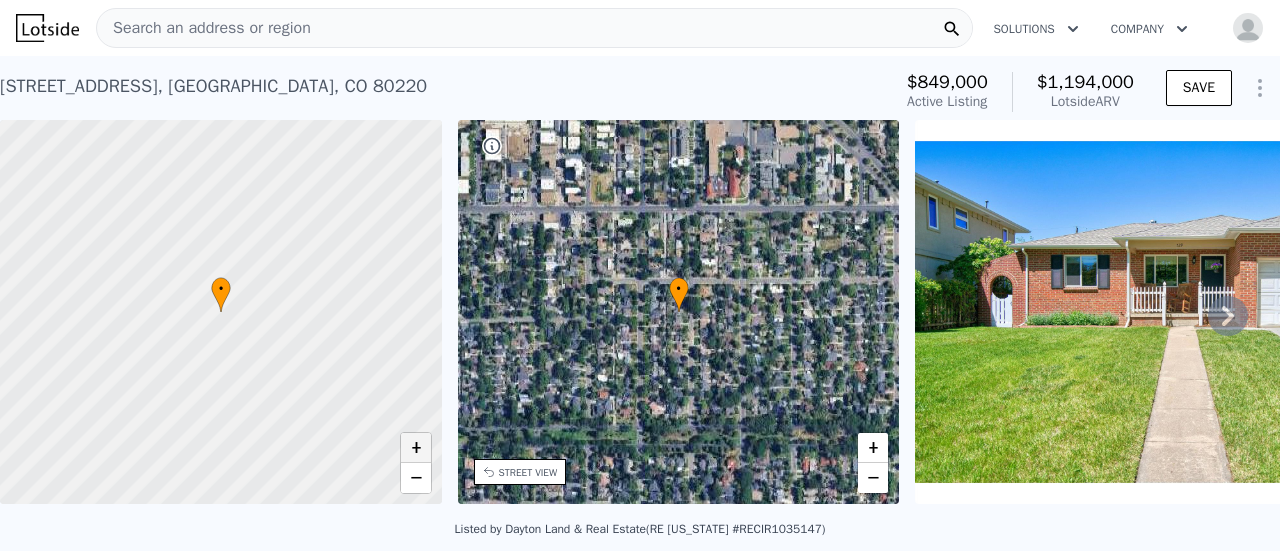 click on "+" at bounding box center (416, 448) 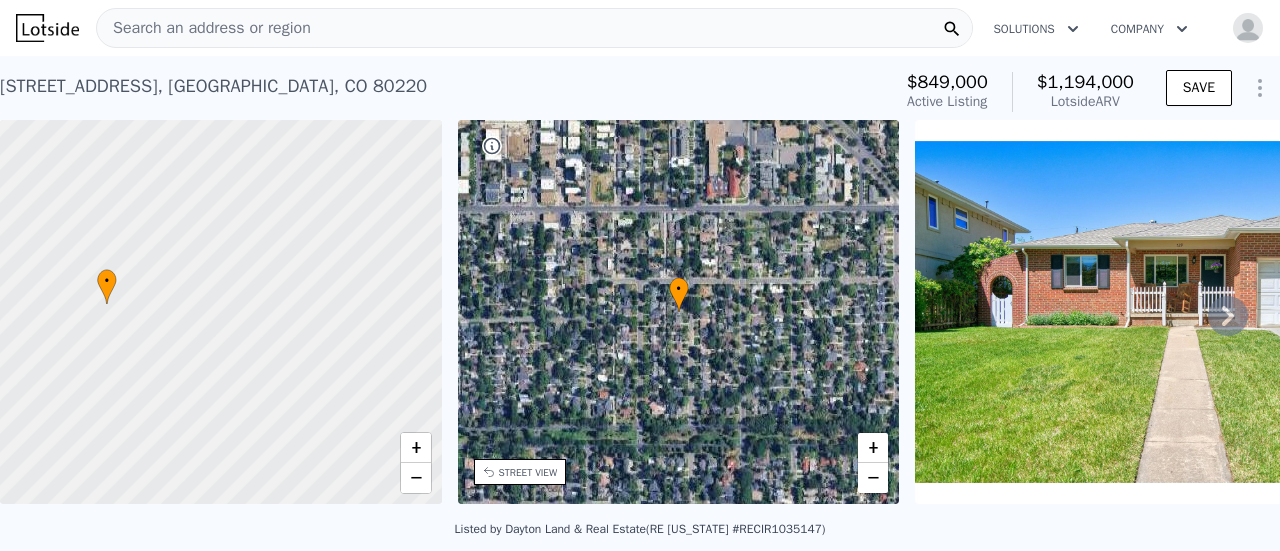 drag, startPoint x: 245, startPoint y: 361, endPoint x: 131, endPoint y: 353, distance: 114.28036 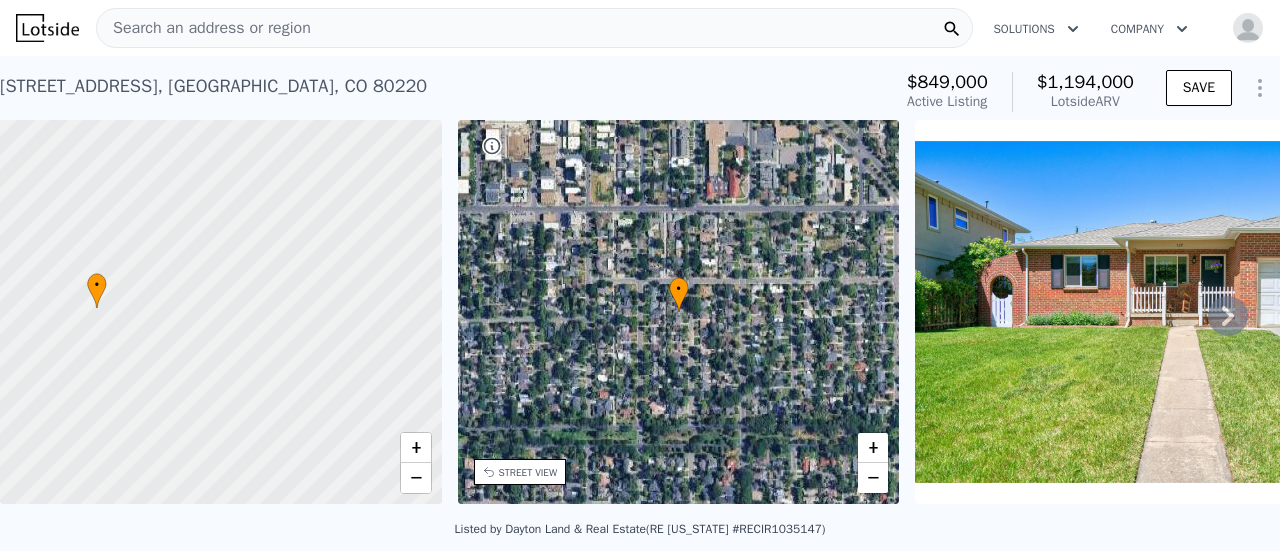 drag, startPoint x: 292, startPoint y: 349, endPoint x: 282, endPoint y: 353, distance: 10.770329 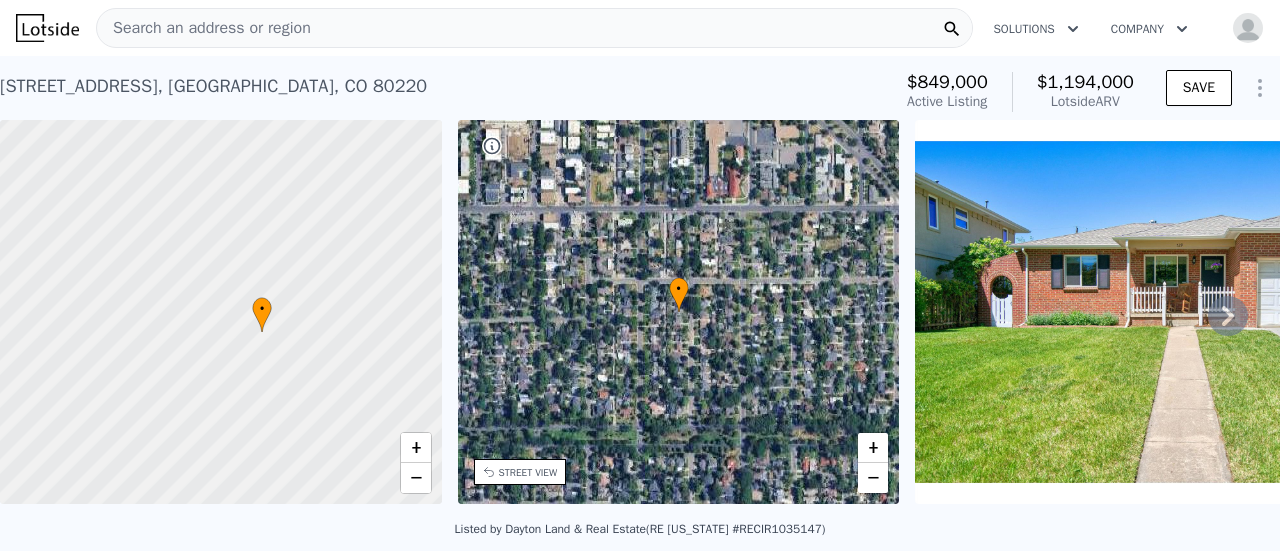 drag, startPoint x: 132, startPoint y: 347, endPoint x: 304, endPoint y: 373, distance: 173.95401 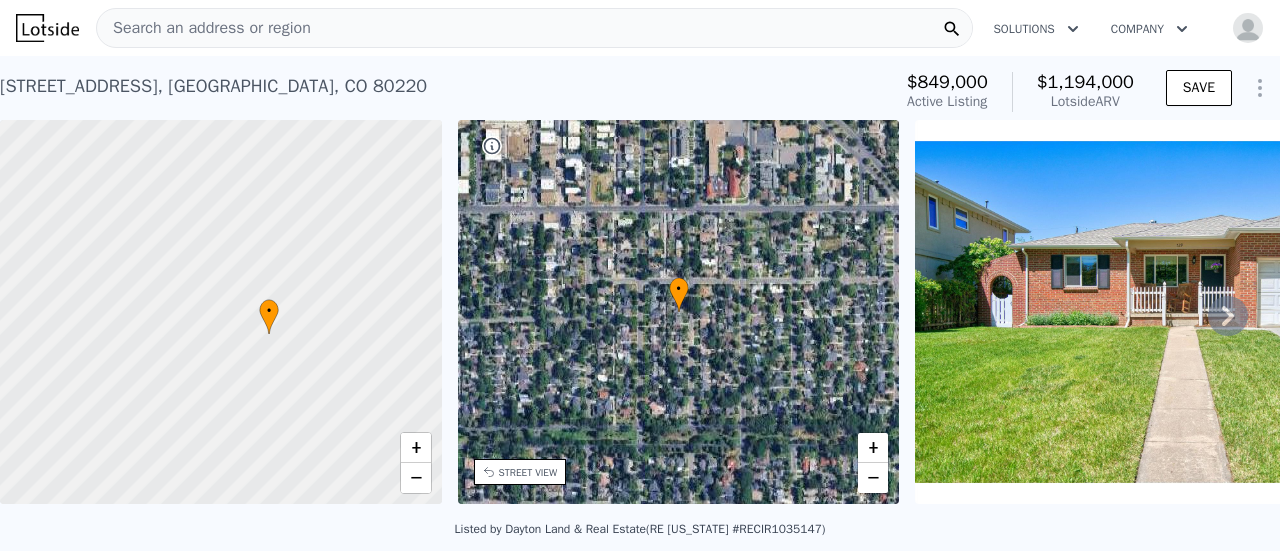 click at bounding box center [221, 312] 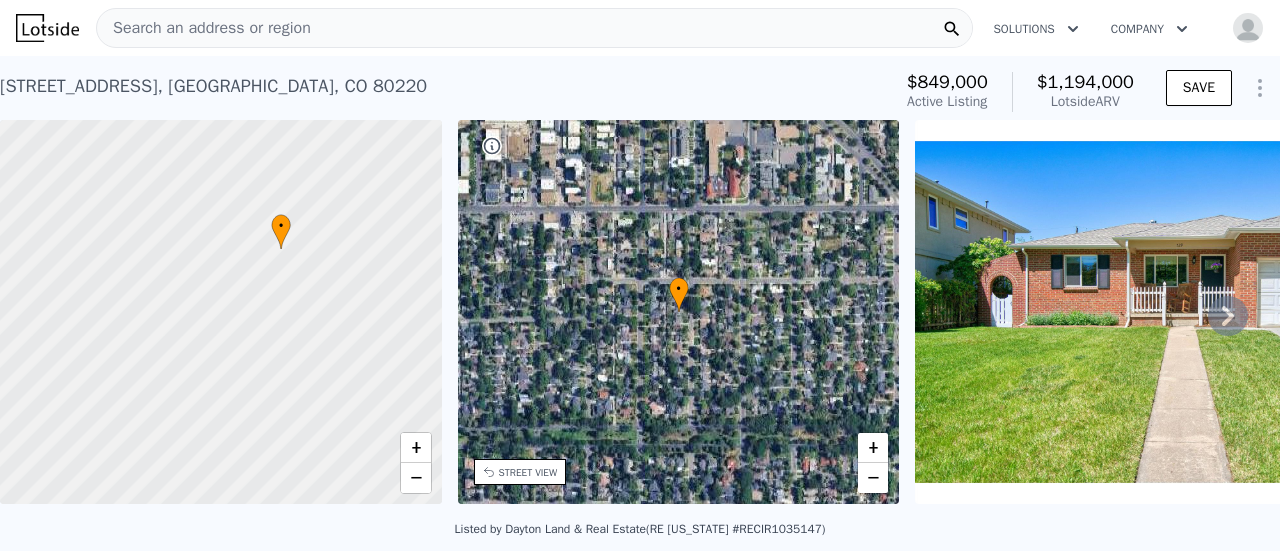 drag, startPoint x: 283, startPoint y: 351, endPoint x: 330, endPoint y: 305, distance: 65.76473 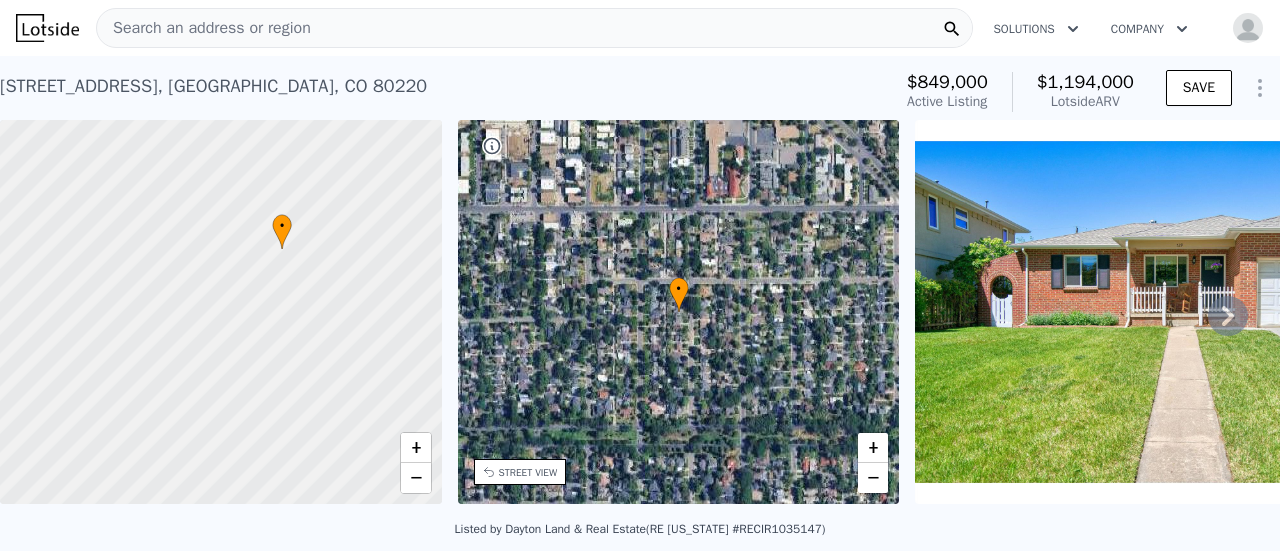 click at bounding box center [221, 312] 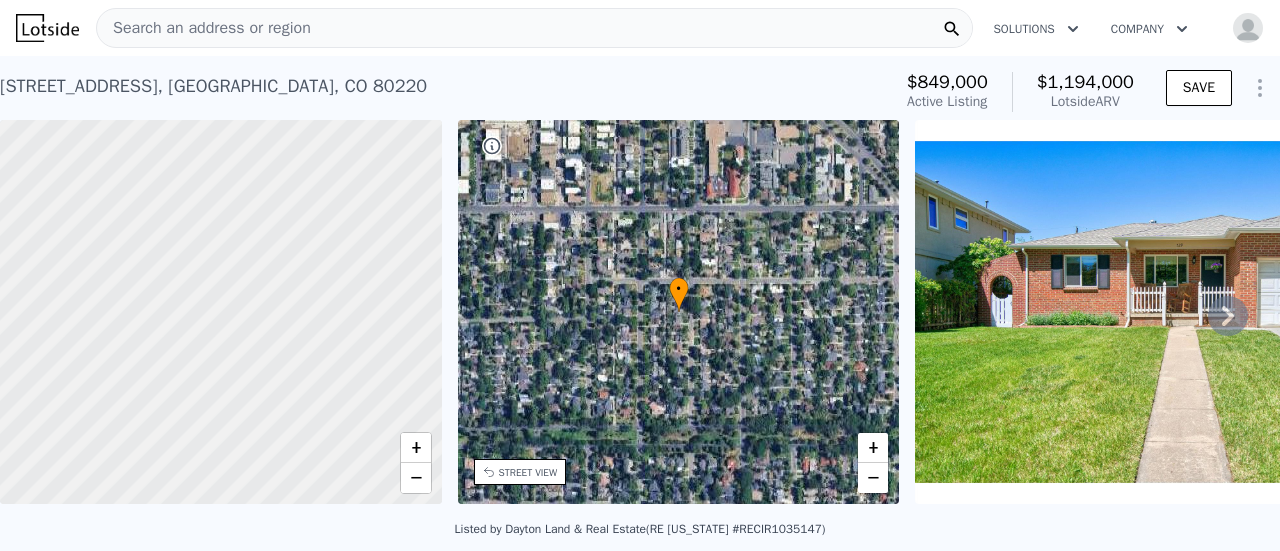 drag, startPoint x: 186, startPoint y: 283, endPoint x: 325, endPoint y: 449, distance: 216.51097 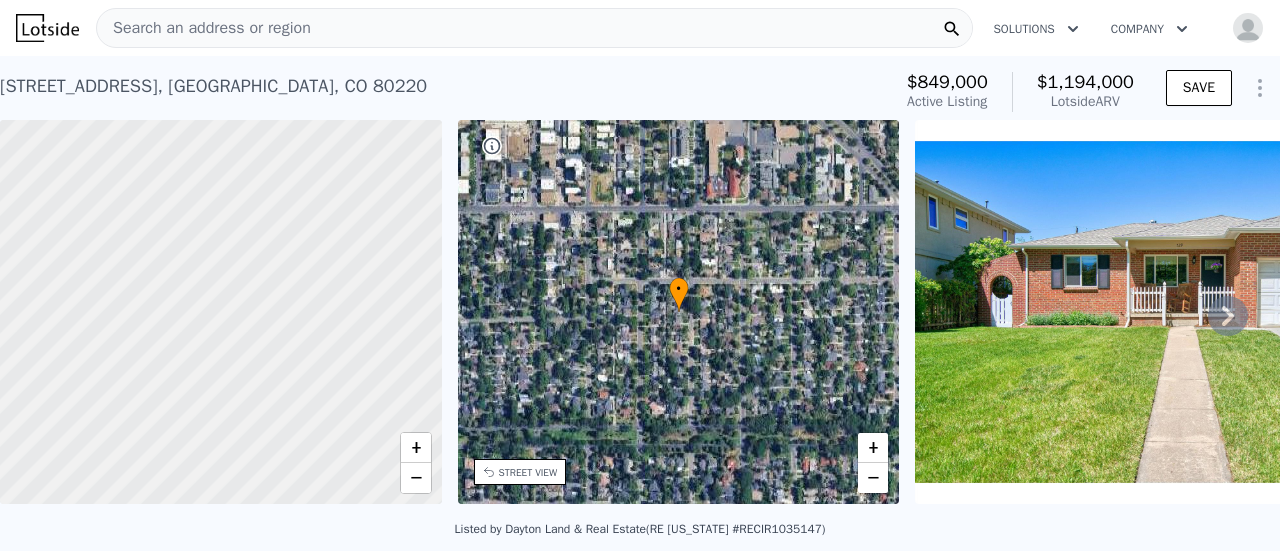 drag, startPoint x: 412, startPoint y: 319, endPoint x: 292, endPoint y: 309, distance: 120.41595 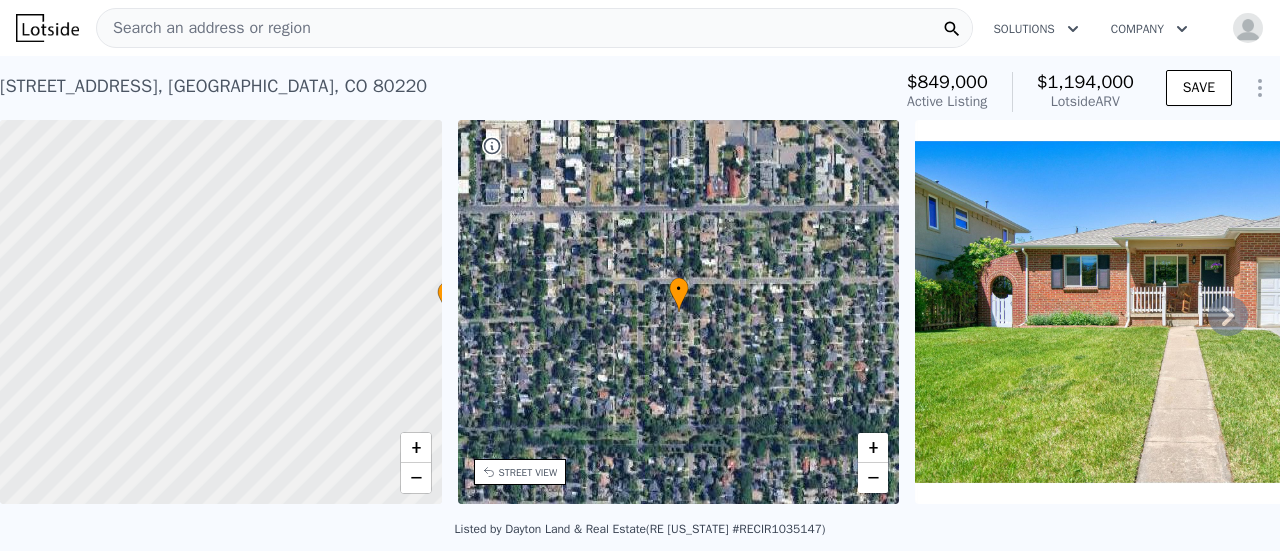 drag, startPoint x: 297, startPoint y: 346, endPoint x: 142, endPoint y: 313, distance: 158.47397 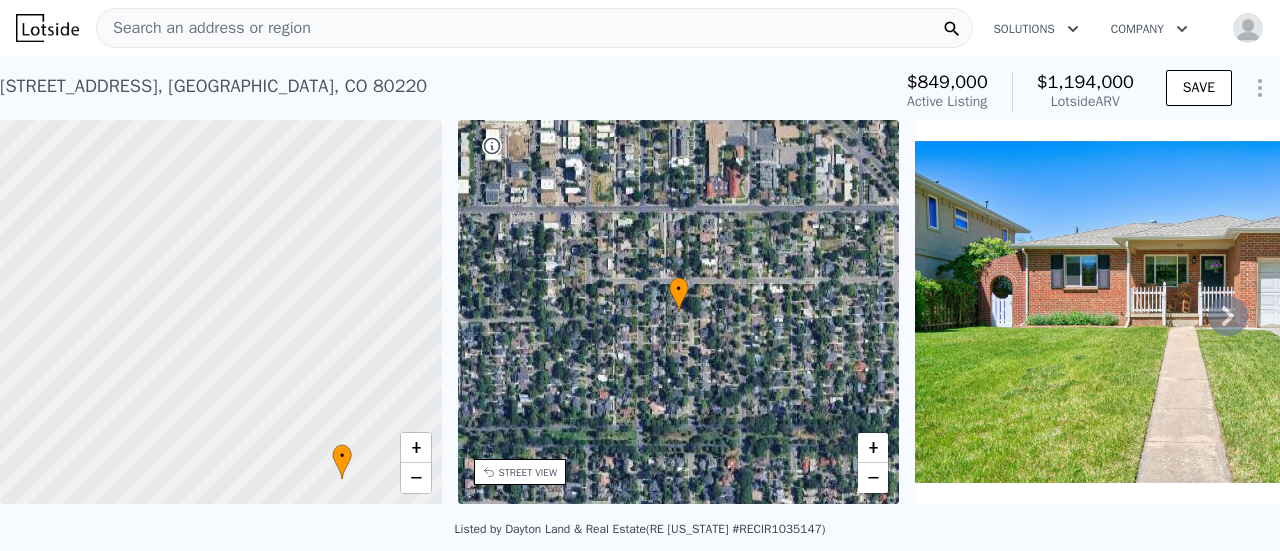 drag, startPoint x: 335, startPoint y: 251, endPoint x: 250, endPoint y: 422, distance: 190.96072 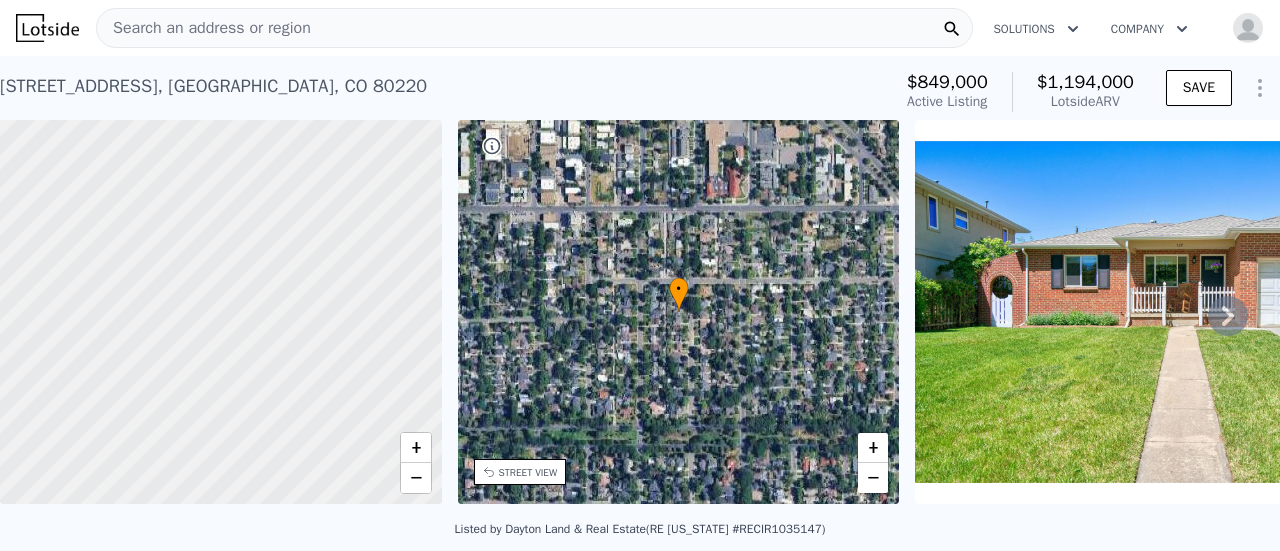 drag, startPoint x: 325, startPoint y: 232, endPoint x: 0, endPoint y: 312, distance: 334.70135 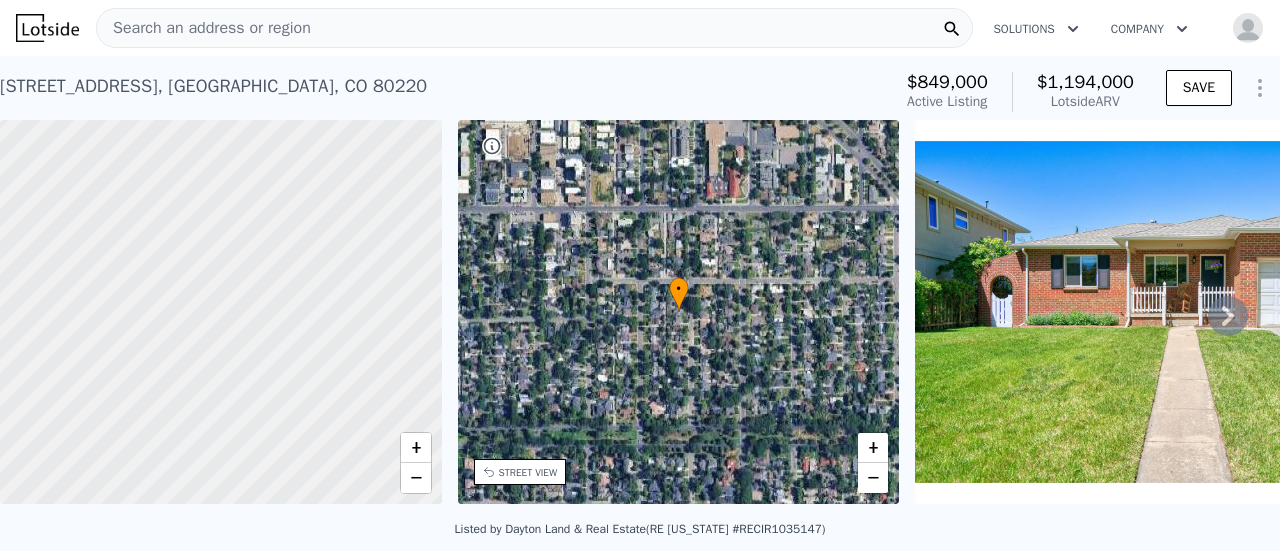 drag, startPoint x: 326, startPoint y: 327, endPoint x: 484, endPoint y: 228, distance: 186.45375 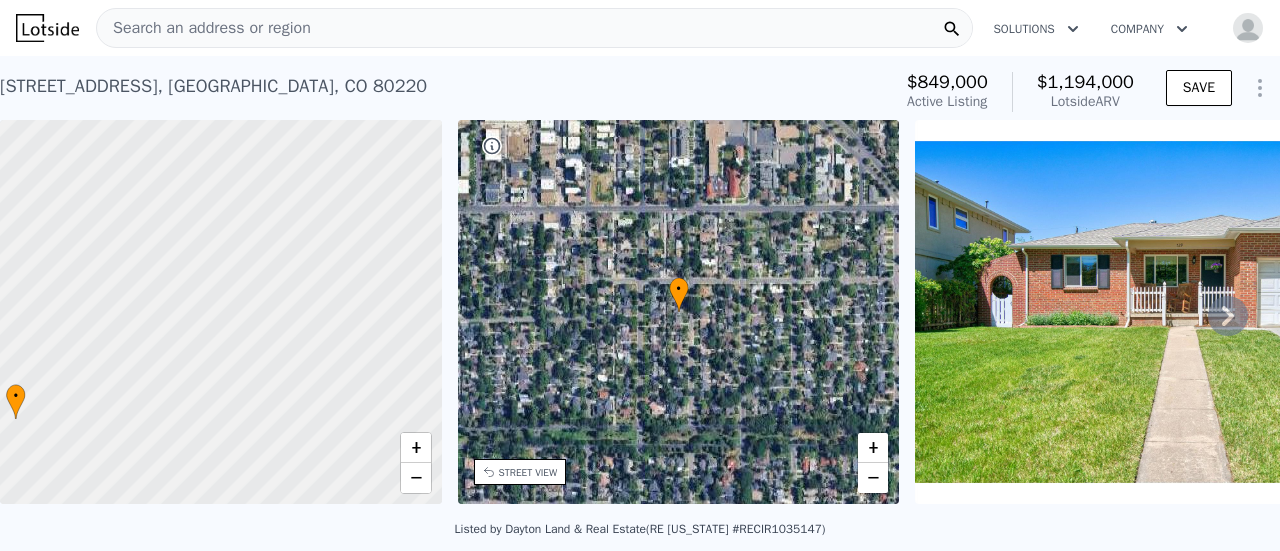 drag, startPoint x: 166, startPoint y: 307, endPoint x: 335, endPoint y: 315, distance: 169.18924 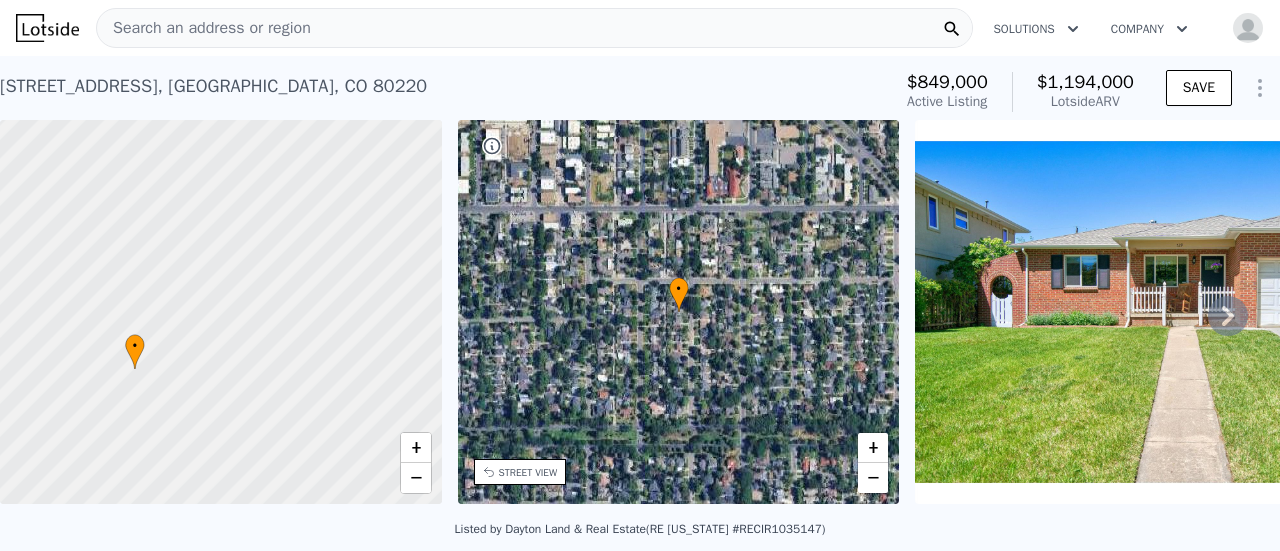 drag, startPoint x: 164, startPoint y: 417, endPoint x: 285, endPoint y: 367, distance: 130.92365 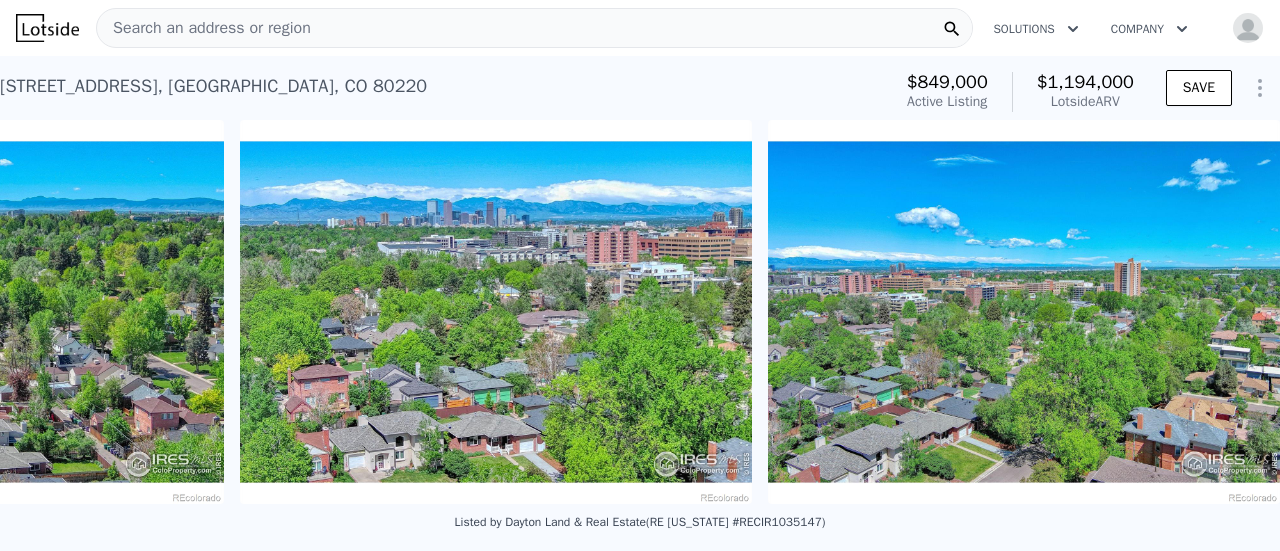 scroll, scrollTop: 0, scrollLeft: 17602, axis: horizontal 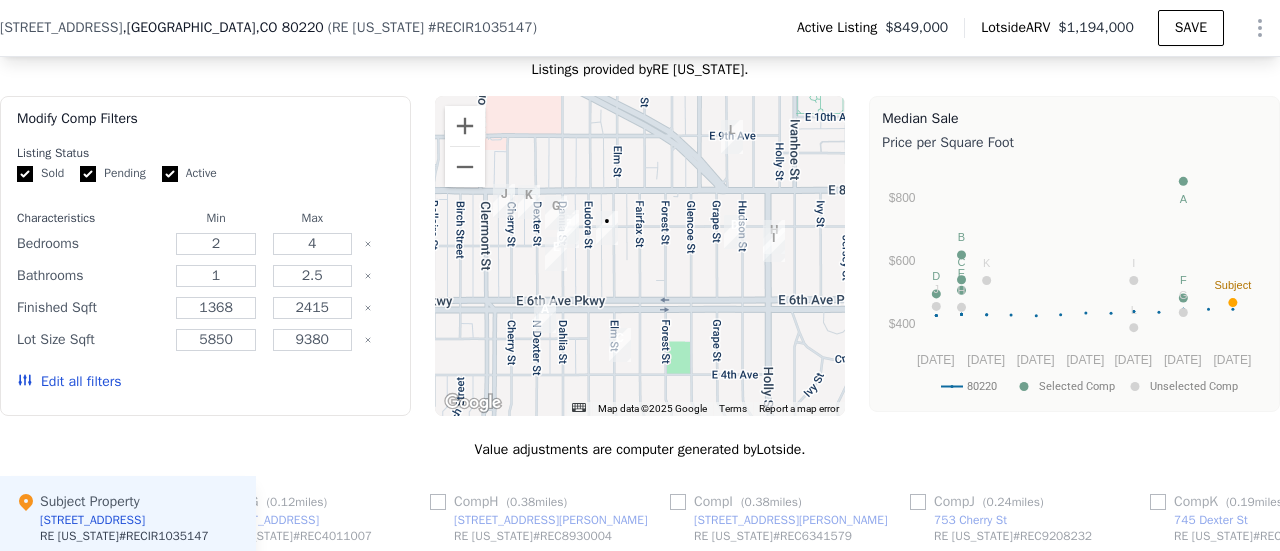 click at bounding box center [545, 316] 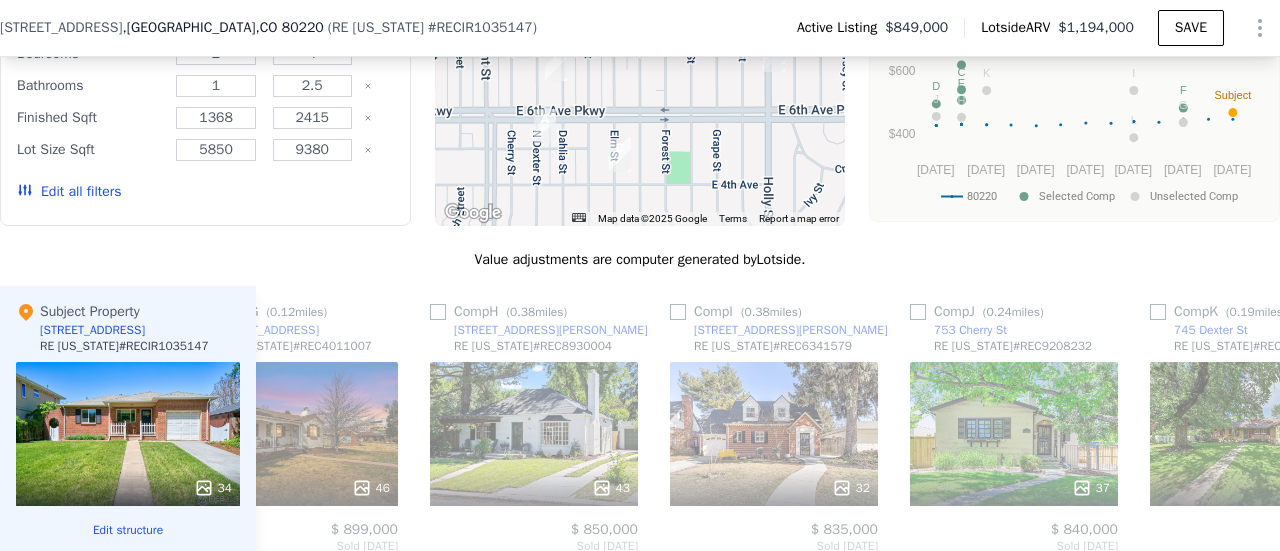 scroll, scrollTop: 2324, scrollLeft: 0, axis: vertical 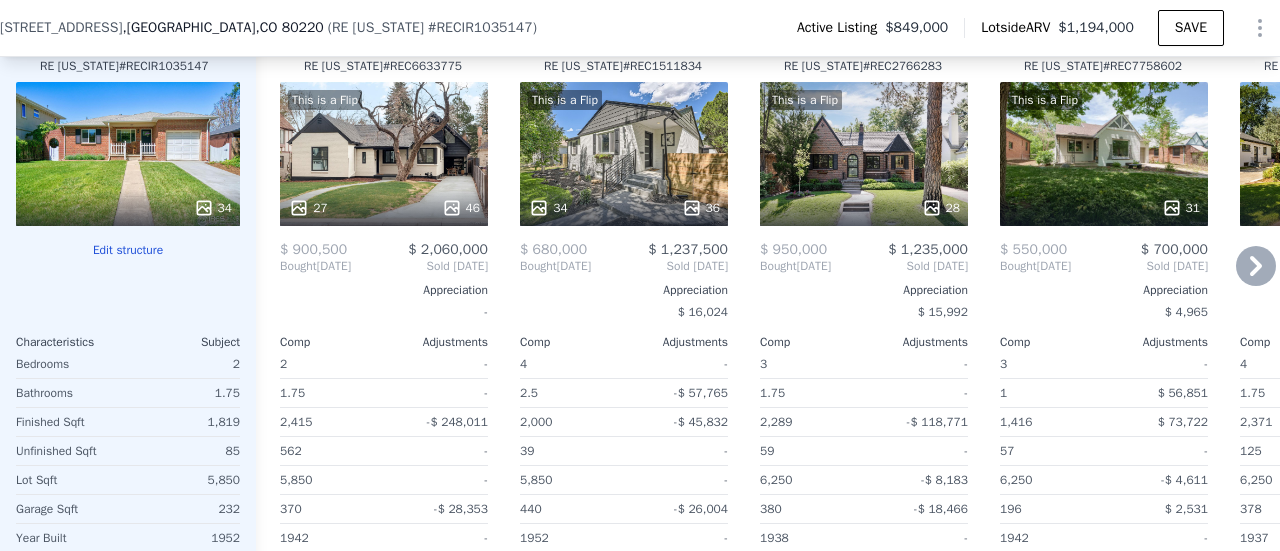 drag, startPoint x: 444, startPoint y: 154, endPoint x: 432, endPoint y: 155, distance: 12.0415945 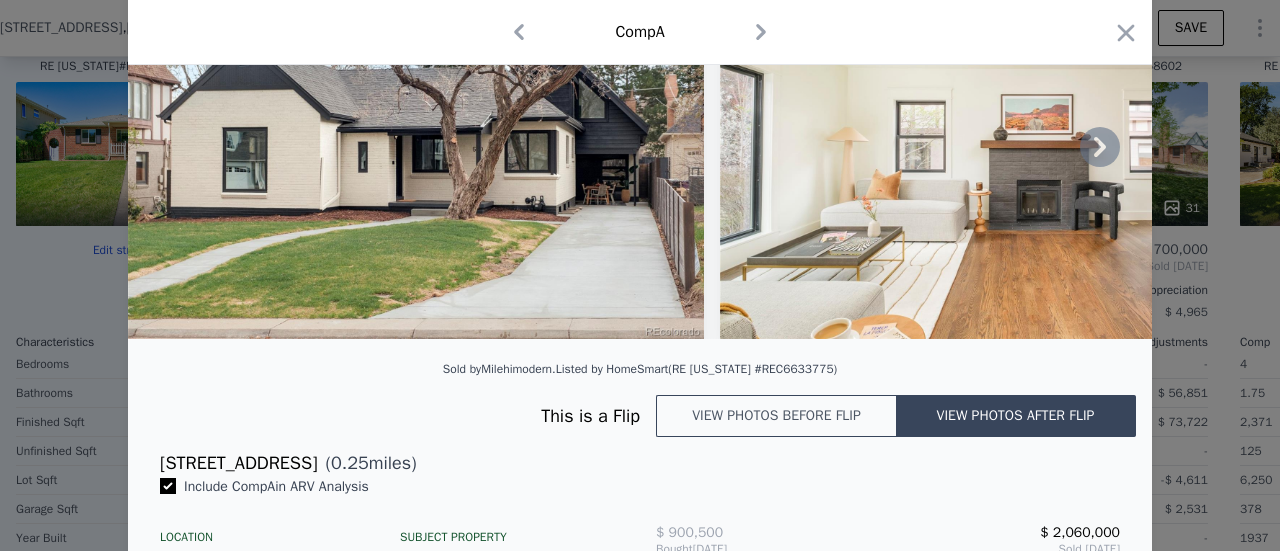 scroll, scrollTop: 148, scrollLeft: 0, axis: vertical 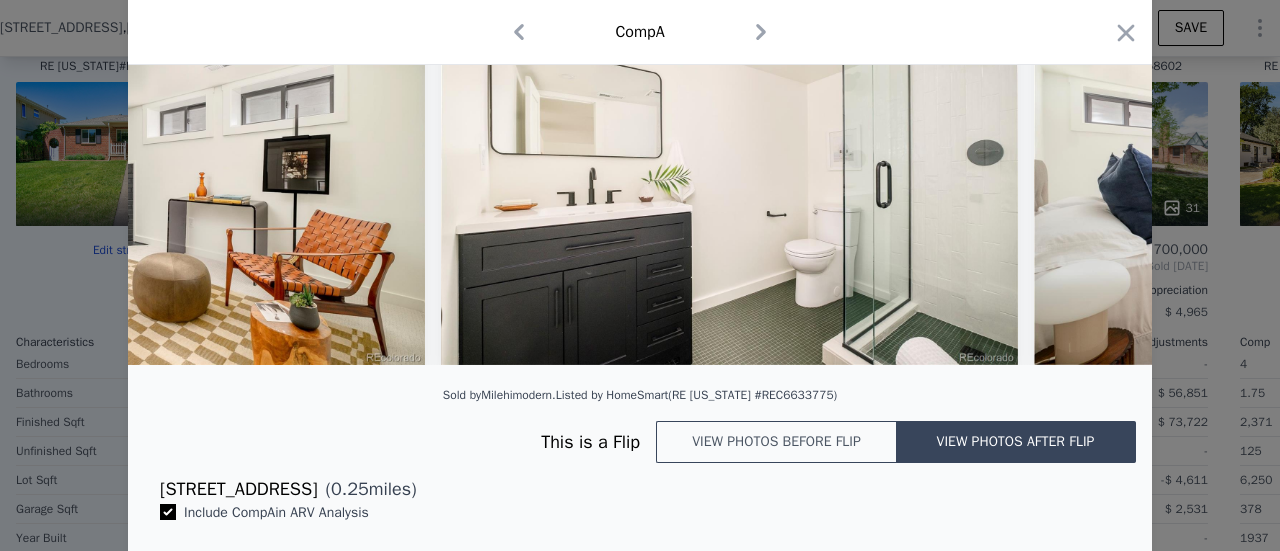 click on "View photos before flip" at bounding box center [776, 442] 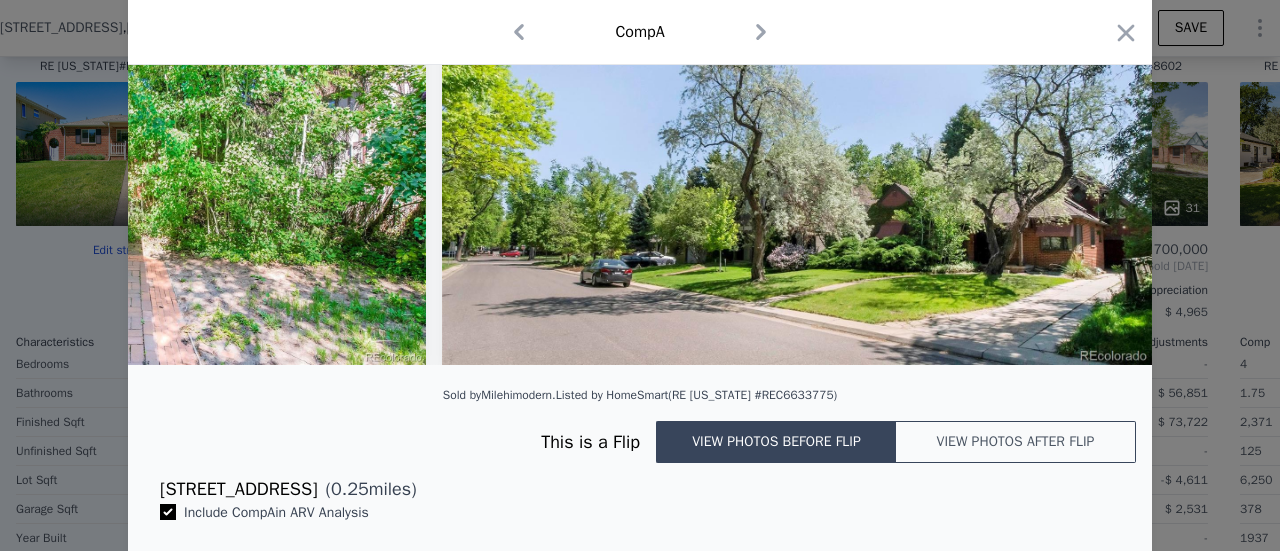 scroll, scrollTop: 0, scrollLeft: 0, axis: both 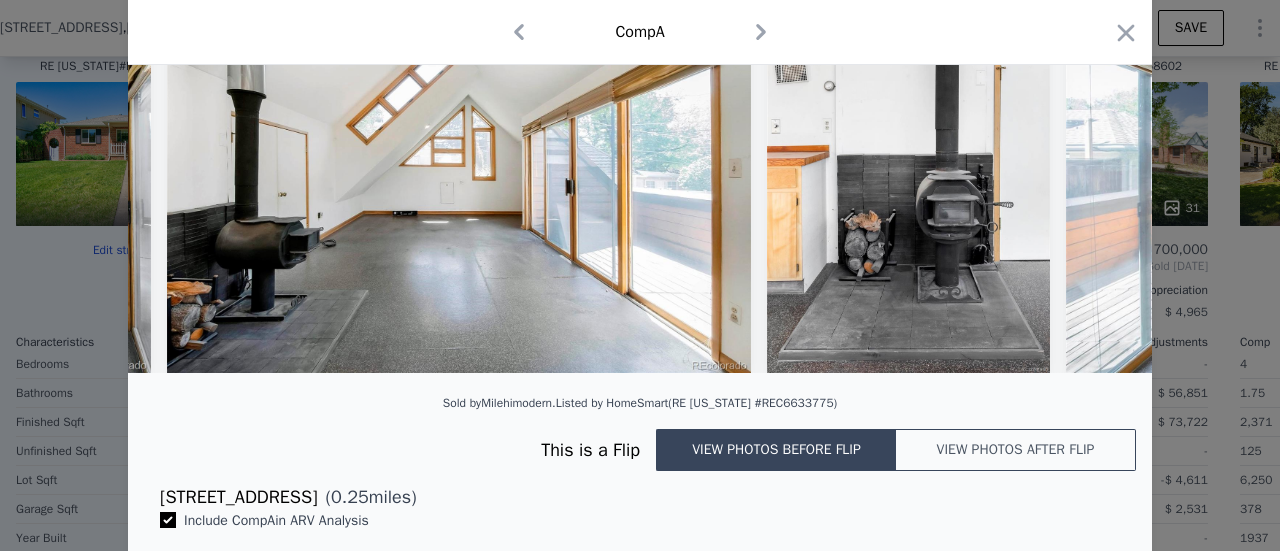 click on "View photos after flip" at bounding box center (1016, 450) 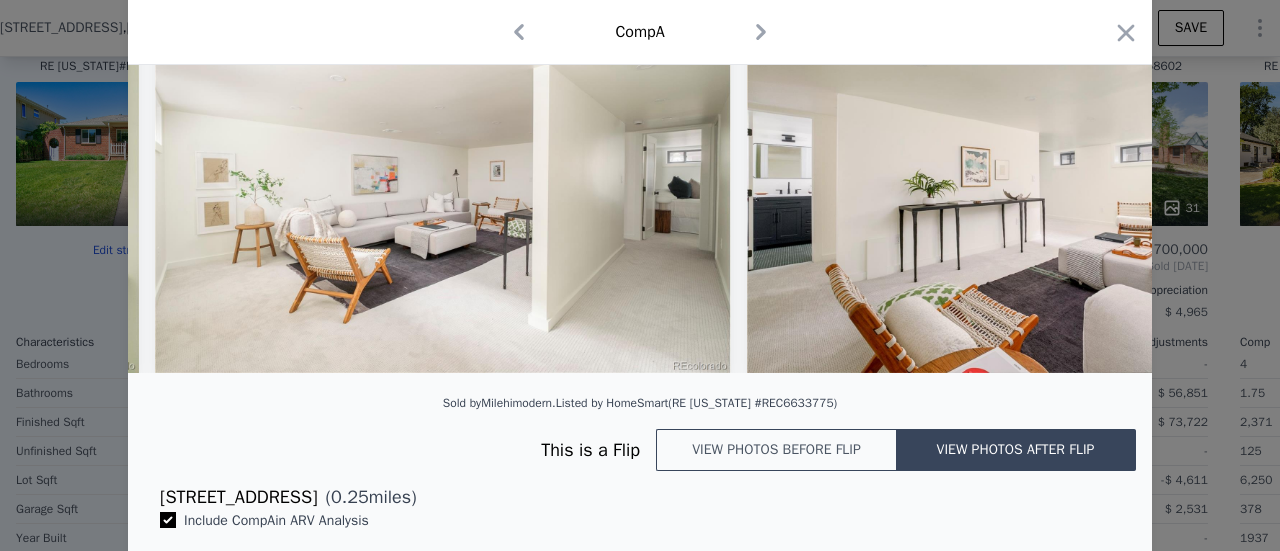 scroll, scrollTop: 0, scrollLeft: 14645, axis: horizontal 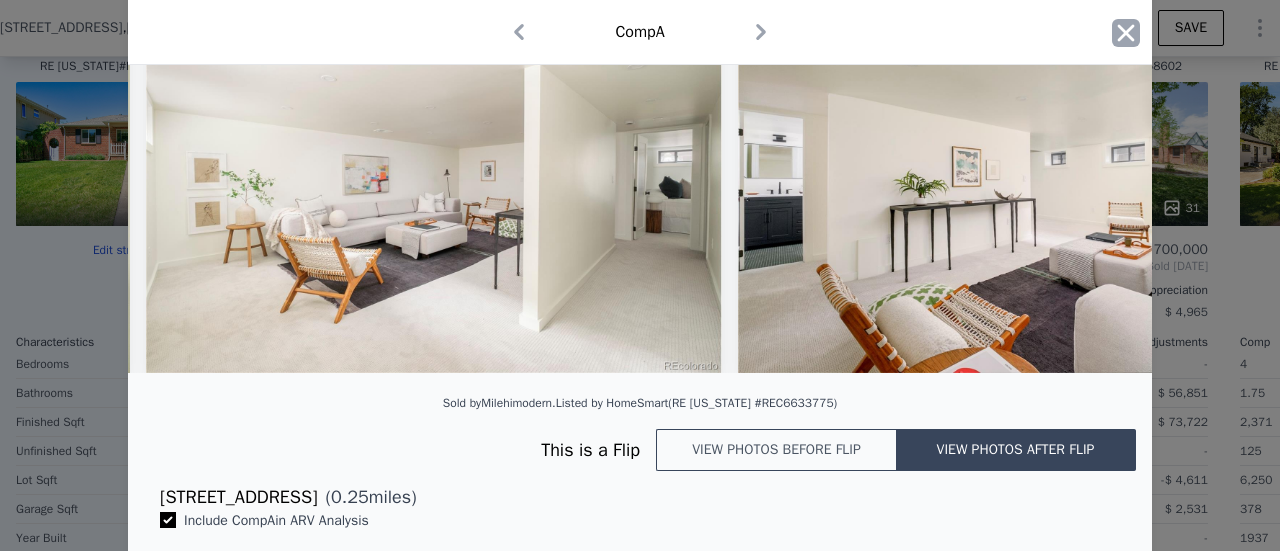 click 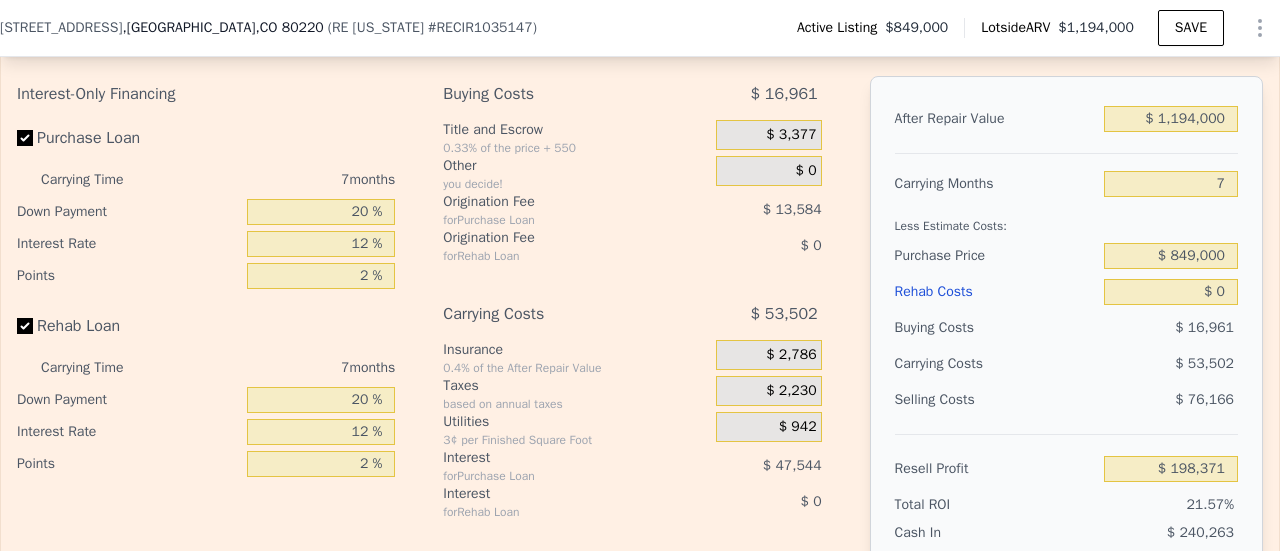 scroll, scrollTop: 3546, scrollLeft: 0, axis: vertical 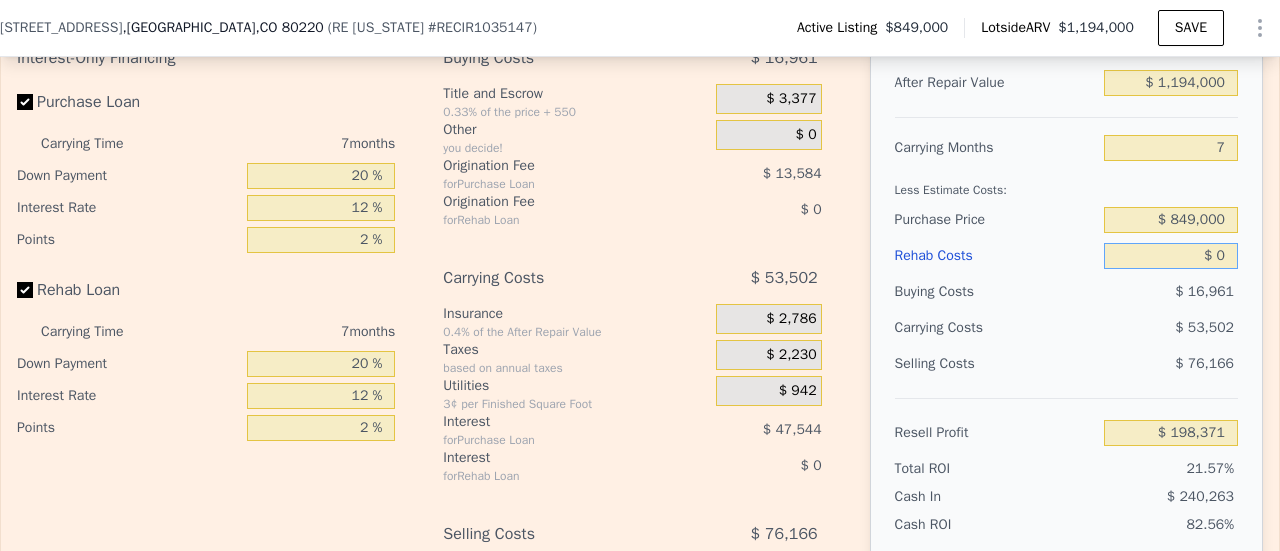 click on "$ 0" at bounding box center (1171, 256) 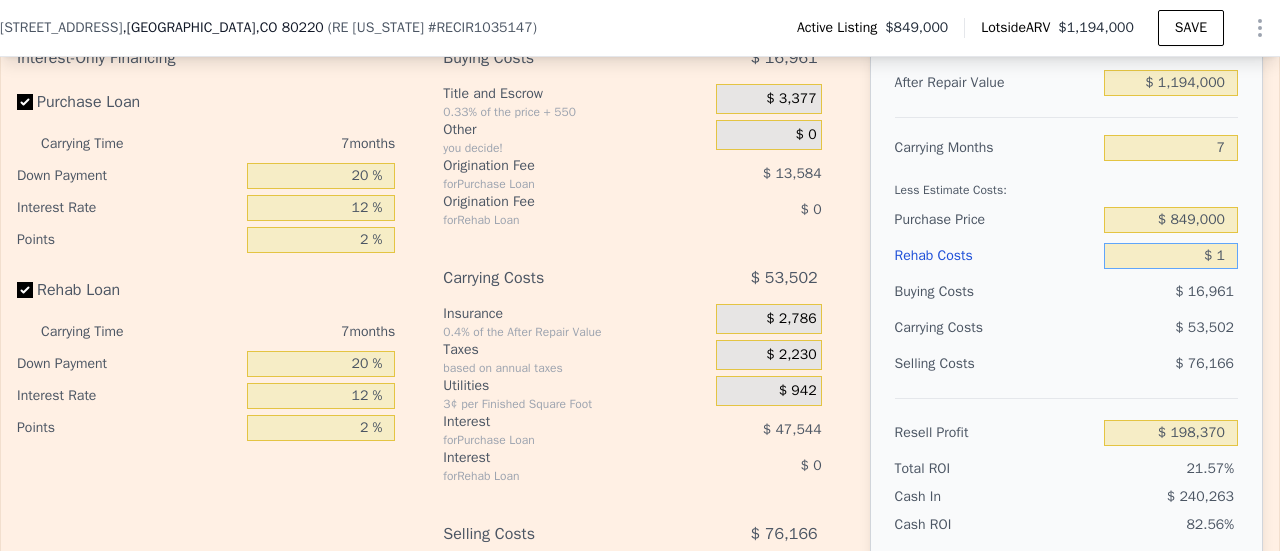 type on "$ 198,370" 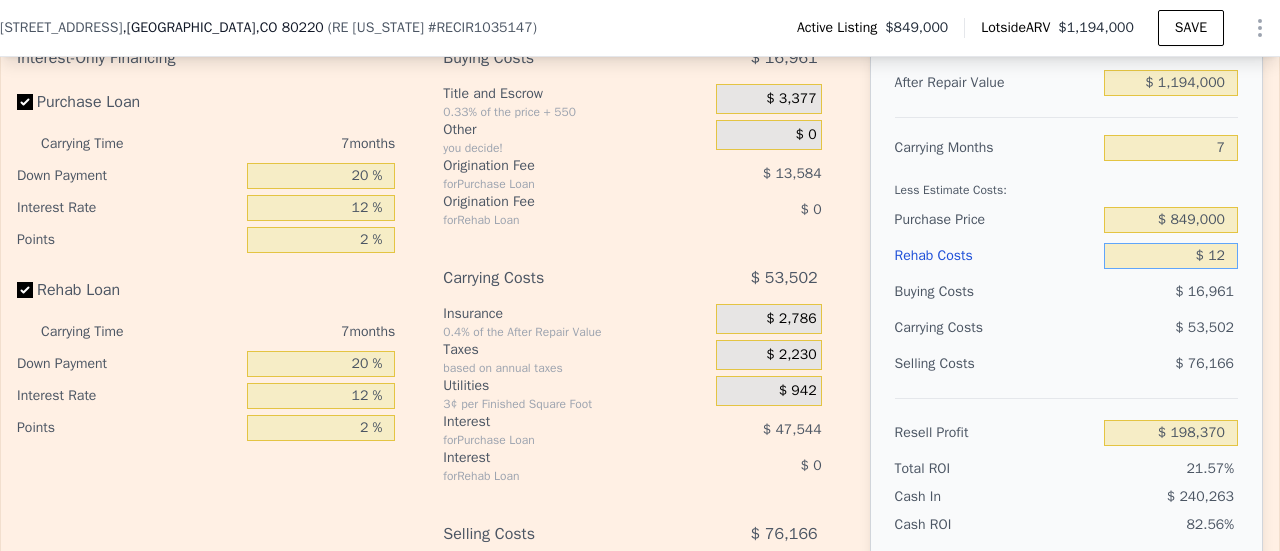 type on "$ 125" 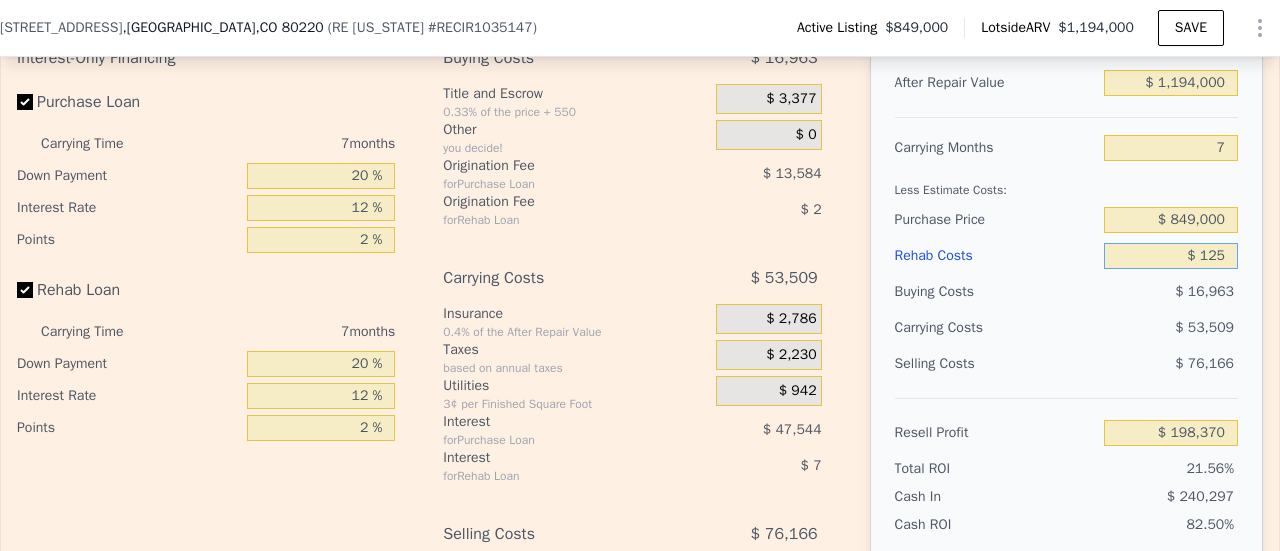 type on "$ 198,237" 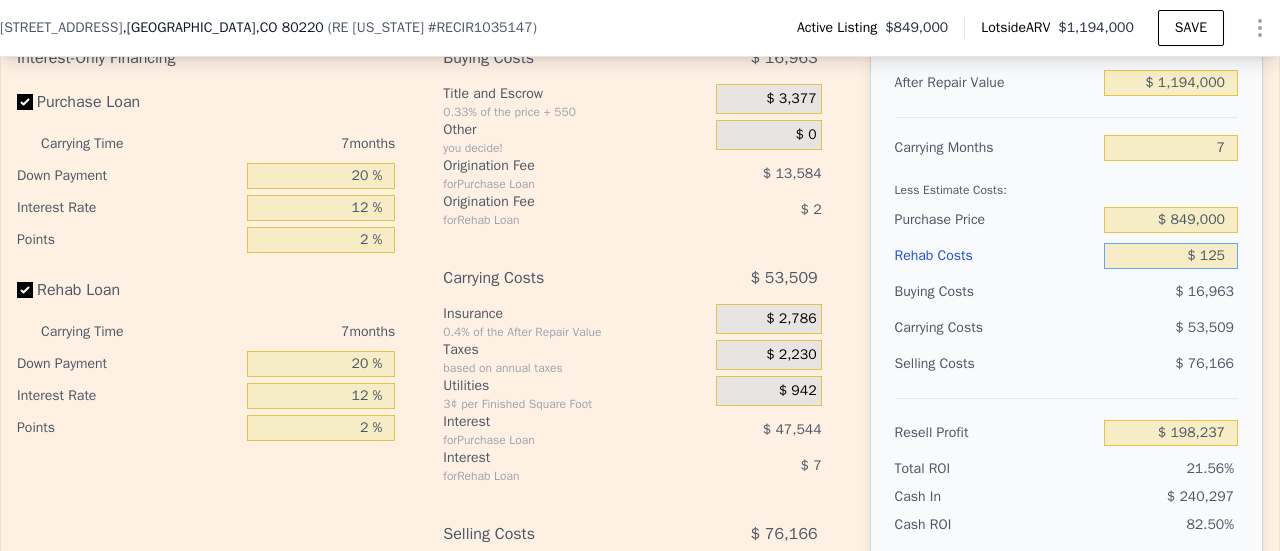 type on "$ 1,250" 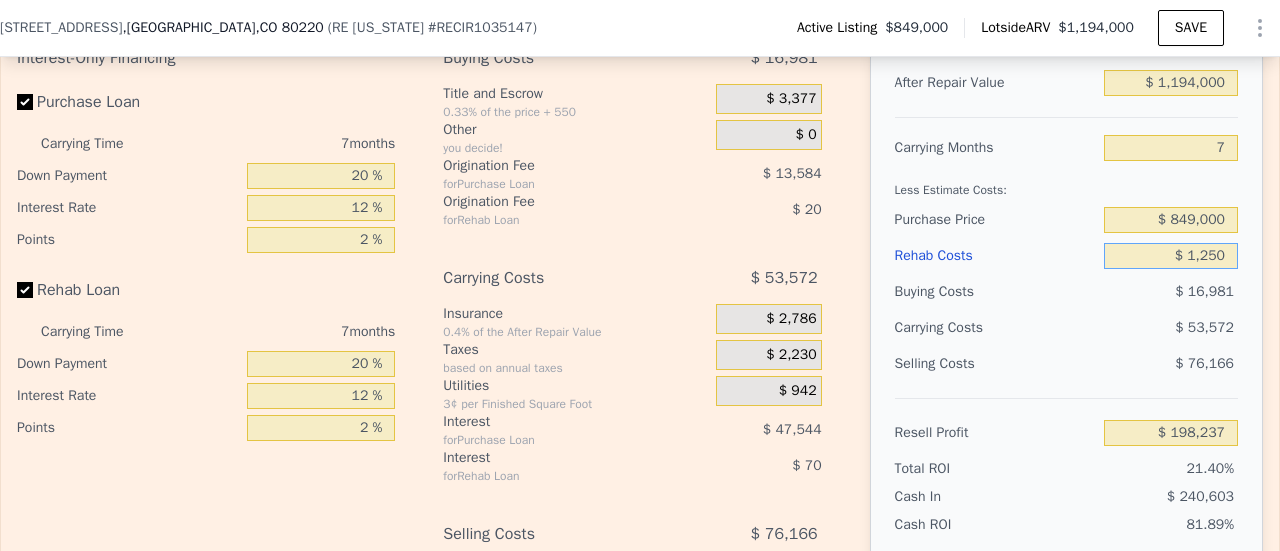 type on "$ 197,031" 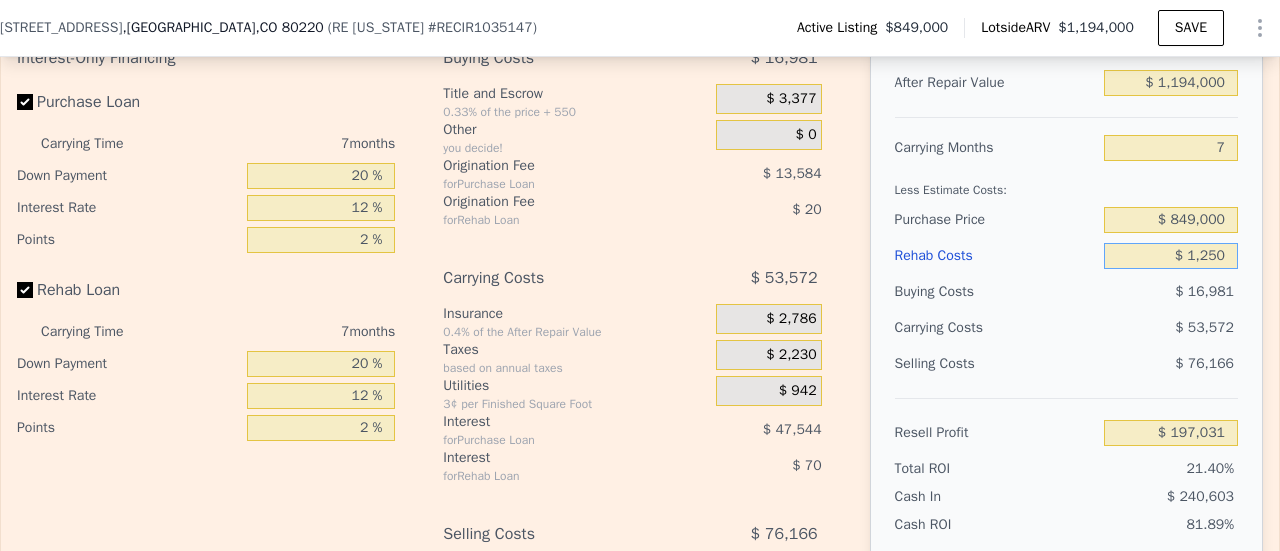 type on "$ 12,500" 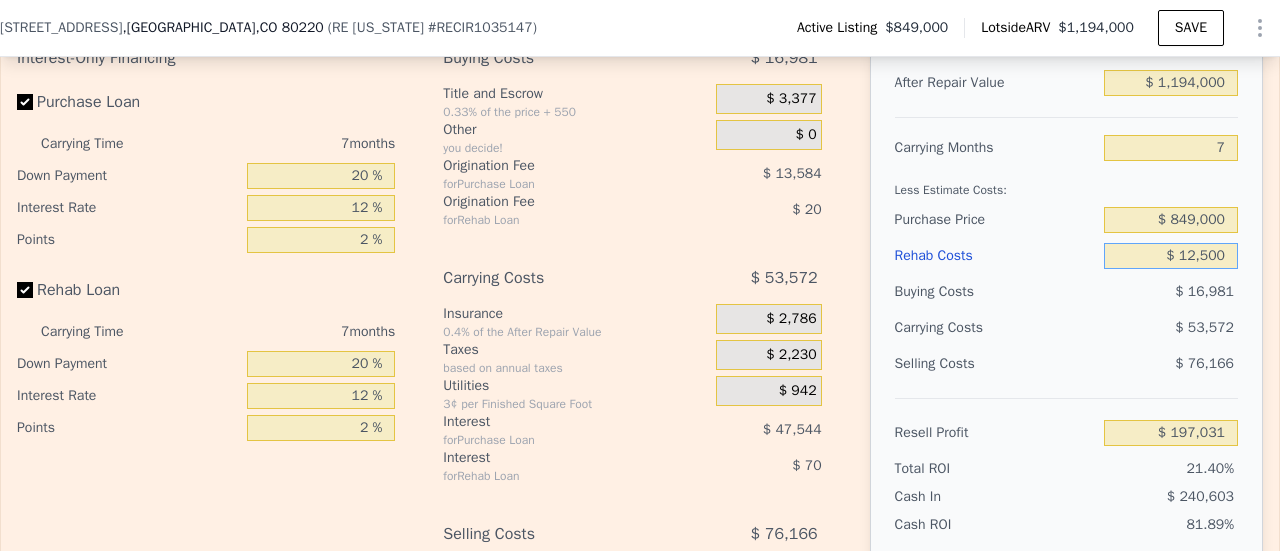 type on "$ 184,971" 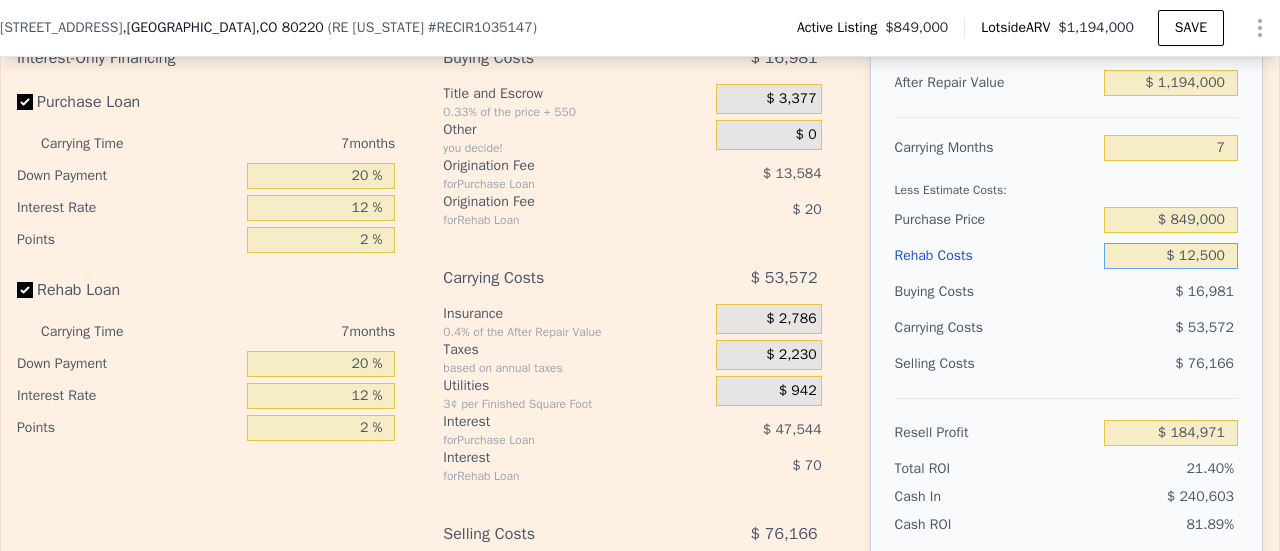 type on "$ 125,000" 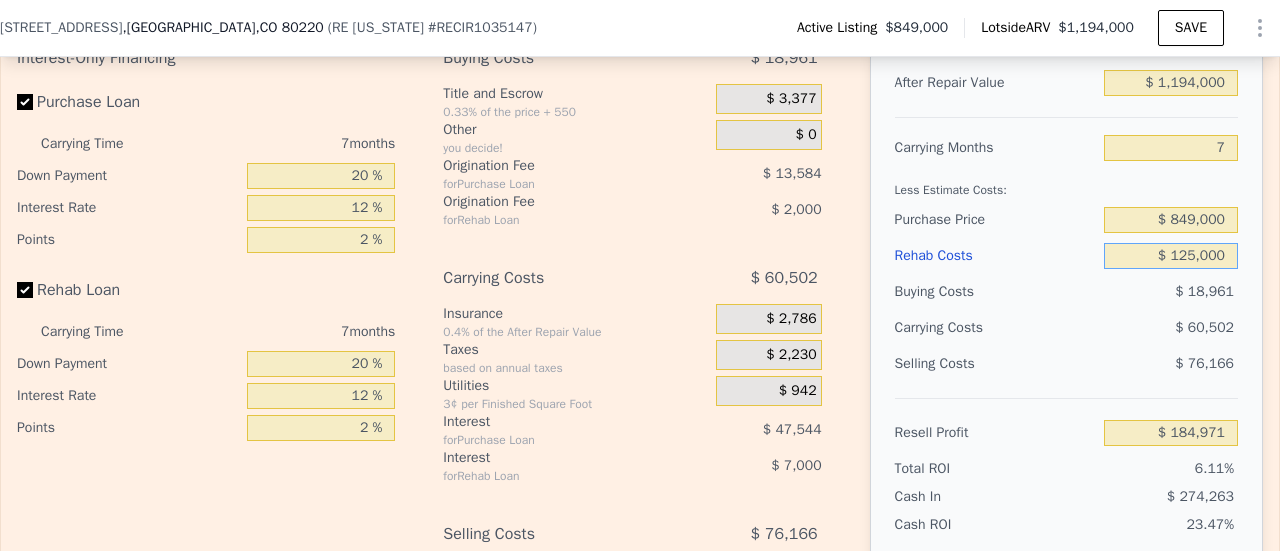 type on "$ 64,371" 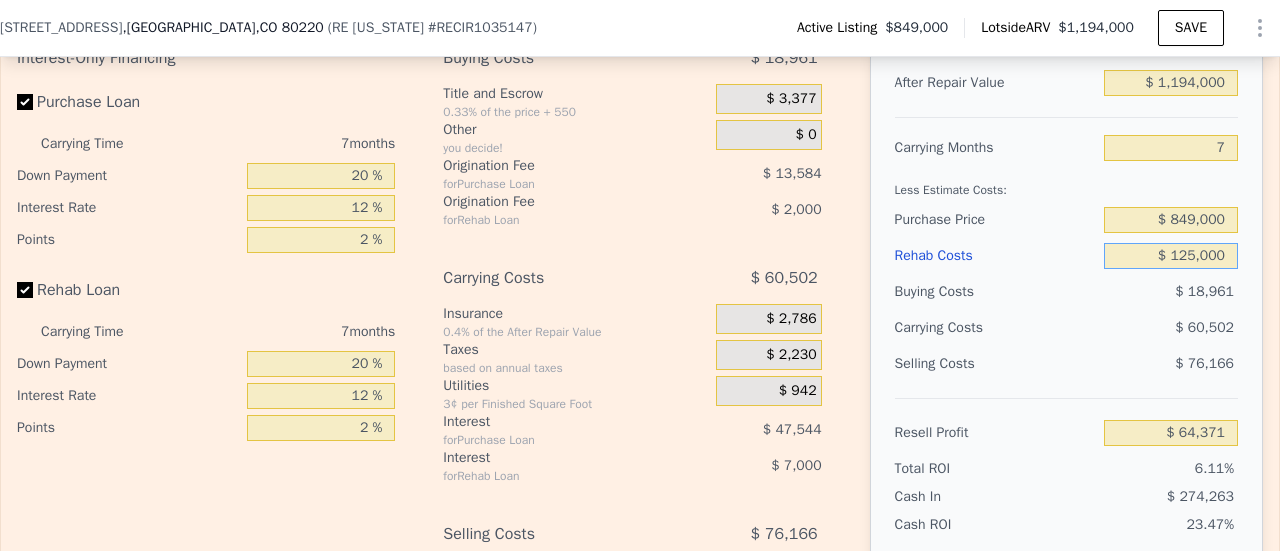 type on "$ 125,000" 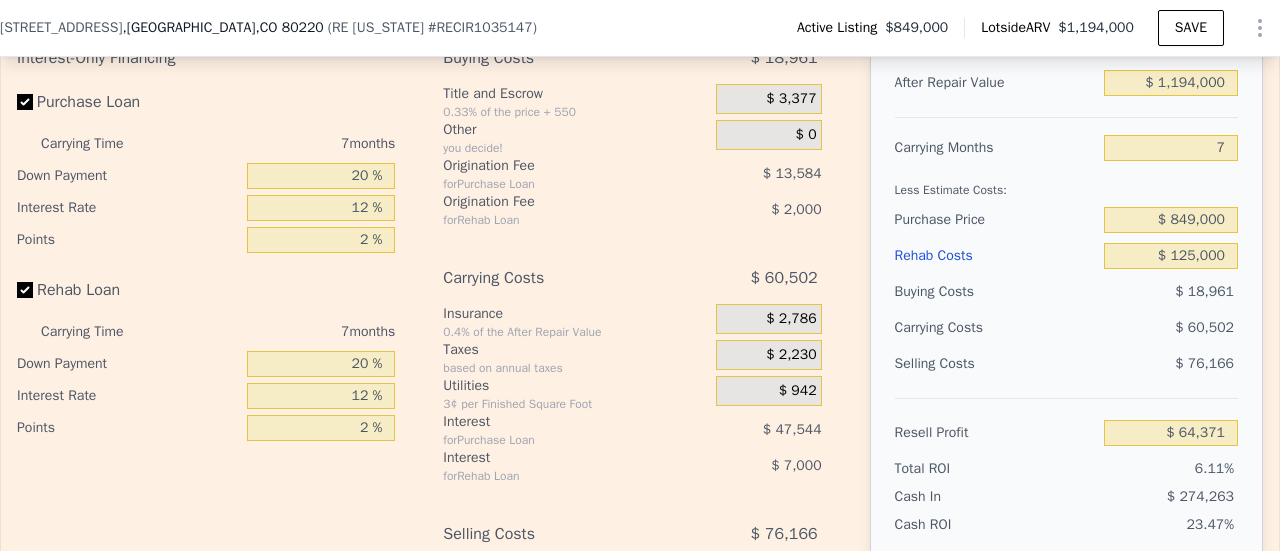 click on "$ 18,961" at bounding box center (1204, 291) 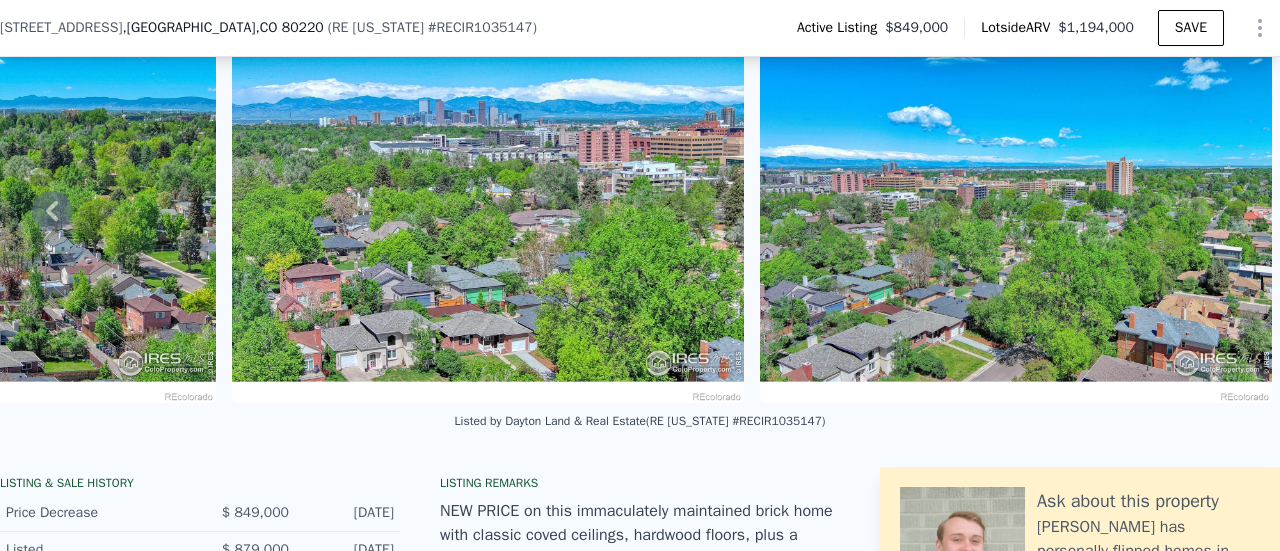 scroll, scrollTop: 94, scrollLeft: 0, axis: vertical 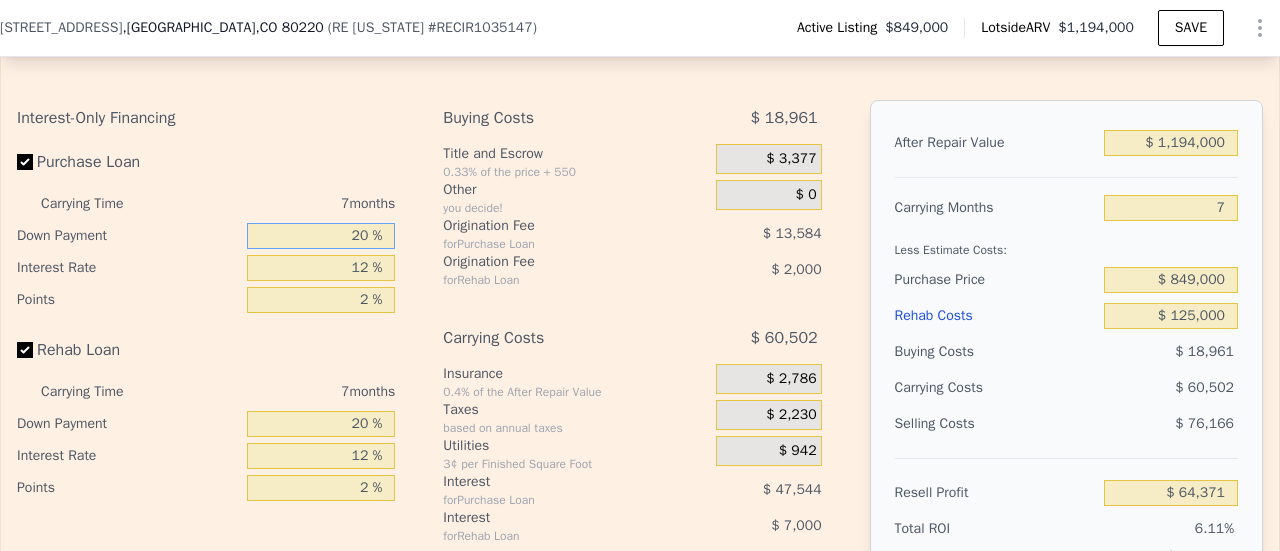 drag, startPoint x: 360, startPoint y: 254, endPoint x: 347, endPoint y: 257, distance: 13.341664 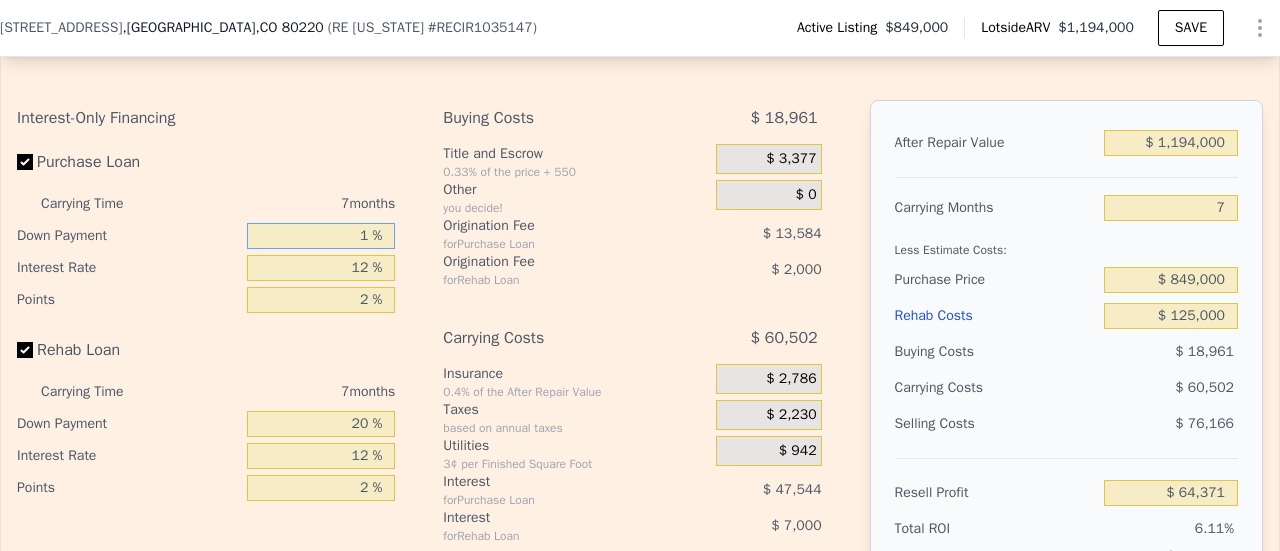 type on "10 %" 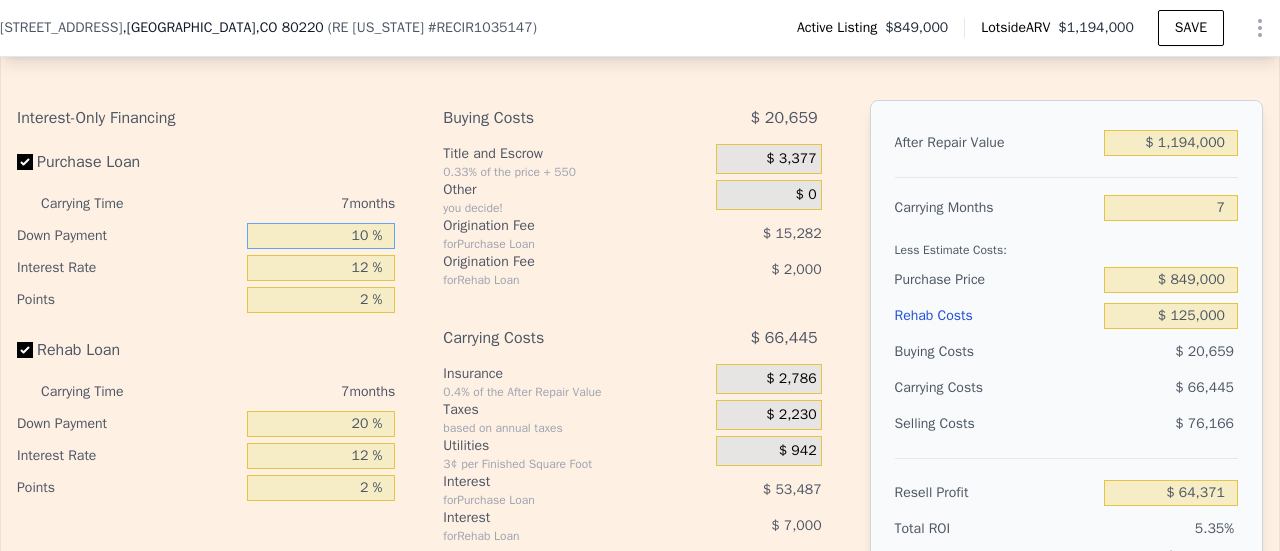 type on "$ 56,730" 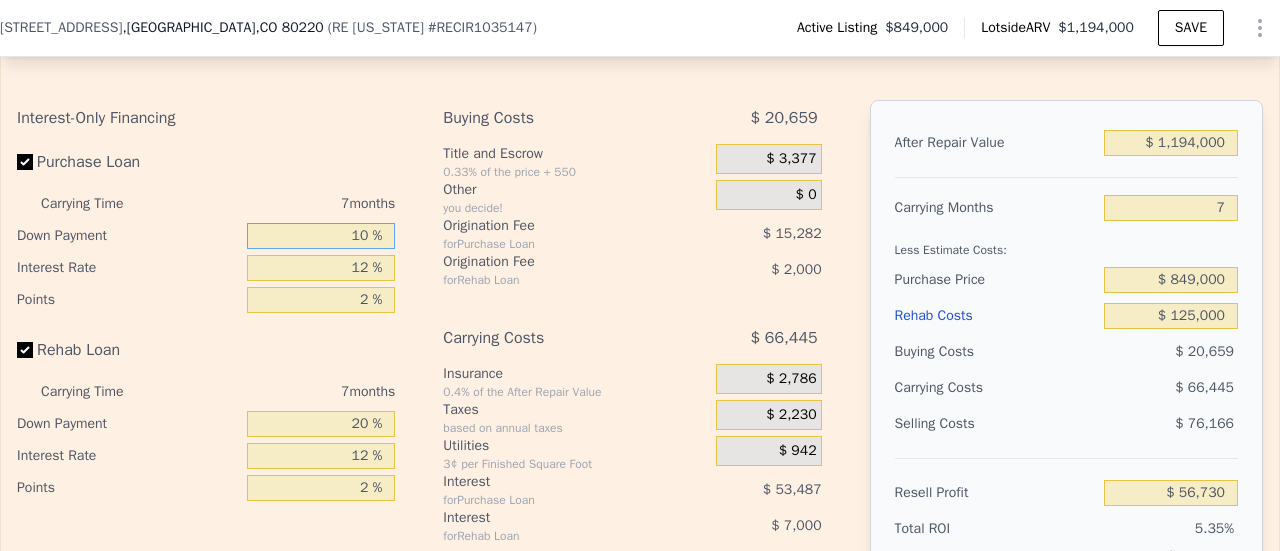 type on "10 %" 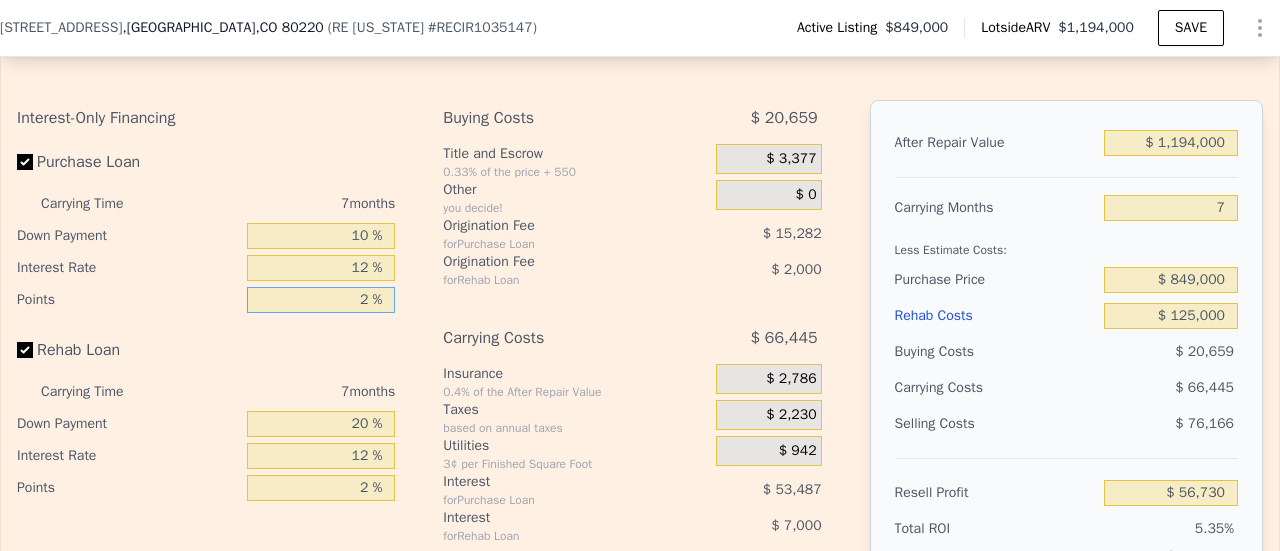 click on "2 %" at bounding box center (321, 300) 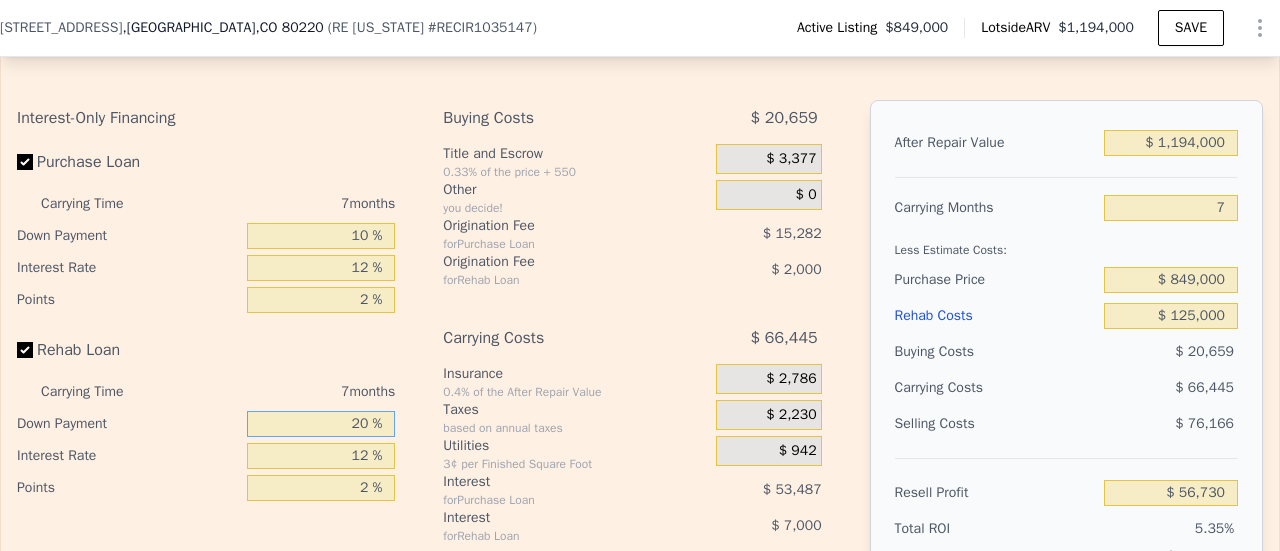 drag, startPoint x: 361, startPoint y: 443, endPoint x: 348, endPoint y: 444, distance: 13.038404 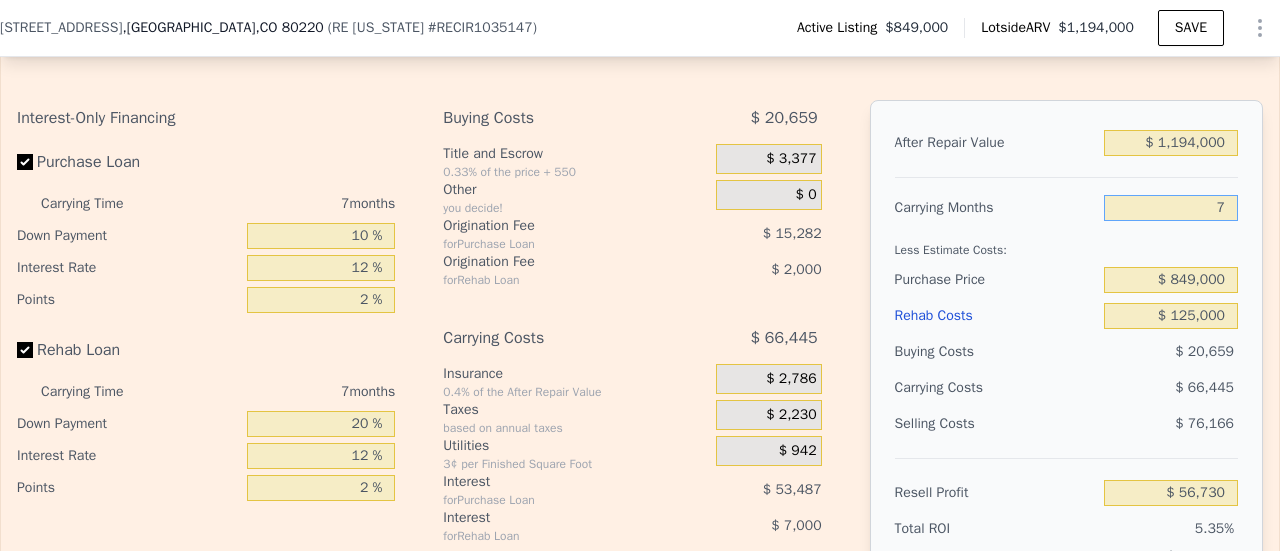 click on "7" at bounding box center (1171, 208) 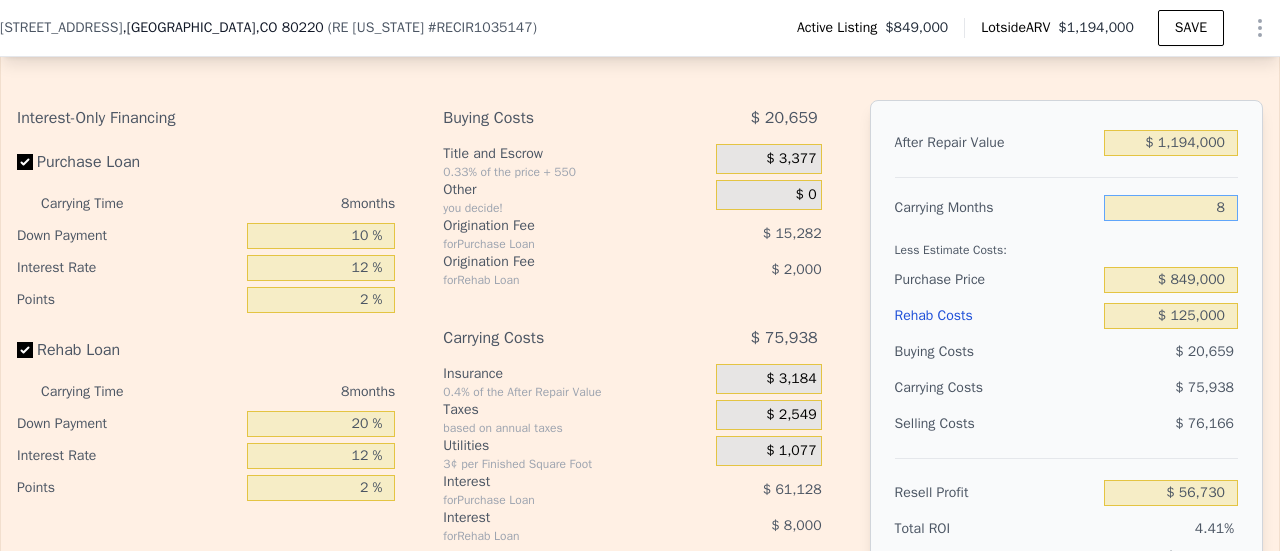 type on "$ 47,237" 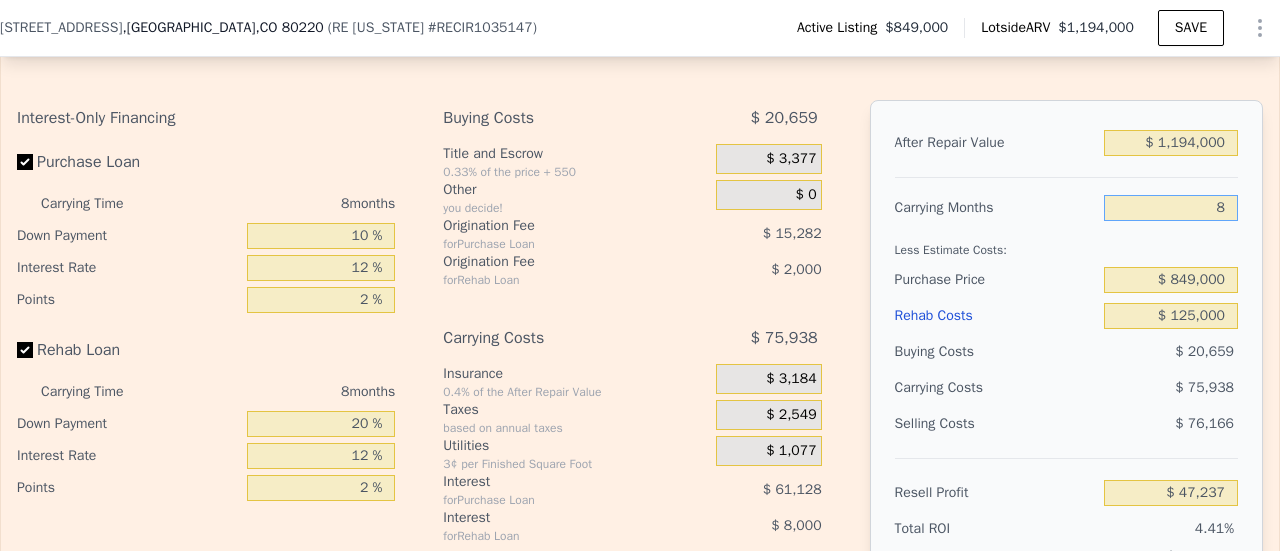 type on "8" 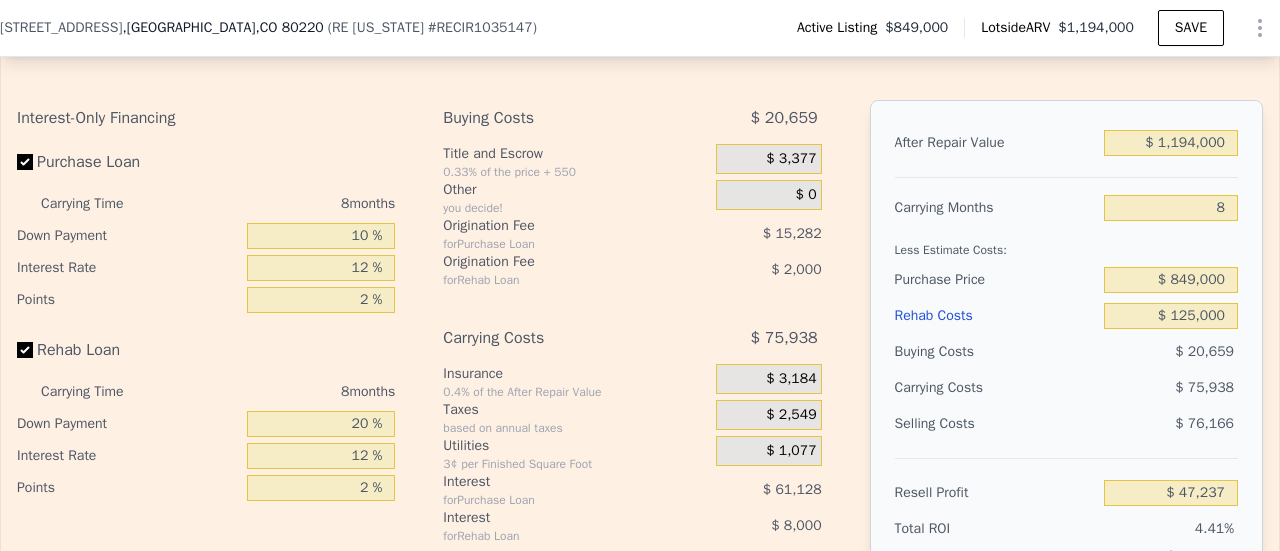 click on "$ 20,659" at bounding box center (1171, 352) 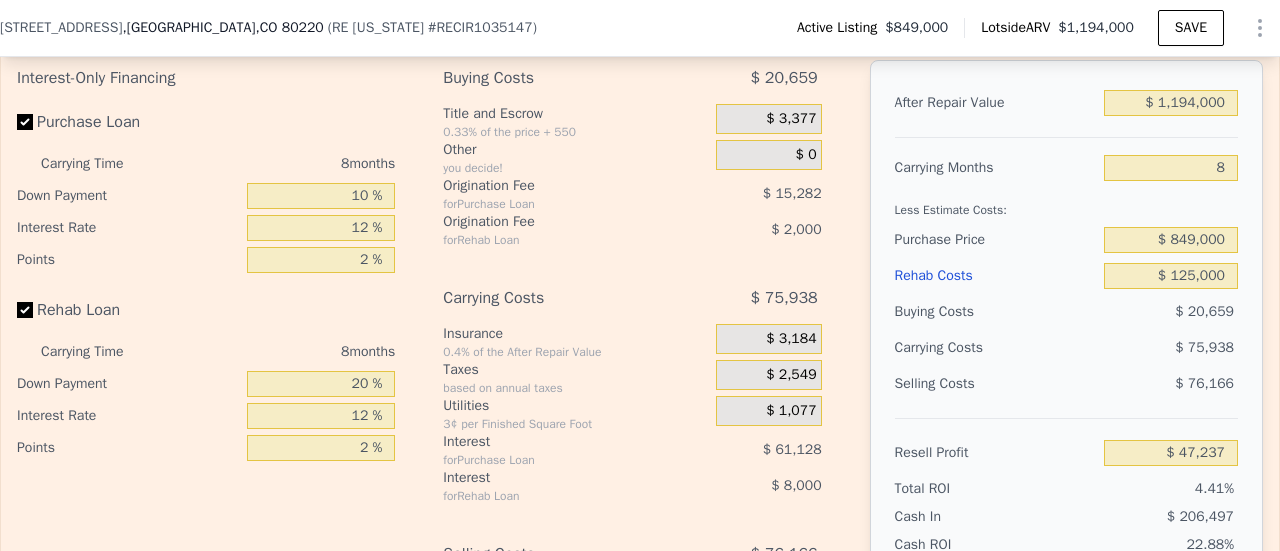 scroll, scrollTop: 3526, scrollLeft: 0, axis: vertical 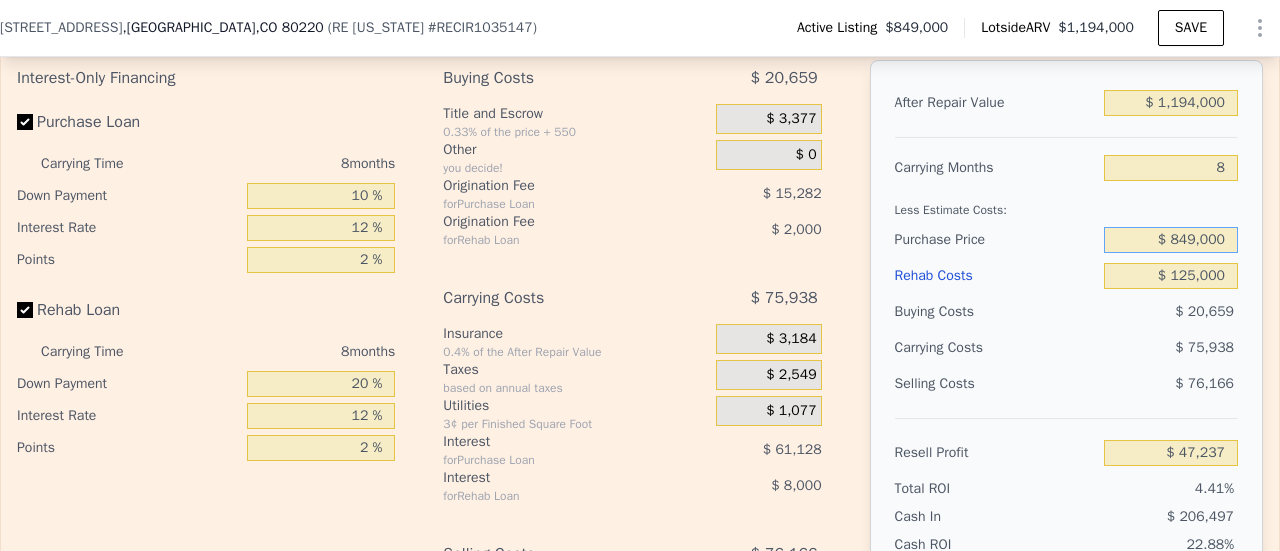 click on "$ 849,000" at bounding box center (1171, 240) 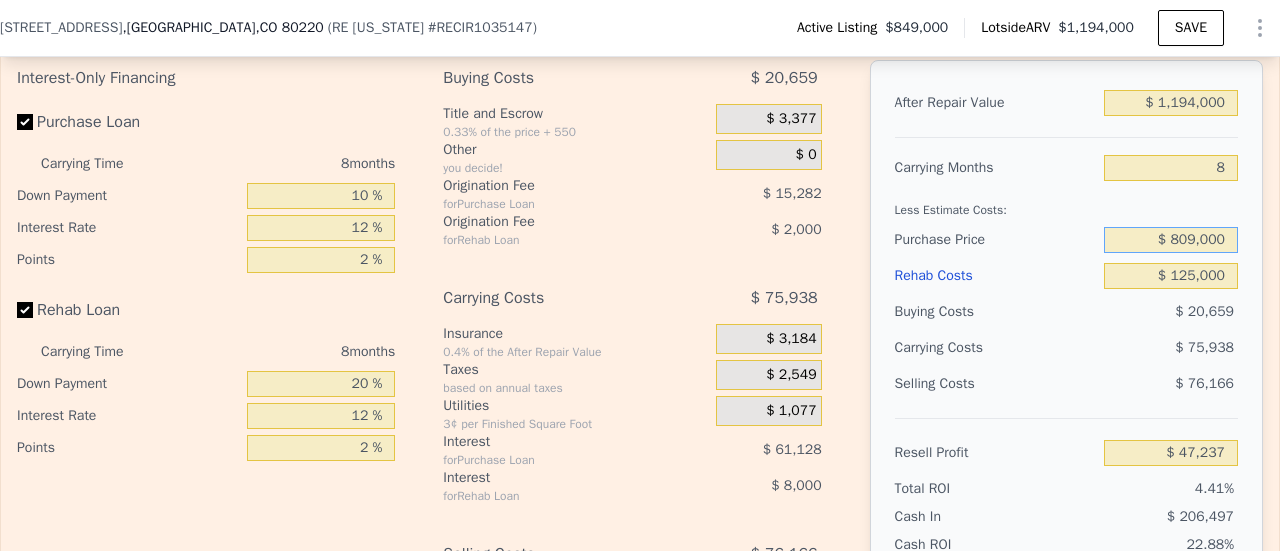 type on "$ 809,000" 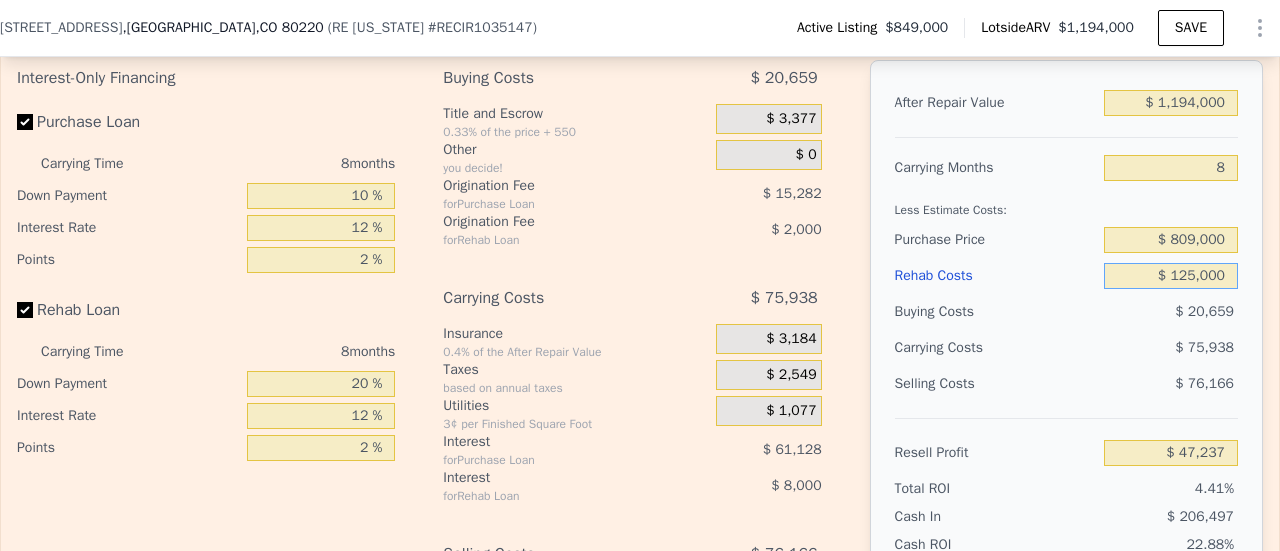 click on "$ 125,000" at bounding box center (1171, 276) 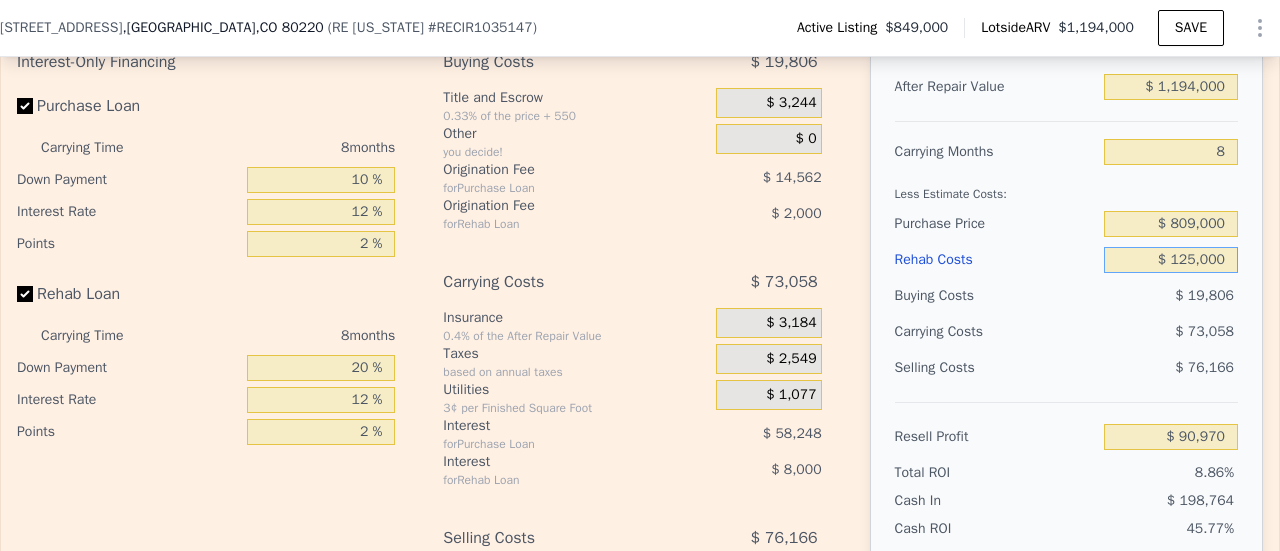 scroll, scrollTop: 3536, scrollLeft: 0, axis: vertical 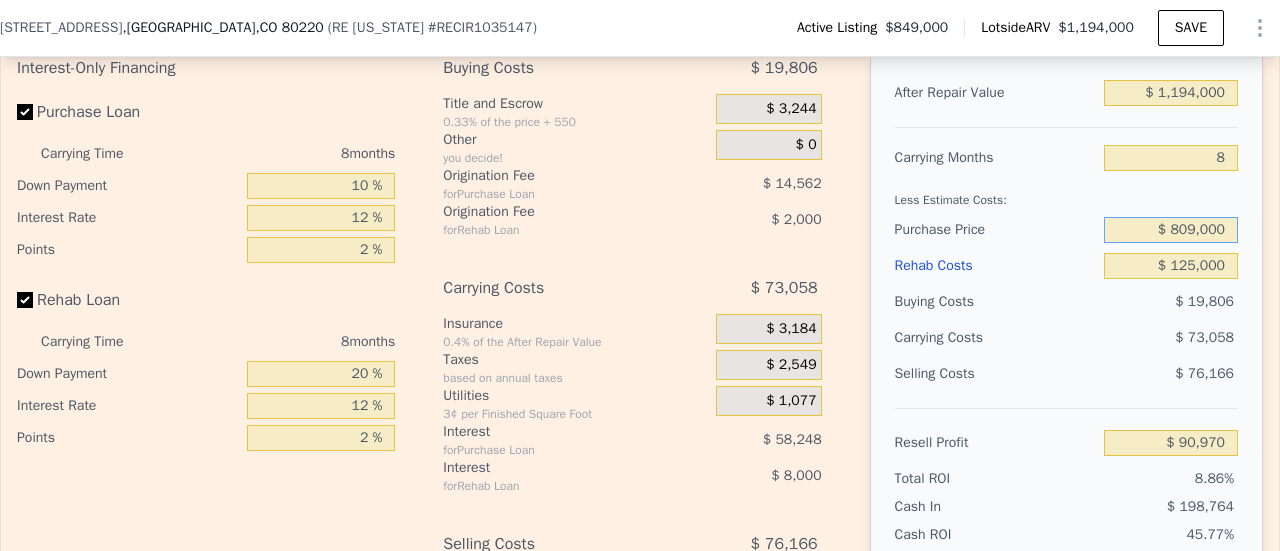 drag, startPoint x: 1182, startPoint y: 245, endPoint x: 1172, endPoint y: 244, distance: 10.049875 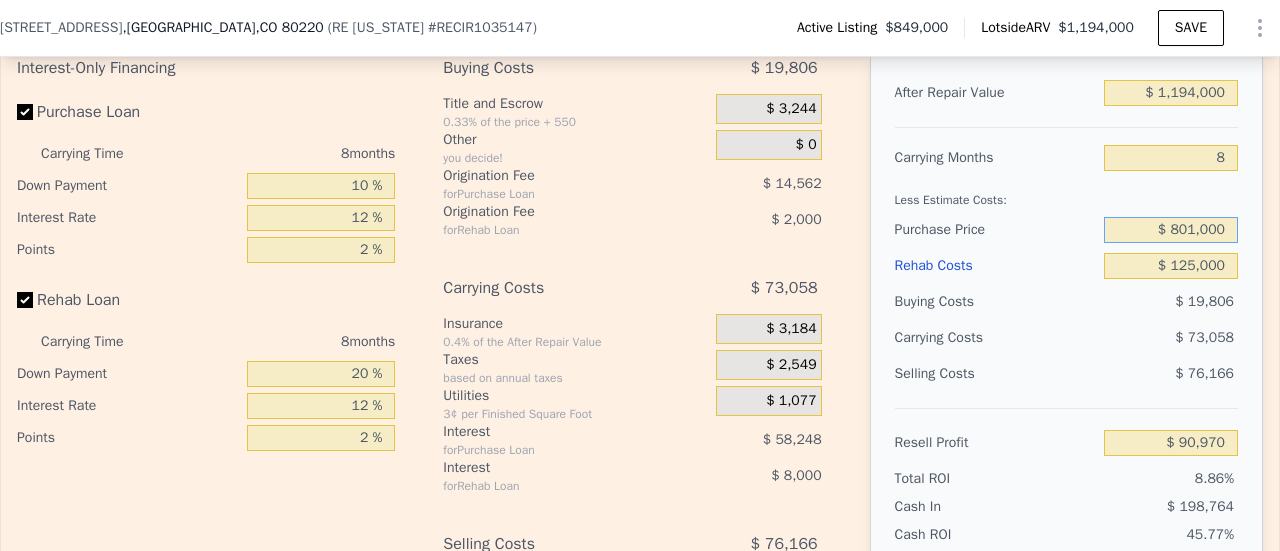 type on "$ 801,000" 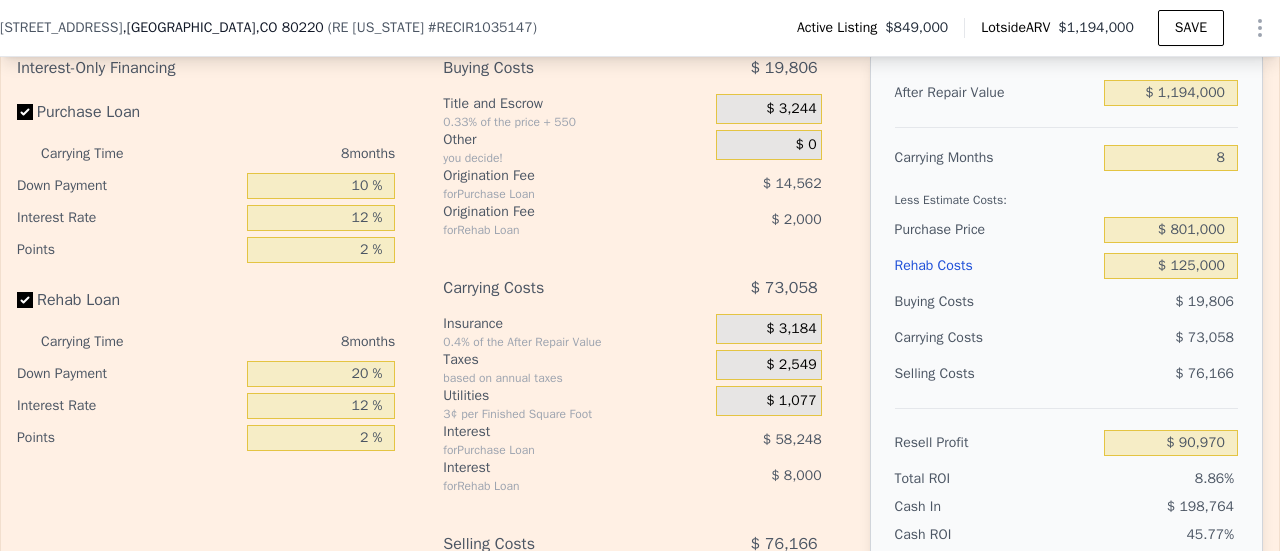 click on "$ 19,806" at bounding box center [1171, 302] 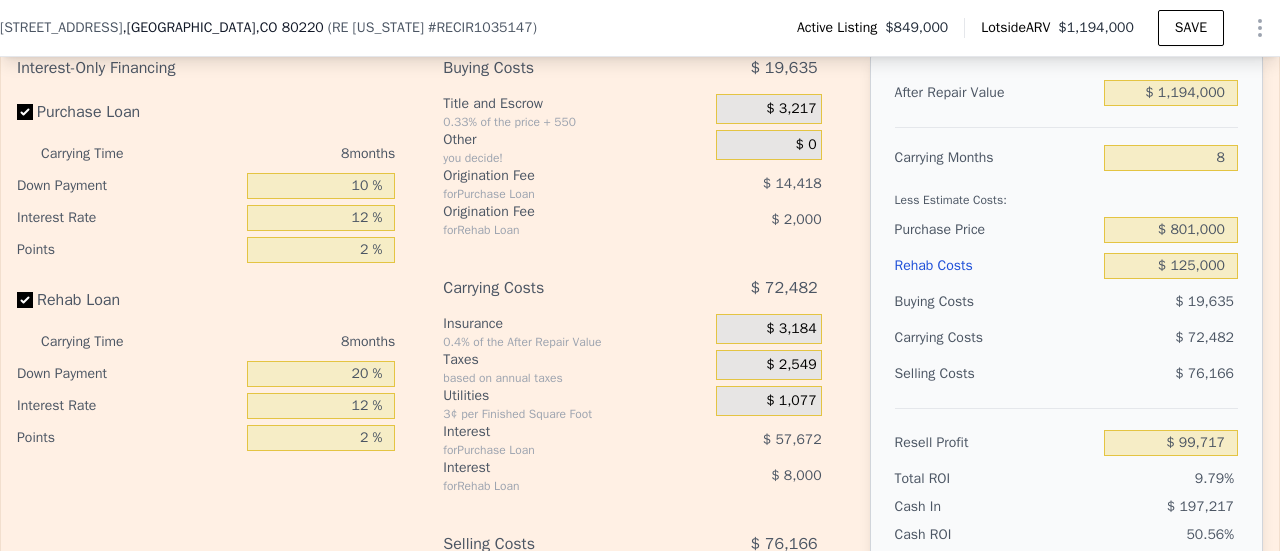 scroll, scrollTop: 3536, scrollLeft: 0, axis: vertical 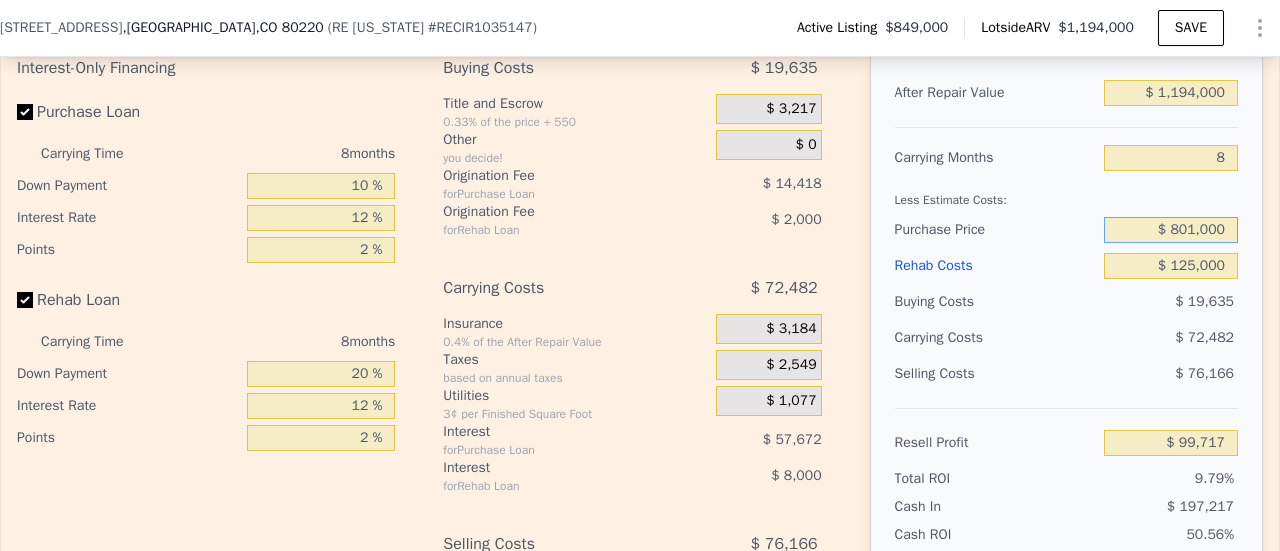 click on "$ 801,000" at bounding box center (1171, 230) 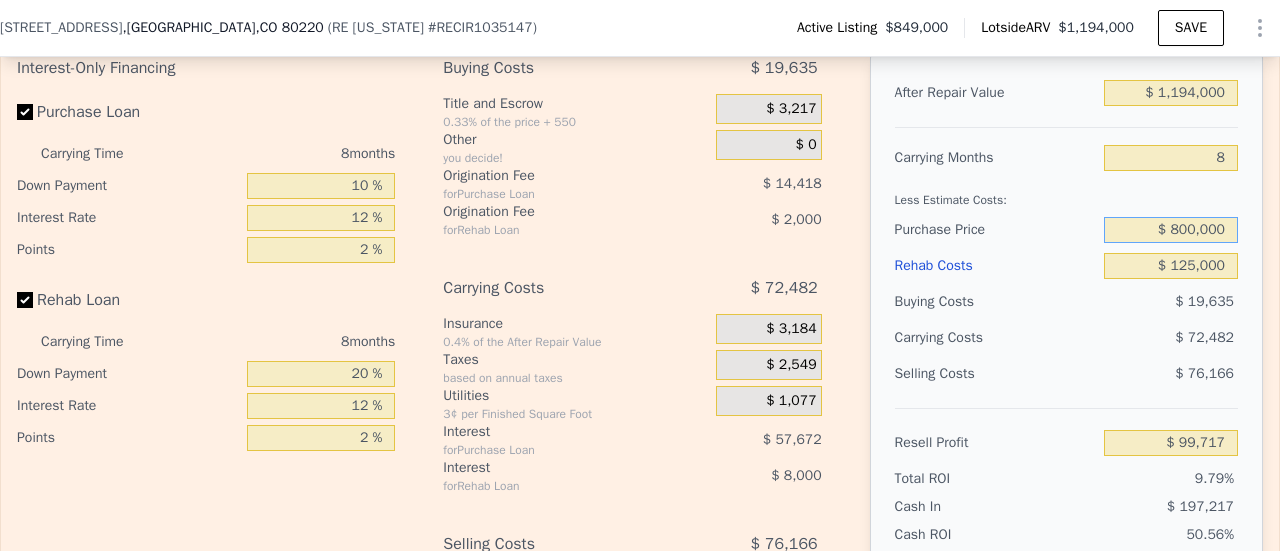 type on "$ 800,000" 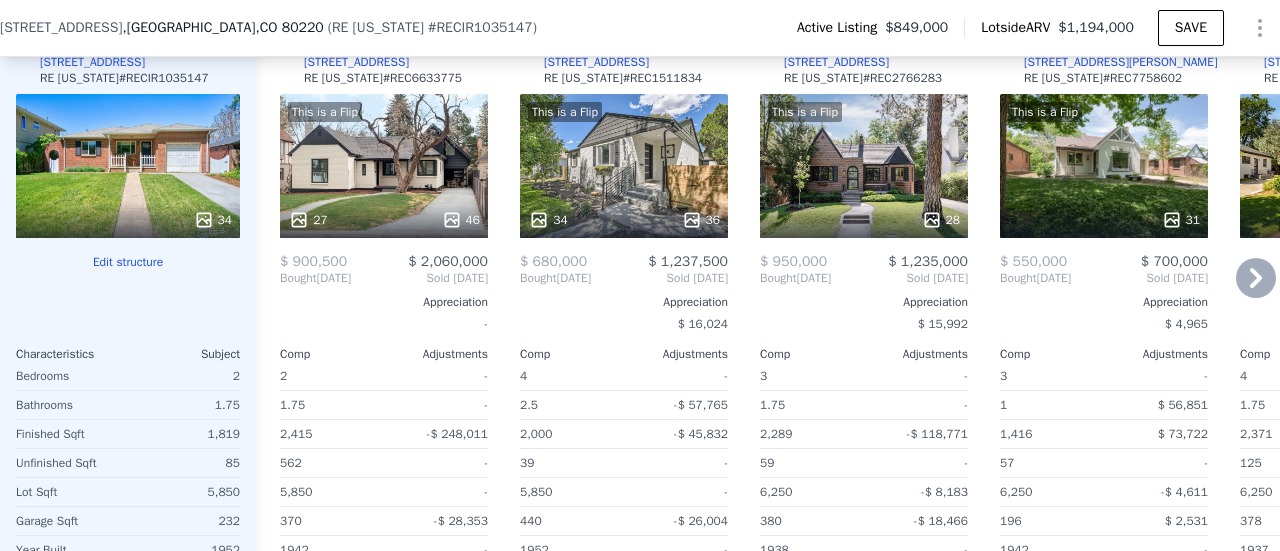 scroll, scrollTop: 2588, scrollLeft: 0, axis: vertical 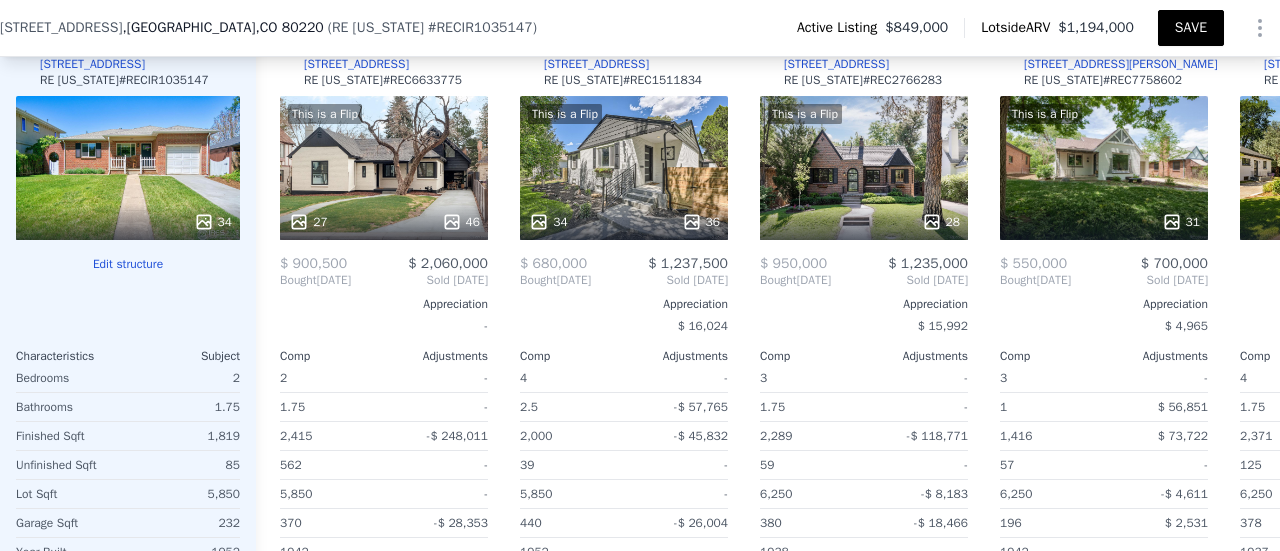 click on "SAVE" at bounding box center (1191, 28) 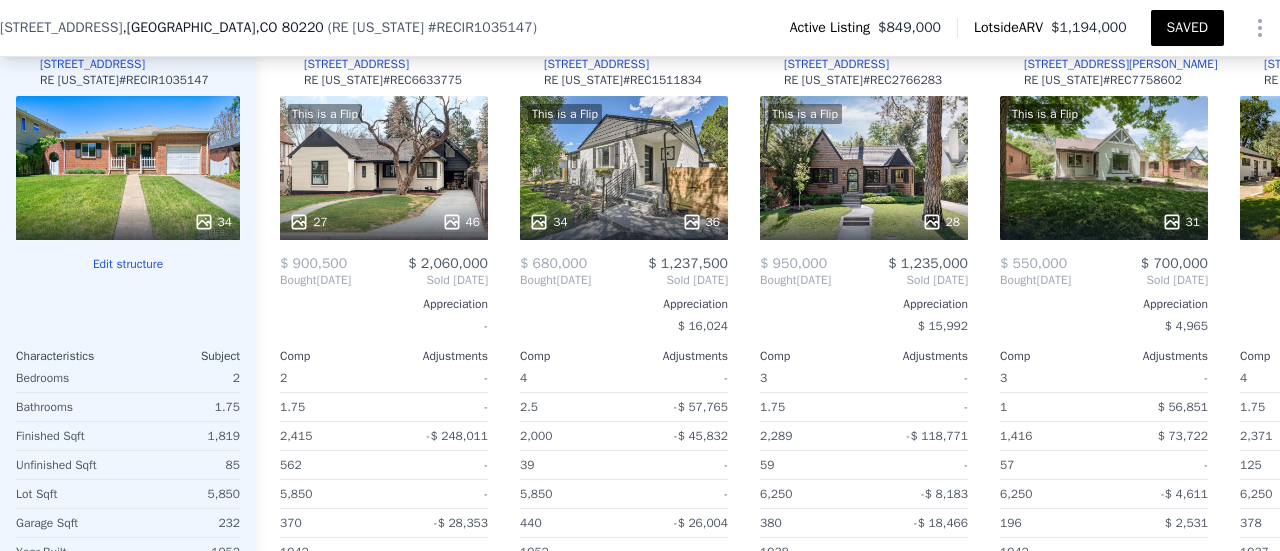 click 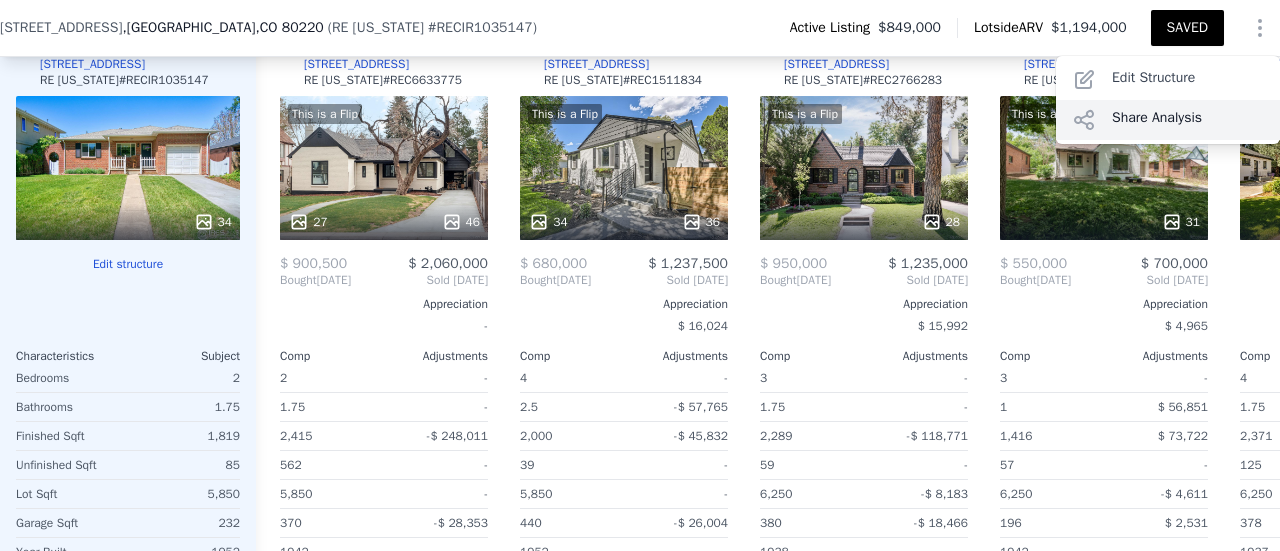 click on "Share Analysis" at bounding box center (1168, 120) 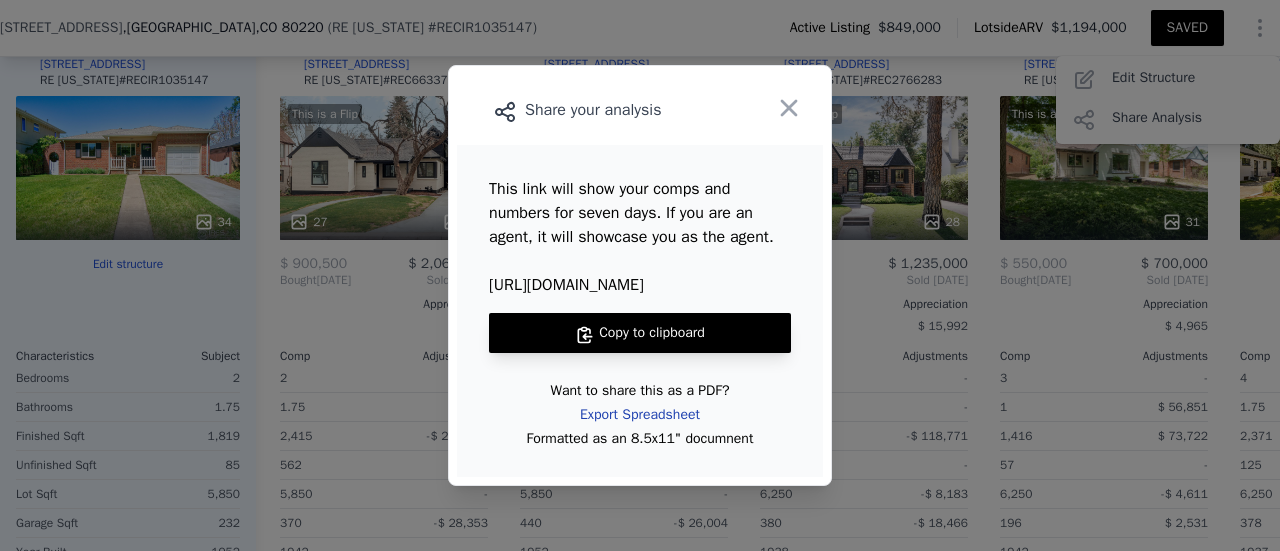 click on "Export Spreadsheet" at bounding box center (640, 415) 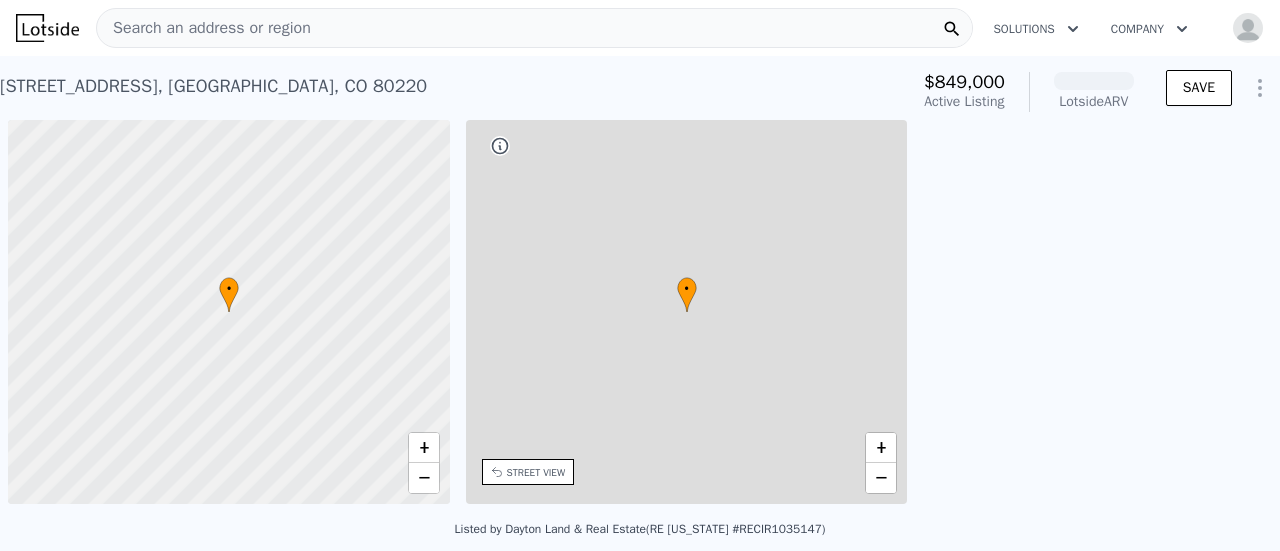 scroll, scrollTop: 0, scrollLeft: 0, axis: both 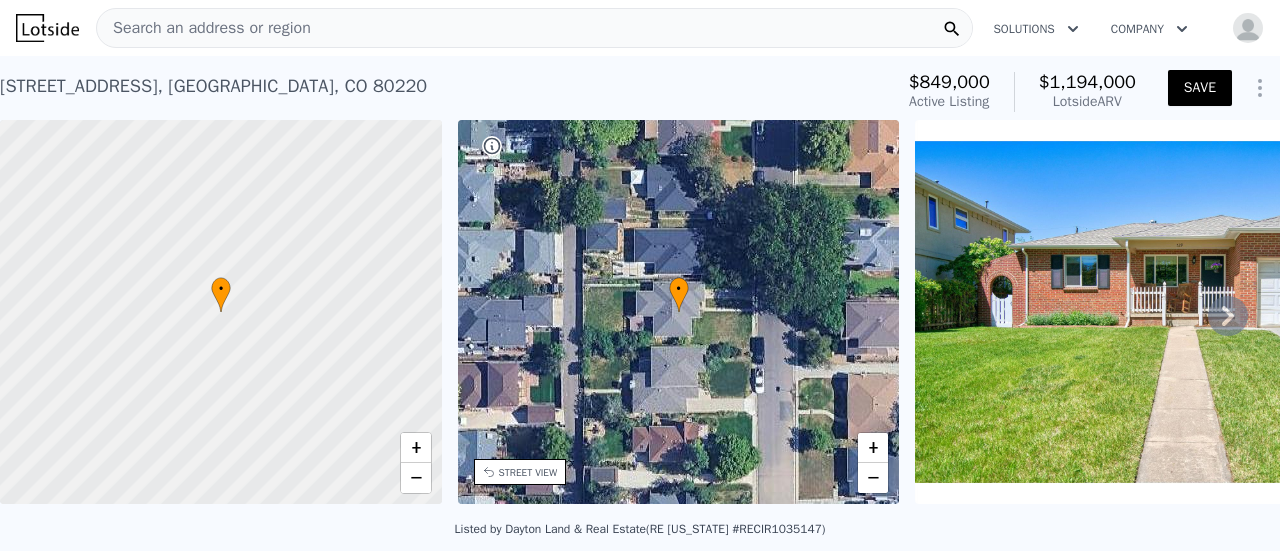 type on "7" 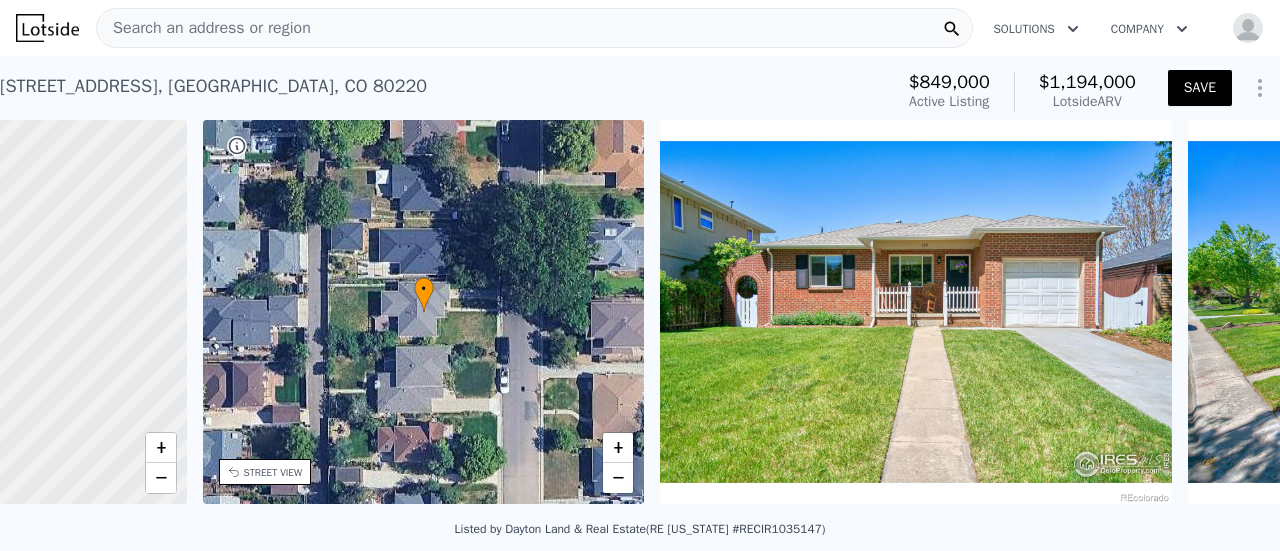 scroll, scrollTop: 0, scrollLeft: 465, axis: horizontal 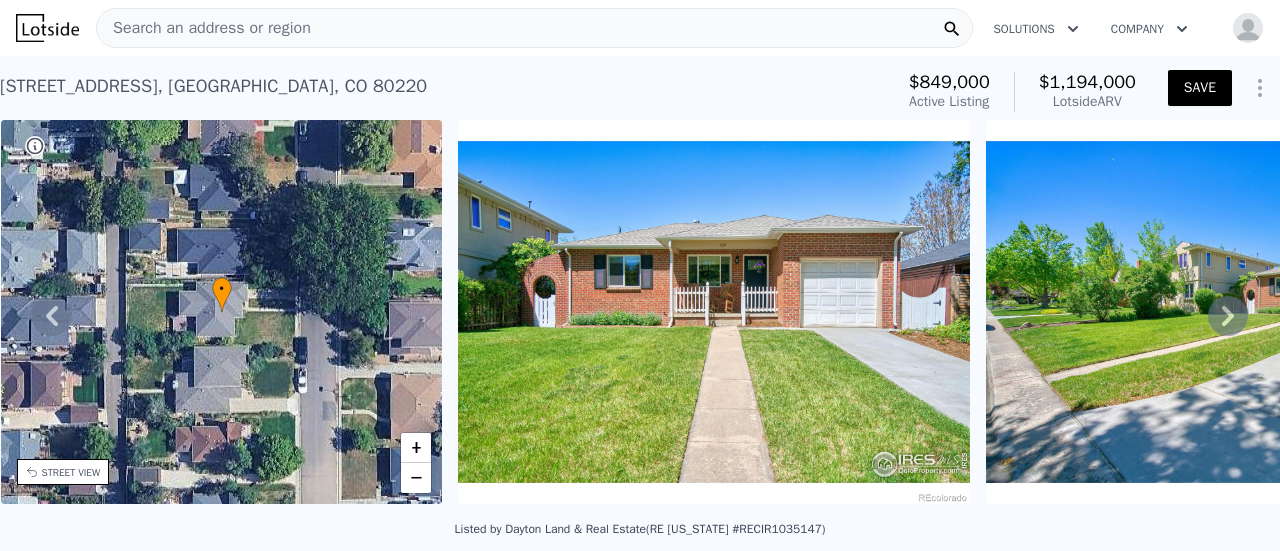 click 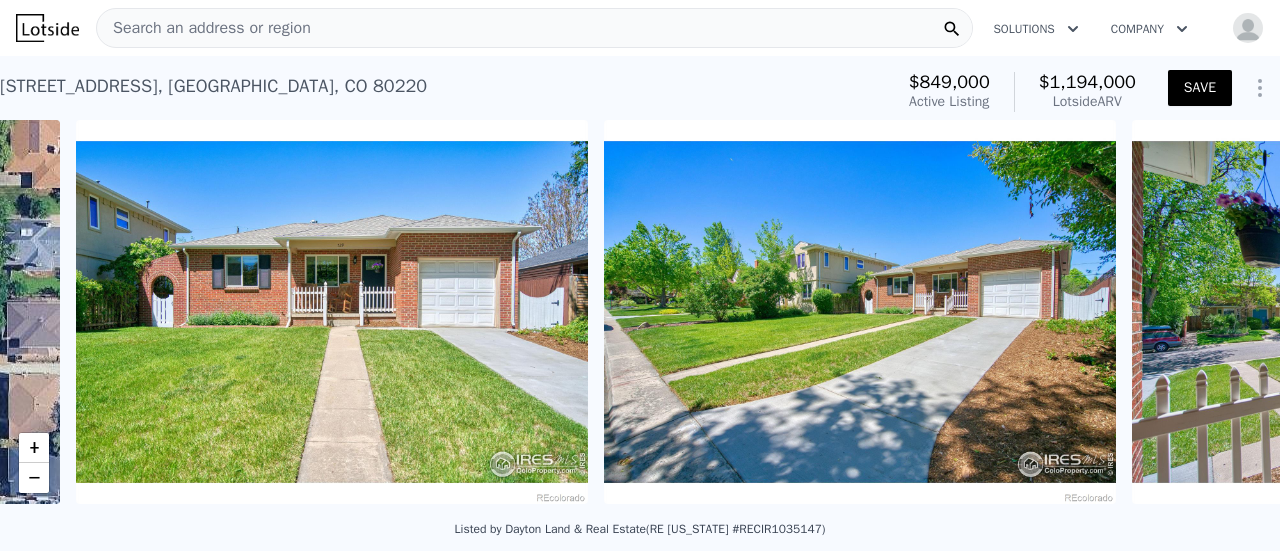 scroll, scrollTop: 0, scrollLeft: 915, axis: horizontal 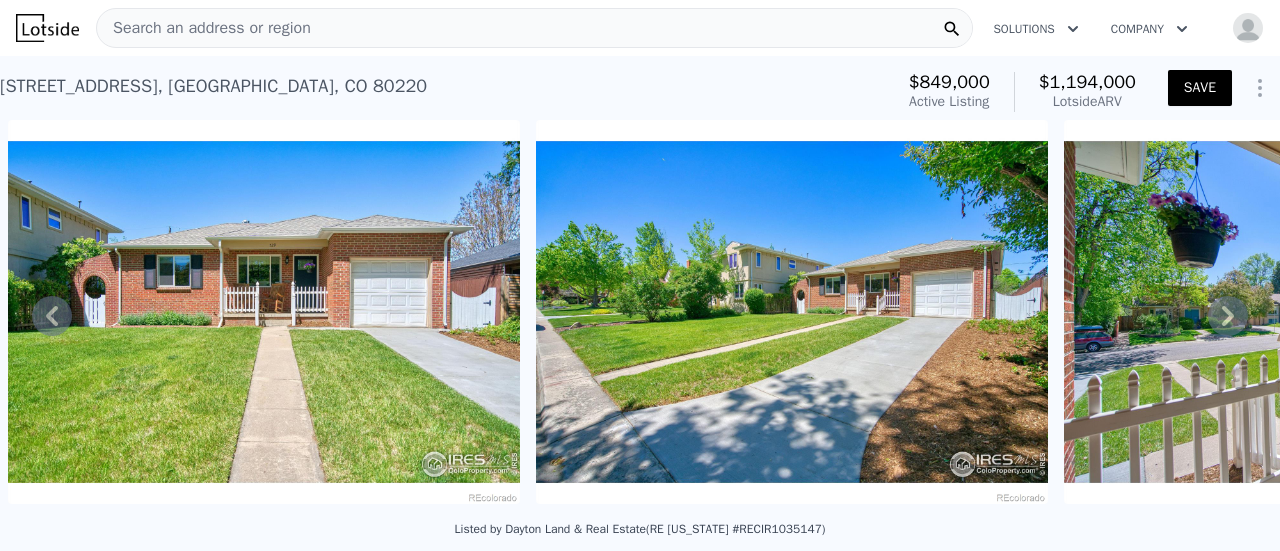 click 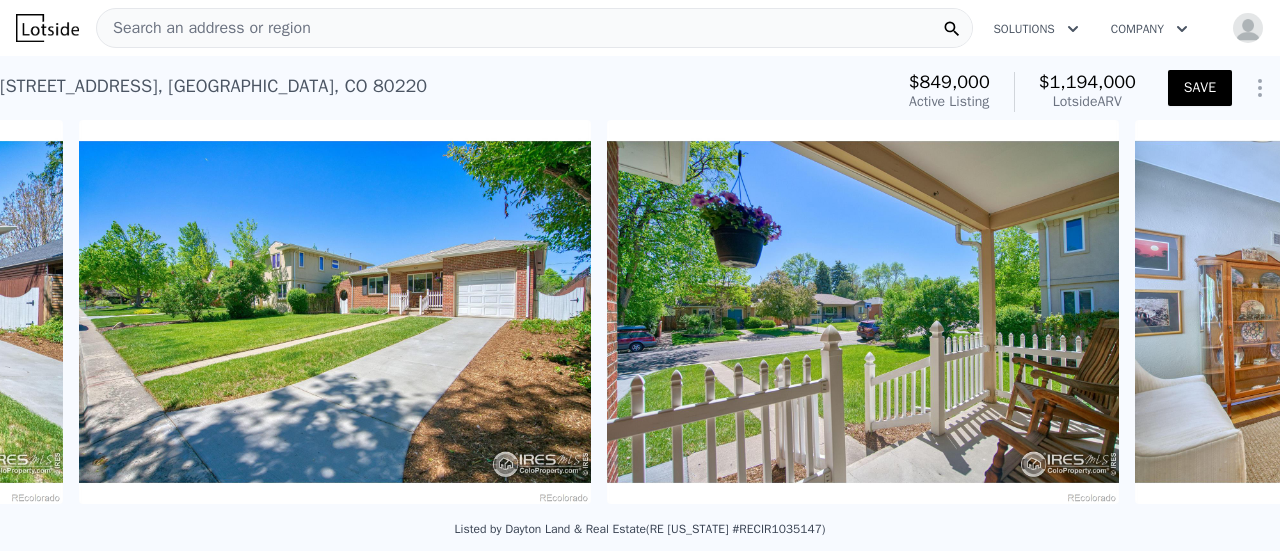 scroll, scrollTop: 0, scrollLeft: 1443, axis: horizontal 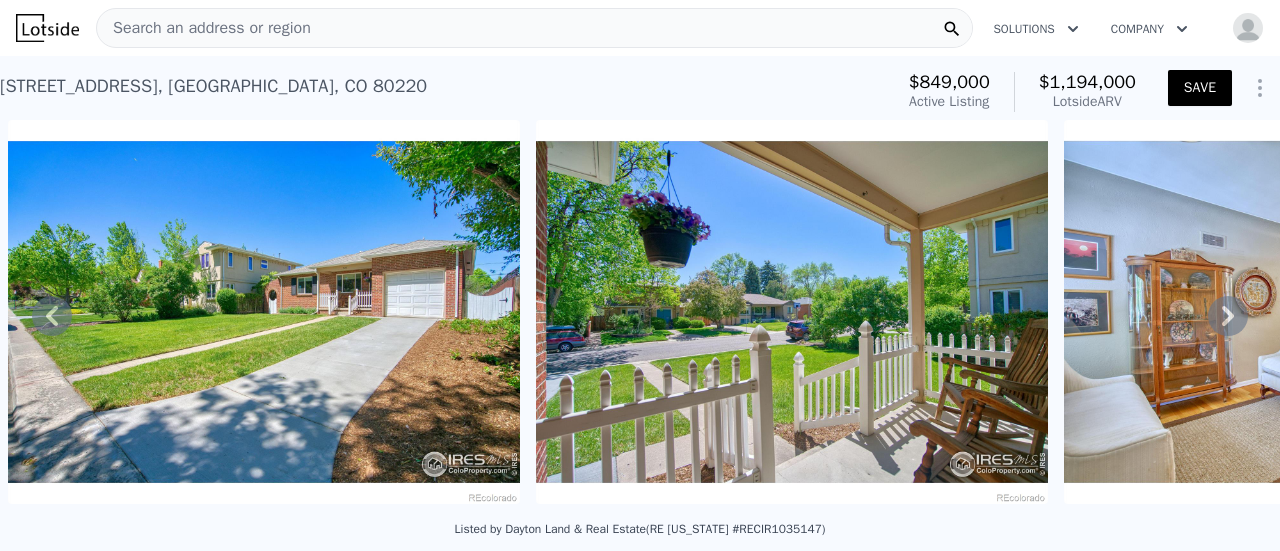 click 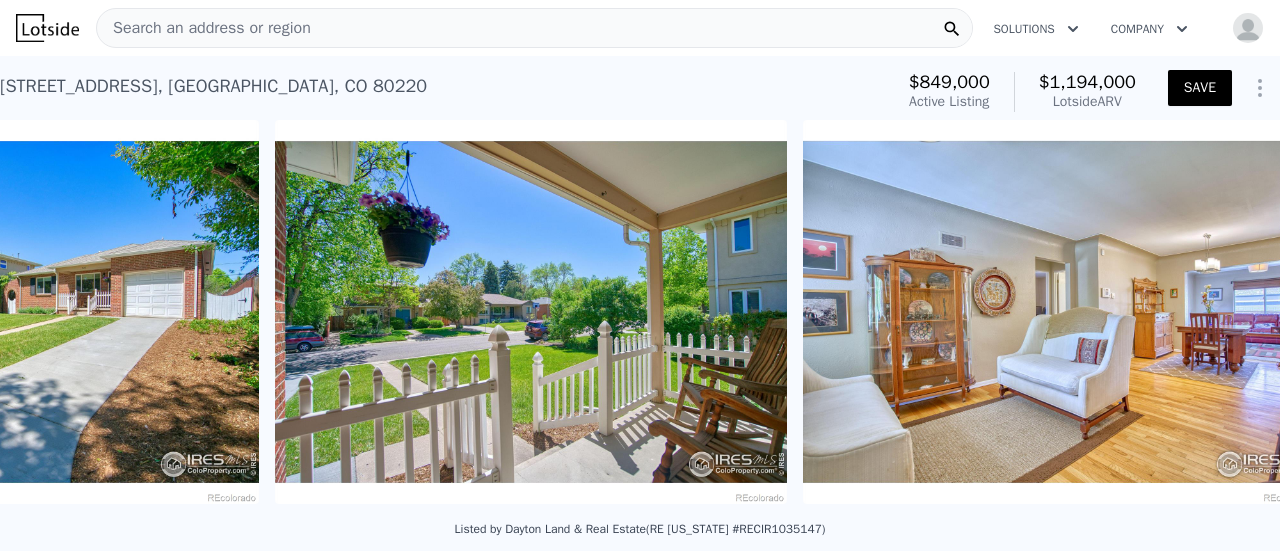 scroll, scrollTop: 0, scrollLeft: 1971, axis: horizontal 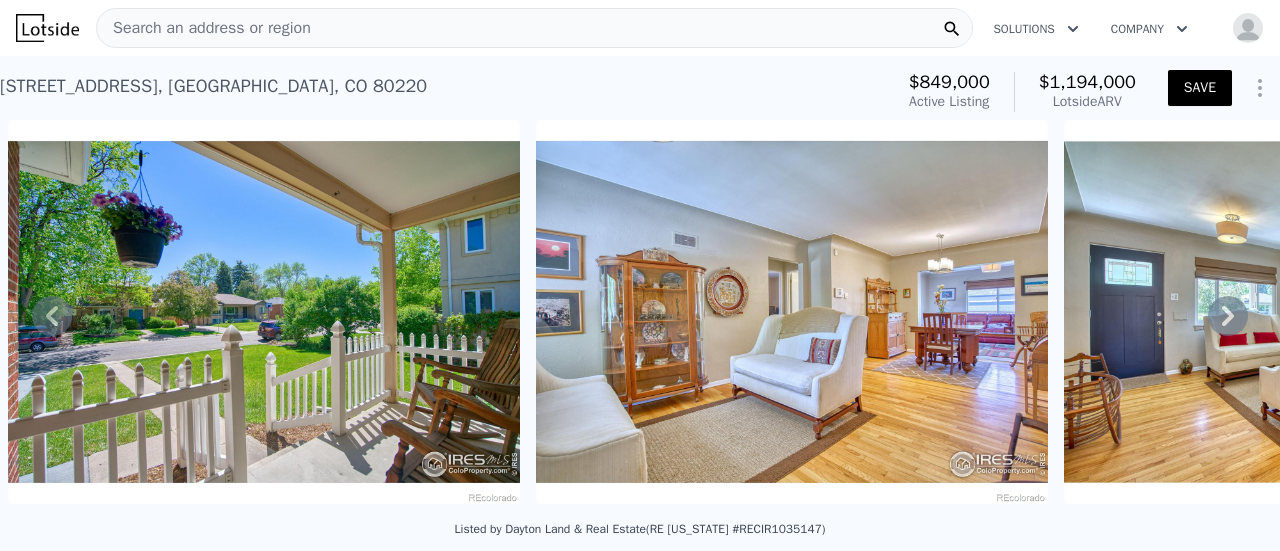 click 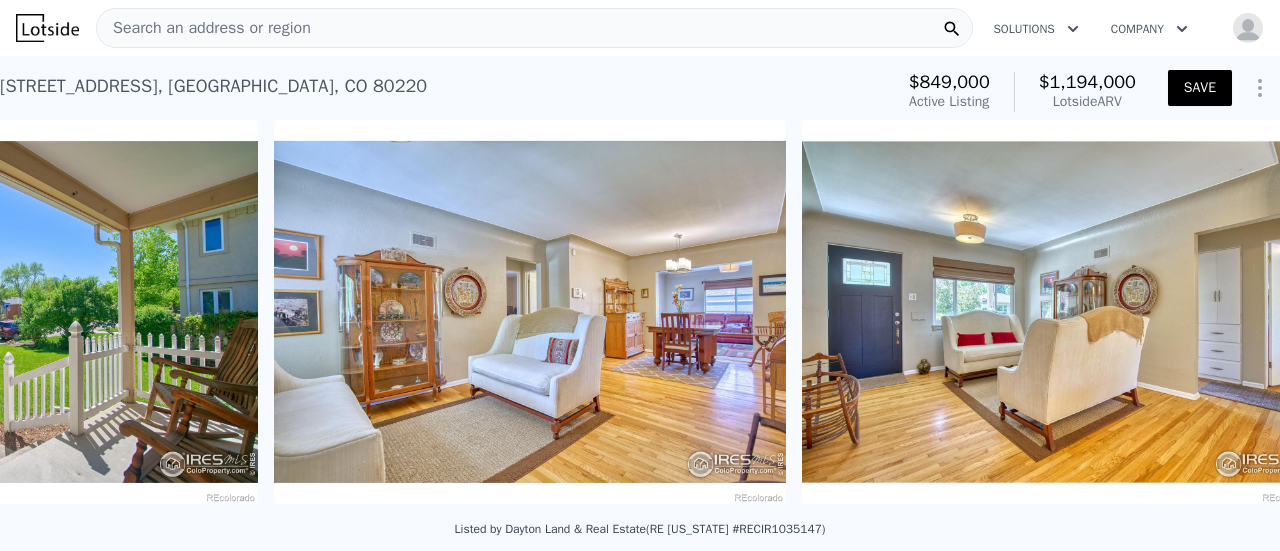 scroll, scrollTop: 0, scrollLeft: 2499, axis: horizontal 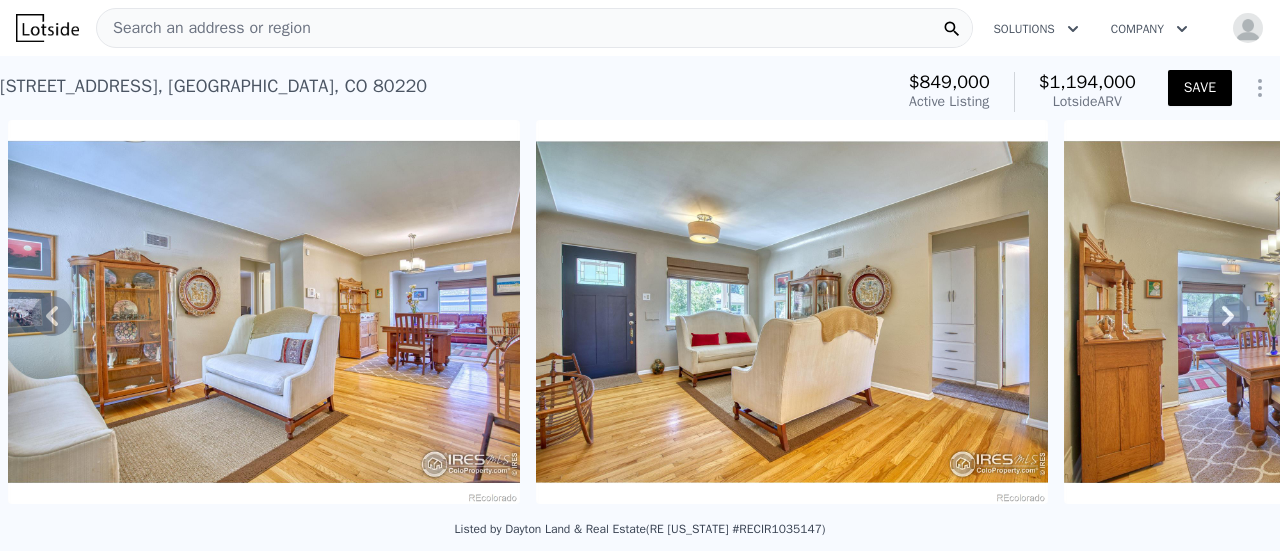 click 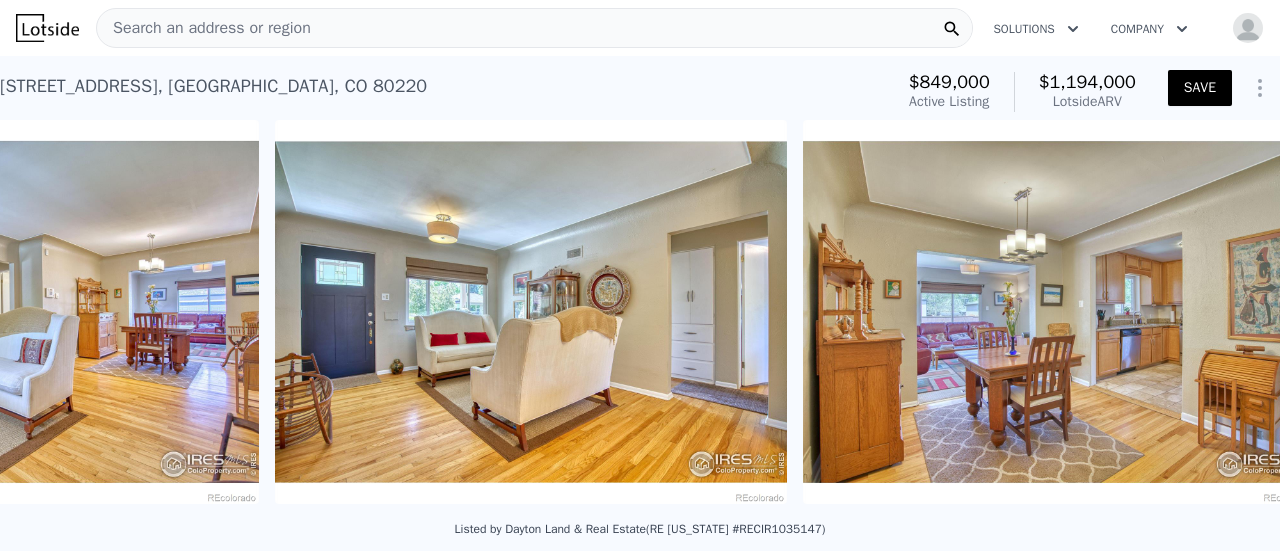 scroll, scrollTop: 0, scrollLeft: 3027, axis: horizontal 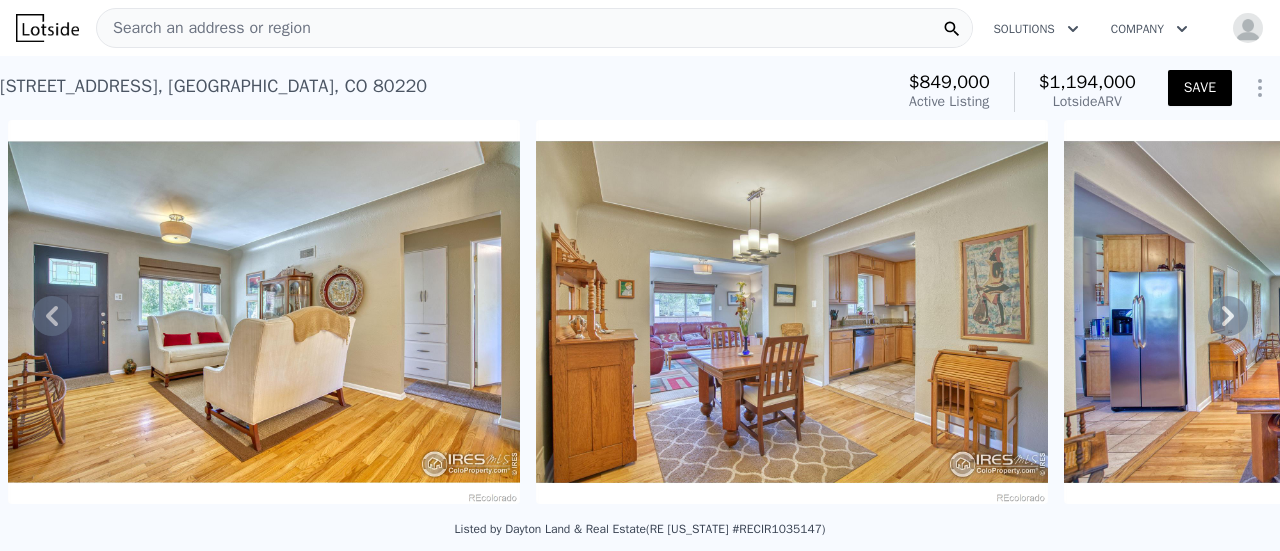 click 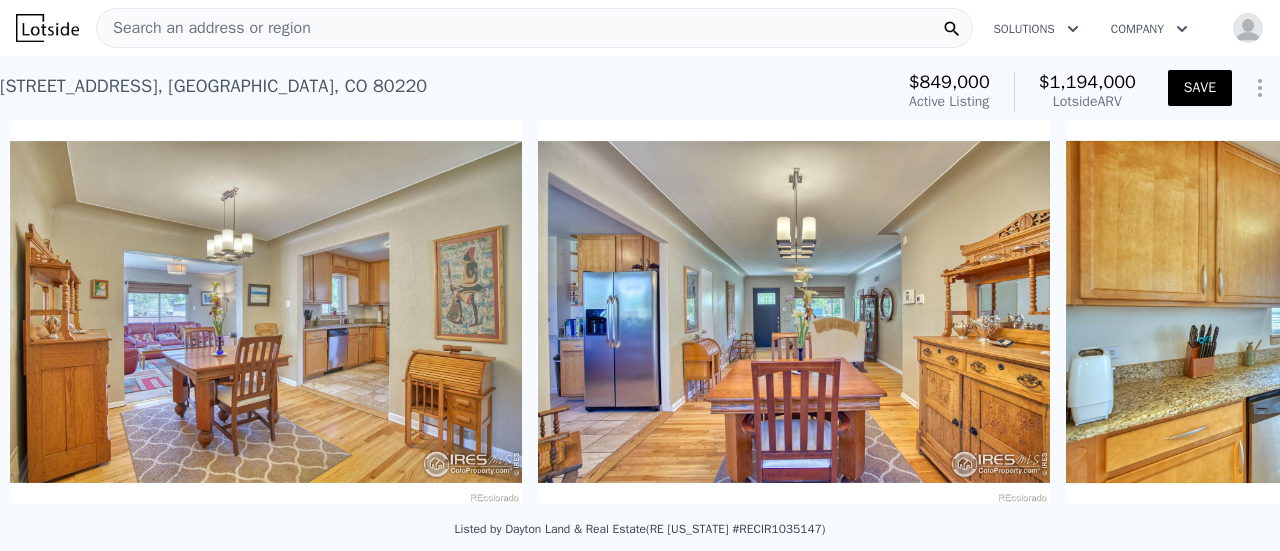 scroll, scrollTop: 0, scrollLeft: 3555, axis: horizontal 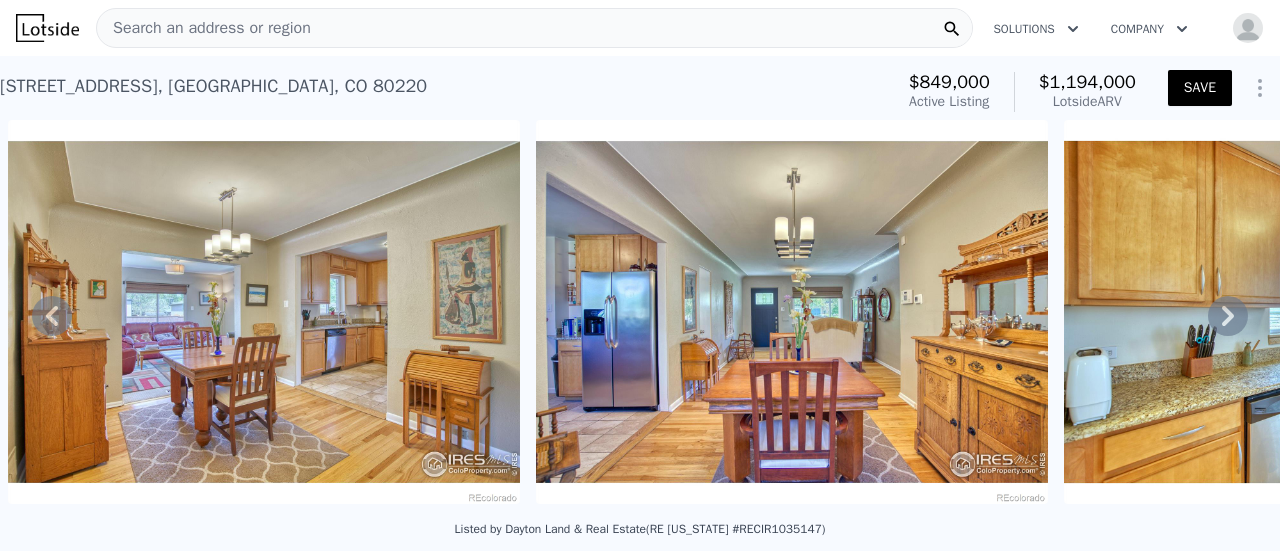 click 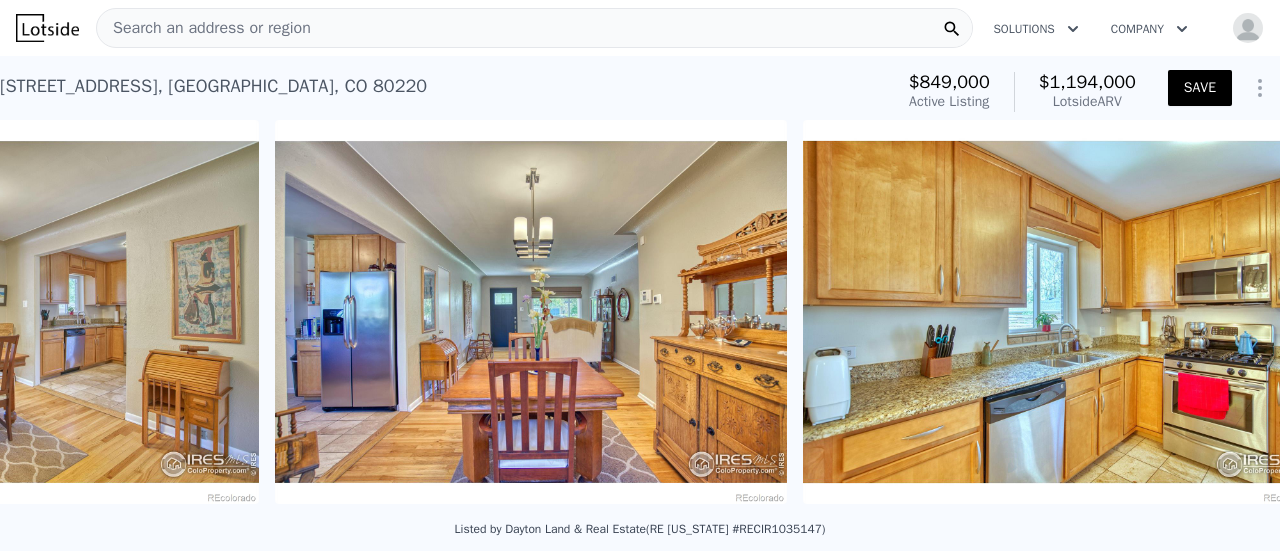 scroll, scrollTop: 0, scrollLeft: 4083, axis: horizontal 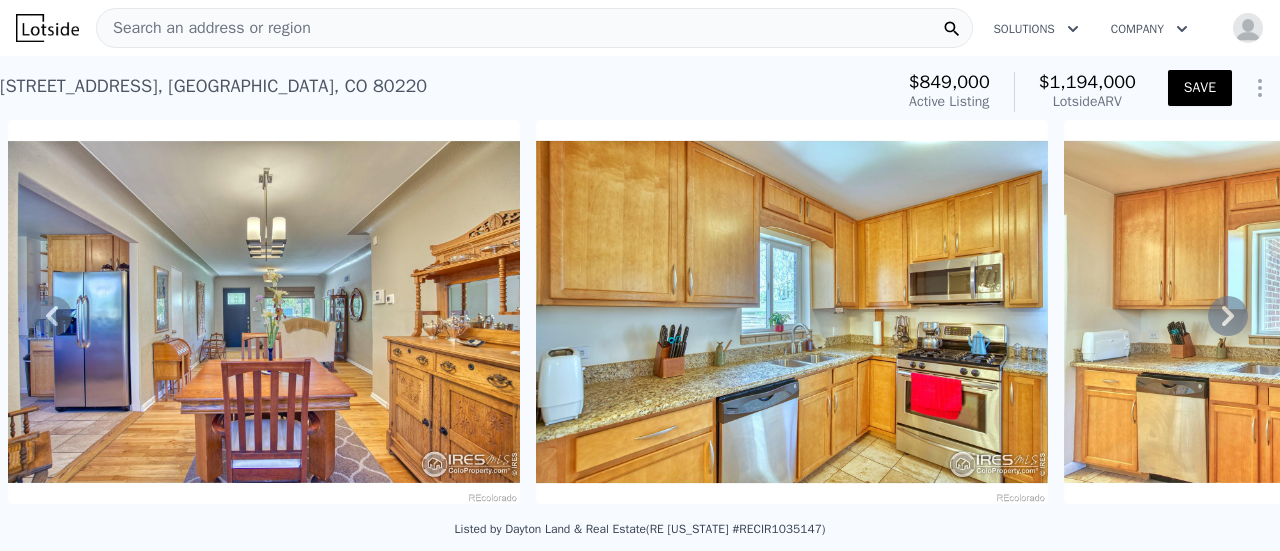 click 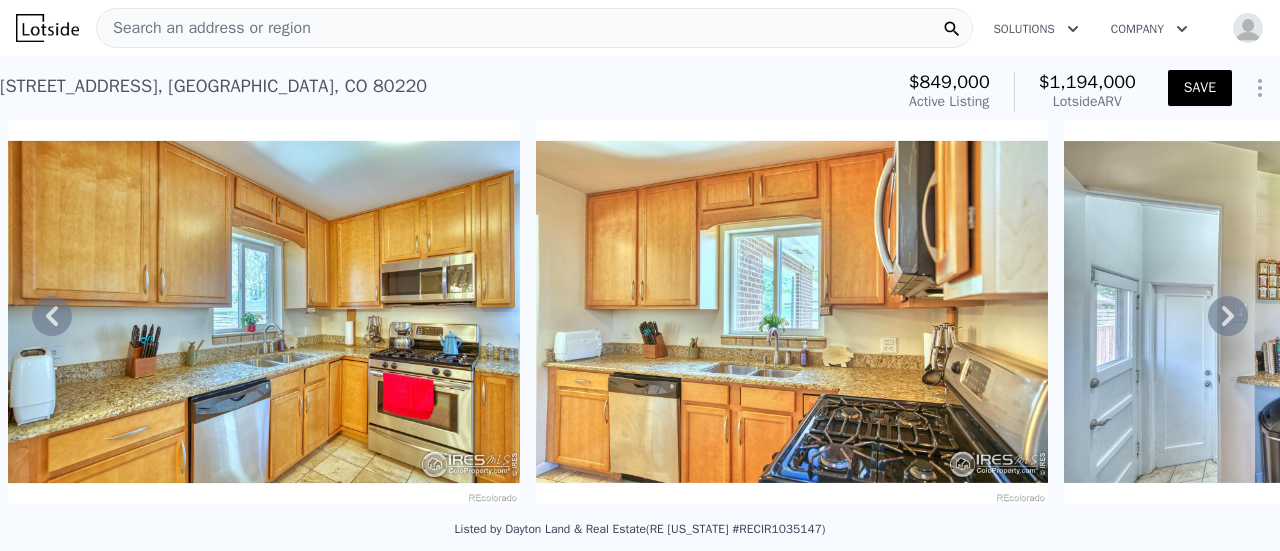 click 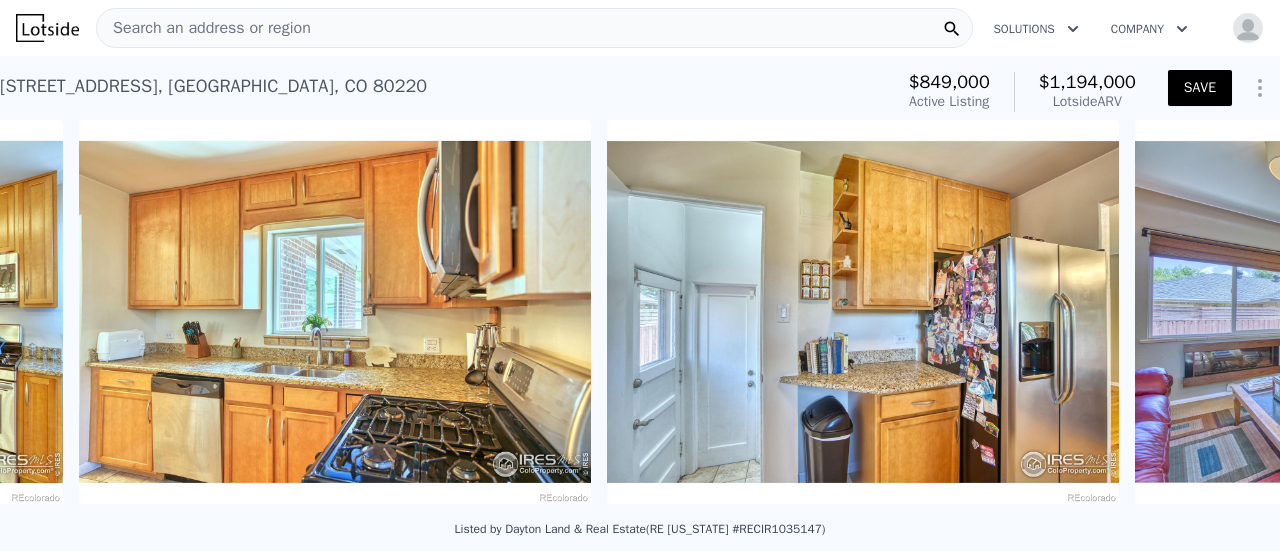 scroll, scrollTop: 0, scrollLeft: 5139, axis: horizontal 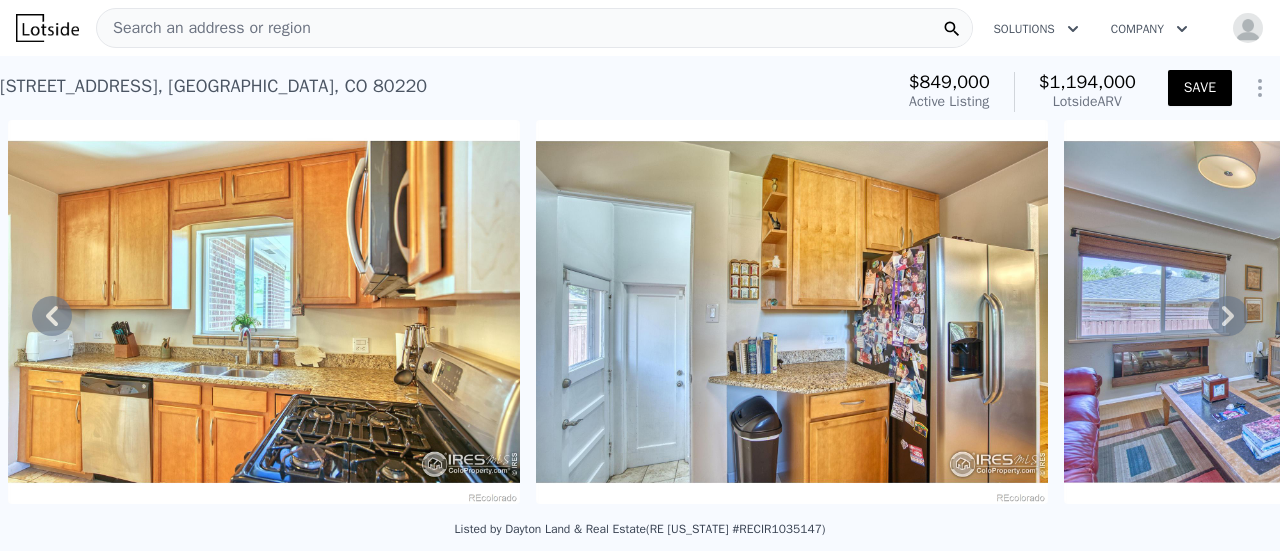 click 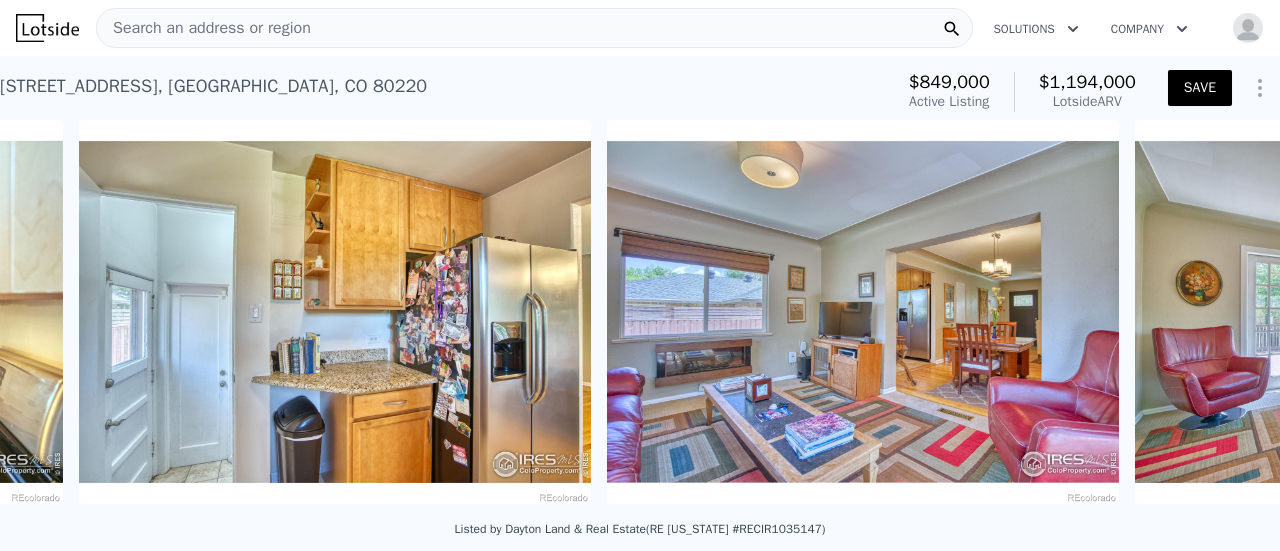 scroll, scrollTop: 0, scrollLeft: 5667, axis: horizontal 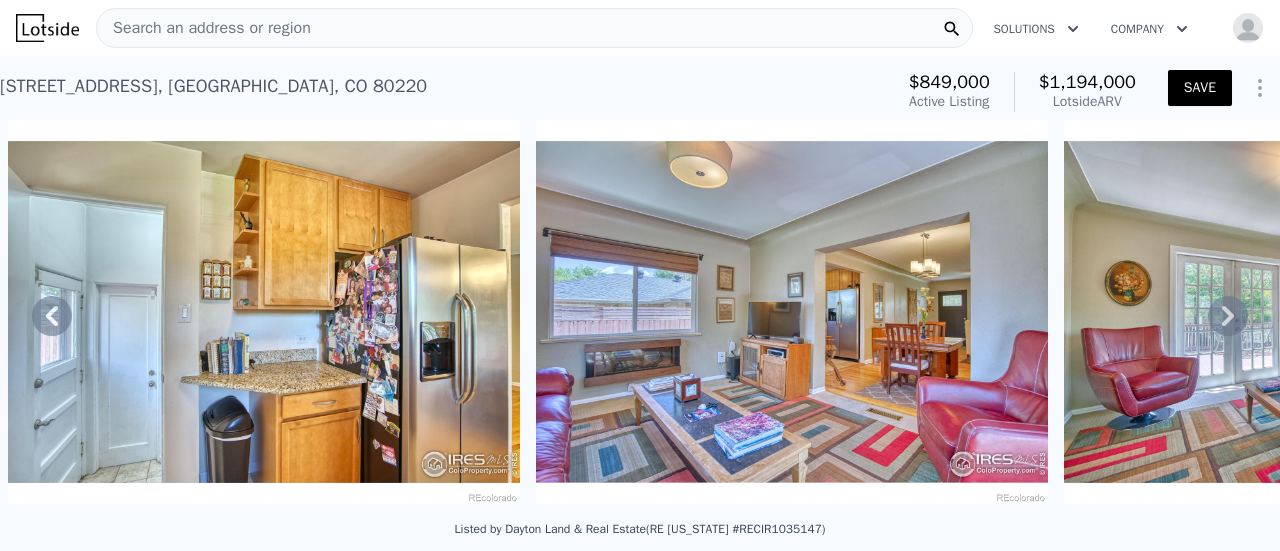 click 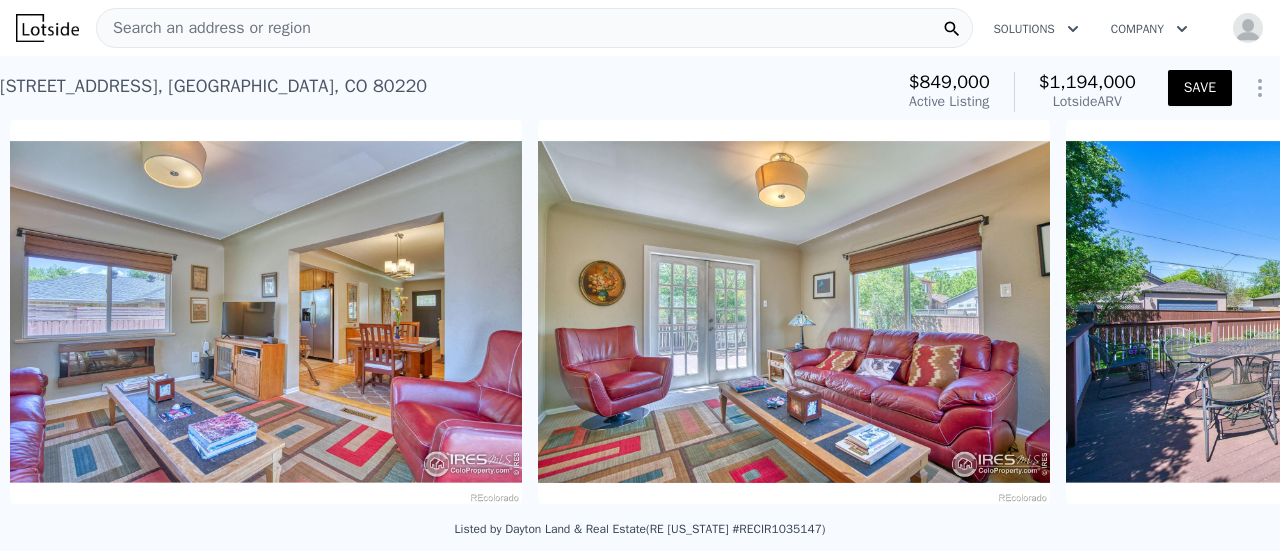 scroll, scrollTop: 0, scrollLeft: 6195, axis: horizontal 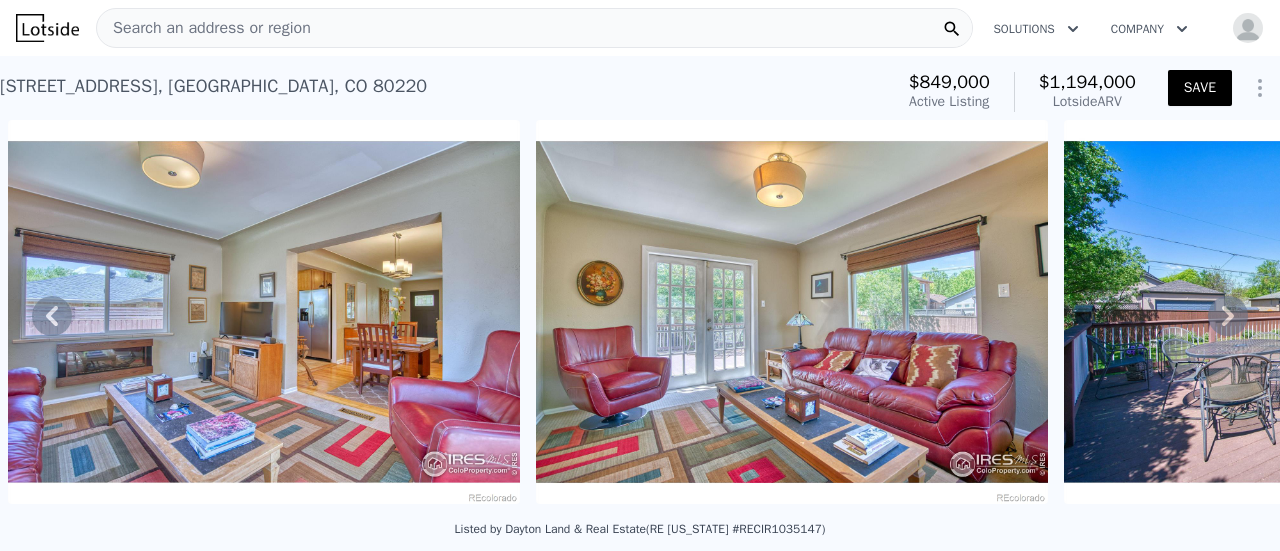 click 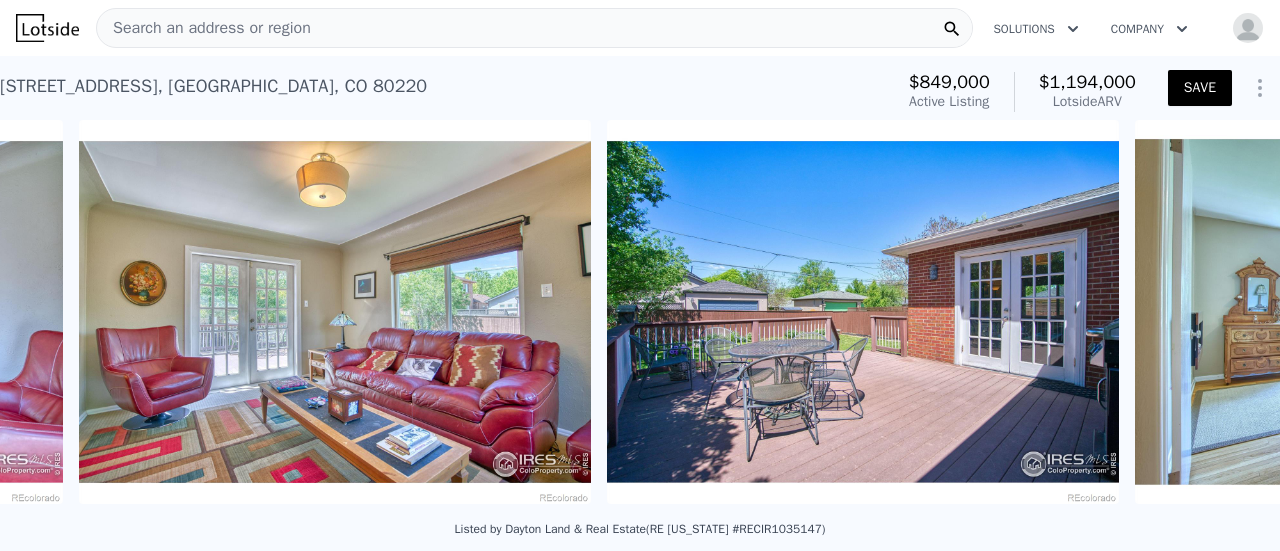 scroll, scrollTop: 0, scrollLeft: 6723, axis: horizontal 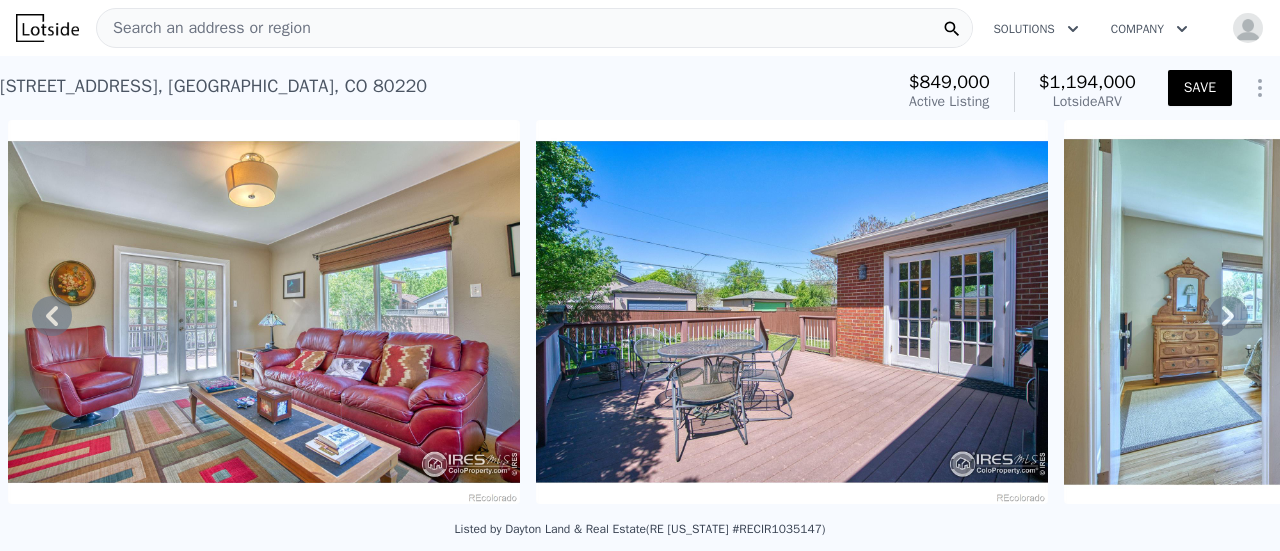 click 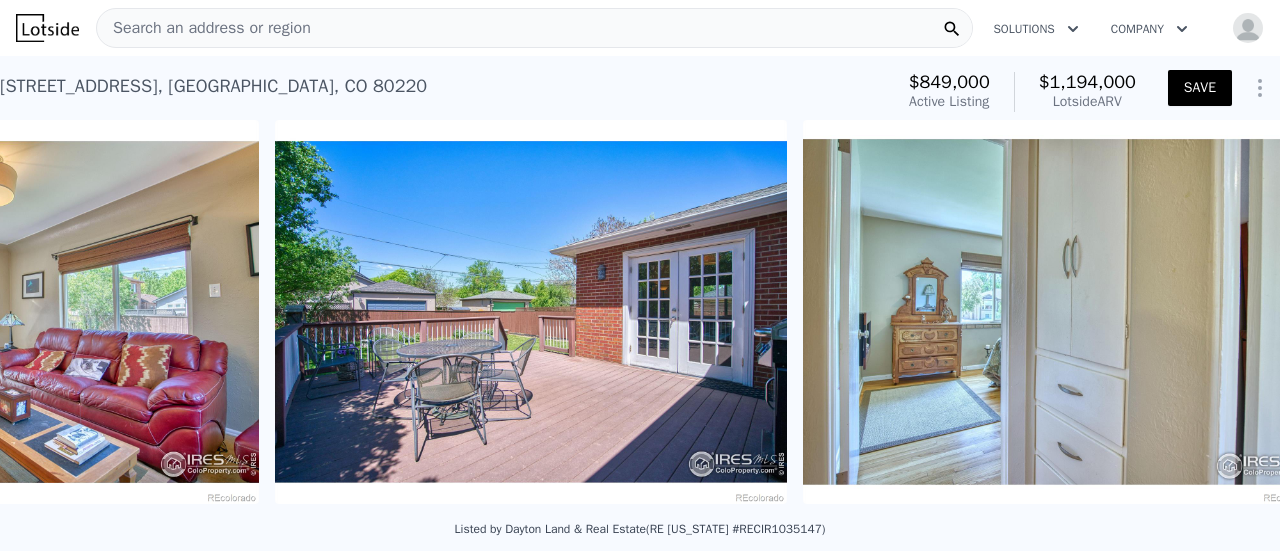 scroll, scrollTop: 0, scrollLeft: 7251, axis: horizontal 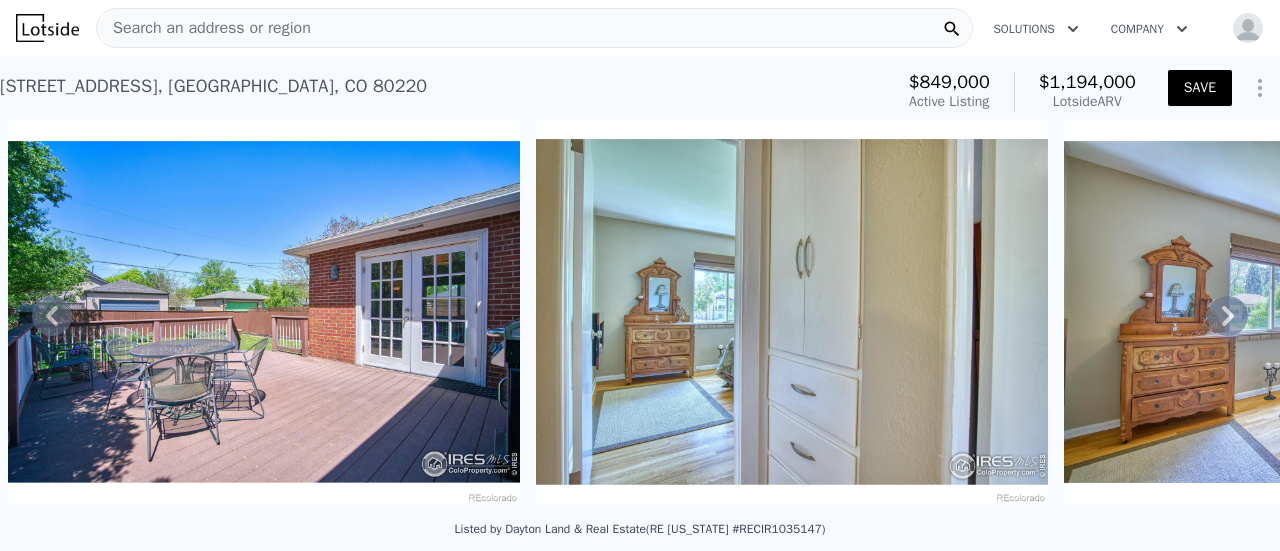 drag, startPoint x: 1215, startPoint y: 321, endPoint x: 1240, endPoint y: 331, distance: 26.925823 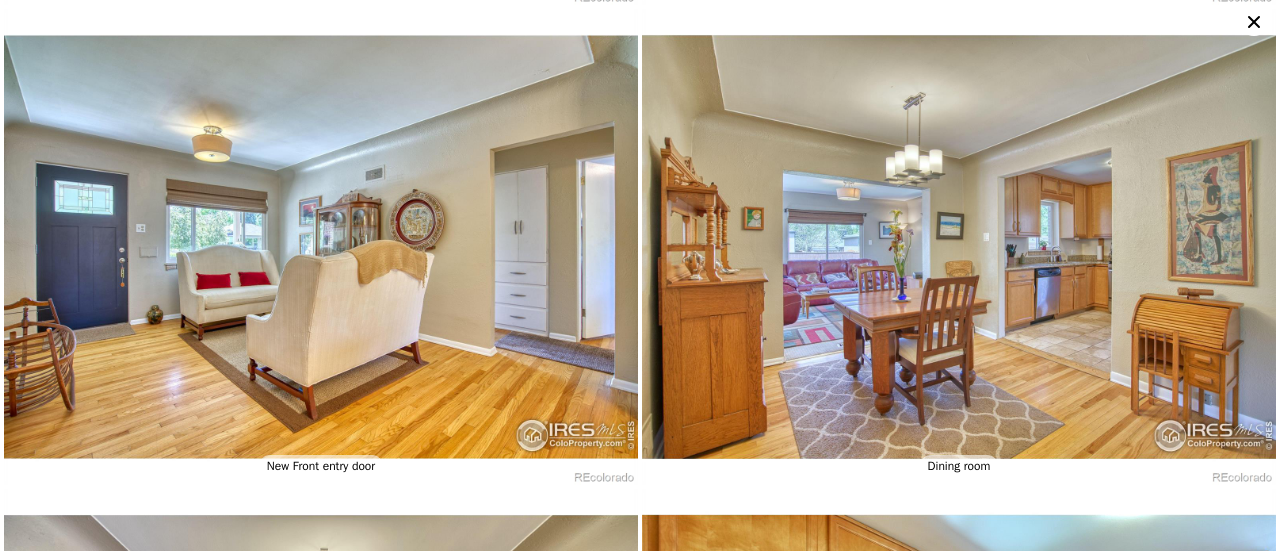 scroll, scrollTop: 947, scrollLeft: 0, axis: vertical 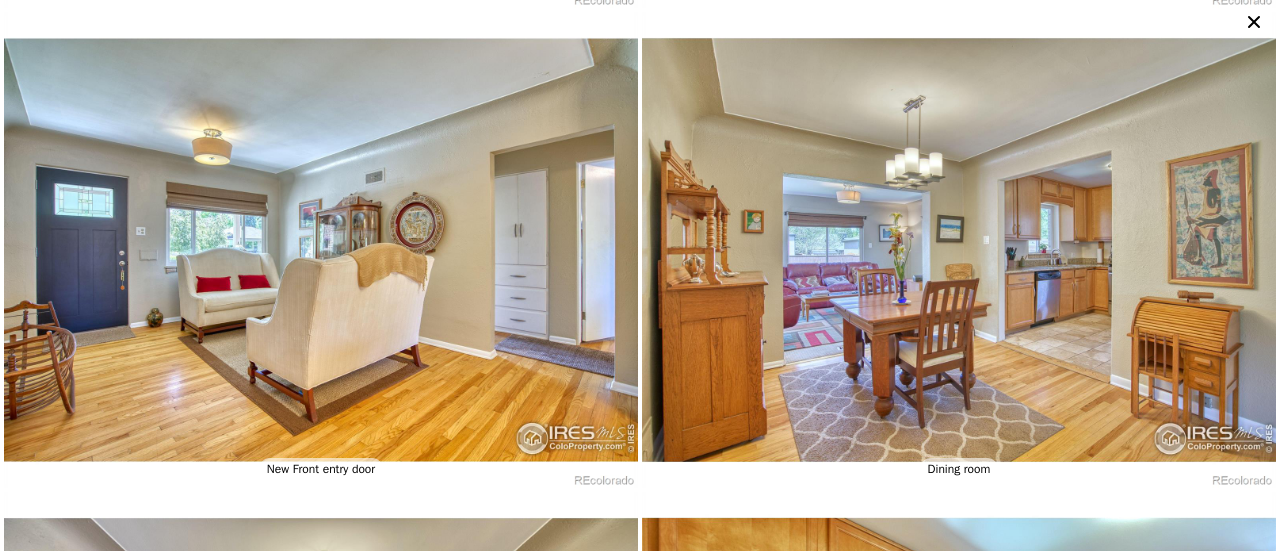 click 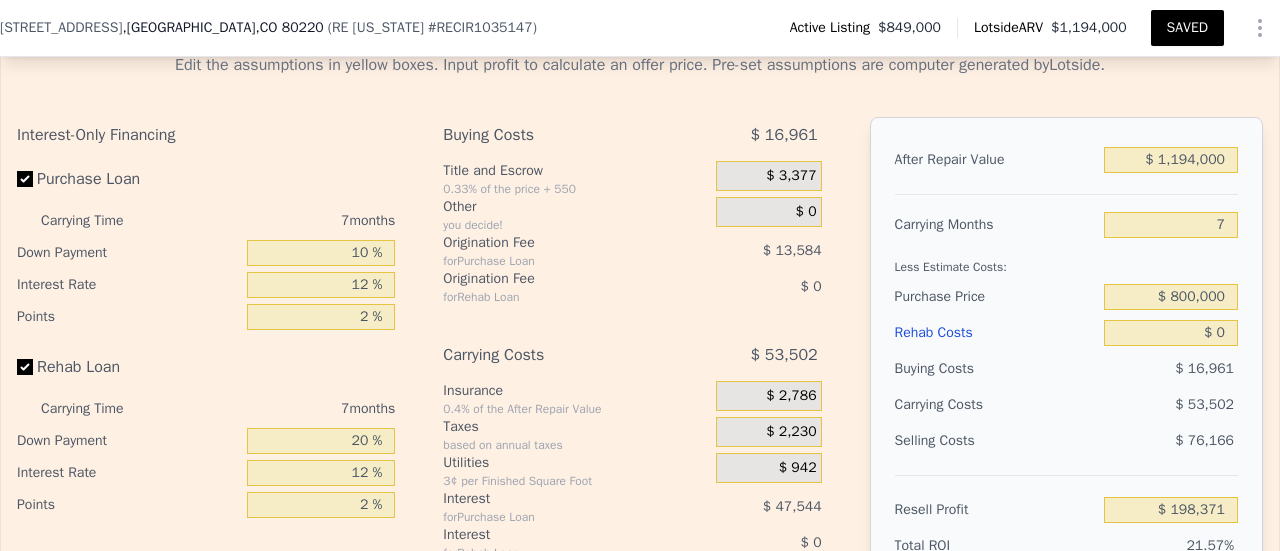 scroll, scrollTop: 3434, scrollLeft: 0, axis: vertical 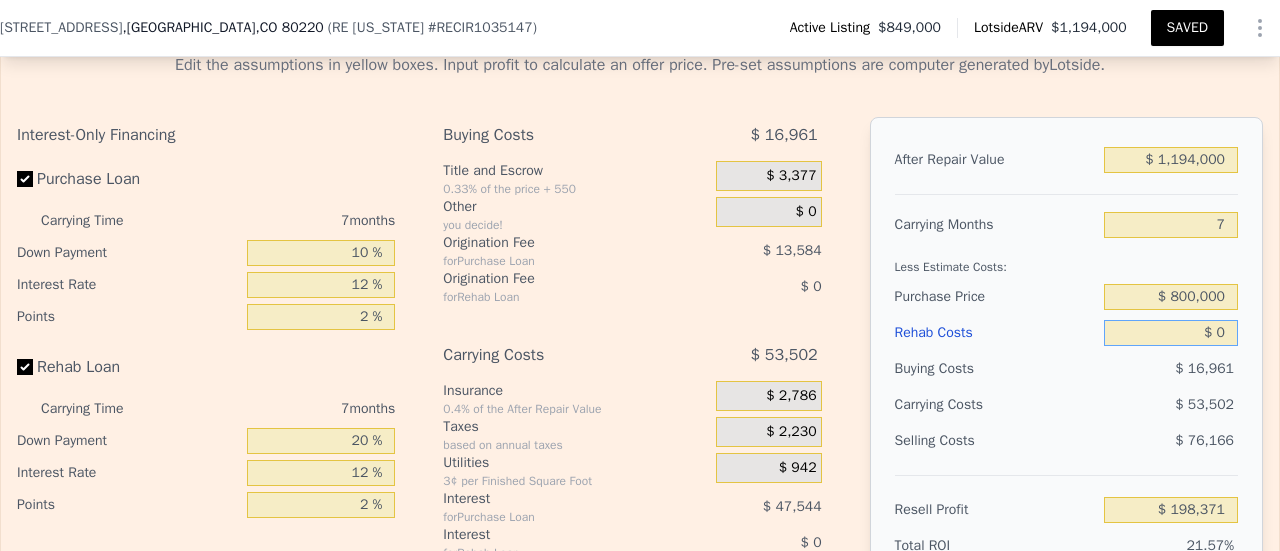 click on "$ 0" at bounding box center [1171, 333] 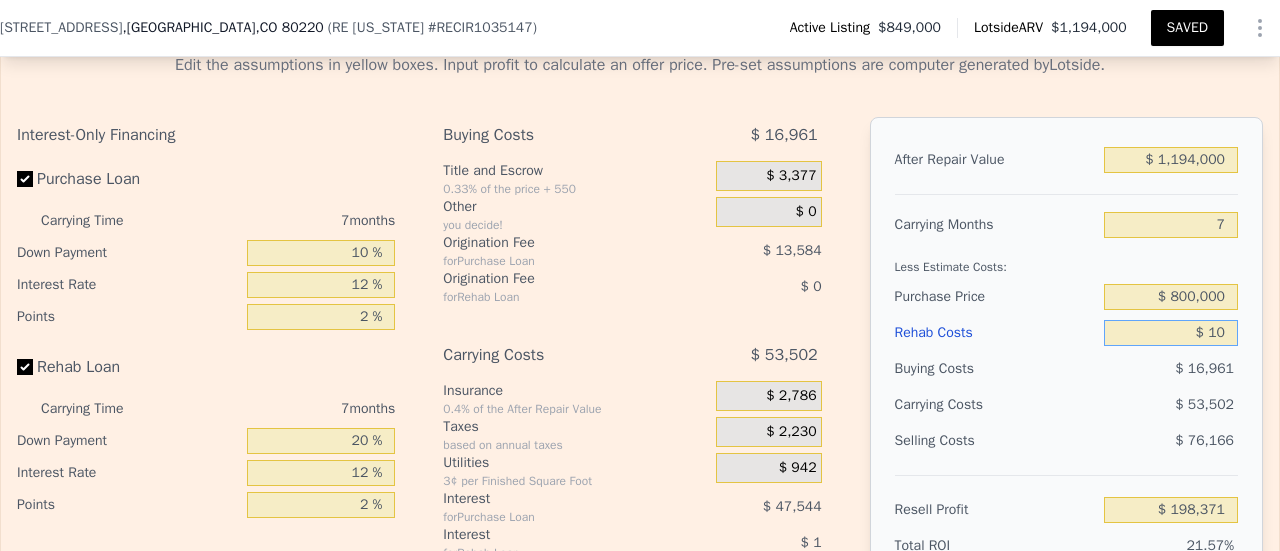 type on "$ 198,361" 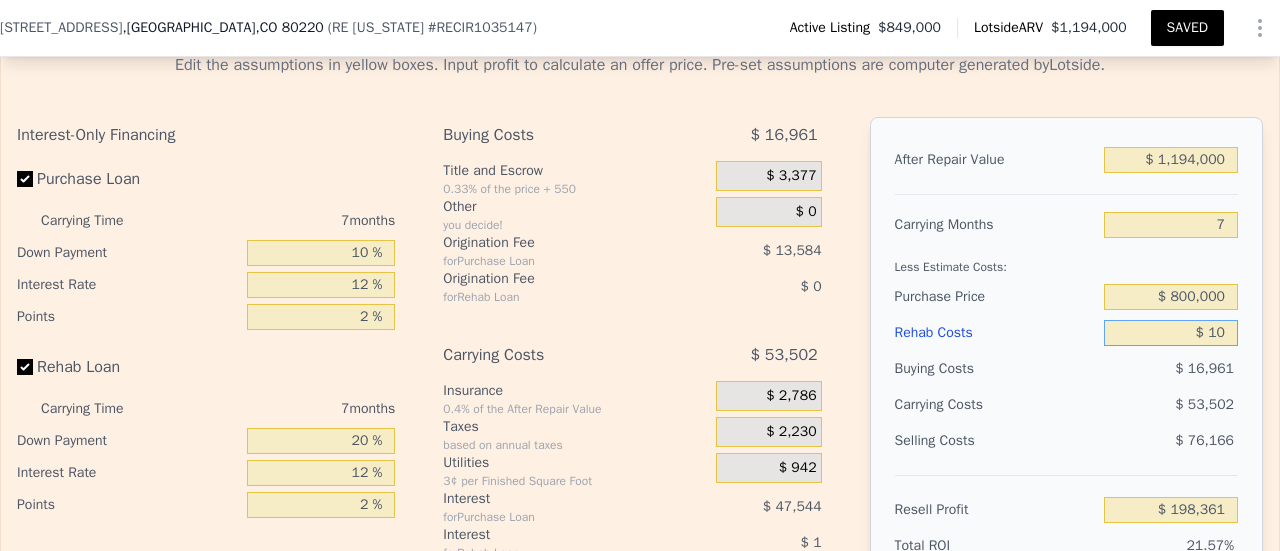 type on "$ 100" 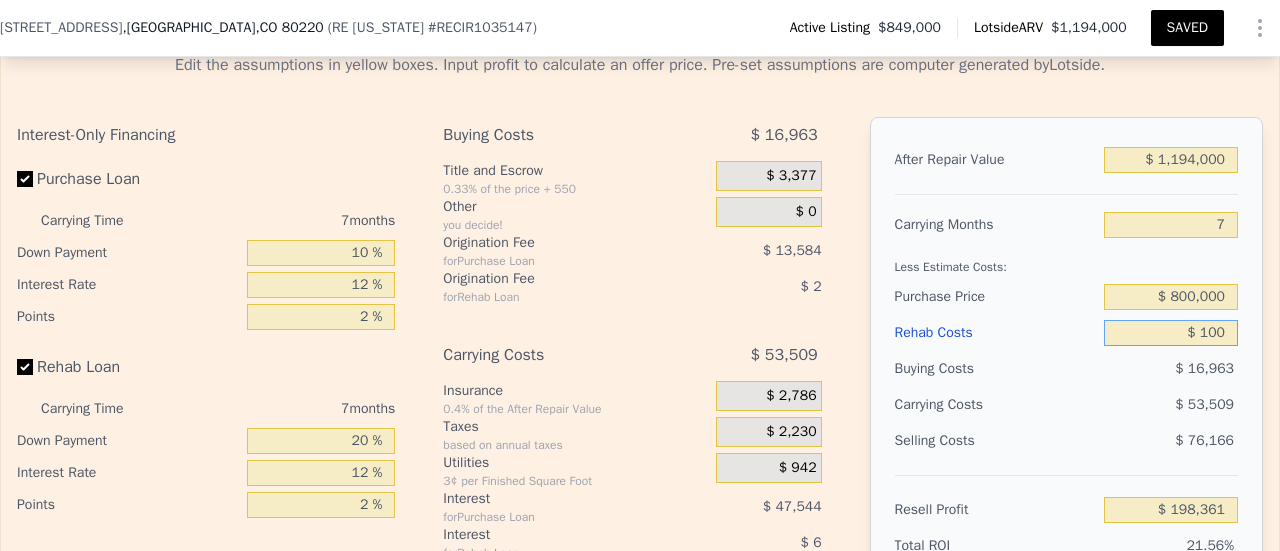 type on "$ 198,262" 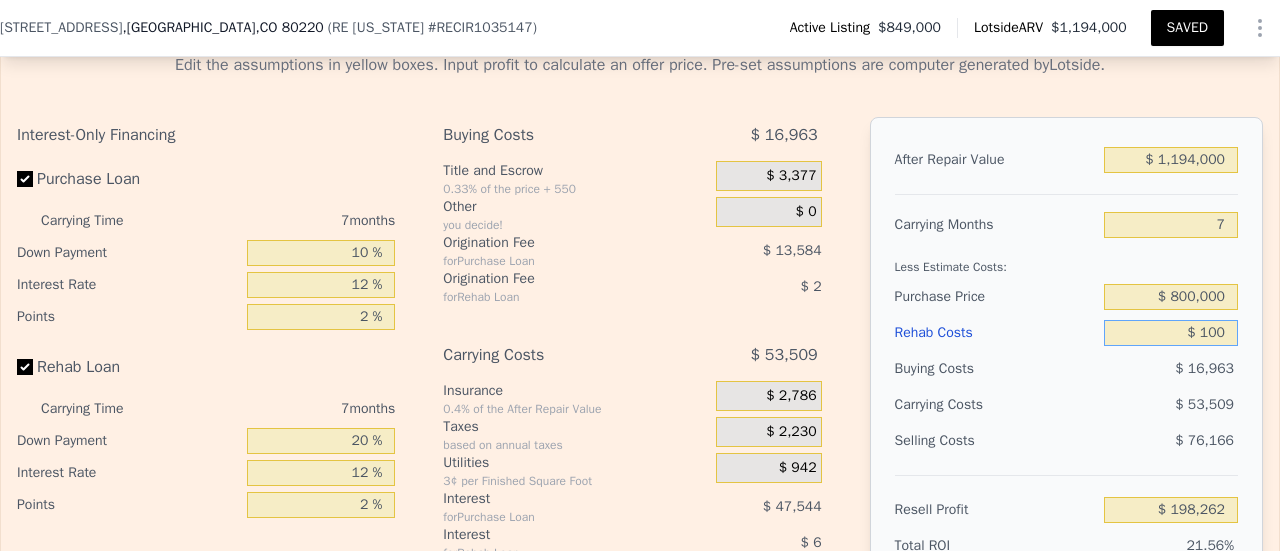type on "$ 1,000" 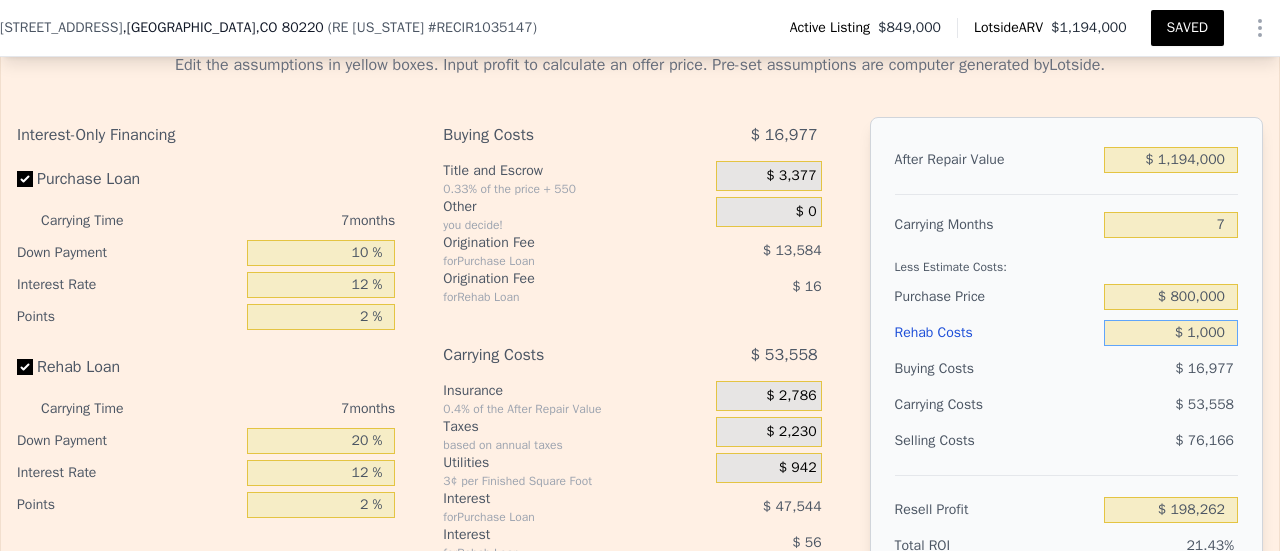 type on "$ 197,299" 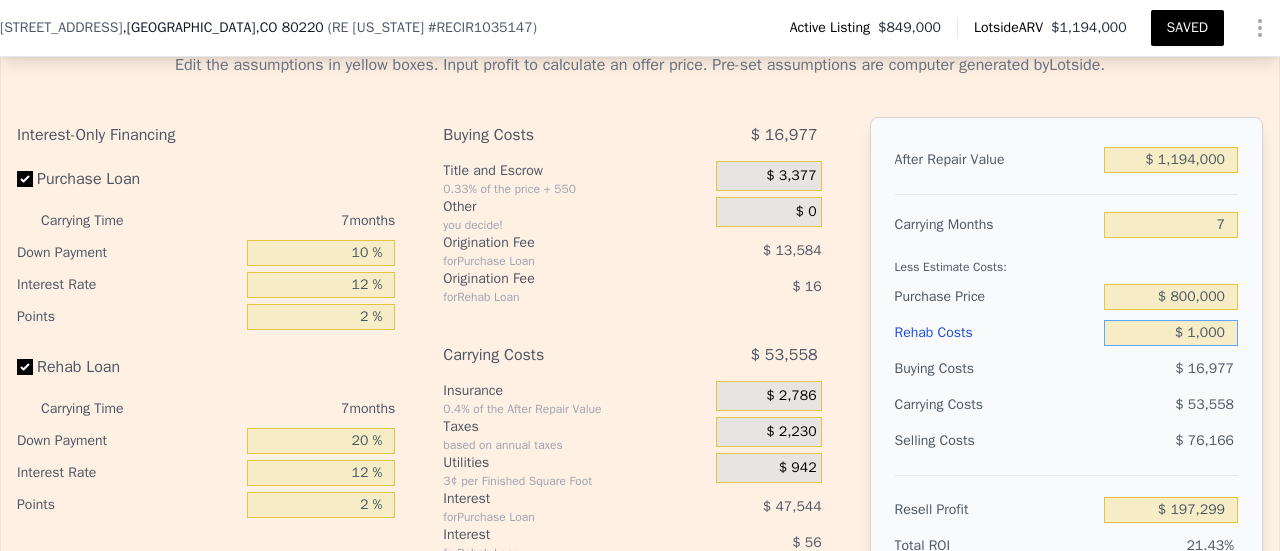 type on "$ 10,000" 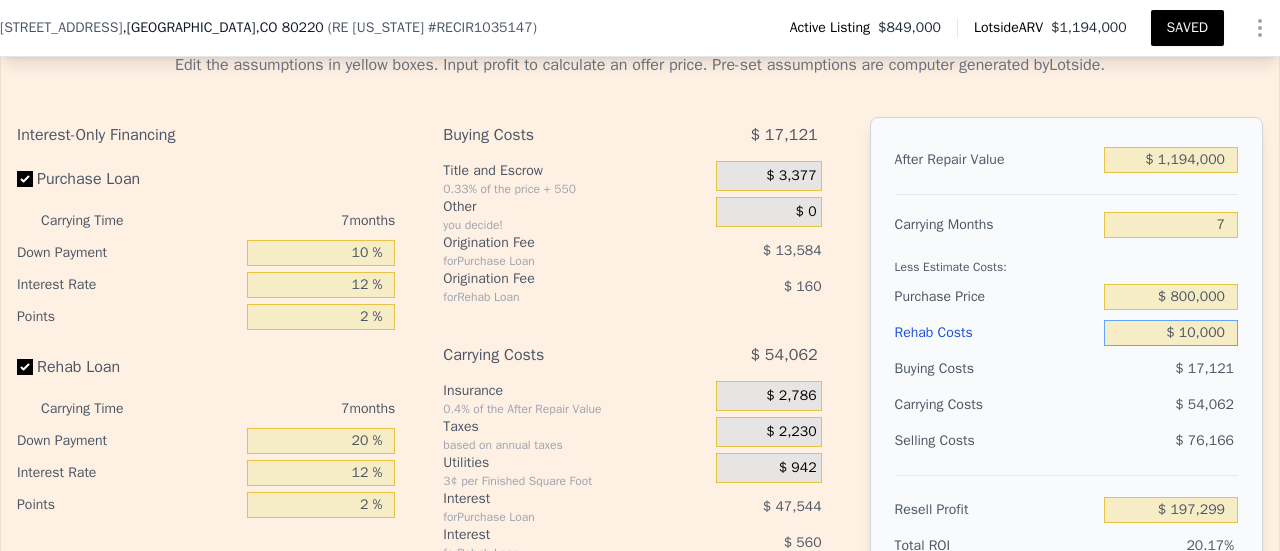 type on "$ 187,651" 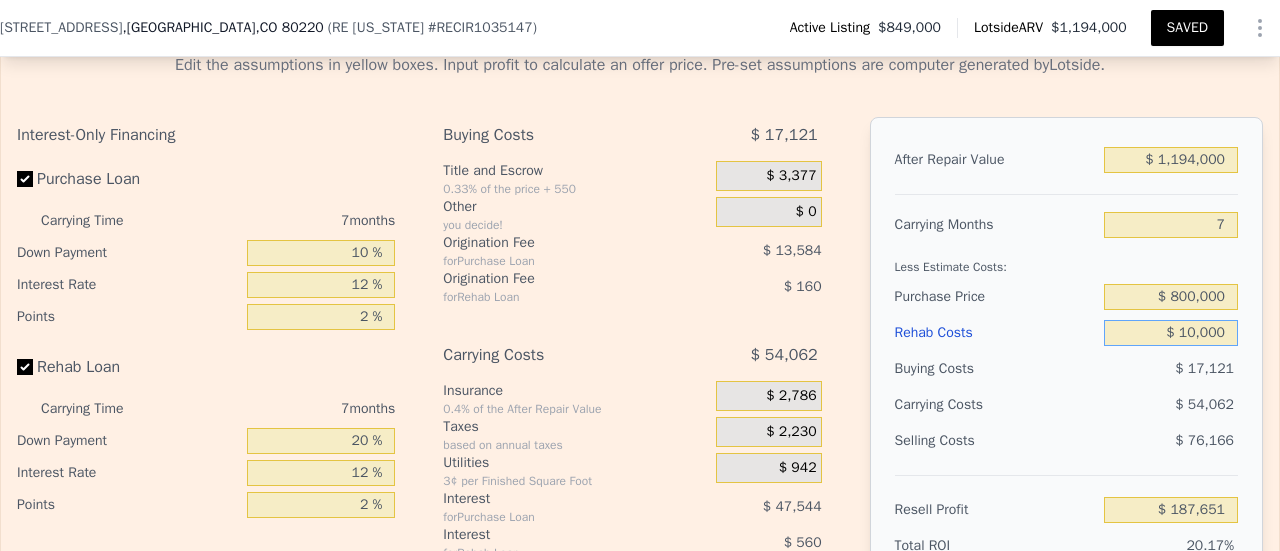 type on "$ 100,000" 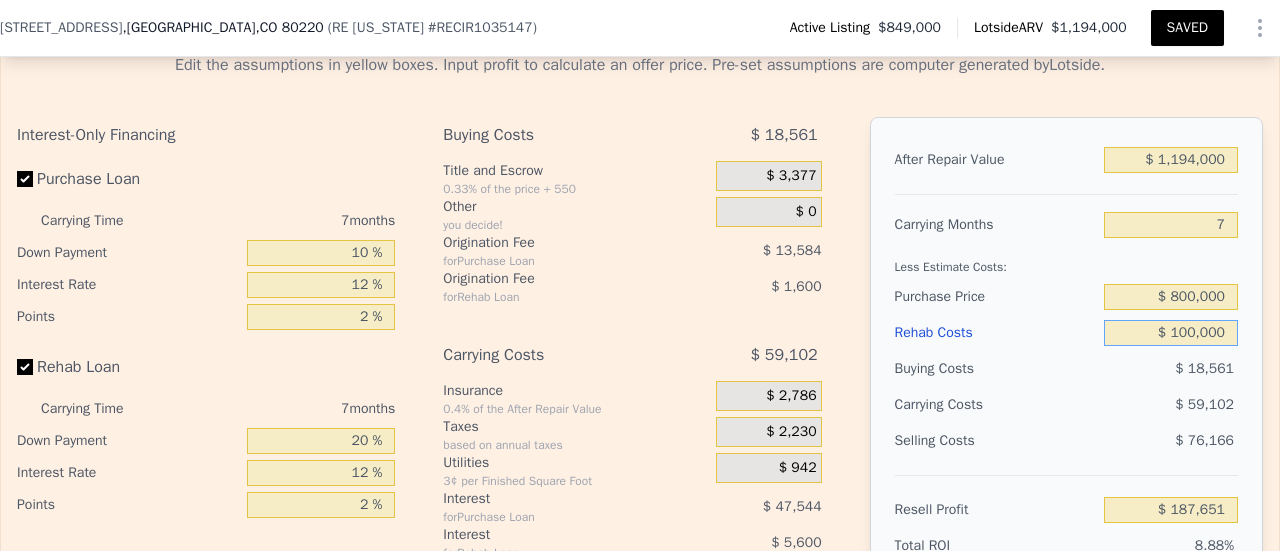 type on "$ 91,171" 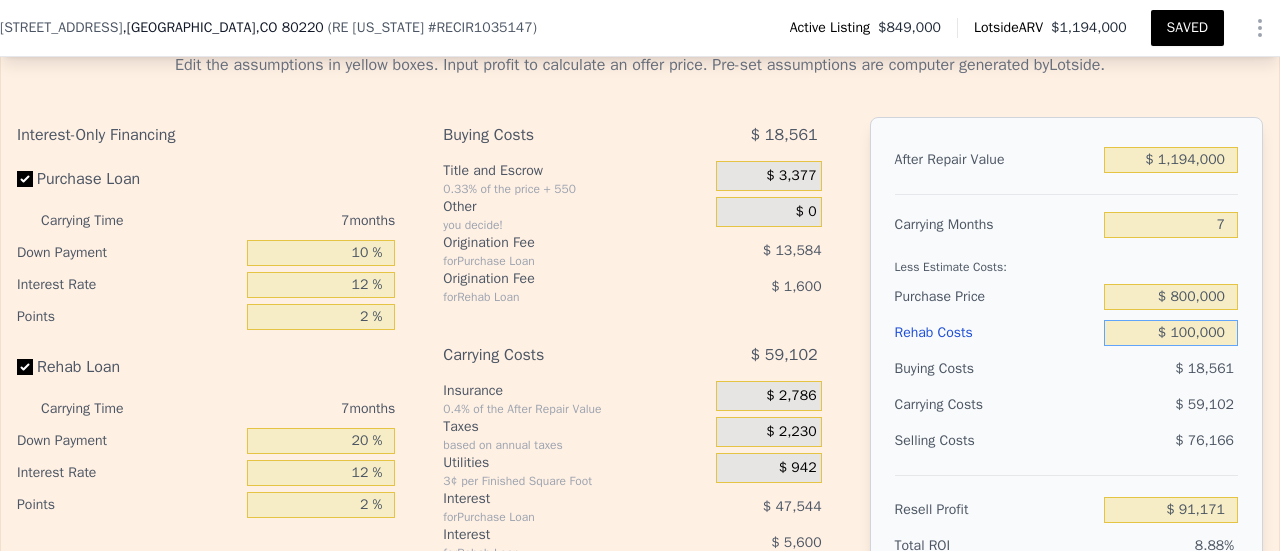 type on "$ 100,000" 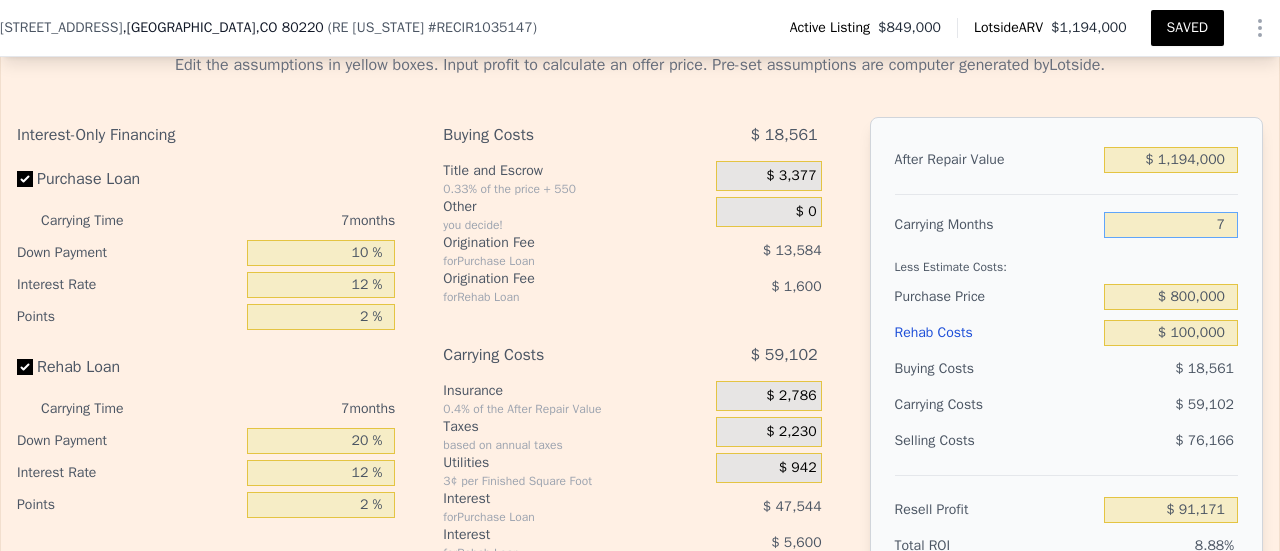 click on "7" at bounding box center [1171, 225] 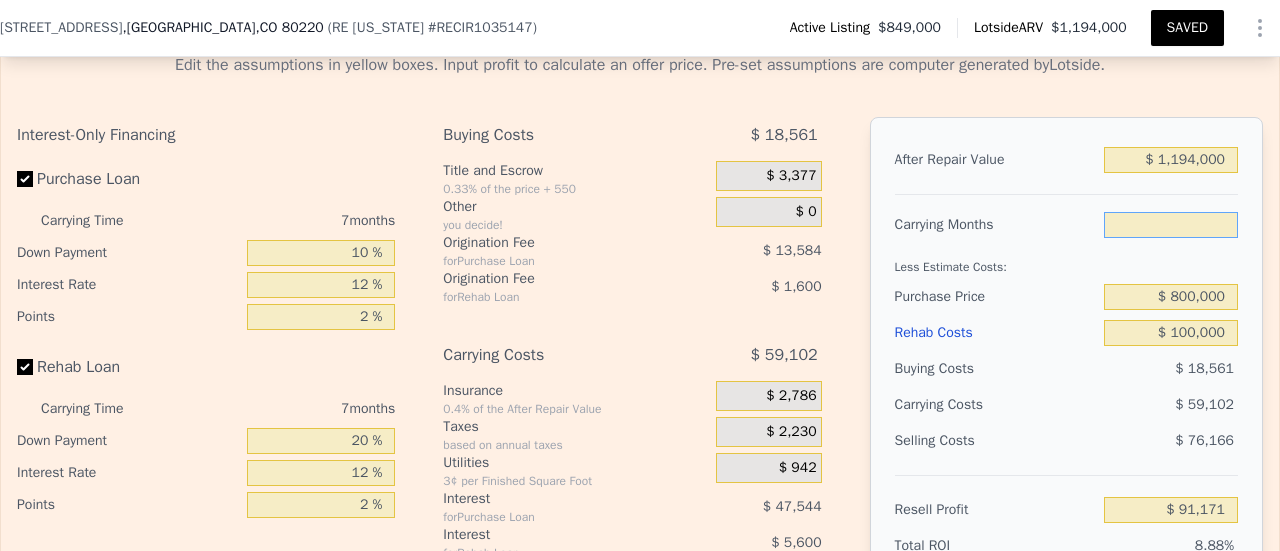 type on "8" 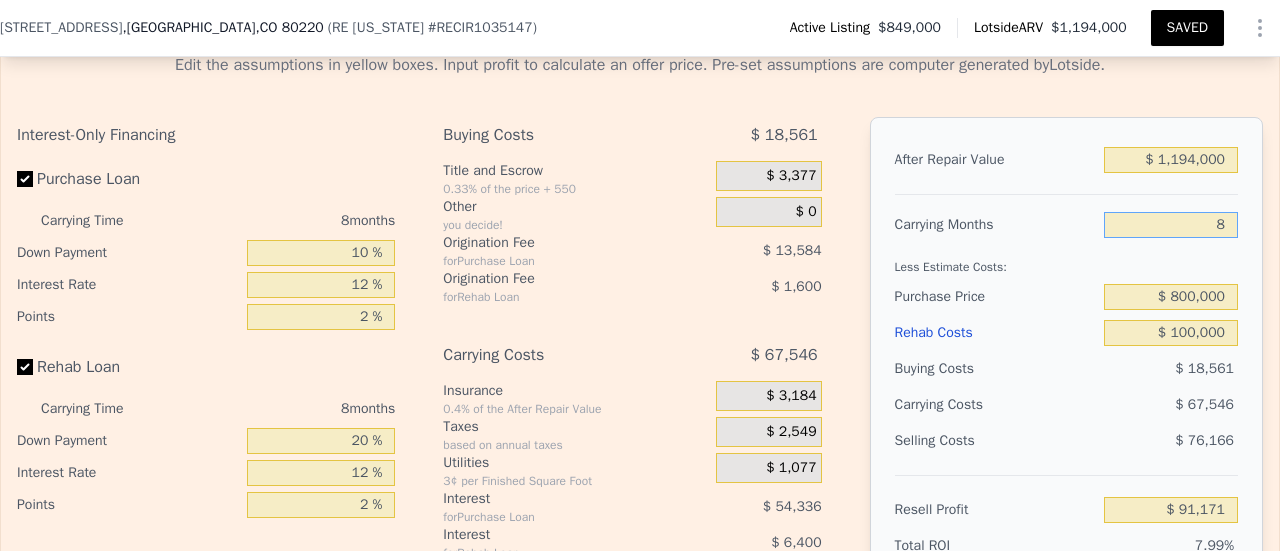 type on "$ 82,727" 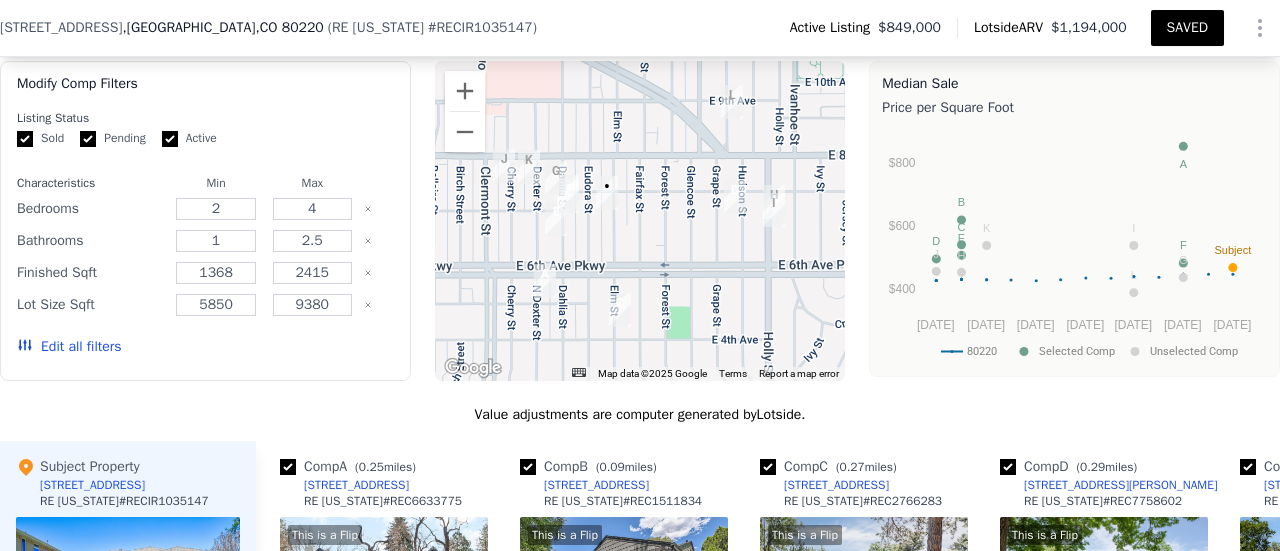 scroll, scrollTop: 2148, scrollLeft: 0, axis: vertical 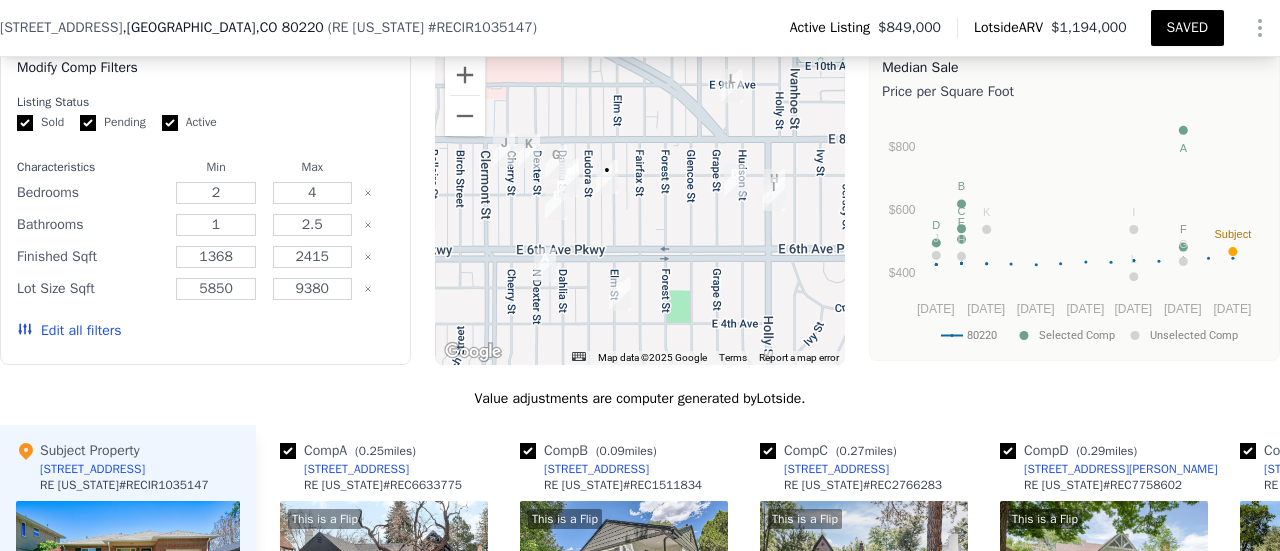 type on "8" 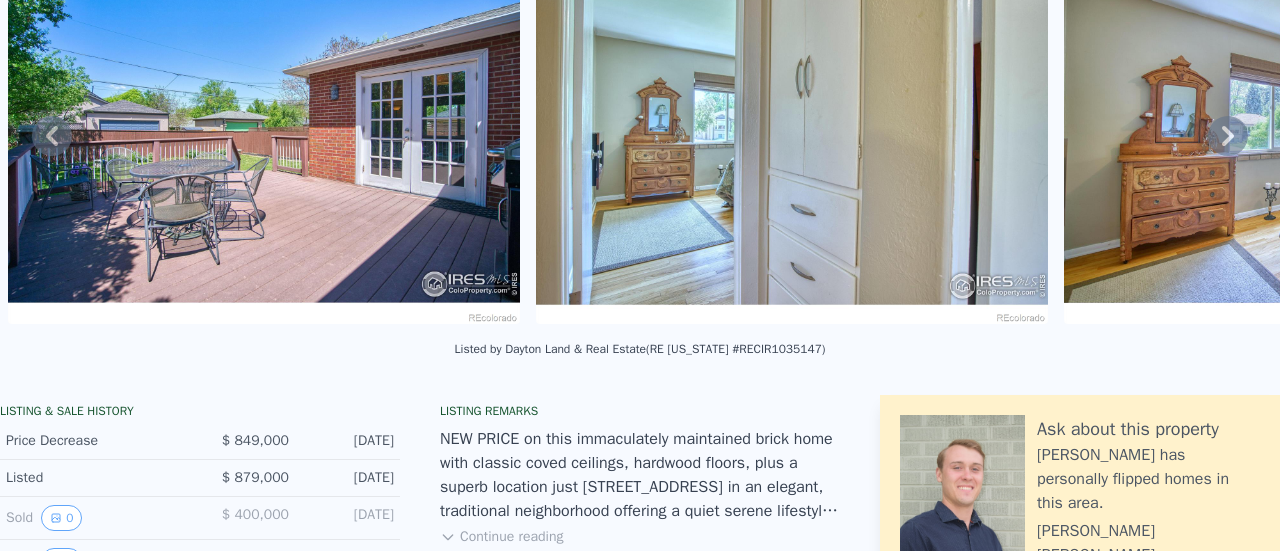 scroll, scrollTop: 0, scrollLeft: 0, axis: both 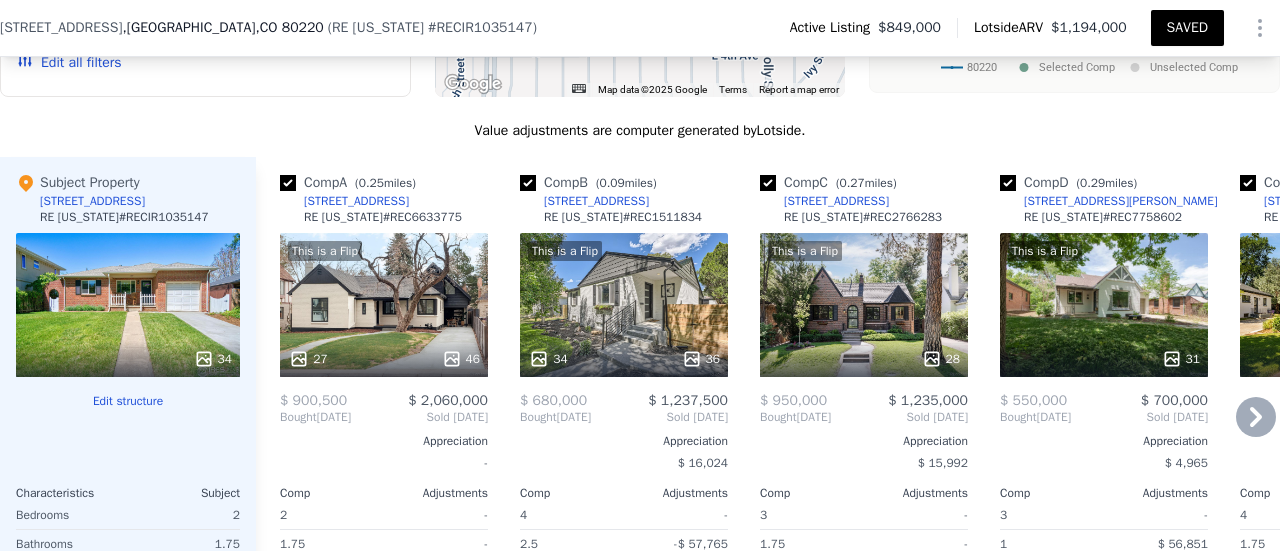click on "This is a Flip 28" at bounding box center (864, 305) 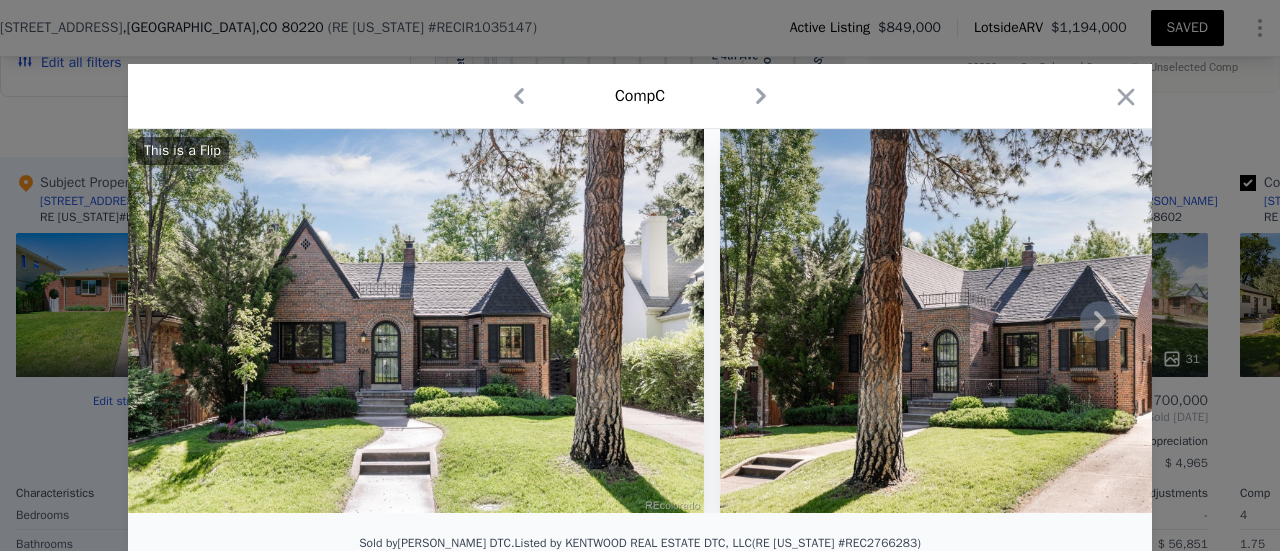 click at bounding box center (416, 321) 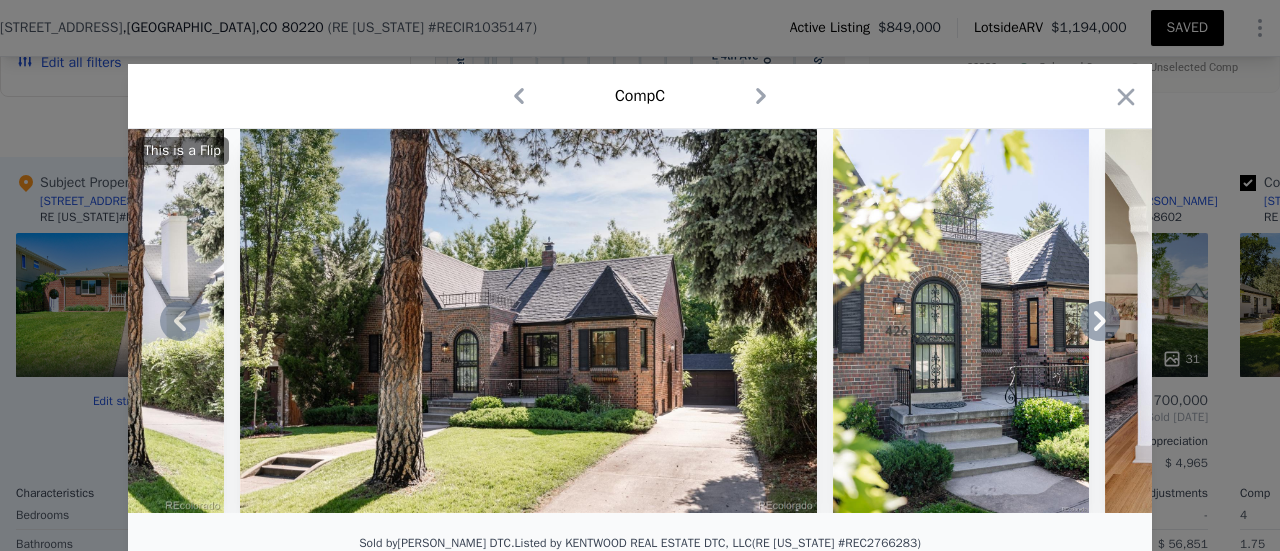 click 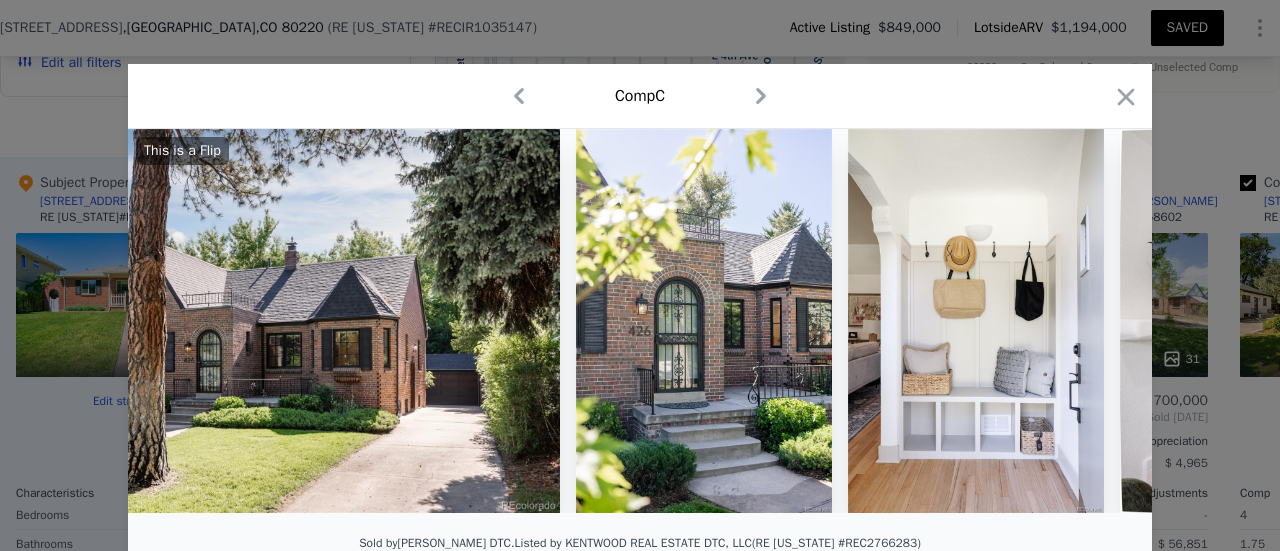 scroll, scrollTop: 0, scrollLeft: 960, axis: horizontal 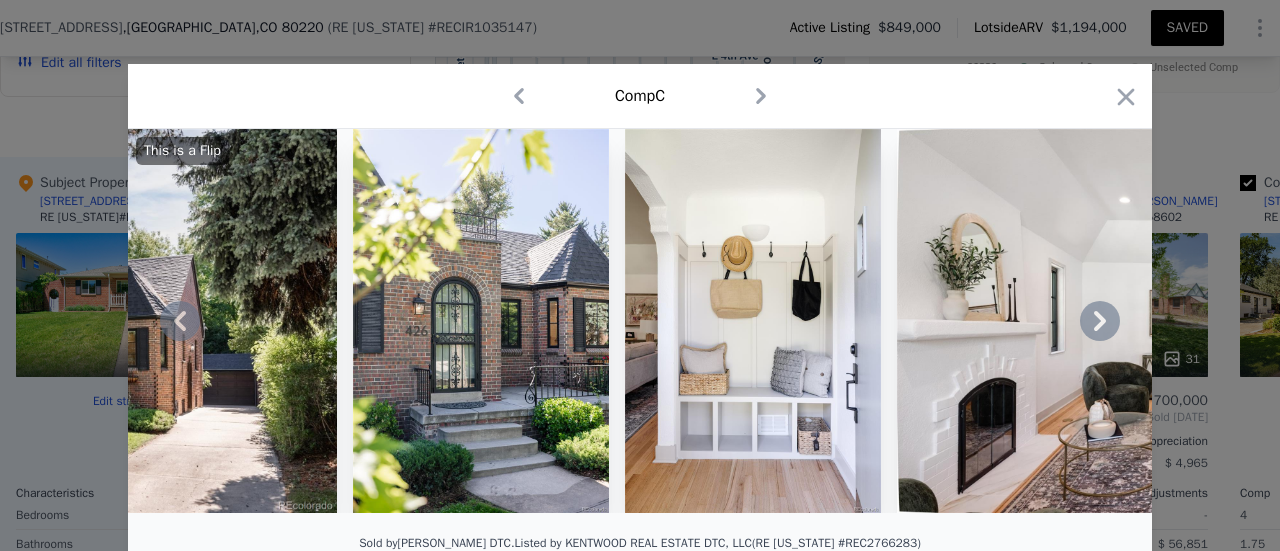 click 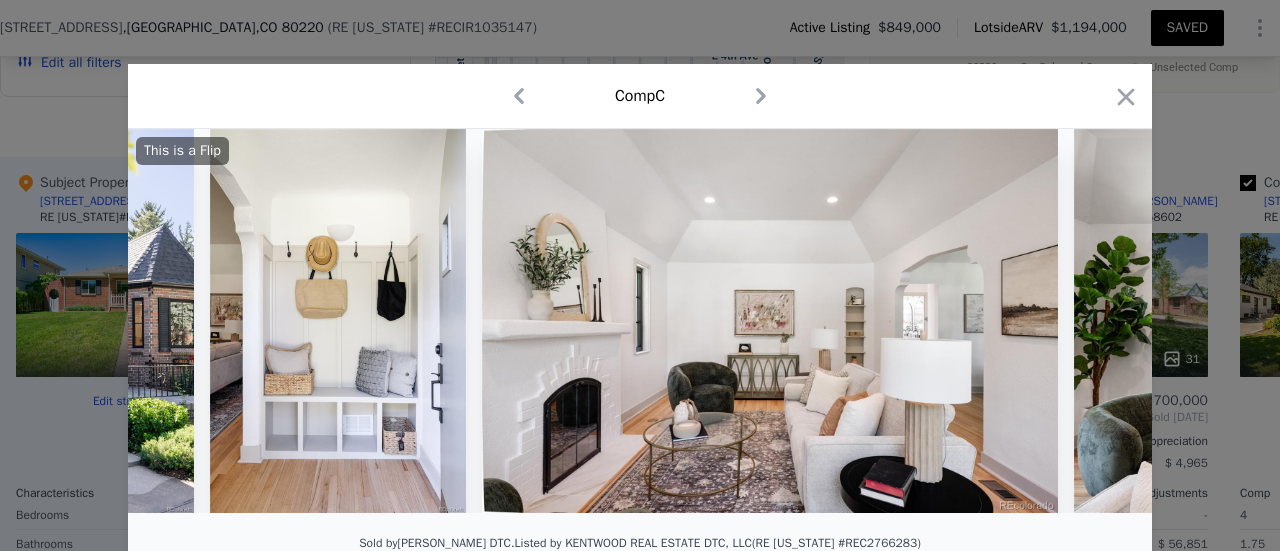 scroll, scrollTop: 0, scrollLeft: 1440, axis: horizontal 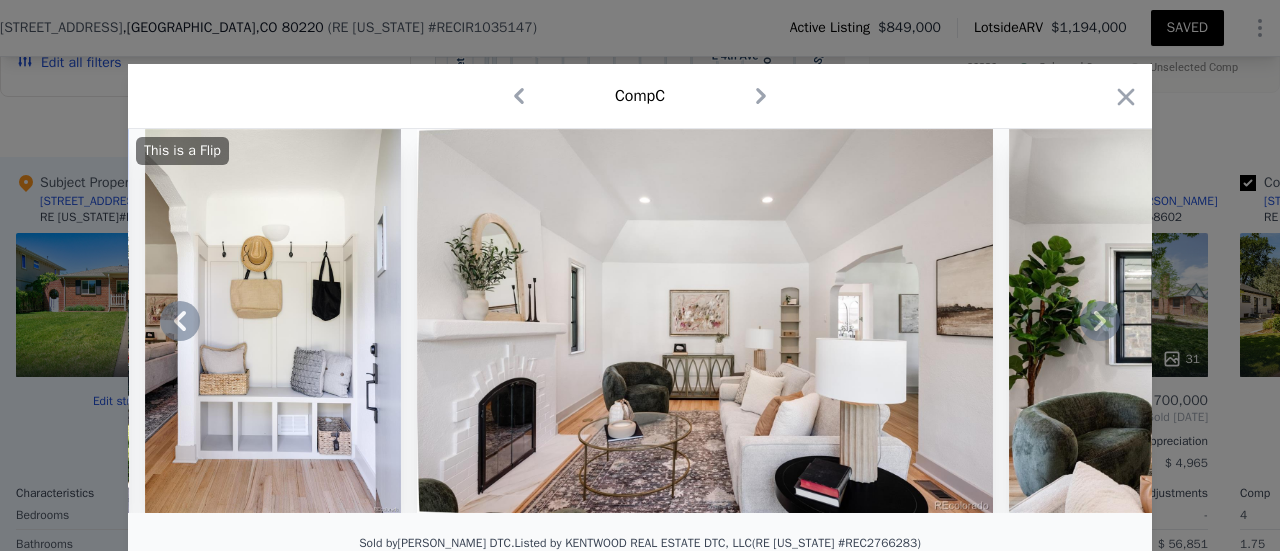 click 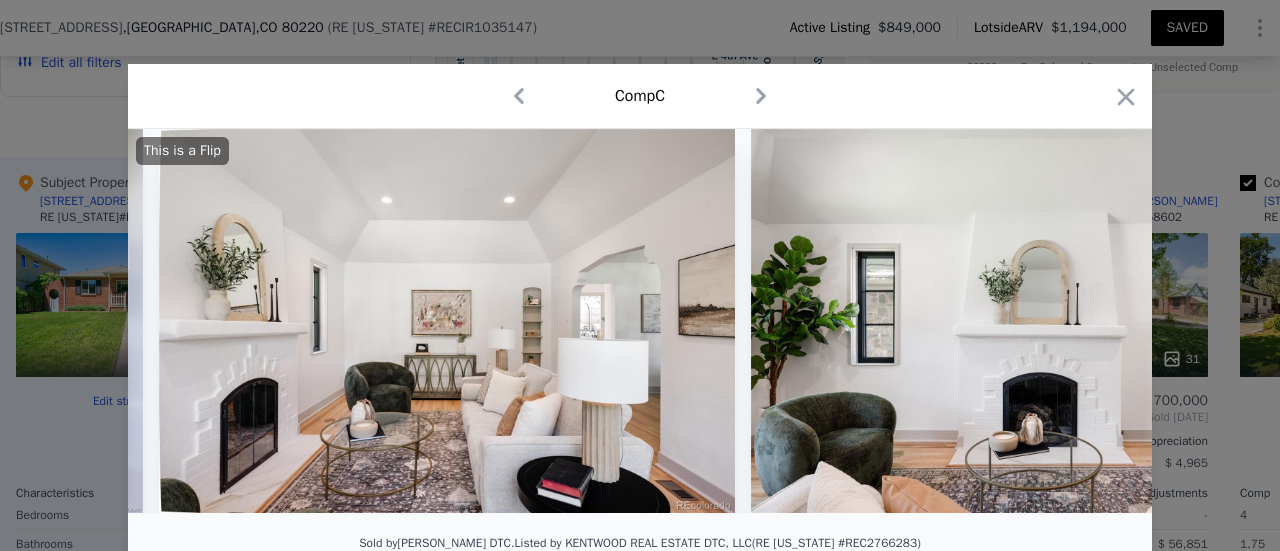 scroll, scrollTop: 0, scrollLeft: 1920, axis: horizontal 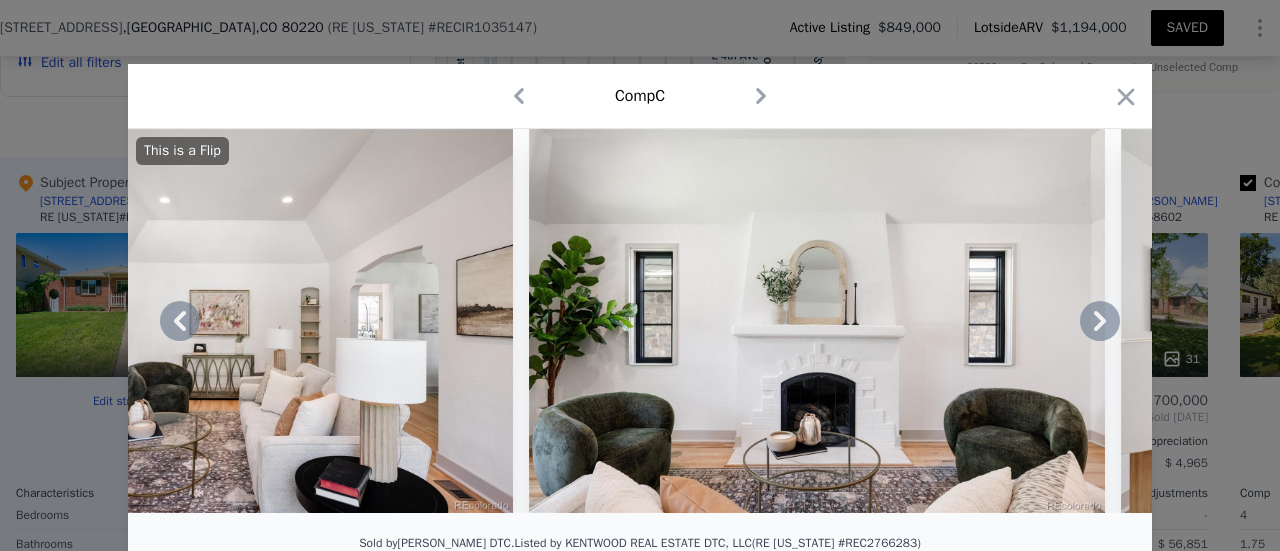 click 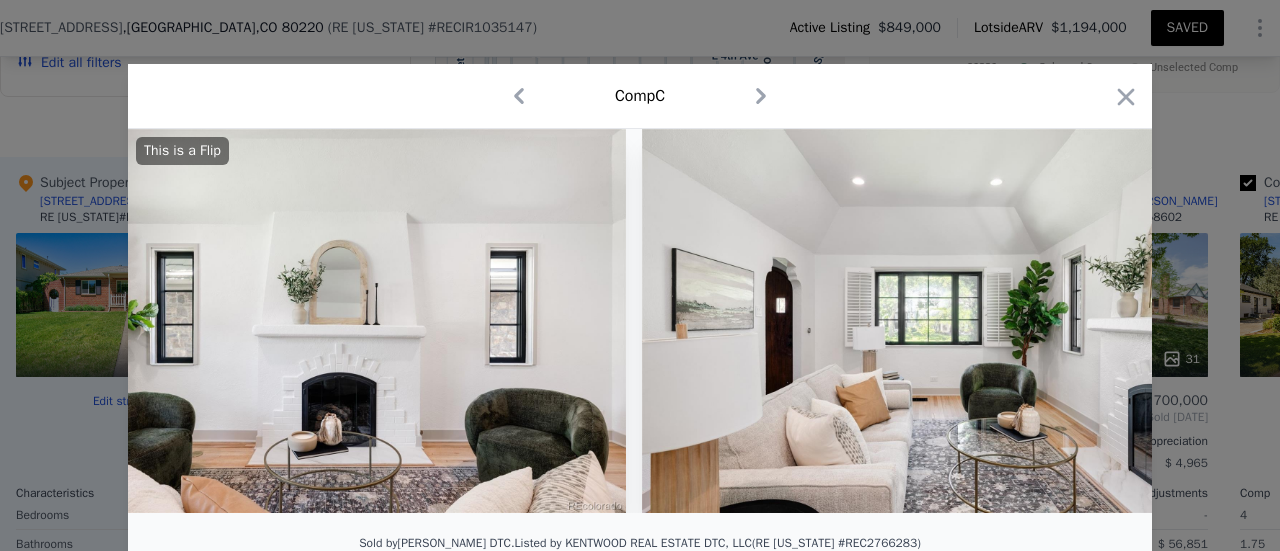 scroll, scrollTop: 0, scrollLeft: 2400, axis: horizontal 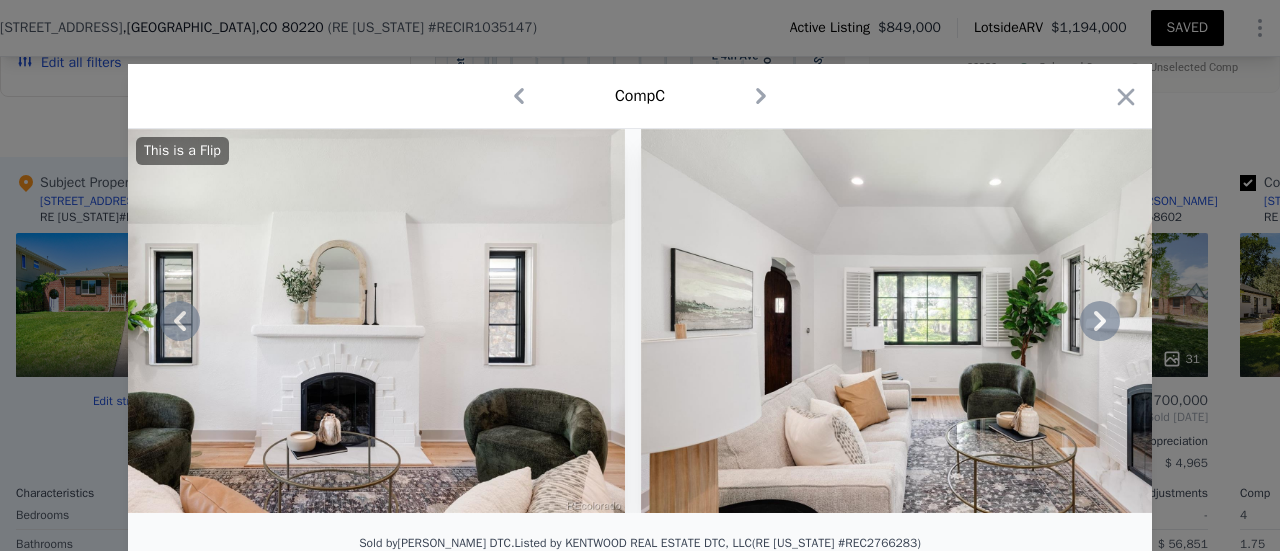 drag, startPoint x: 1092, startPoint y: 325, endPoint x: 1103, endPoint y: 213, distance: 112.53888 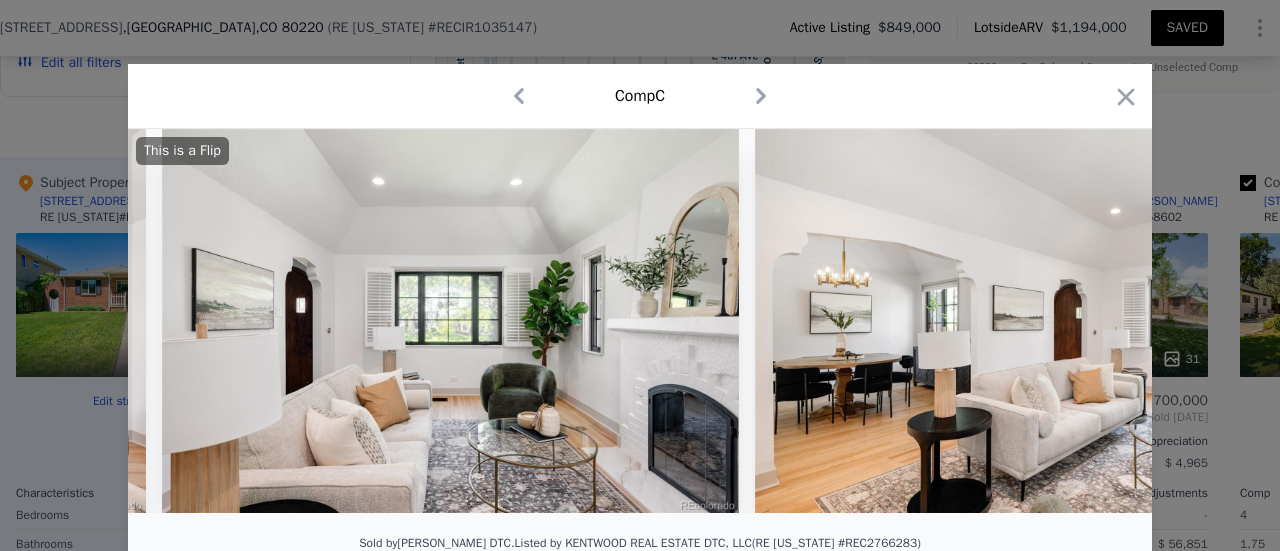 scroll, scrollTop: 0, scrollLeft: 2880, axis: horizontal 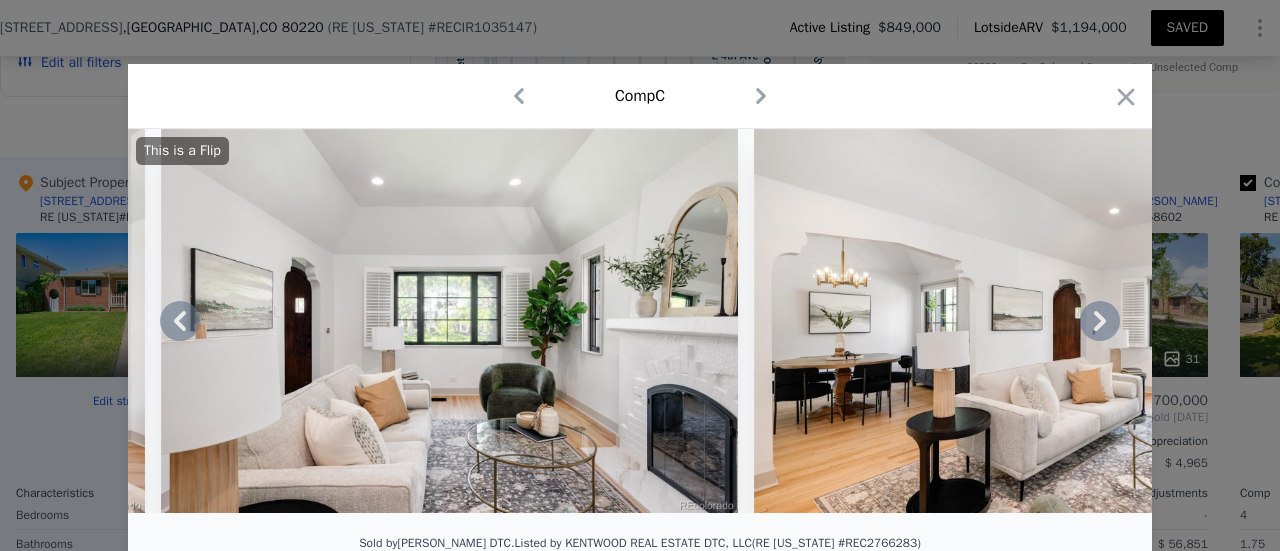 drag, startPoint x: 1092, startPoint y: 337, endPoint x: 1111, endPoint y: 286, distance: 54.42426 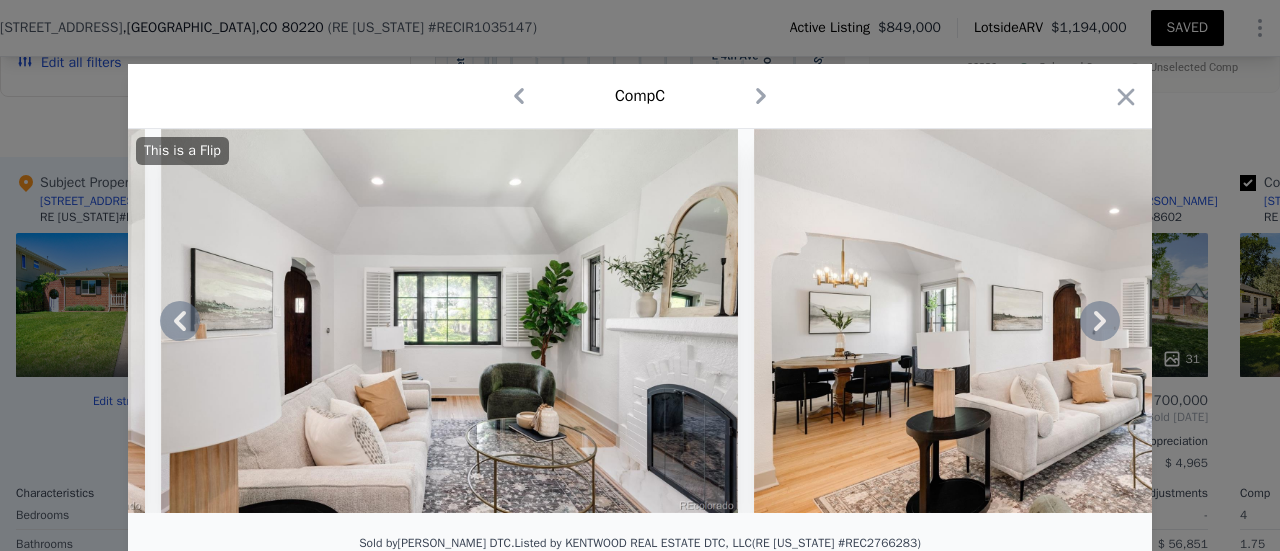 click 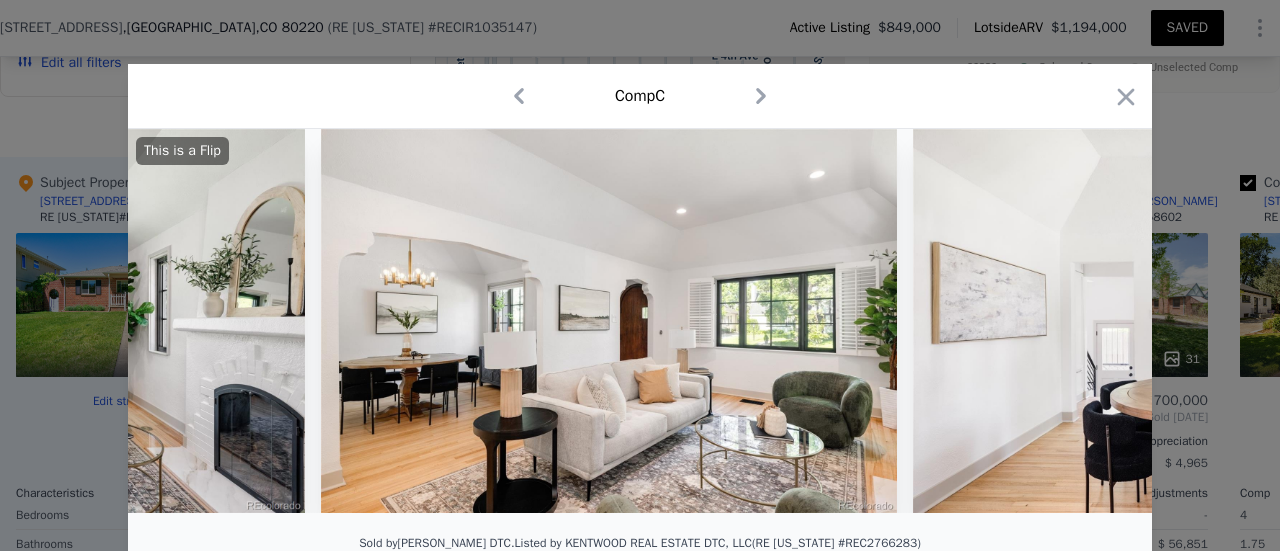 scroll, scrollTop: 0, scrollLeft: 3360, axis: horizontal 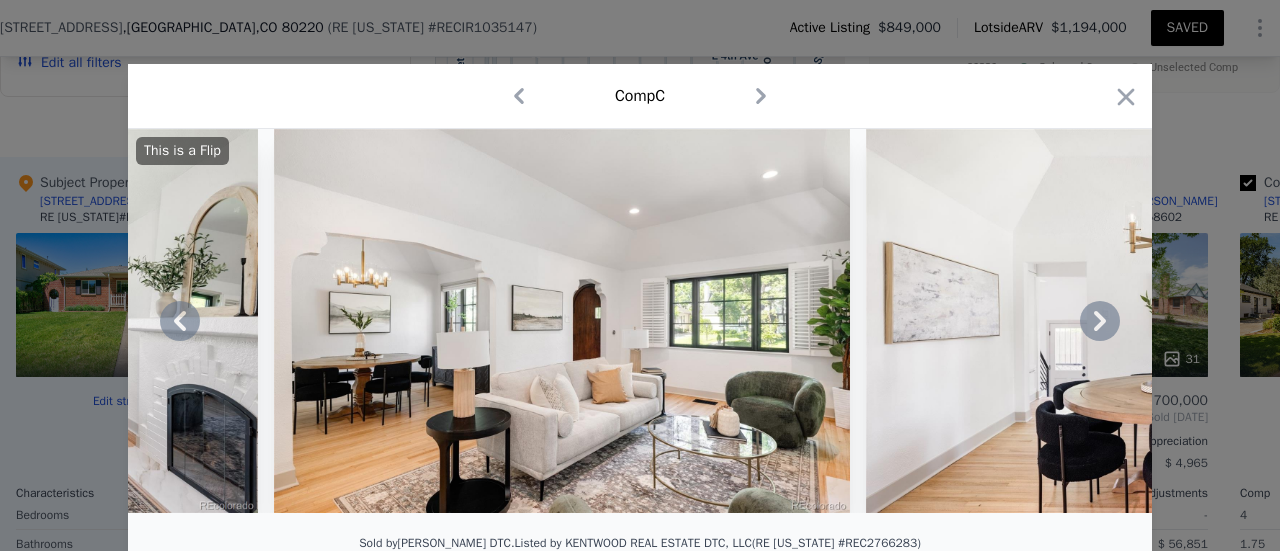 drag, startPoint x: 1093, startPoint y: 315, endPoint x: 1104, endPoint y: 271, distance: 45.35416 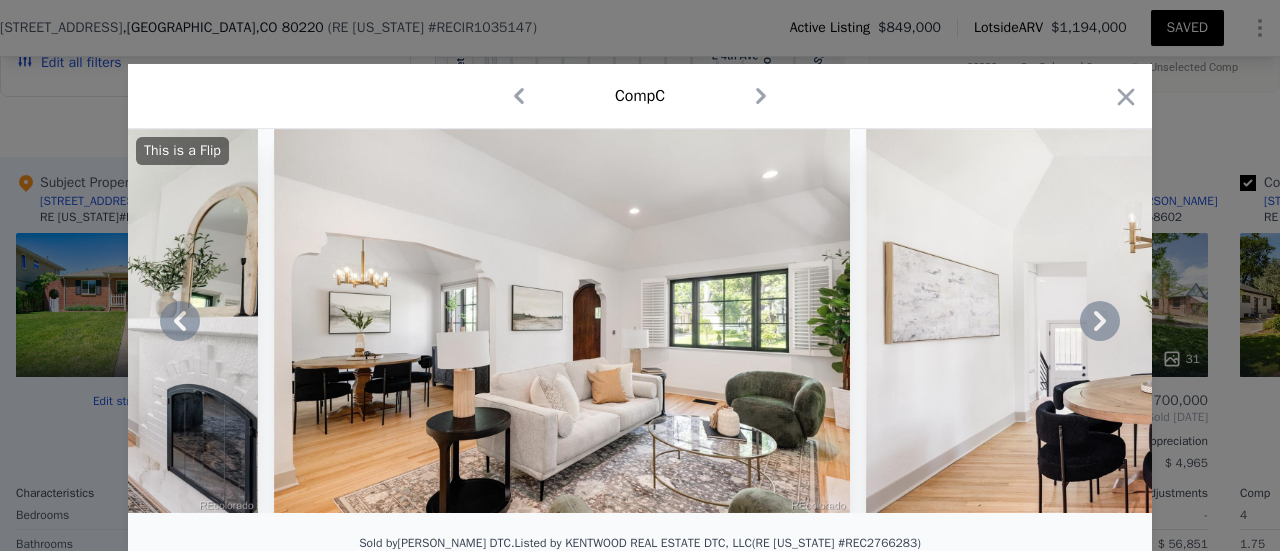 click 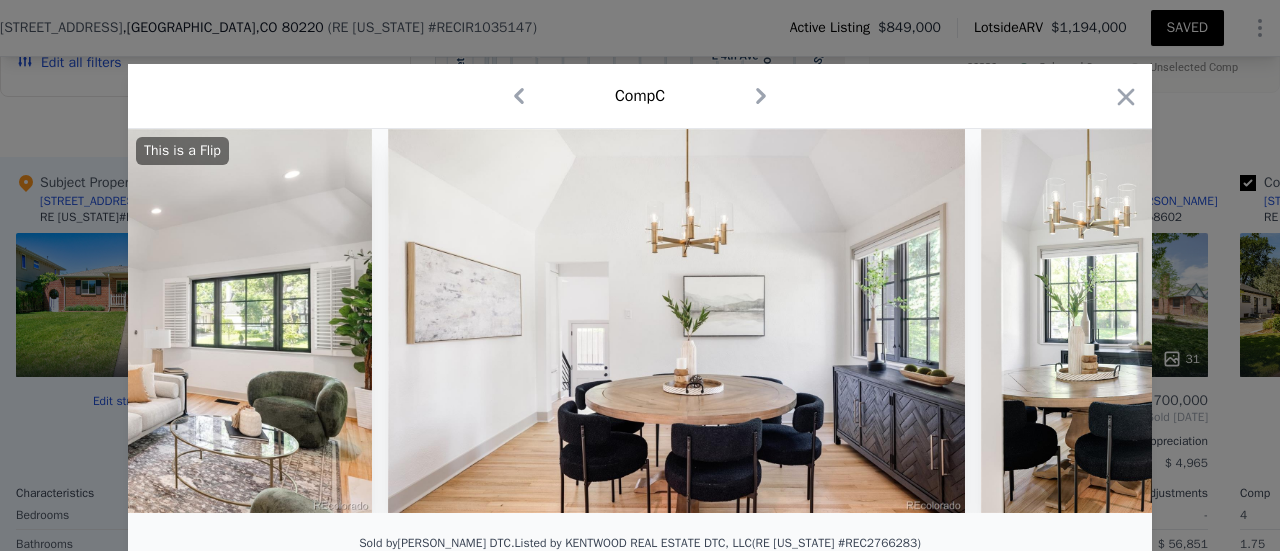scroll, scrollTop: 0, scrollLeft: 3840, axis: horizontal 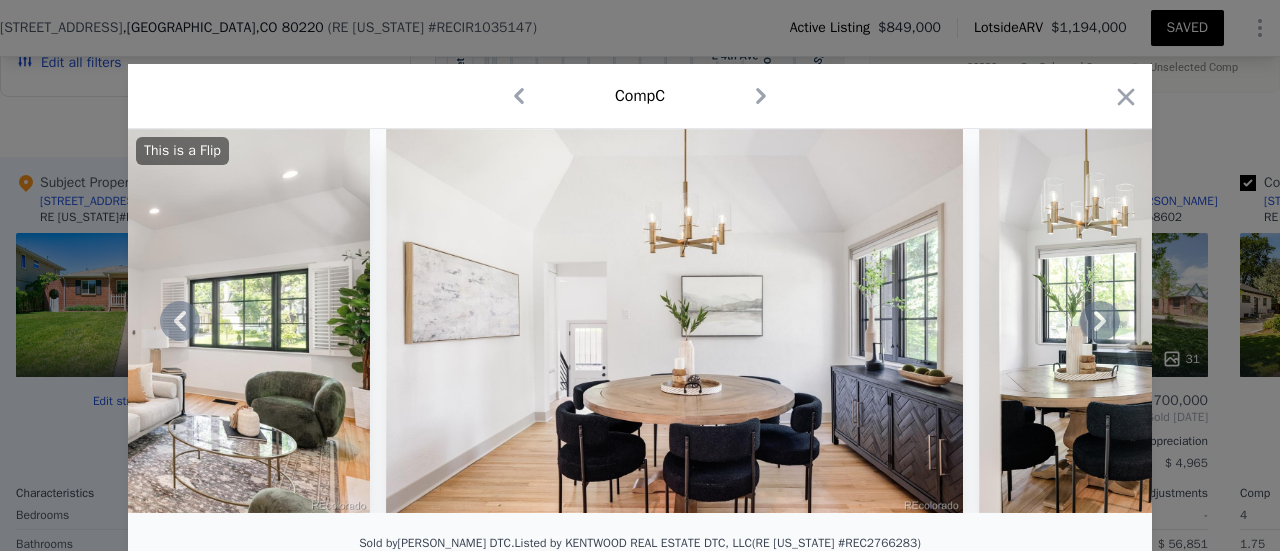 drag, startPoint x: 1097, startPoint y: 321, endPoint x: 1111, endPoint y: 269, distance: 53.851646 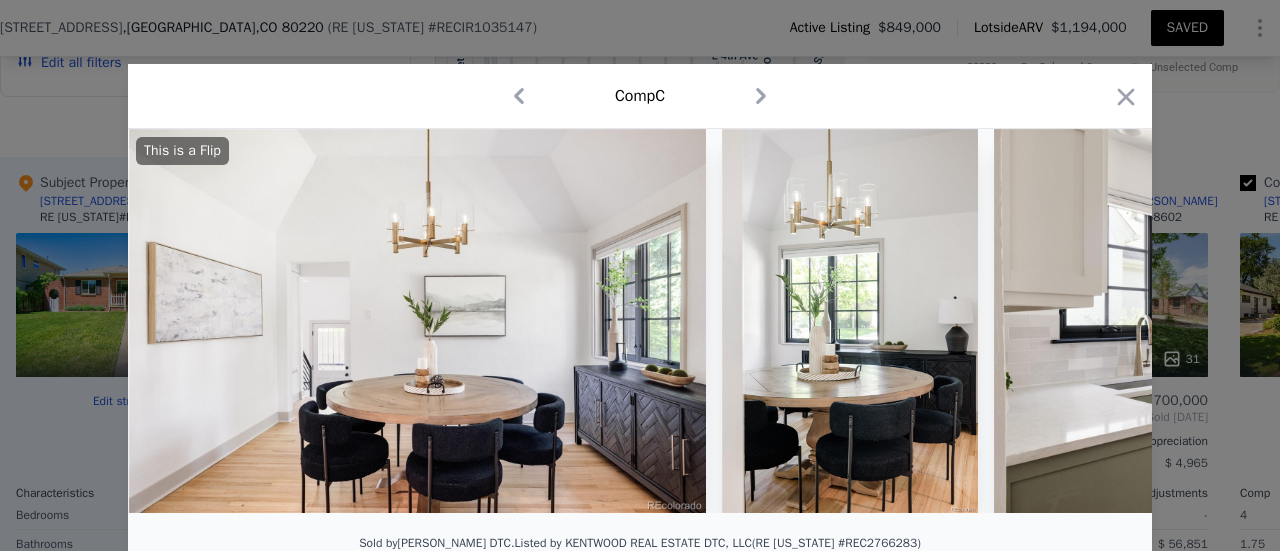 scroll, scrollTop: 0, scrollLeft: 4320, axis: horizontal 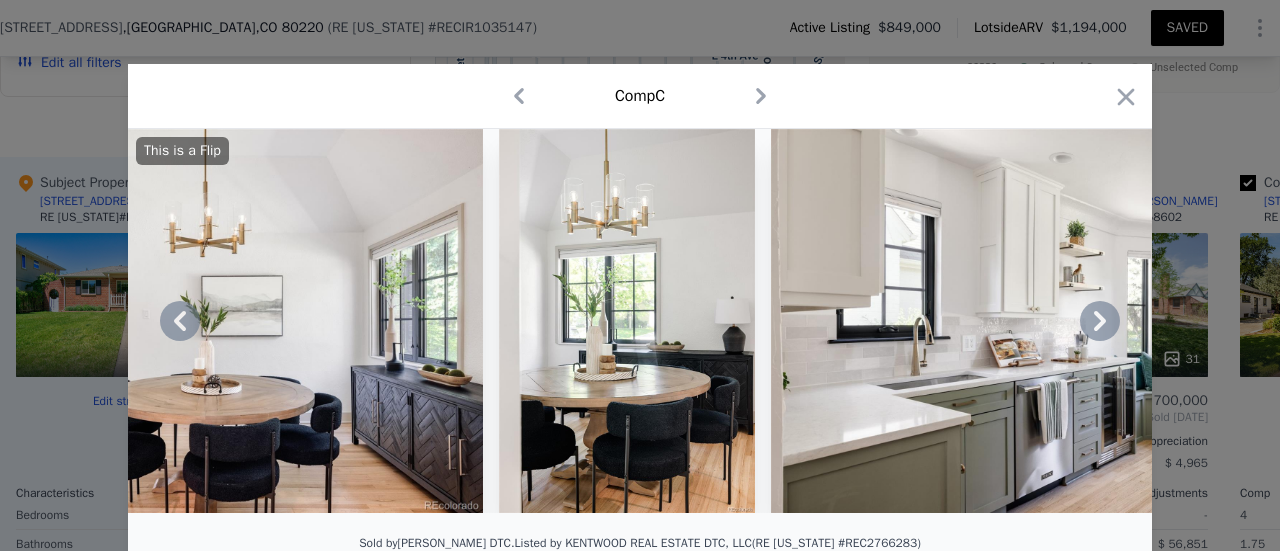 click 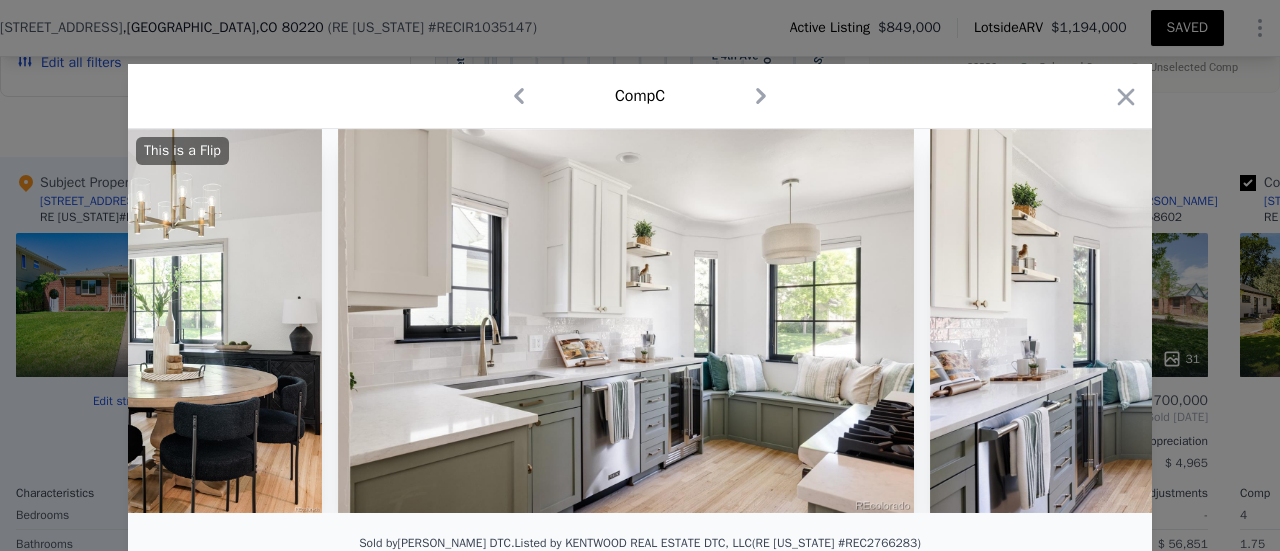scroll, scrollTop: 0, scrollLeft: 4800, axis: horizontal 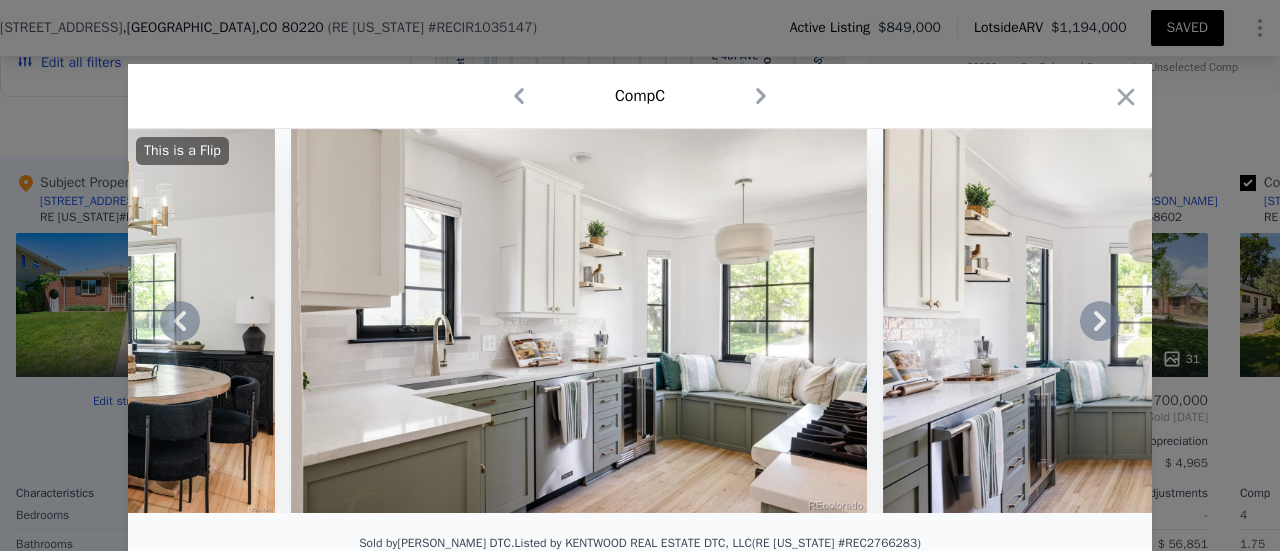 drag, startPoint x: 1100, startPoint y: 330, endPoint x: 1112, endPoint y: 239, distance: 91.787796 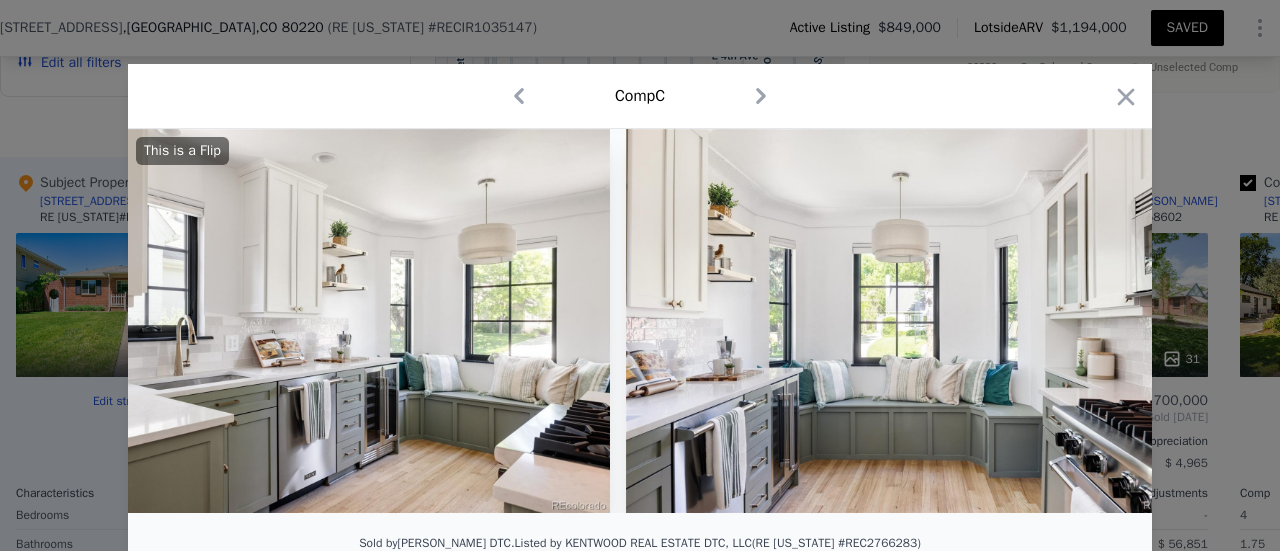 scroll, scrollTop: 0, scrollLeft: 5280, axis: horizontal 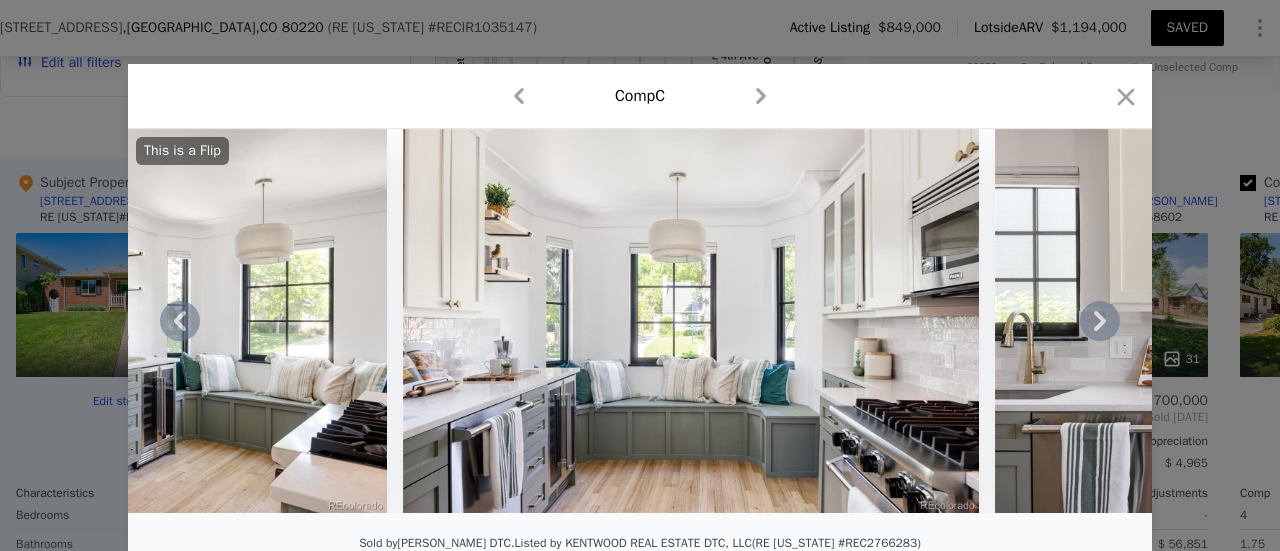 click 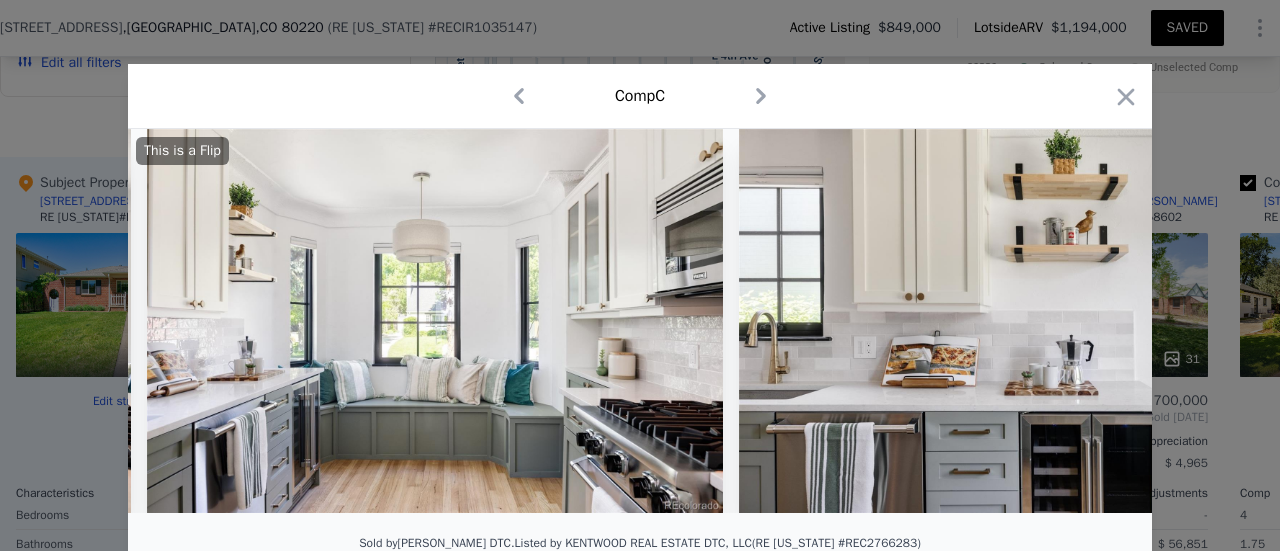 scroll, scrollTop: 0, scrollLeft: 5760, axis: horizontal 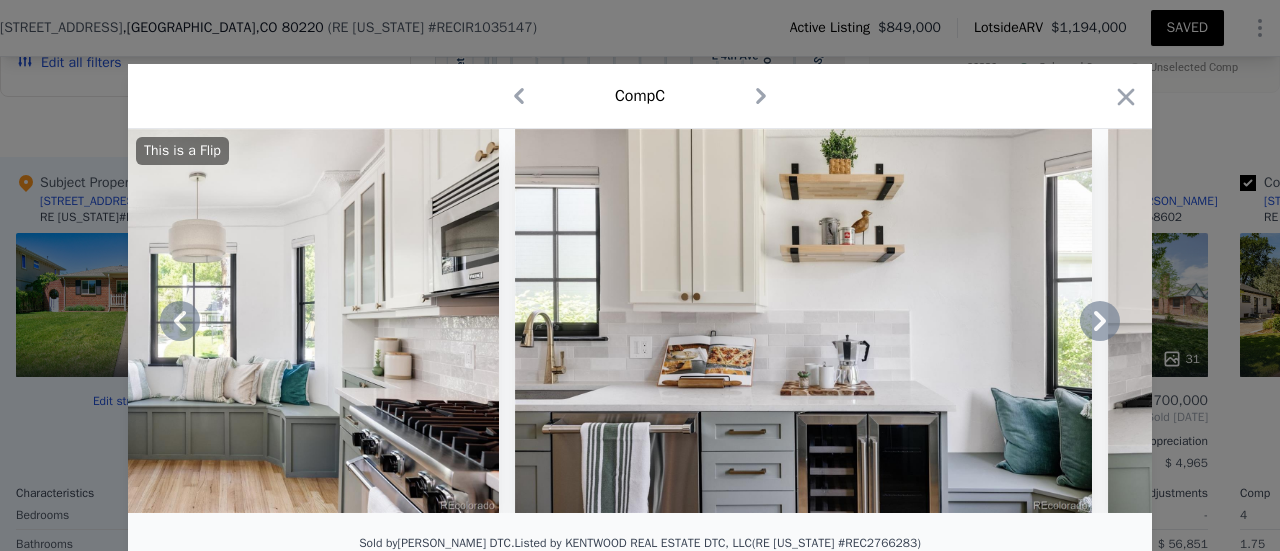 click 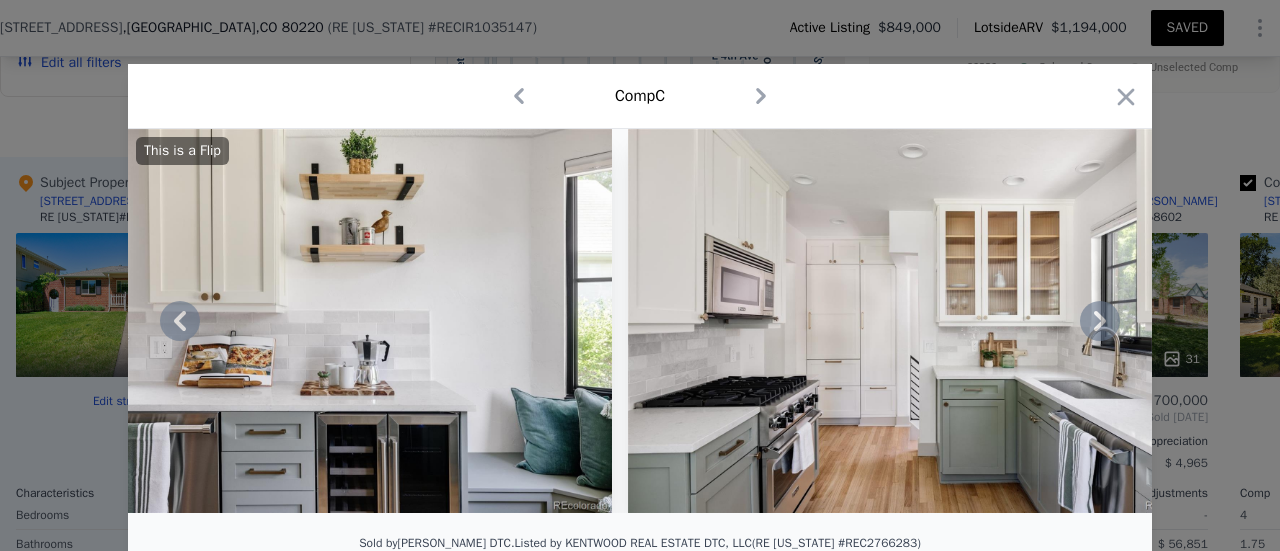 click 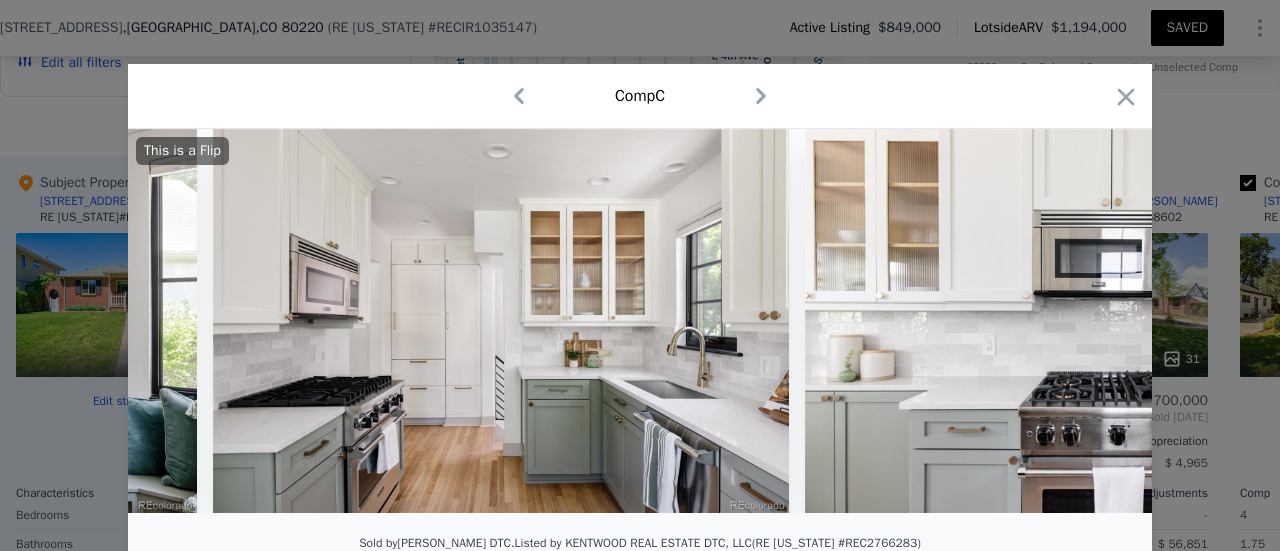scroll, scrollTop: 0, scrollLeft: 6720, axis: horizontal 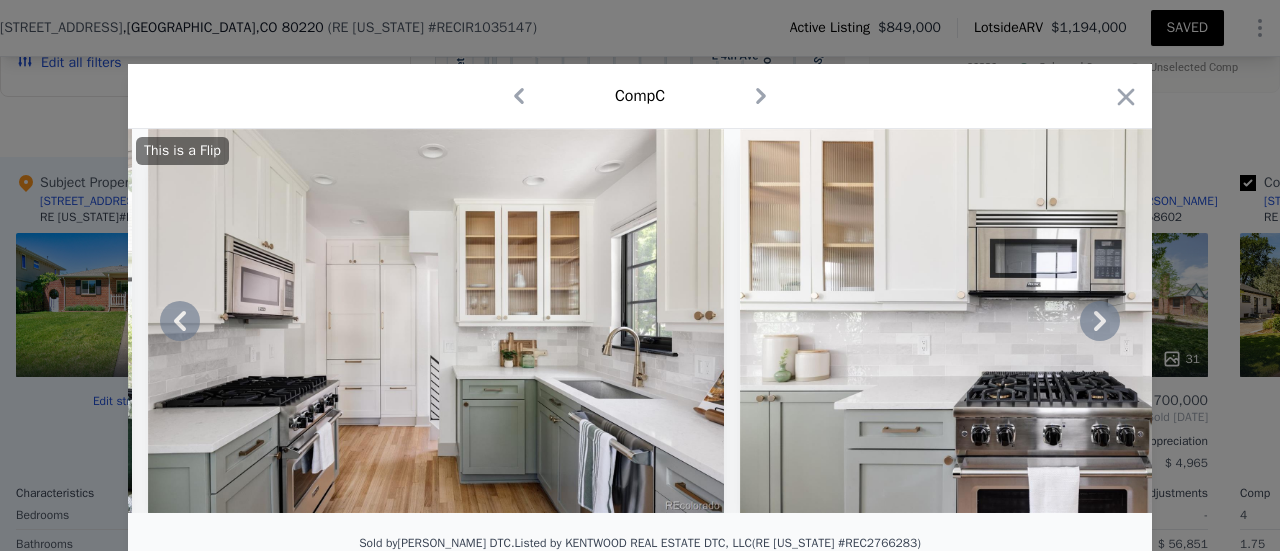 click 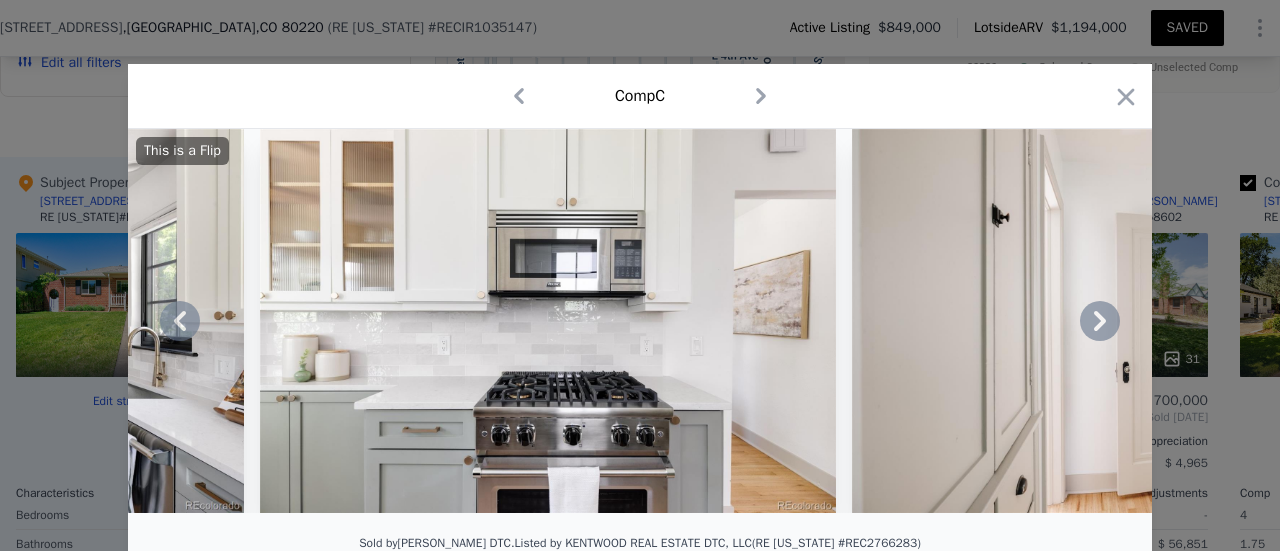click 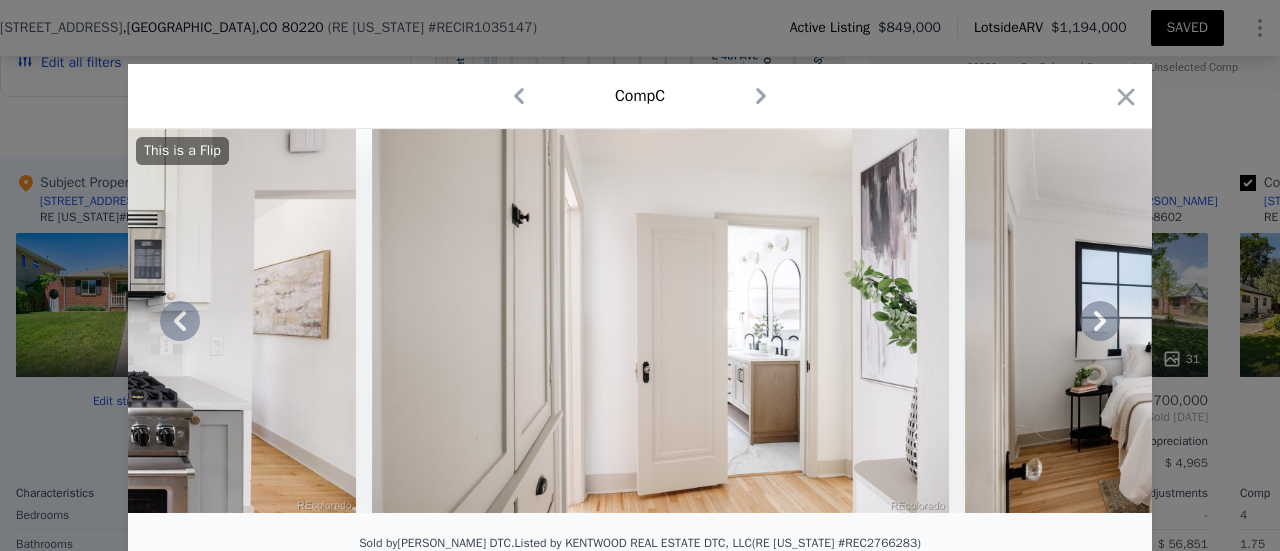 click 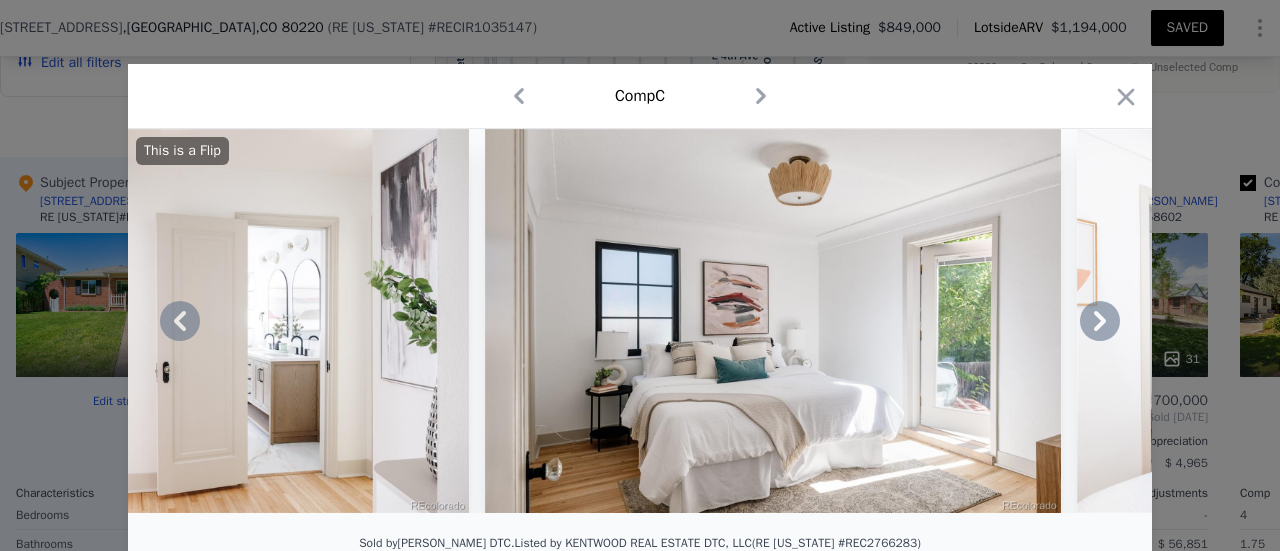 click 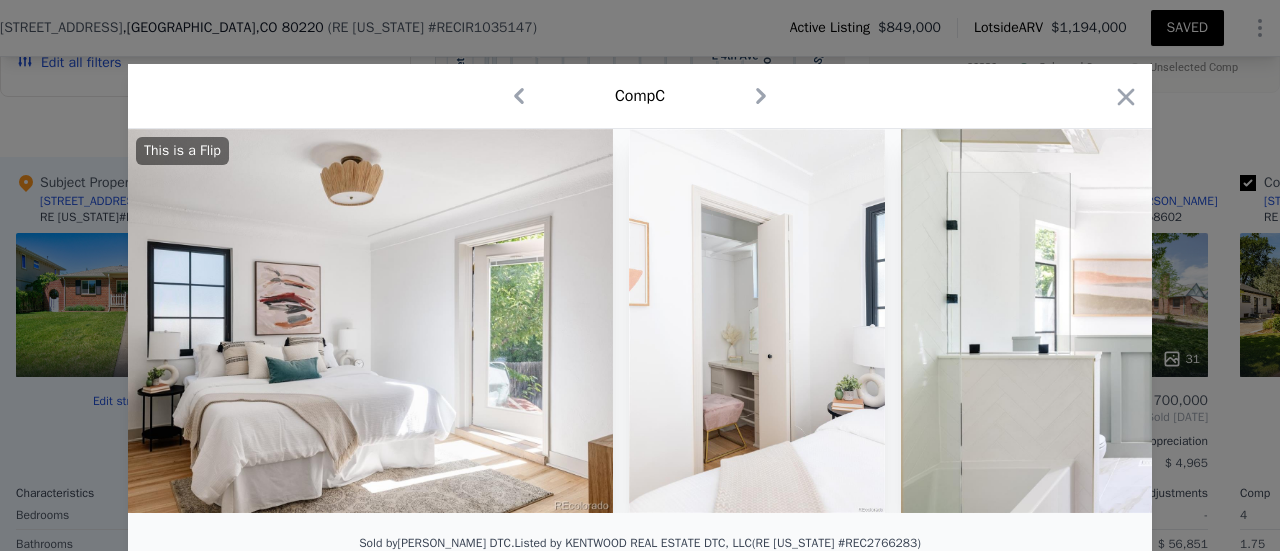 scroll, scrollTop: 0, scrollLeft: 8640, axis: horizontal 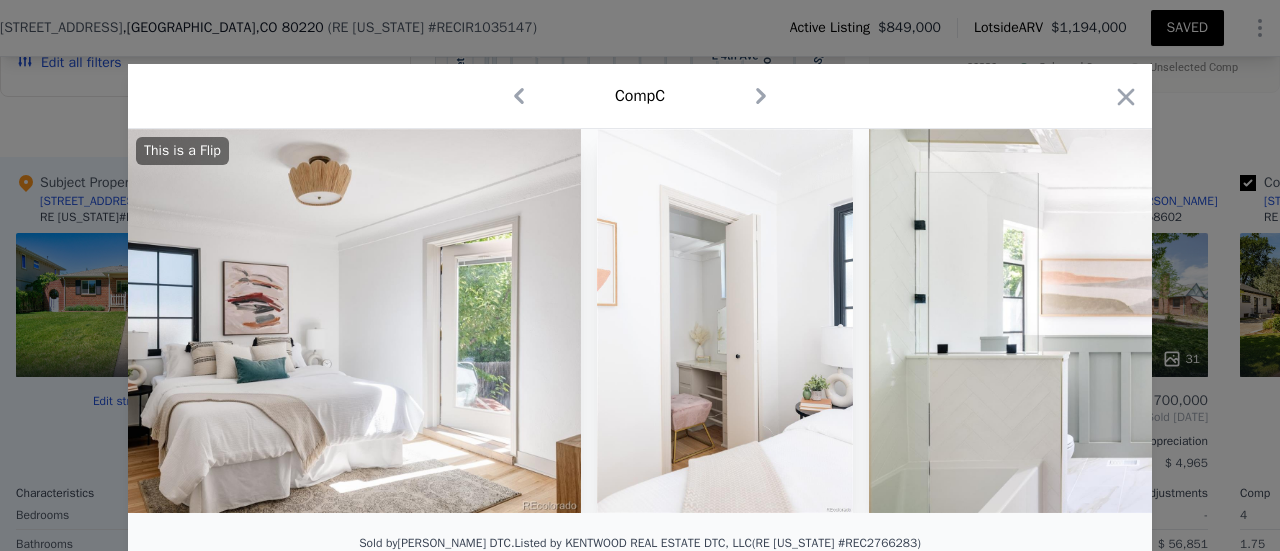 click on "This is a Flip" at bounding box center (640, 321) 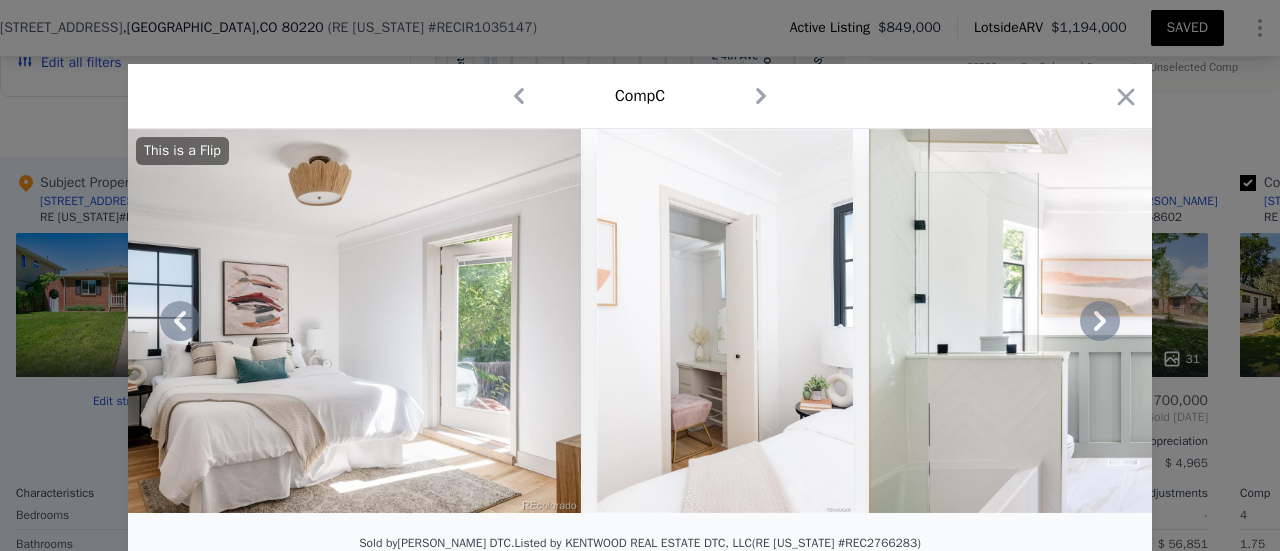 click 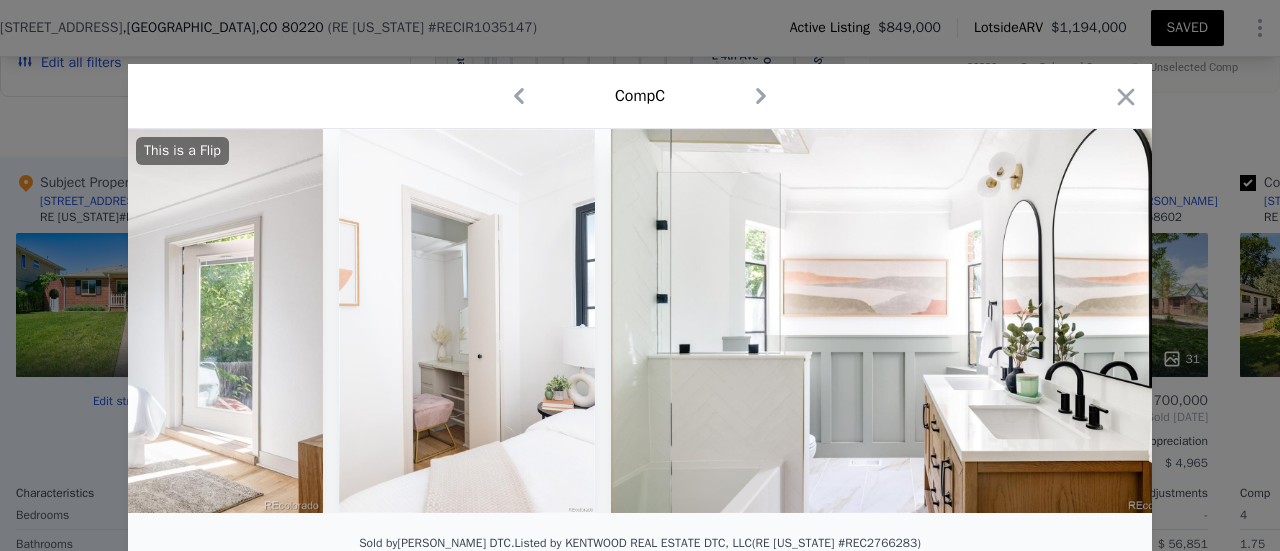 scroll, scrollTop: 0, scrollLeft: 9120, axis: horizontal 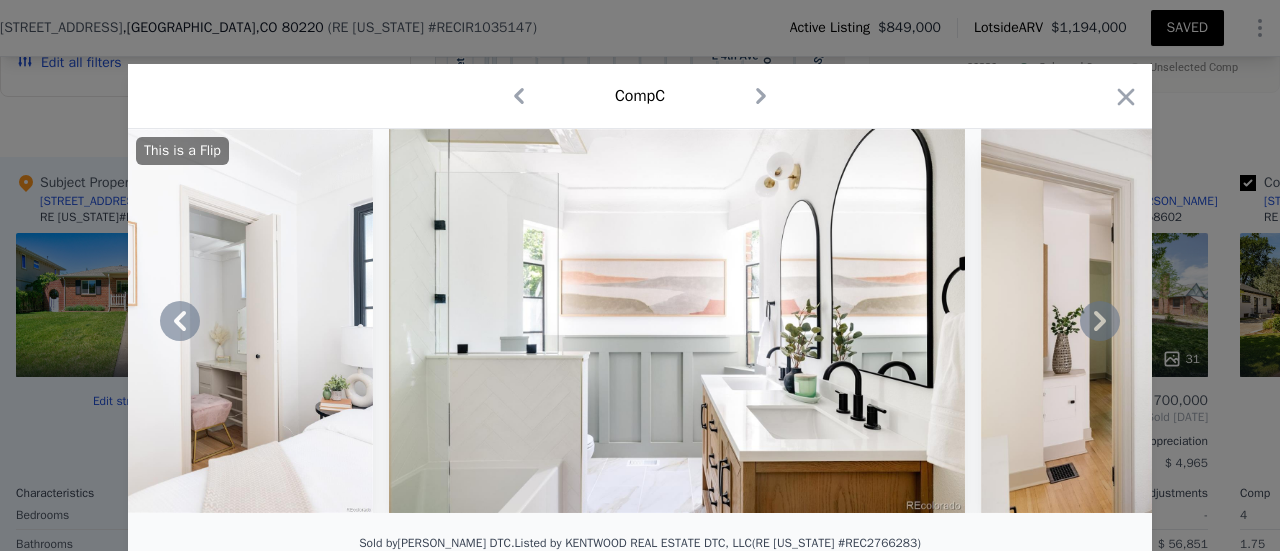 click 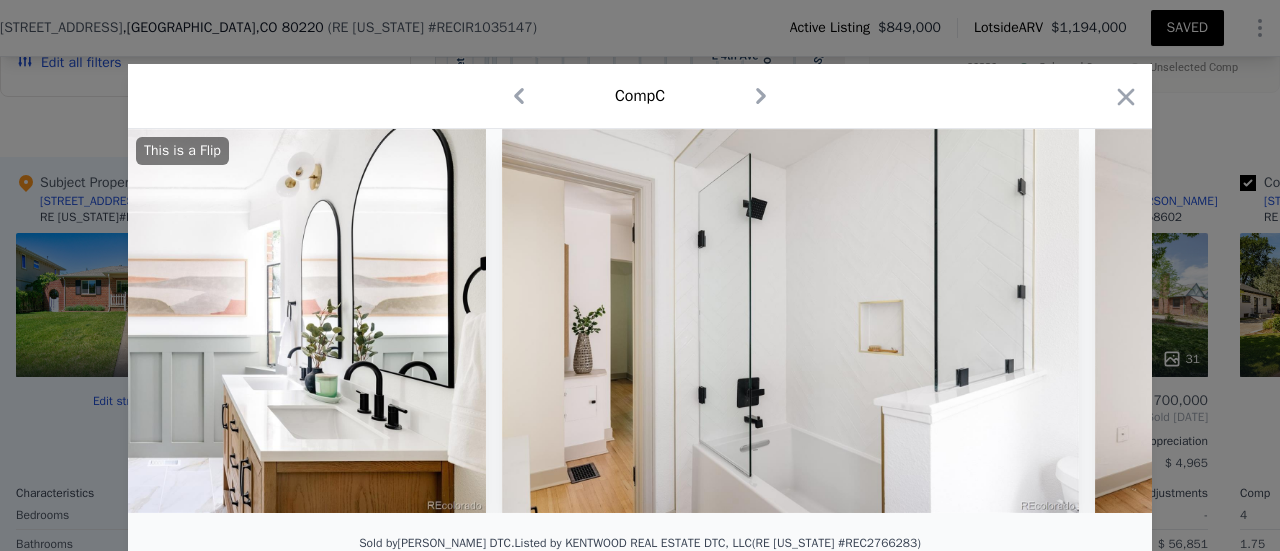 scroll, scrollTop: 0, scrollLeft: 9600, axis: horizontal 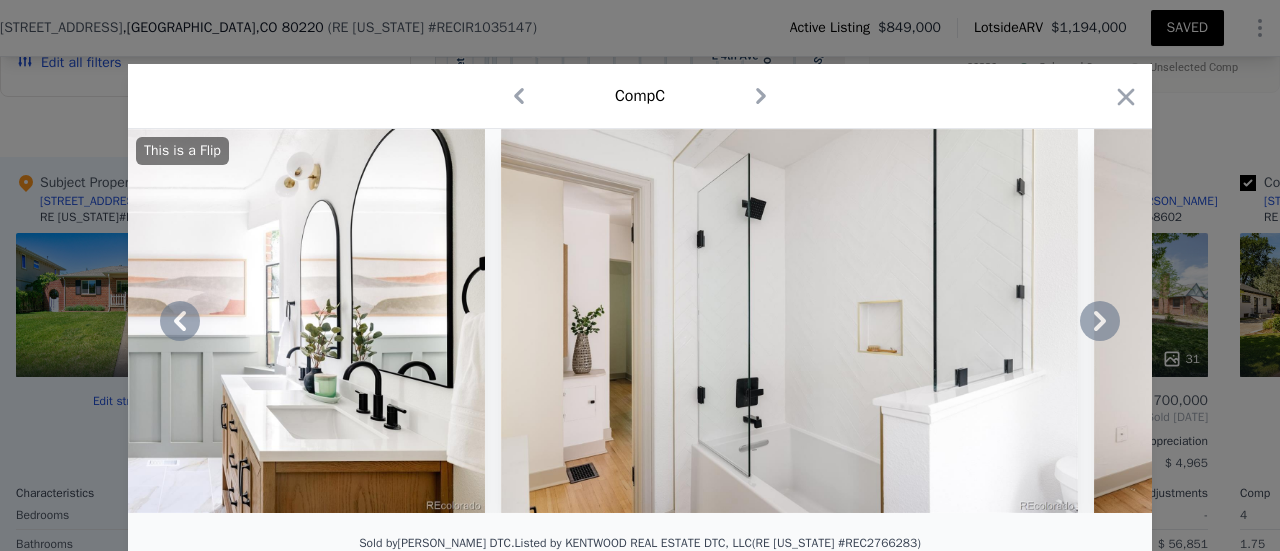 click 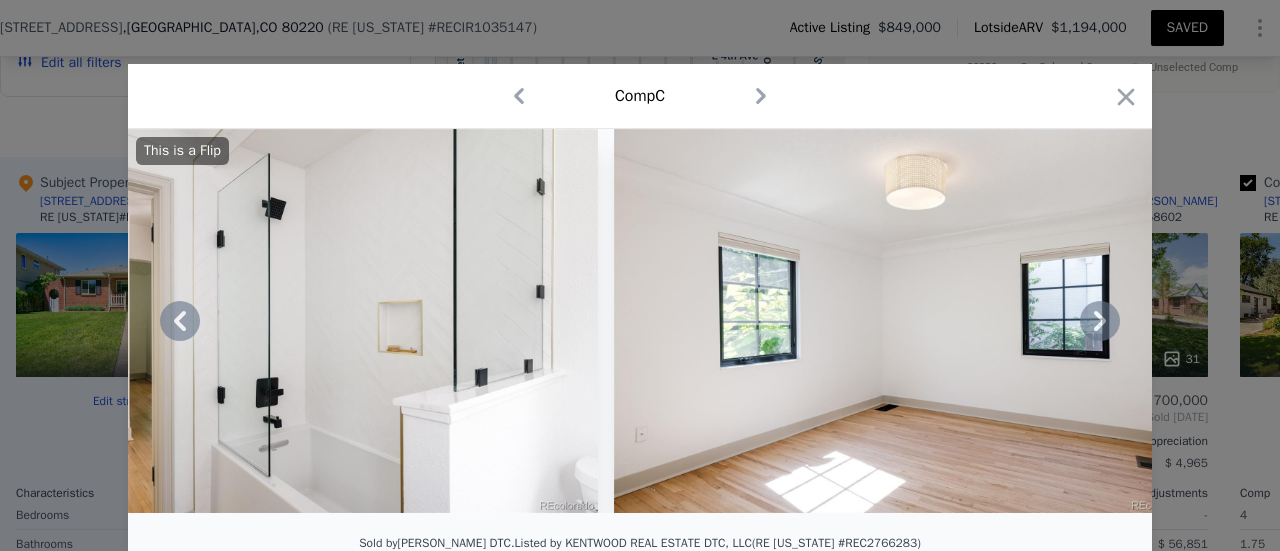 click 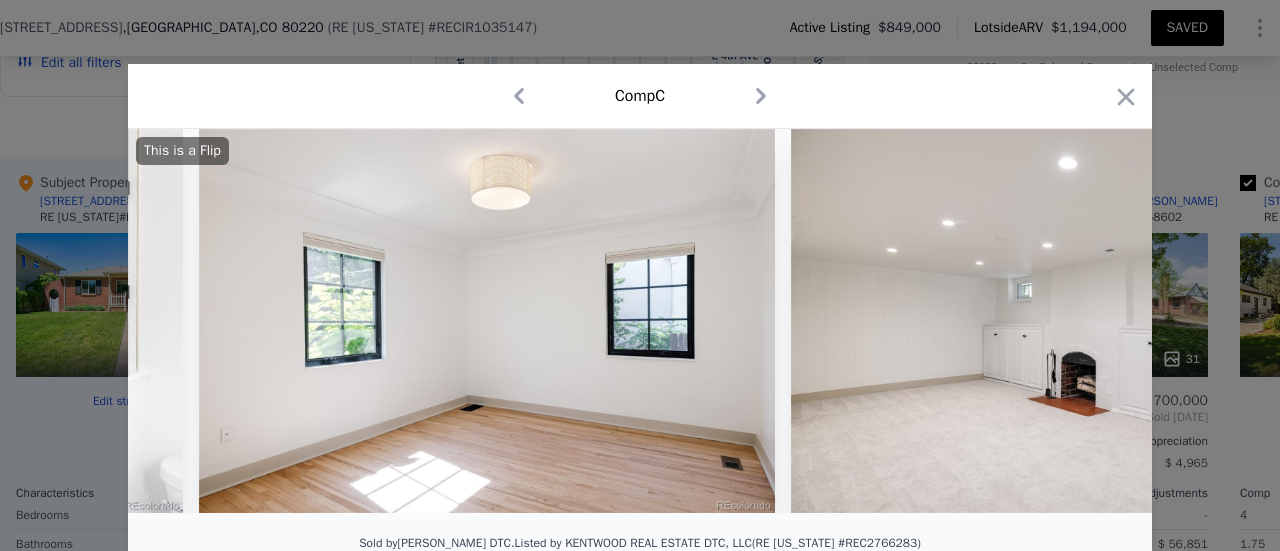 scroll, scrollTop: 0, scrollLeft: 10560, axis: horizontal 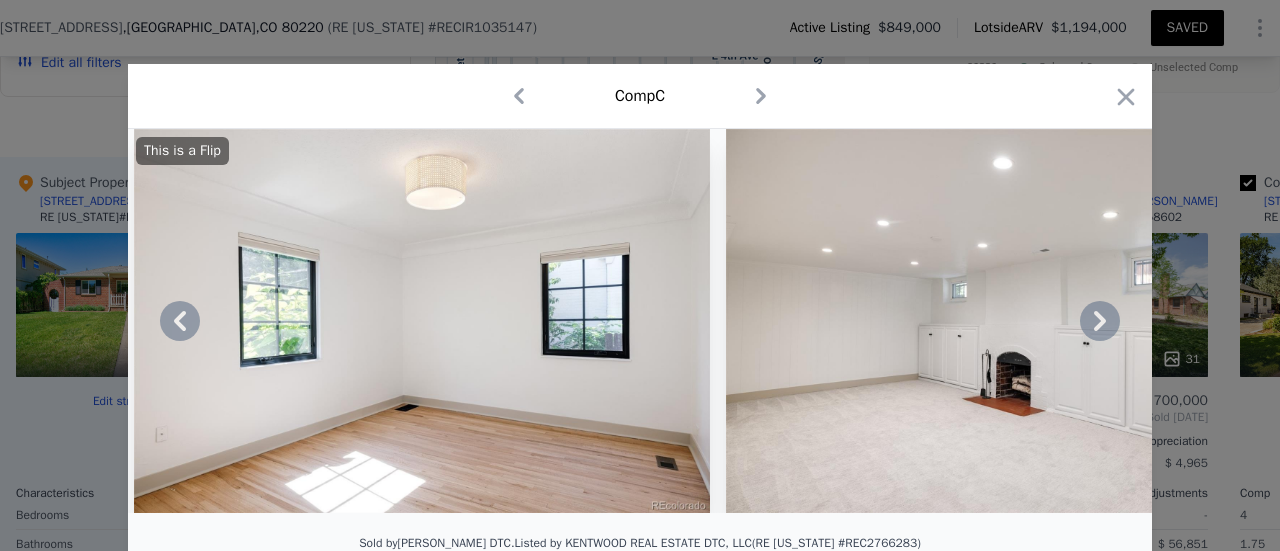 click 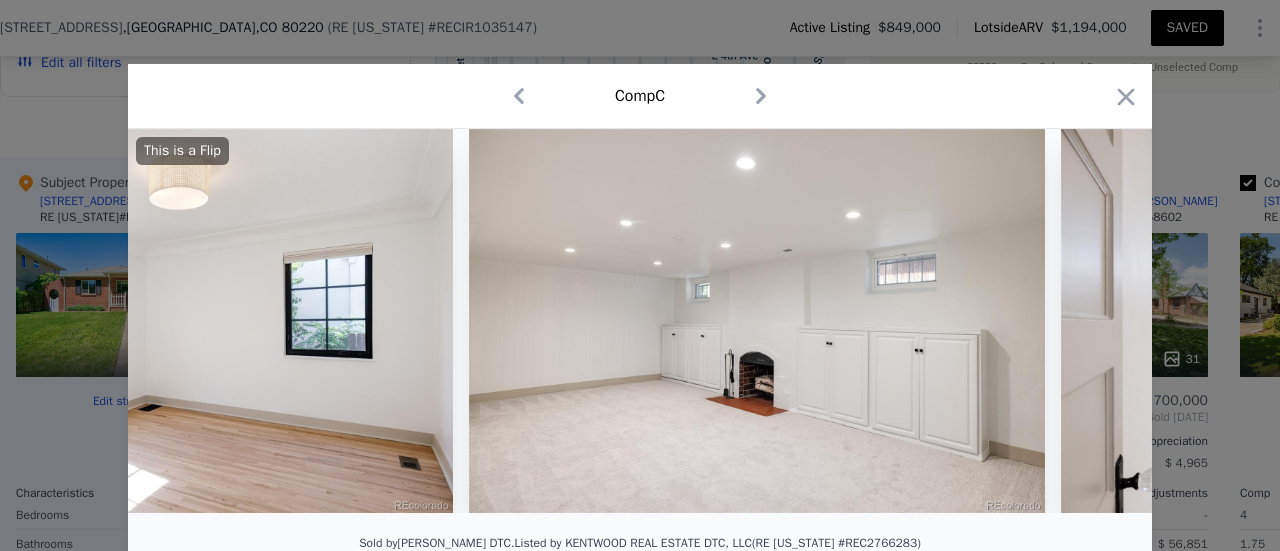 scroll, scrollTop: 0, scrollLeft: 11040, axis: horizontal 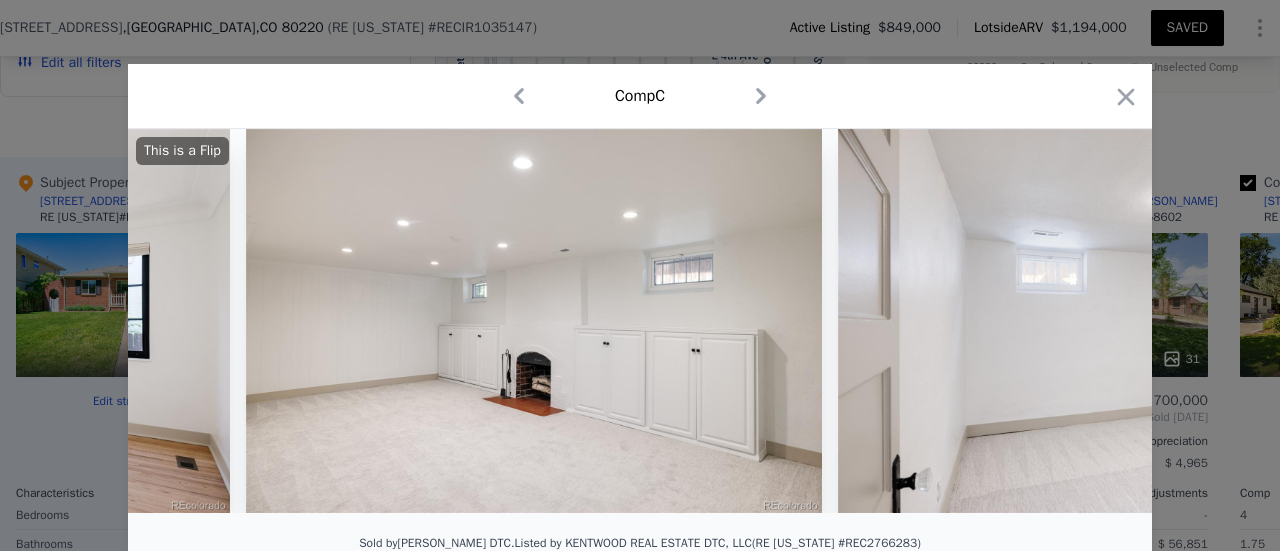 click on "This is a Flip" at bounding box center (640, 321) 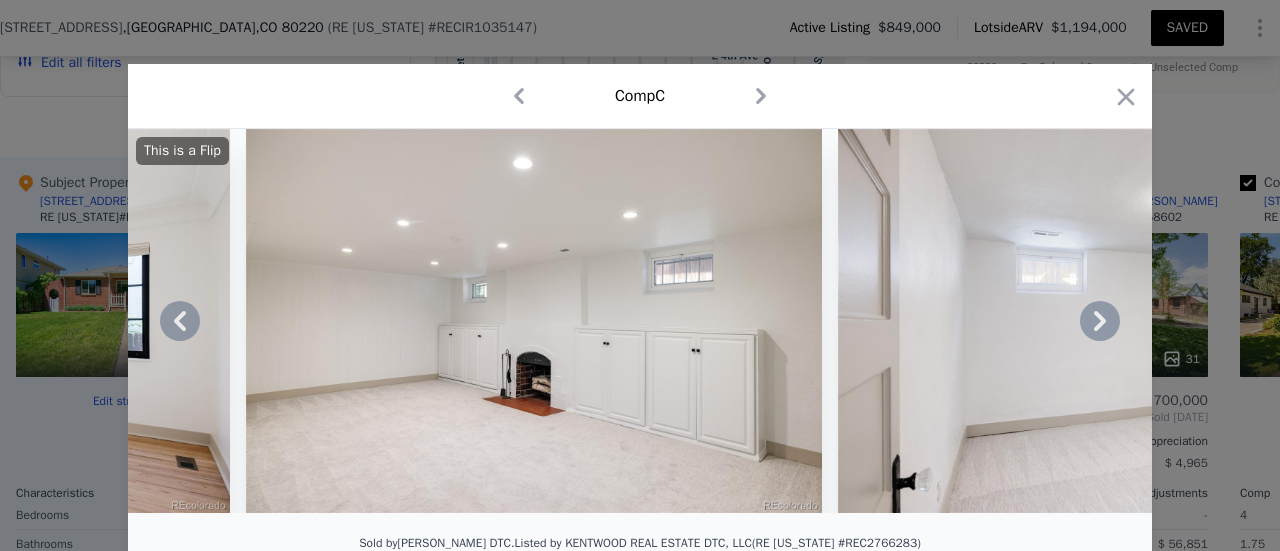 click 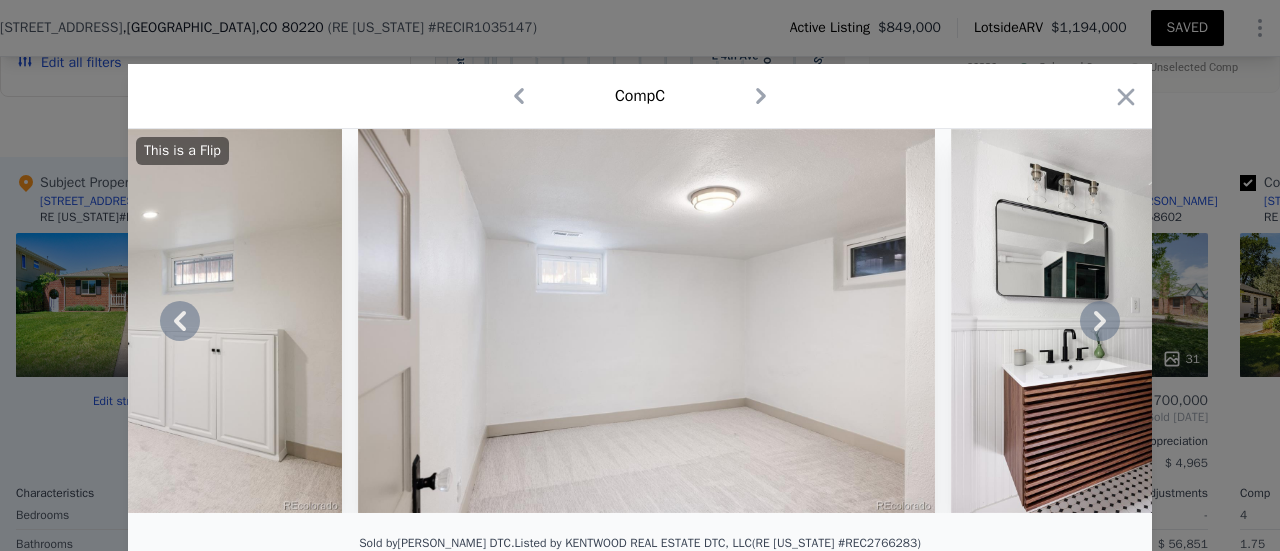 click 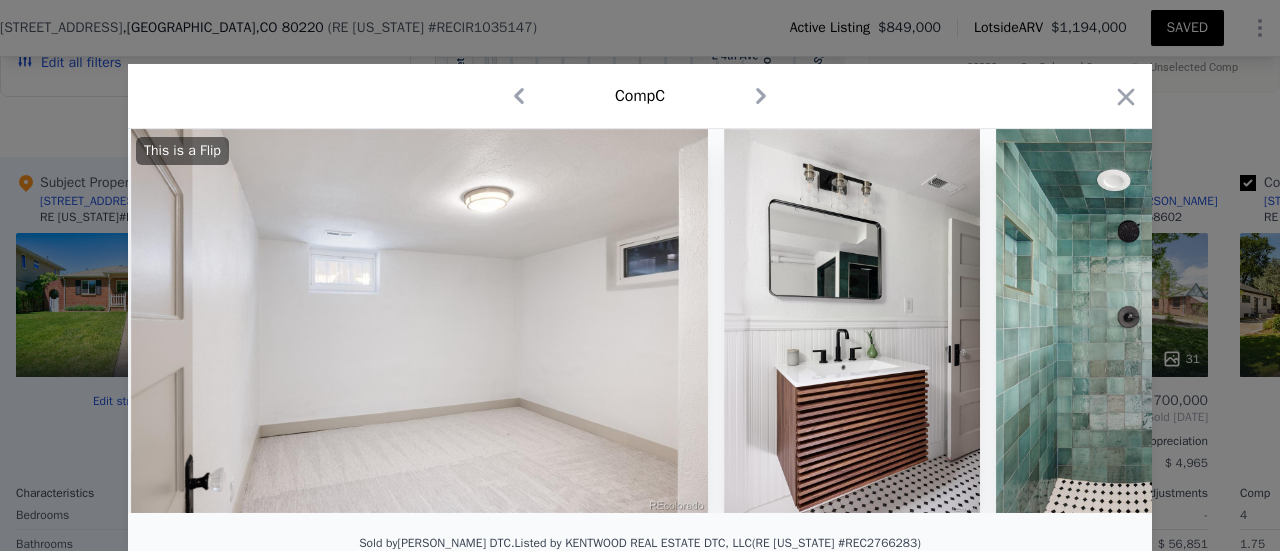 scroll, scrollTop: 0, scrollLeft: 12000, axis: horizontal 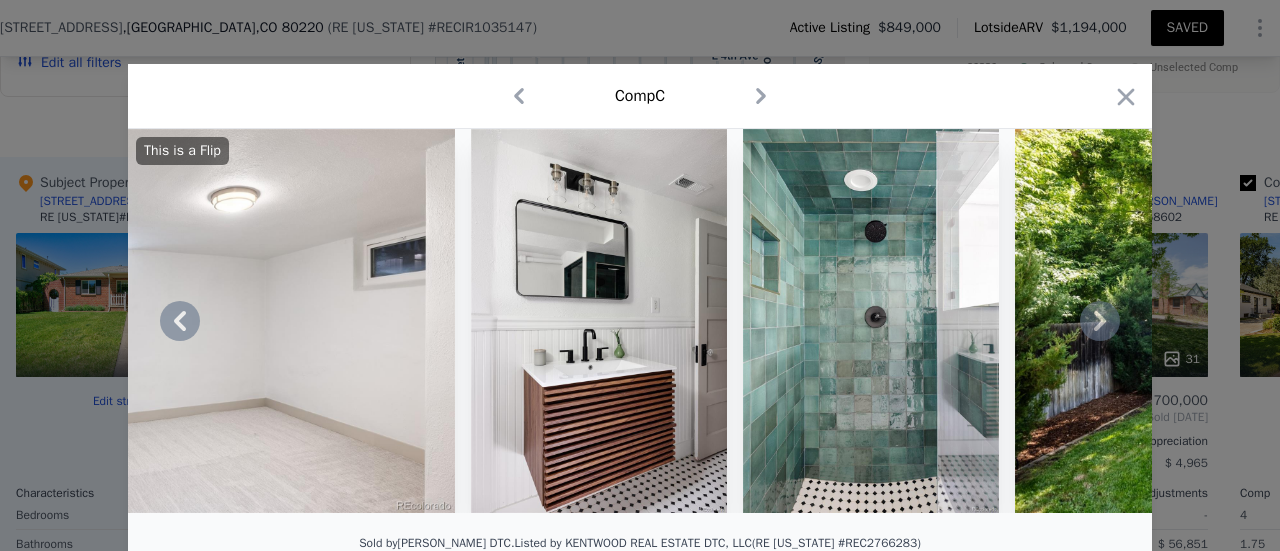 click 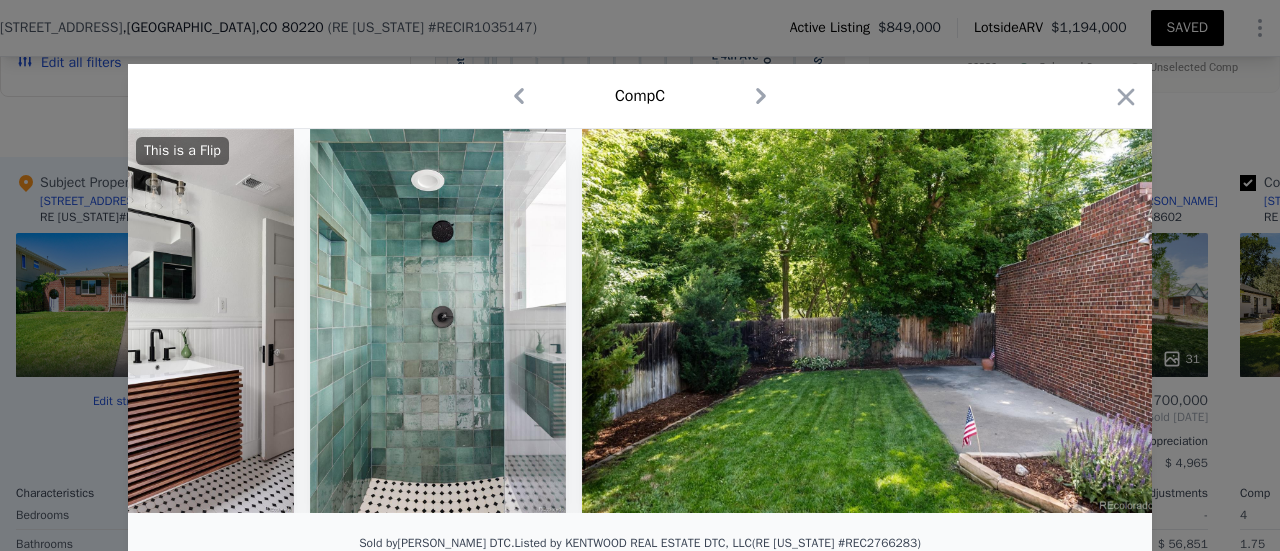 scroll, scrollTop: 0, scrollLeft: 12480, axis: horizontal 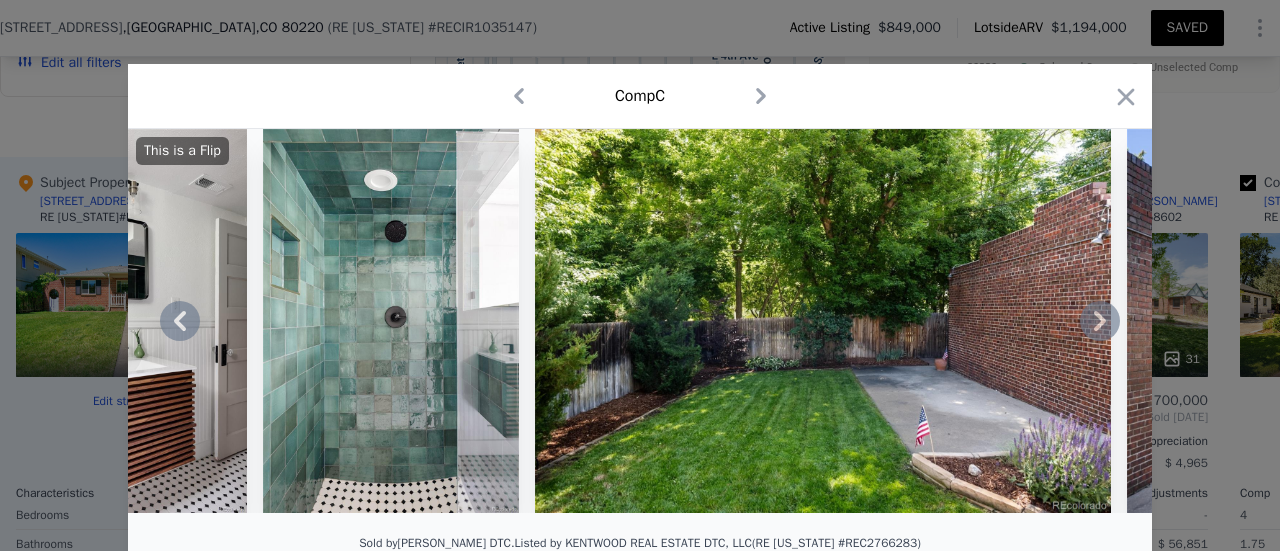 click 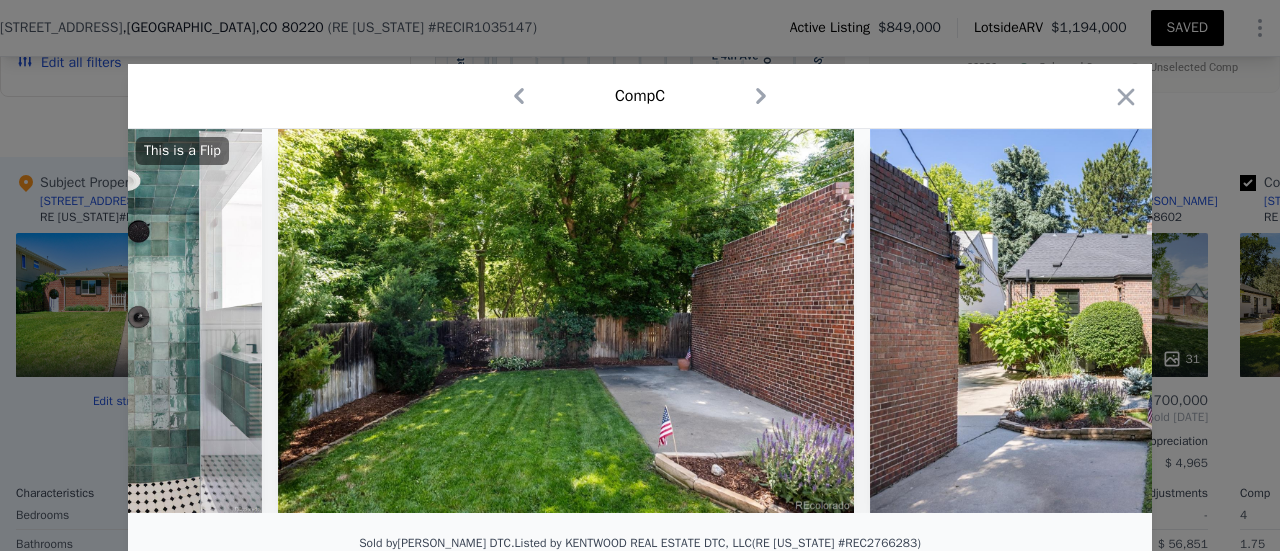 scroll, scrollTop: 0, scrollLeft: 12960, axis: horizontal 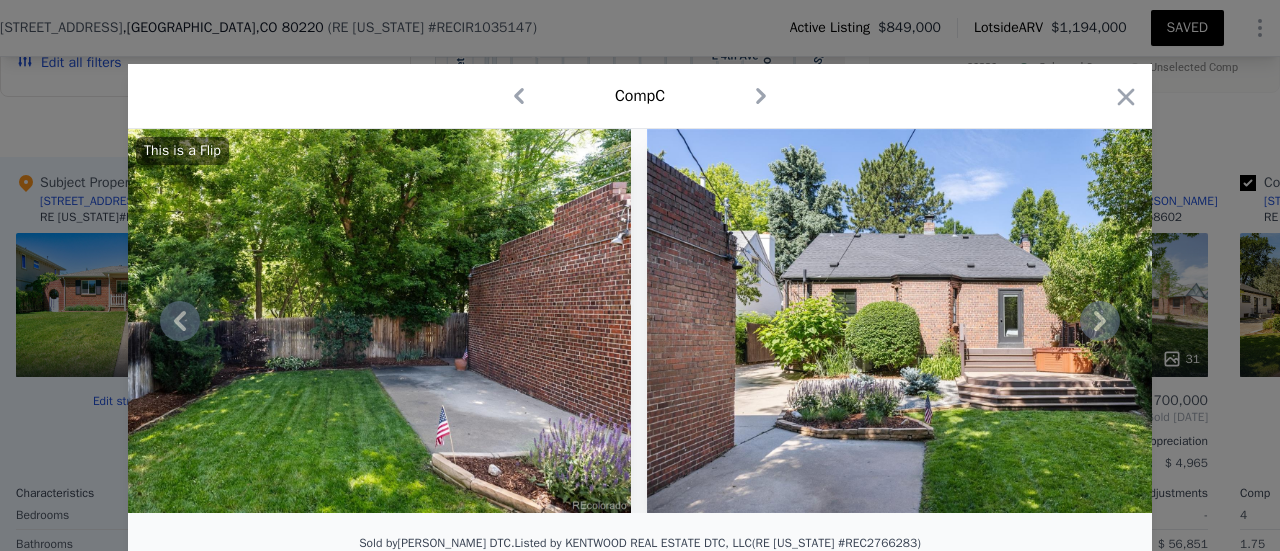 click 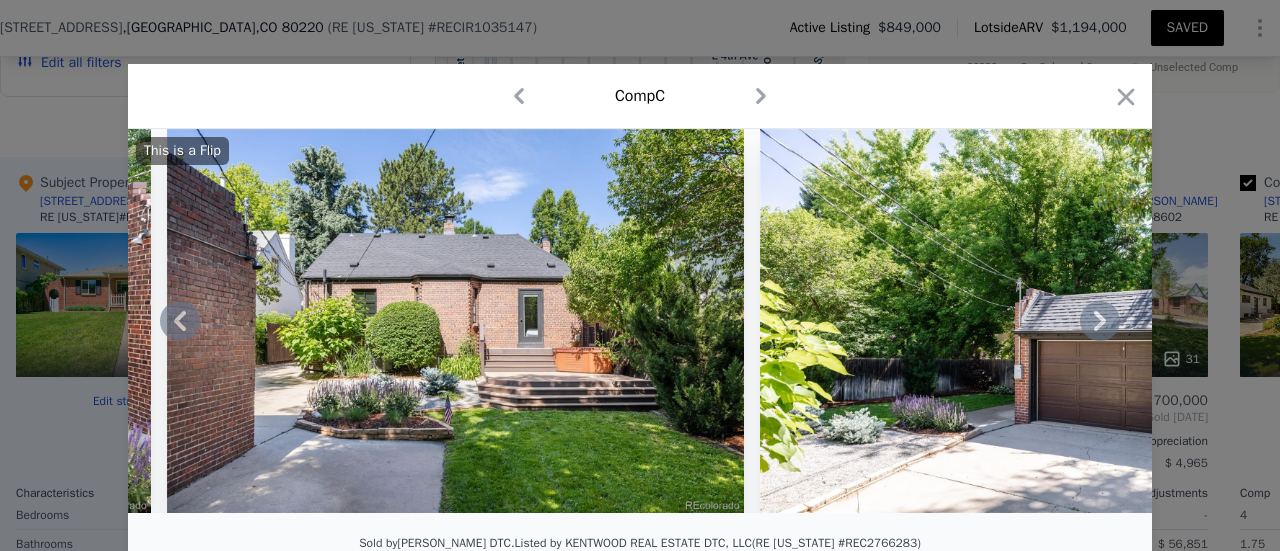 click 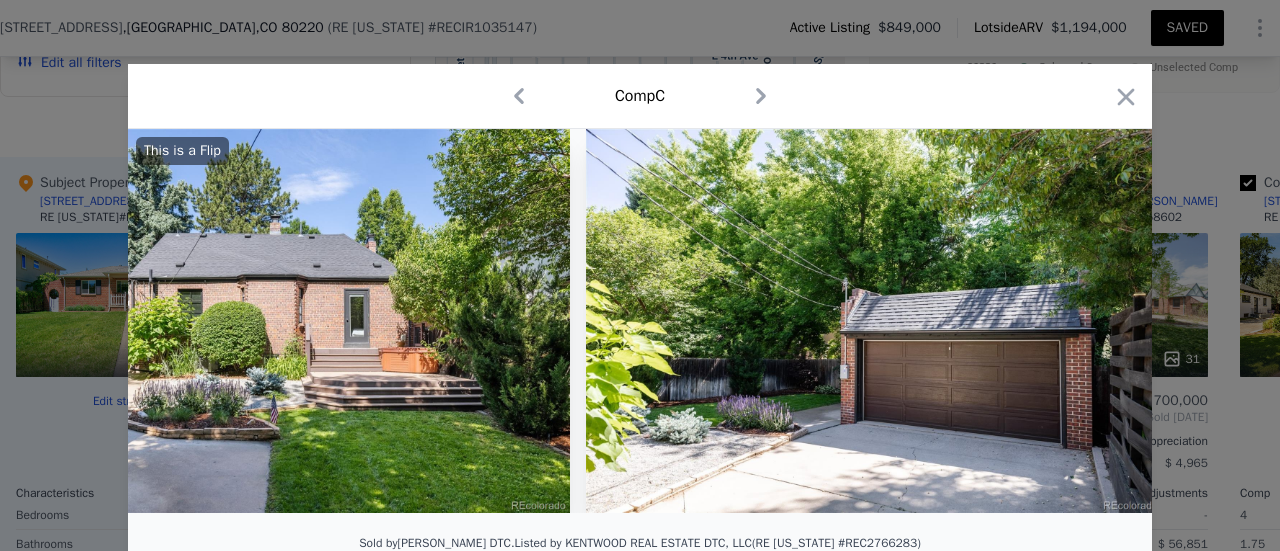 scroll, scrollTop: 0, scrollLeft: 13623, axis: horizontal 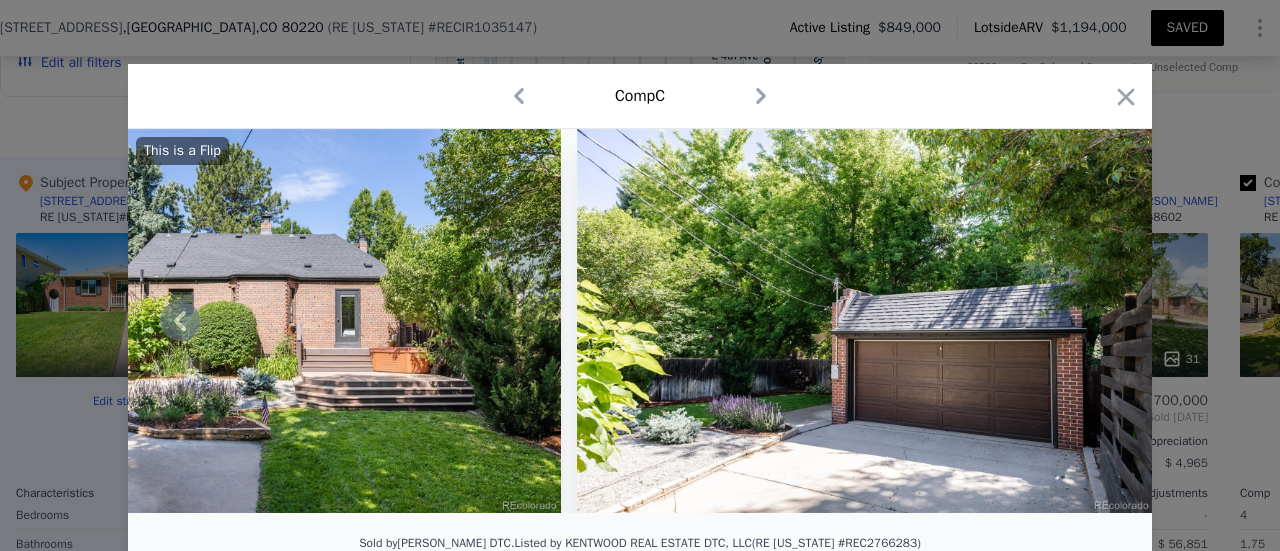 click at bounding box center (865, 321) 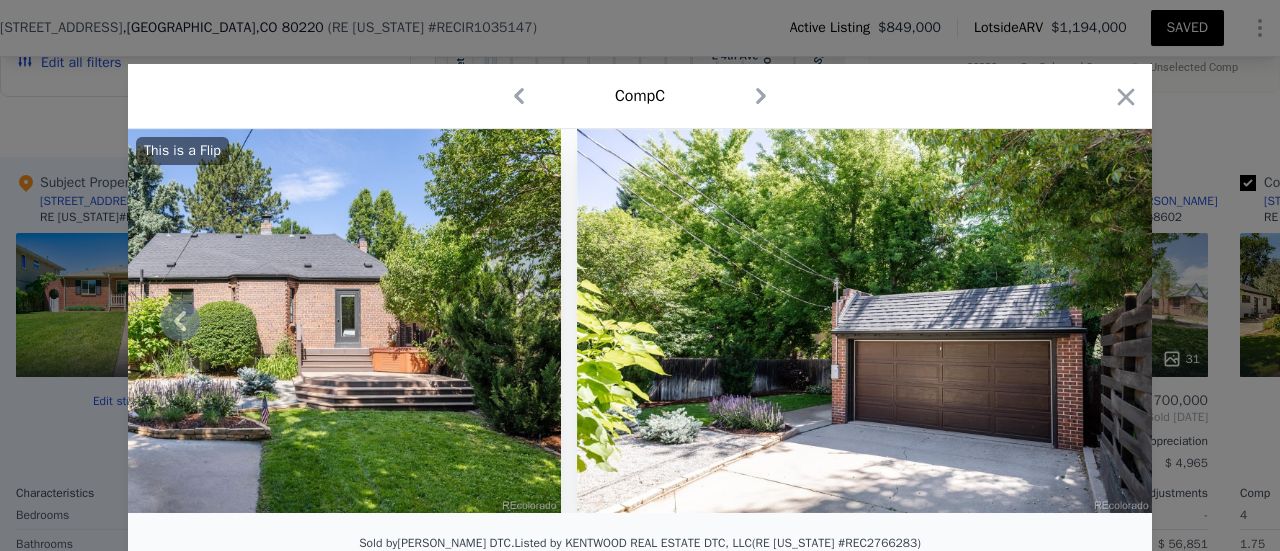 click 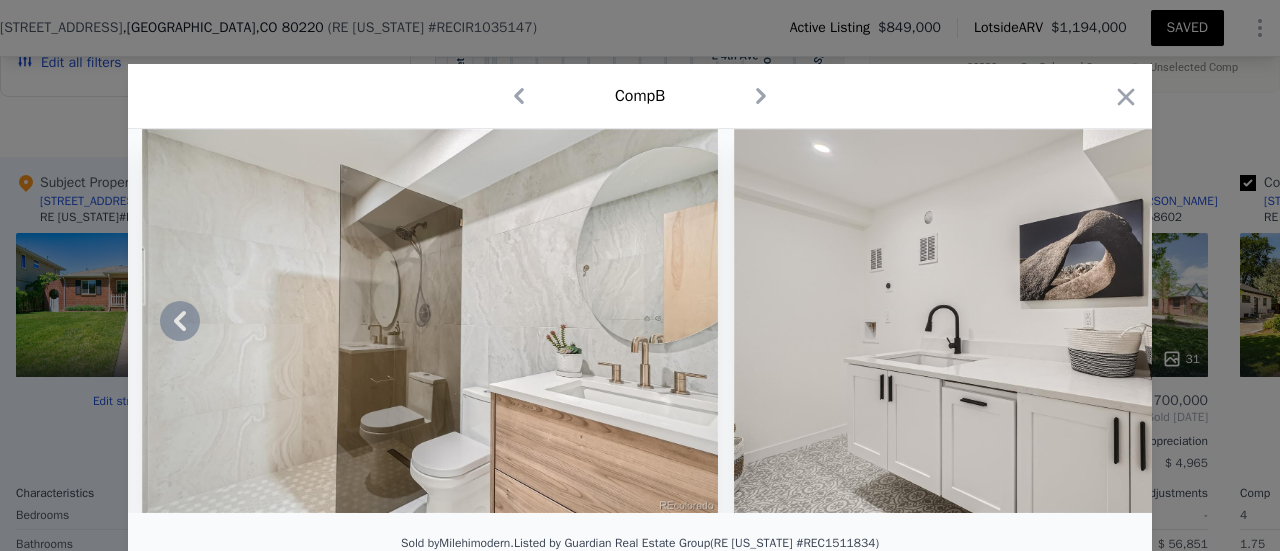 scroll, scrollTop: 0, scrollLeft: 112, axis: horizontal 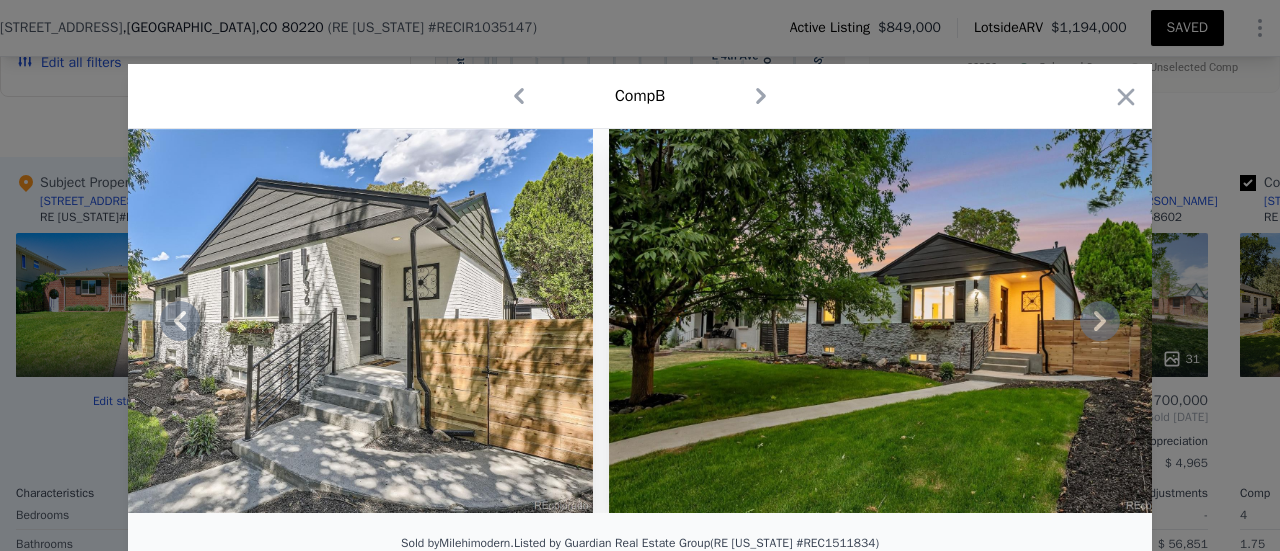 click 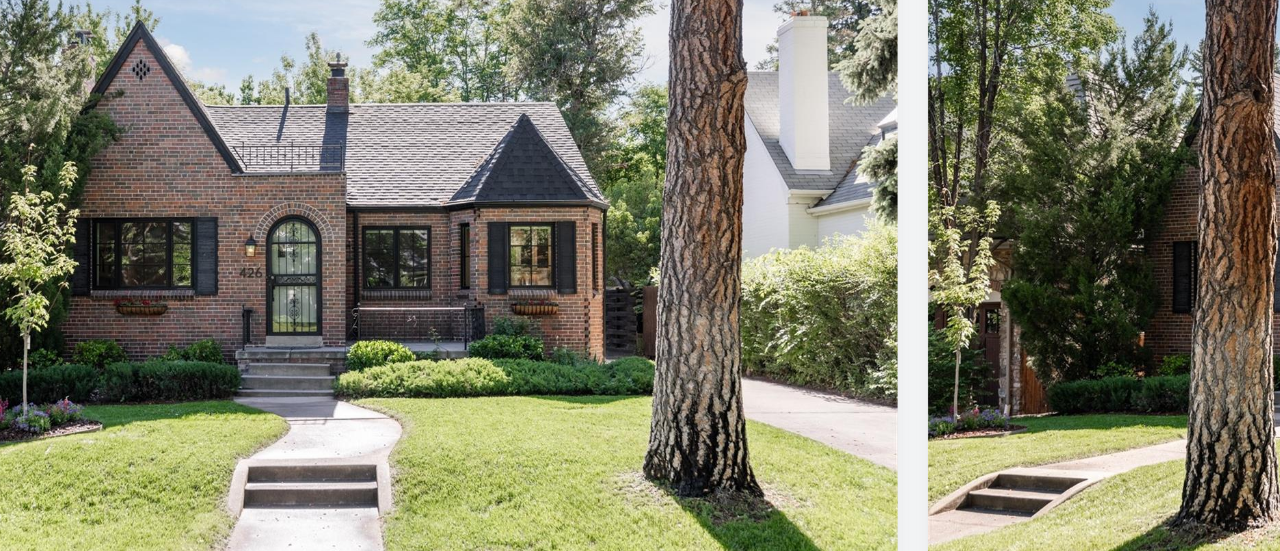 scroll, scrollTop: 0, scrollLeft: 0, axis: both 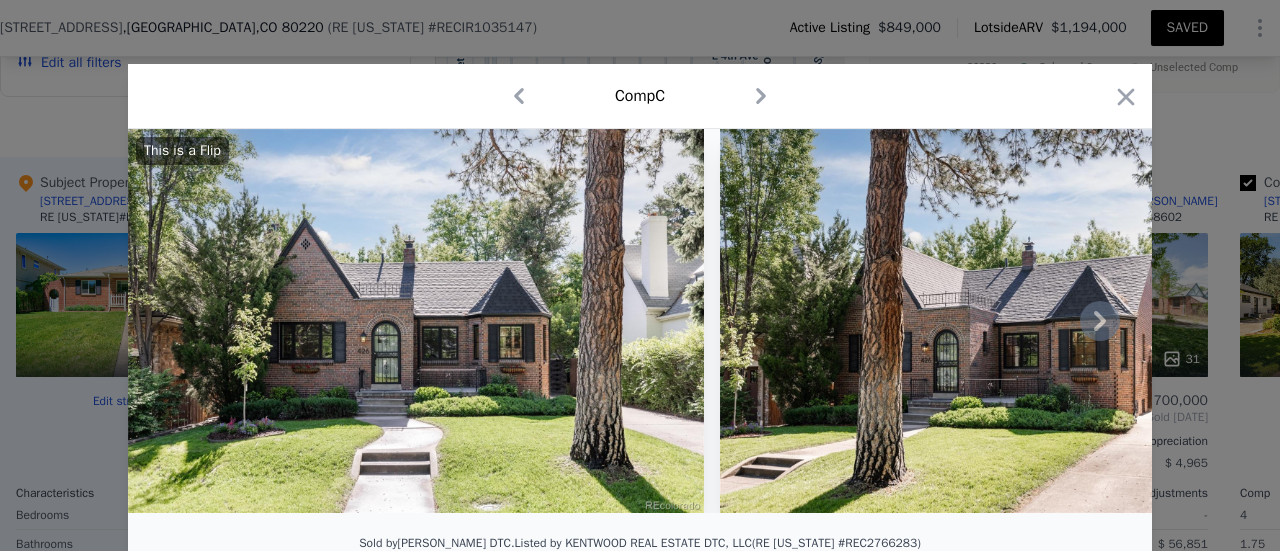 click 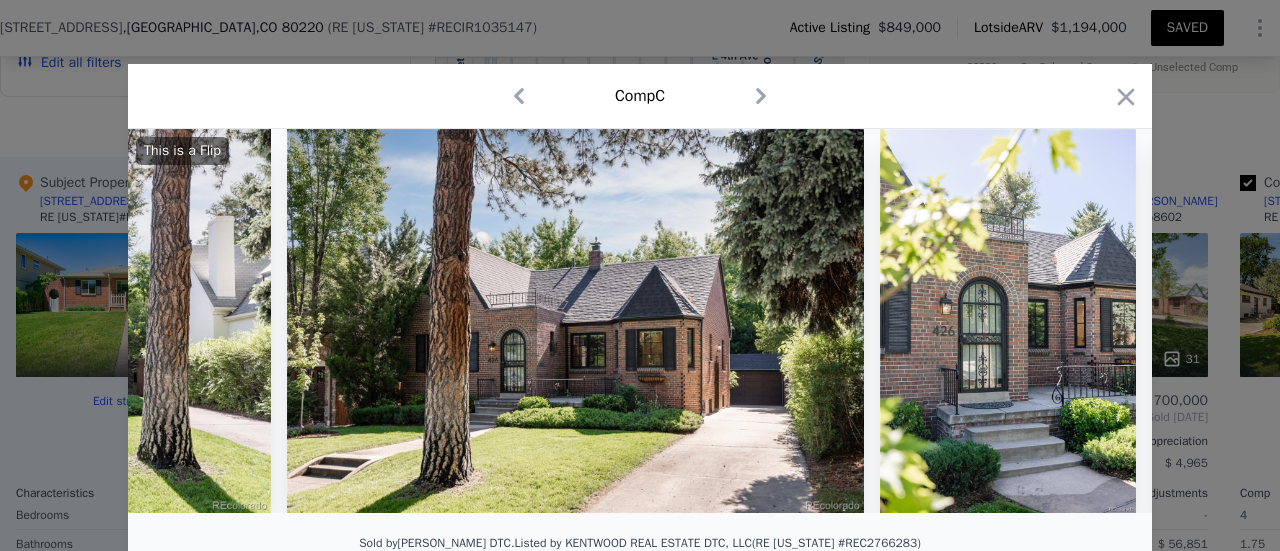scroll, scrollTop: 0, scrollLeft: 480, axis: horizontal 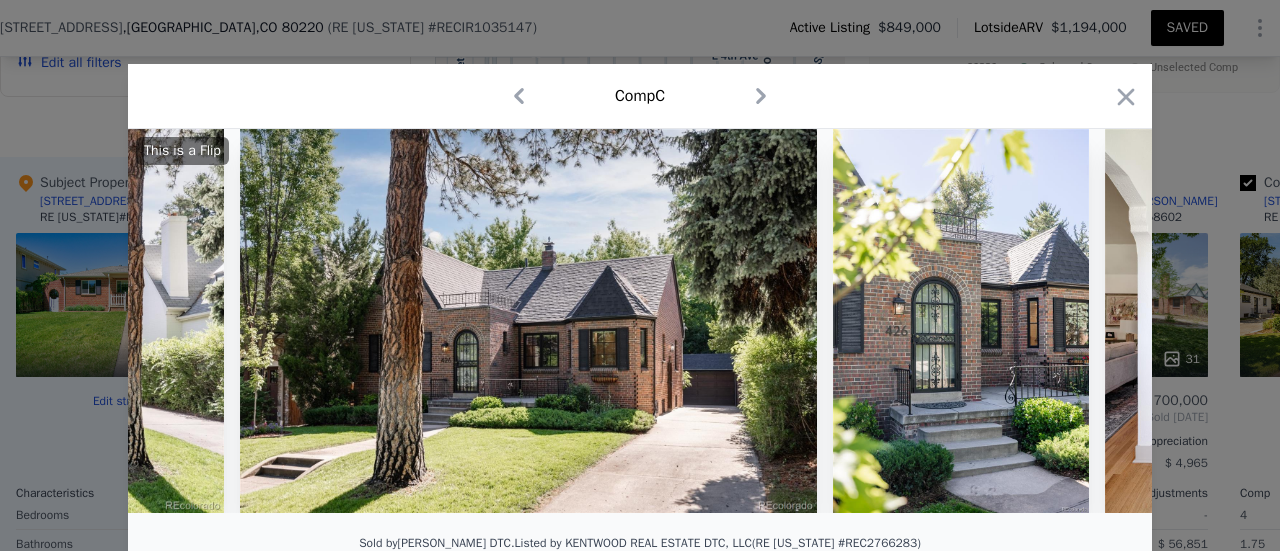click on "This is a Flip" at bounding box center (640, 321) 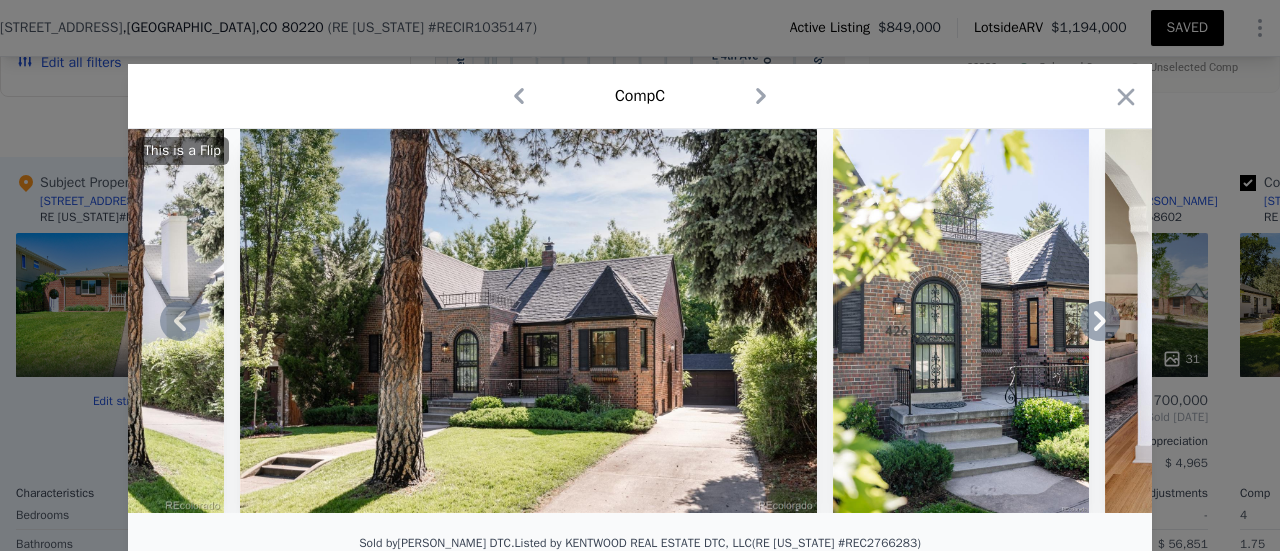 click 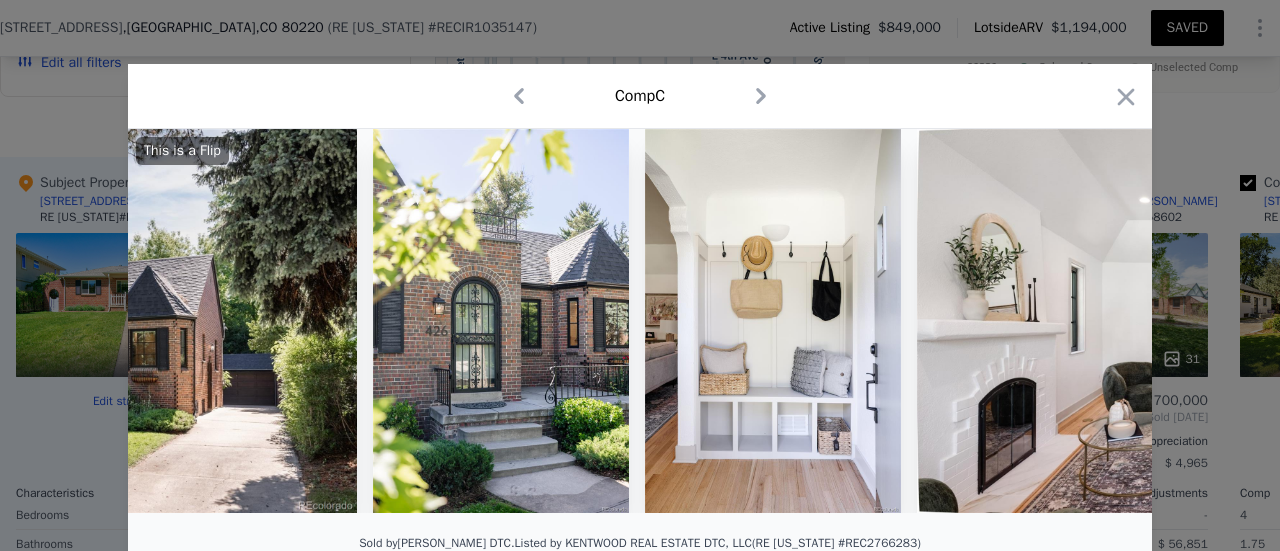 scroll, scrollTop: 0, scrollLeft: 960, axis: horizontal 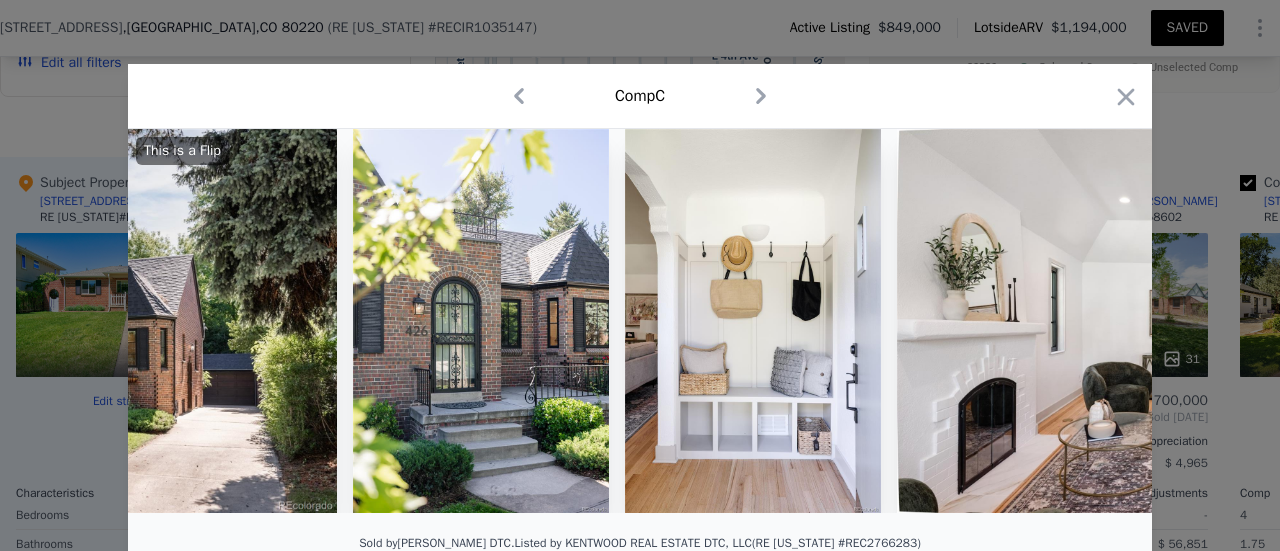 click on "This is a Flip" at bounding box center (640, 321) 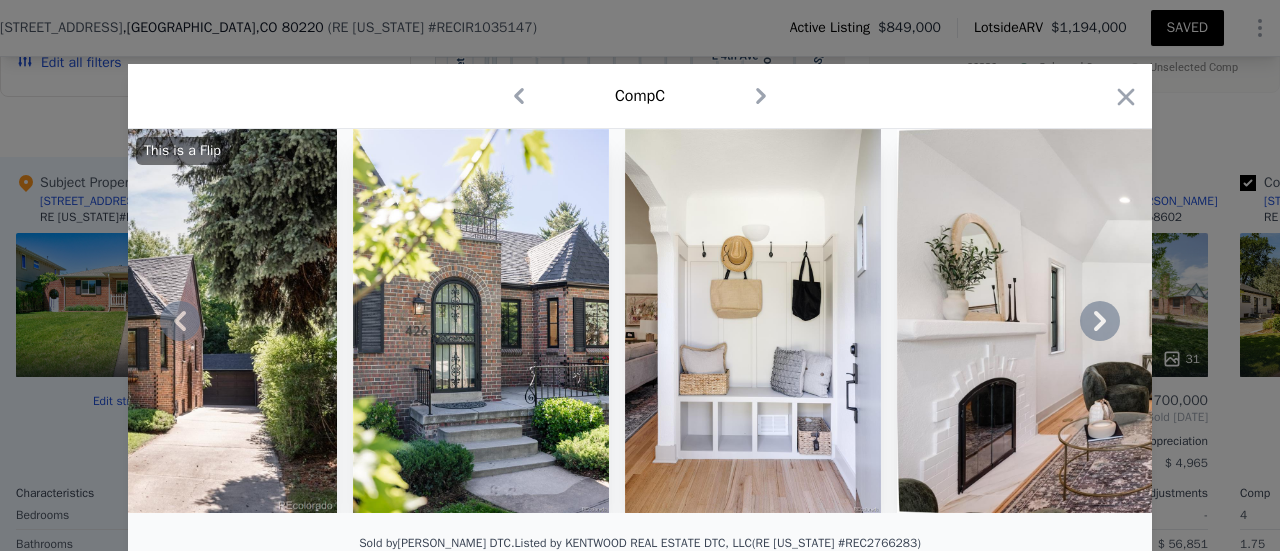 click 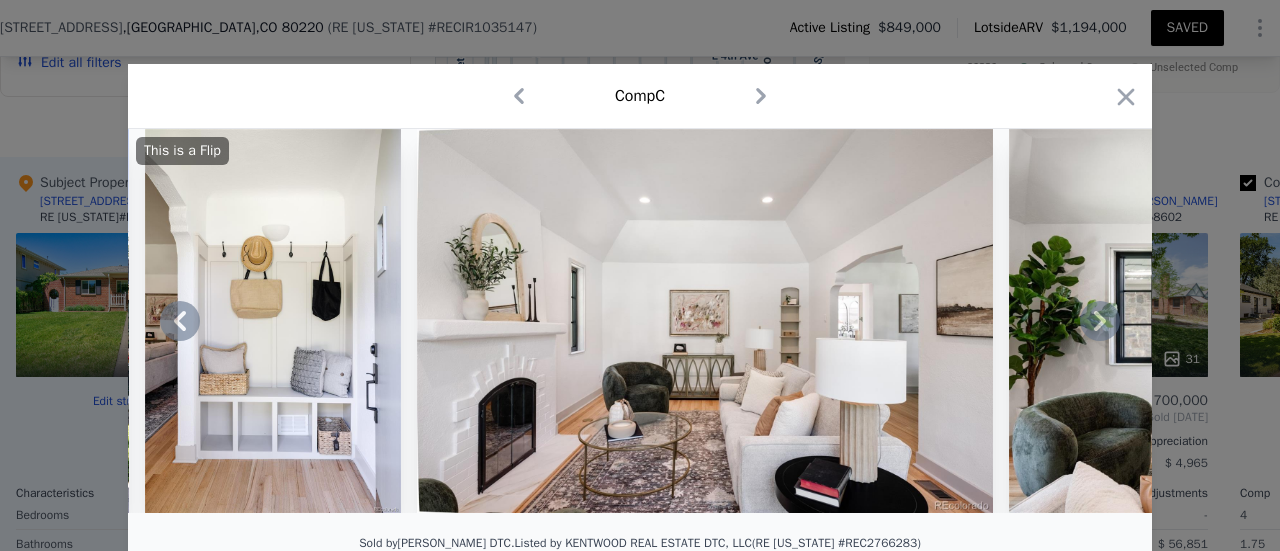 click 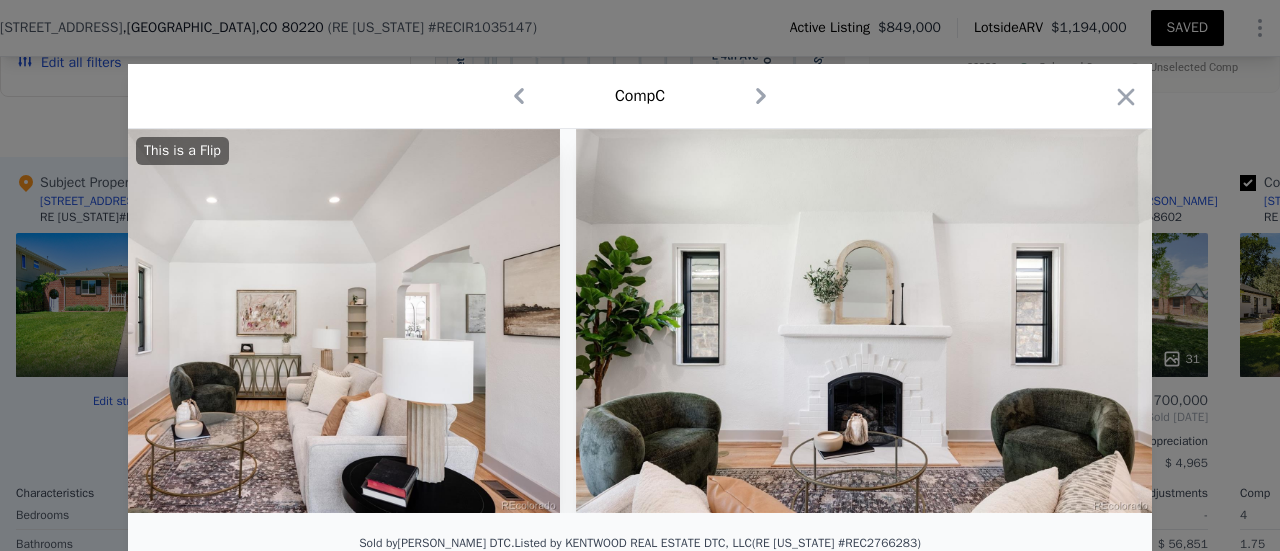 scroll, scrollTop: 0, scrollLeft: 1920, axis: horizontal 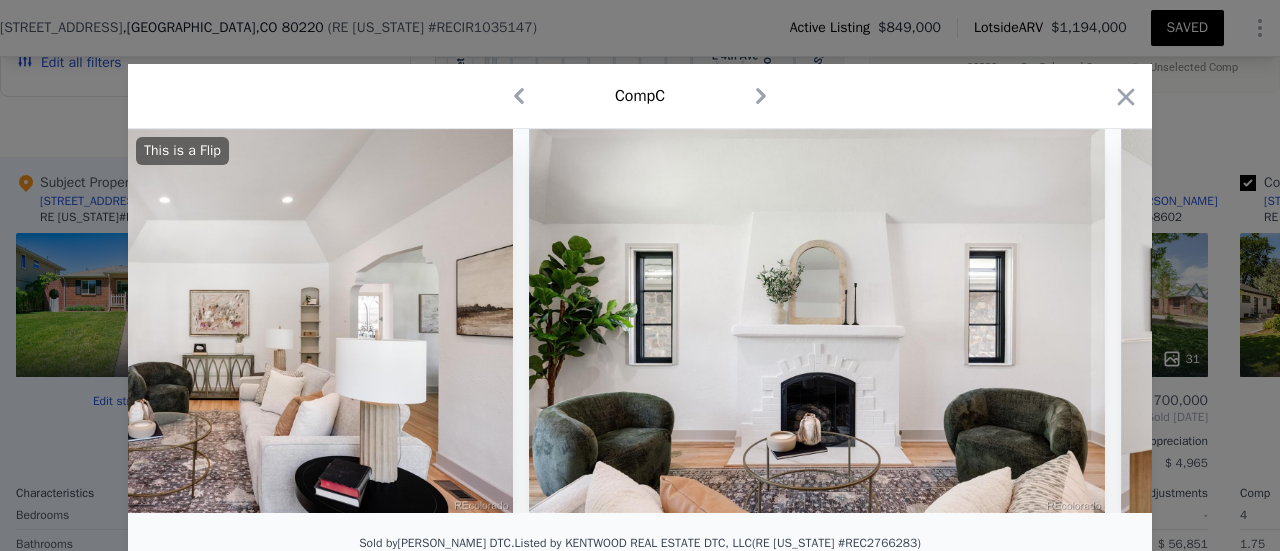 click on "This is a Flip" at bounding box center (640, 321) 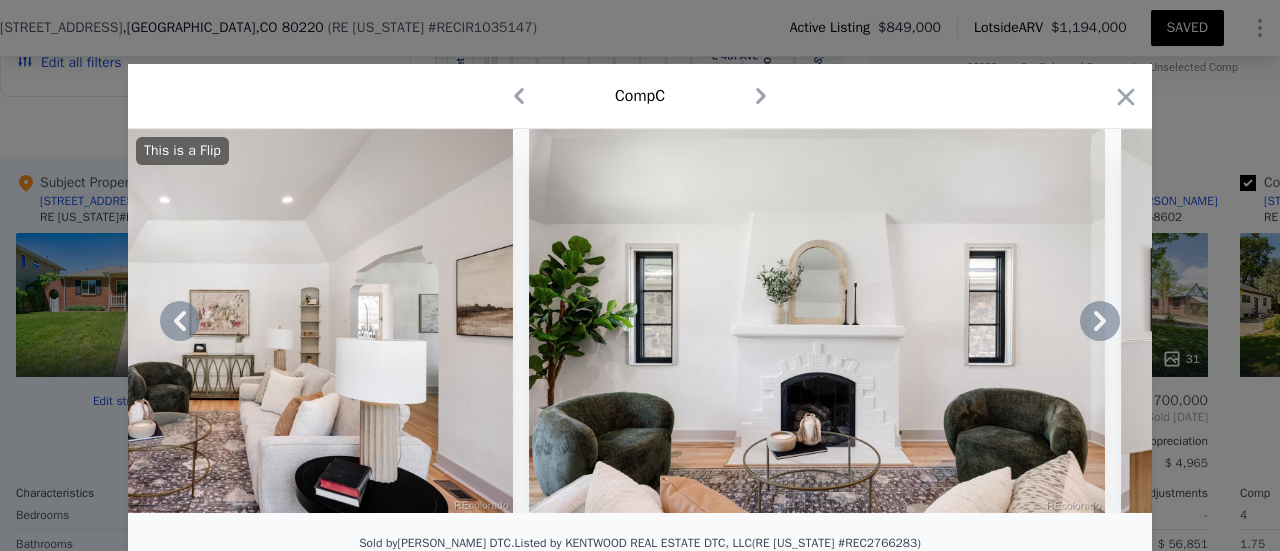 click 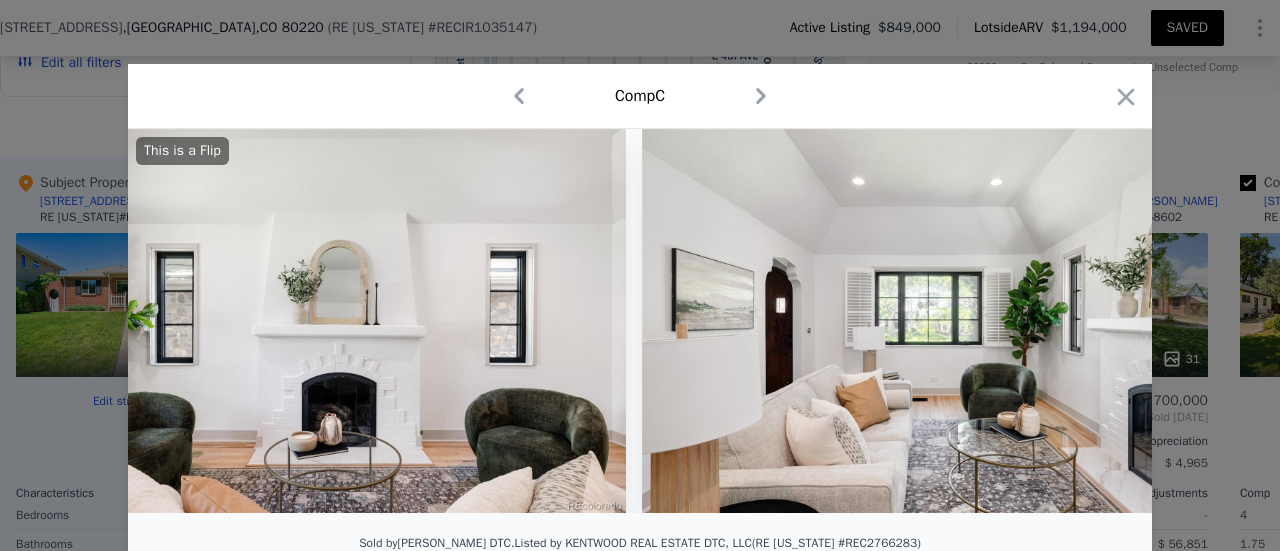 scroll, scrollTop: 0, scrollLeft: 2400, axis: horizontal 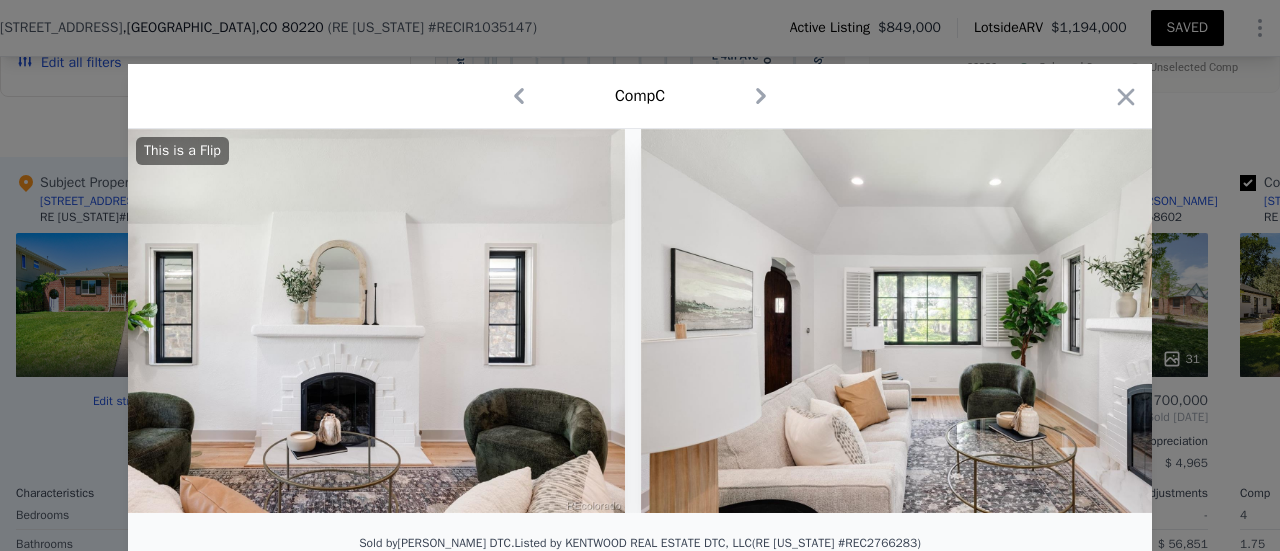 click on "This is a Flip" at bounding box center (640, 321) 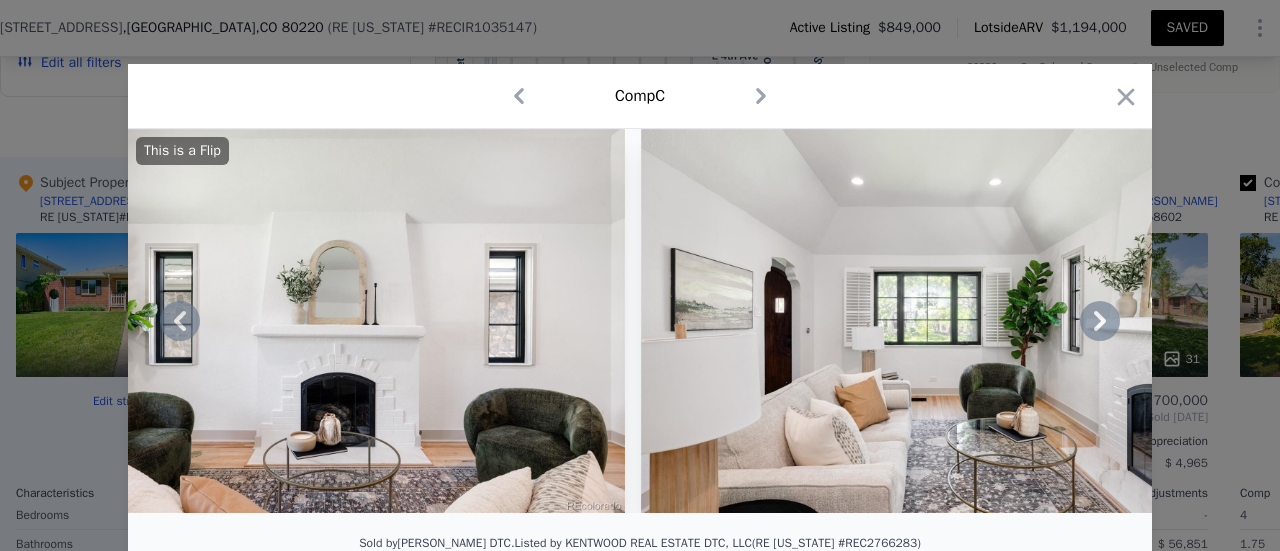 click 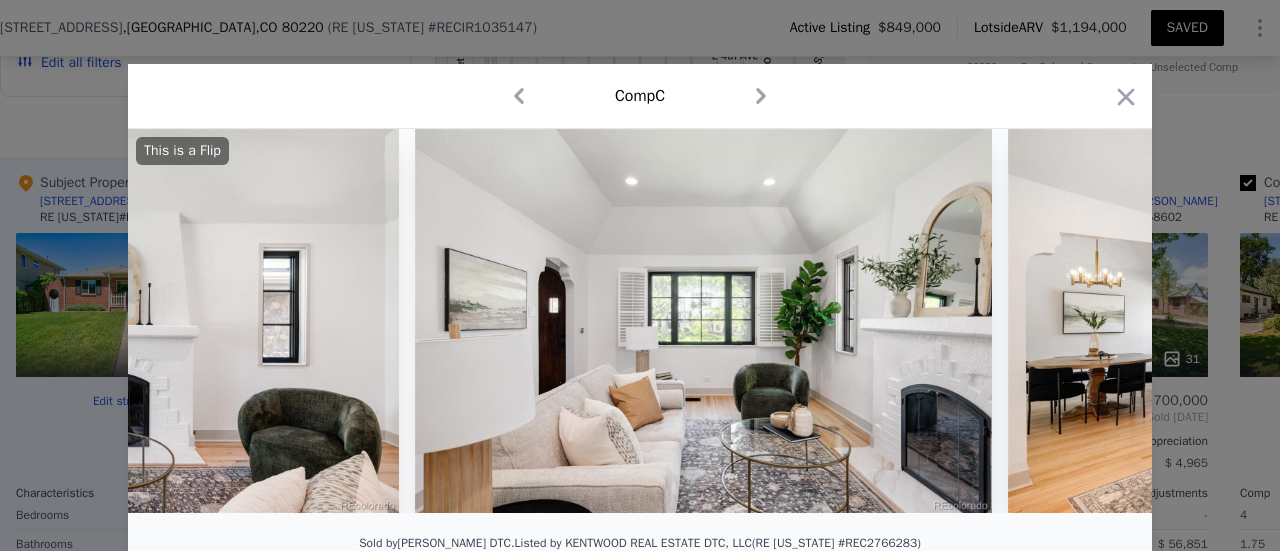 scroll, scrollTop: 0, scrollLeft: 2880, axis: horizontal 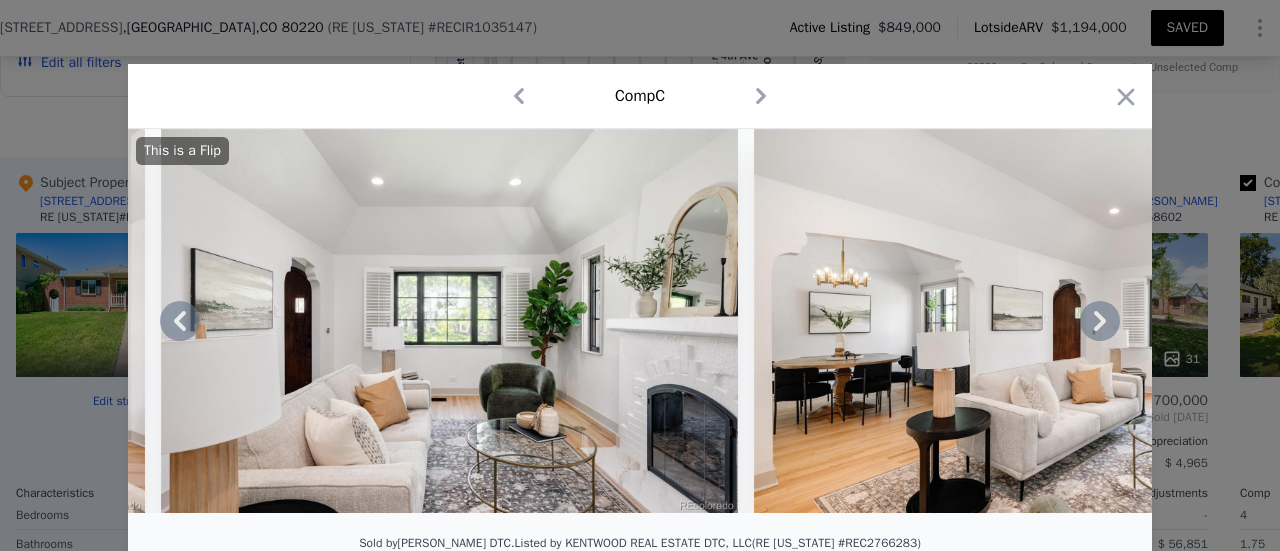 click on "This is a Flip" at bounding box center [640, 321] 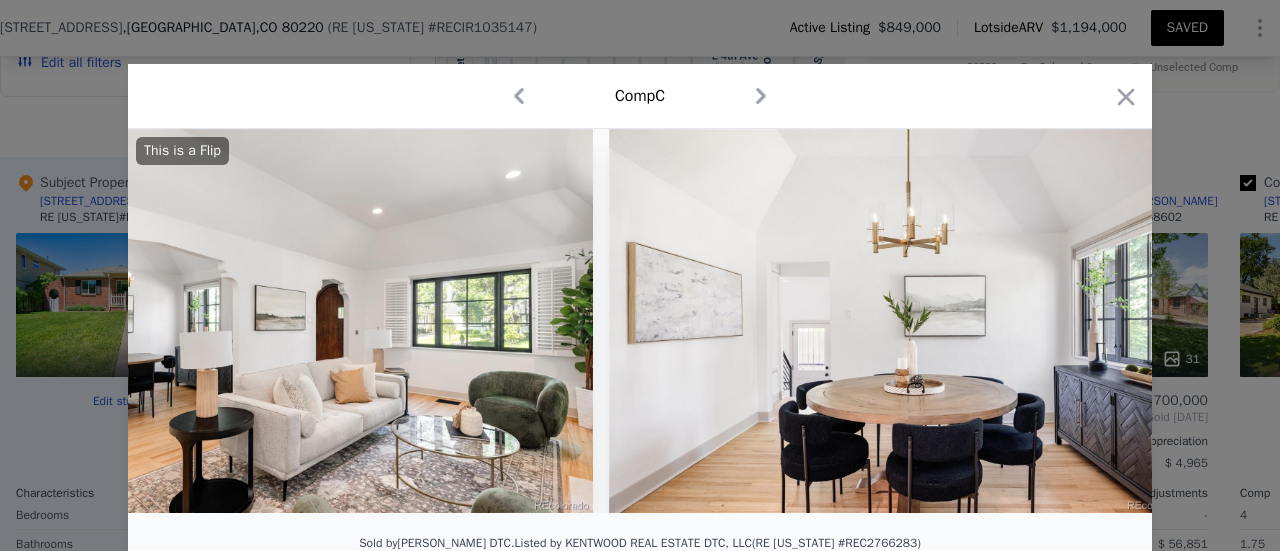 scroll, scrollTop: 0, scrollLeft: 3840, axis: horizontal 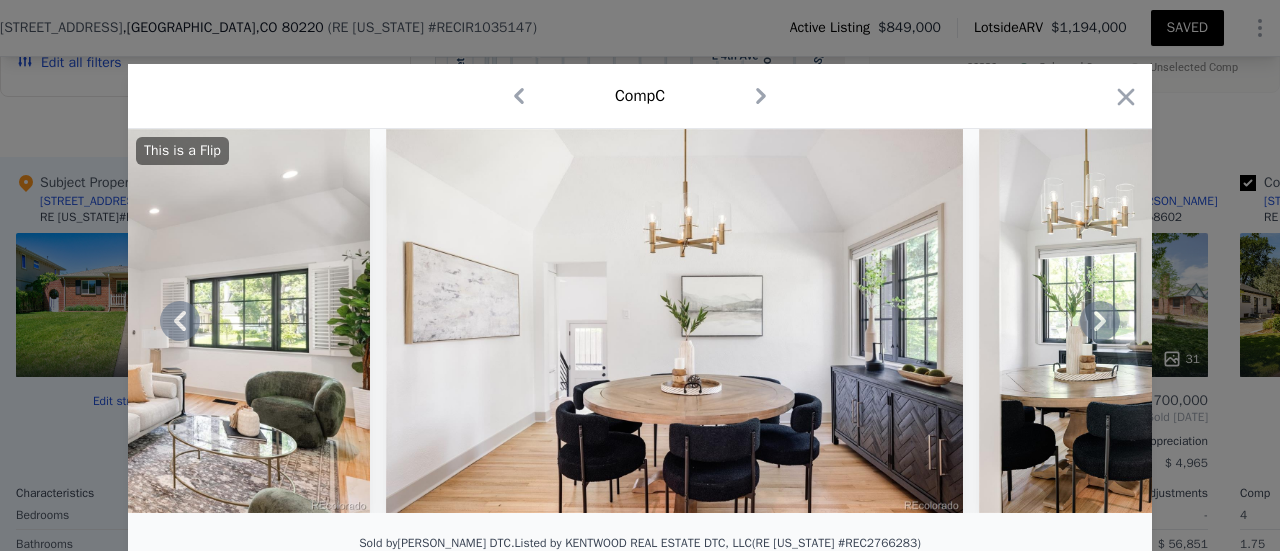 click 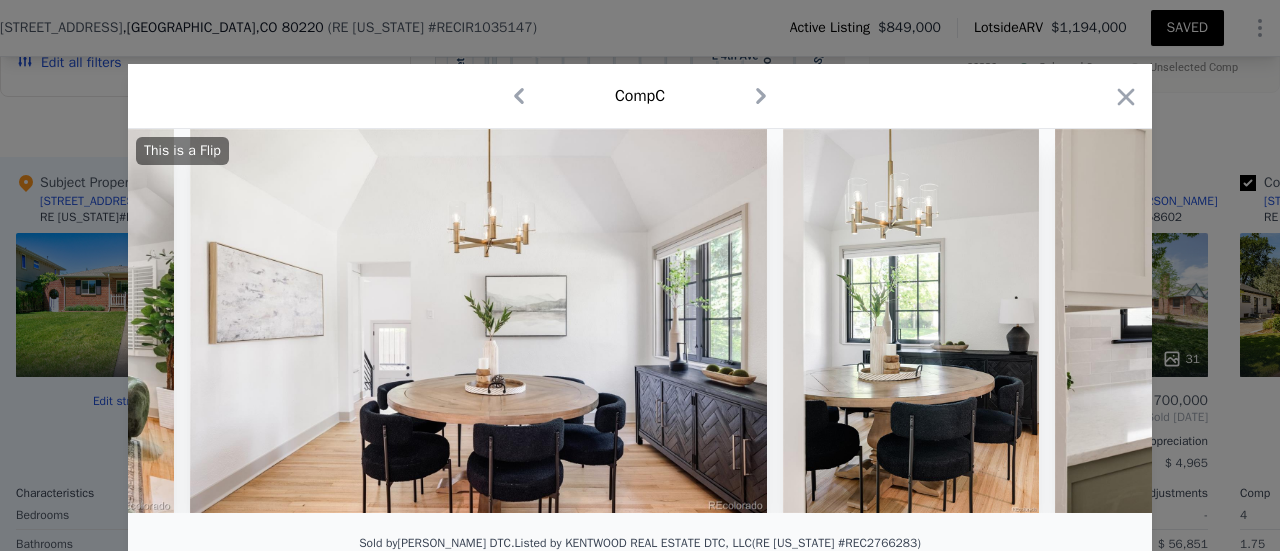click at bounding box center (640, 321) 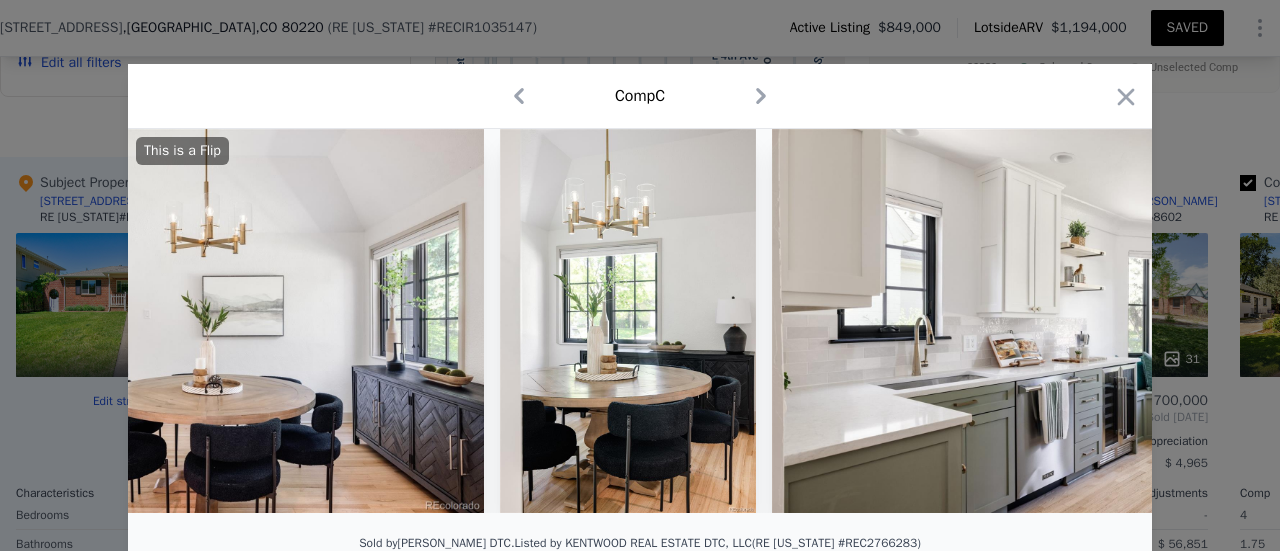scroll, scrollTop: 0, scrollLeft: 4320, axis: horizontal 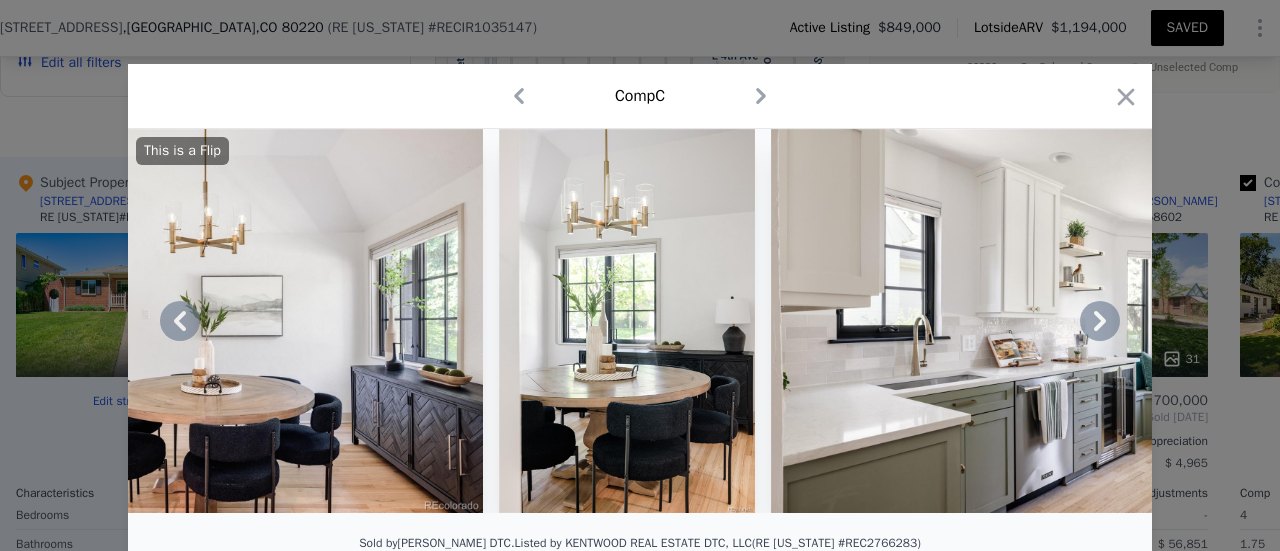 drag, startPoint x: 1093, startPoint y: 325, endPoint x: 872, endPoint y: 509, distance: 287.57086 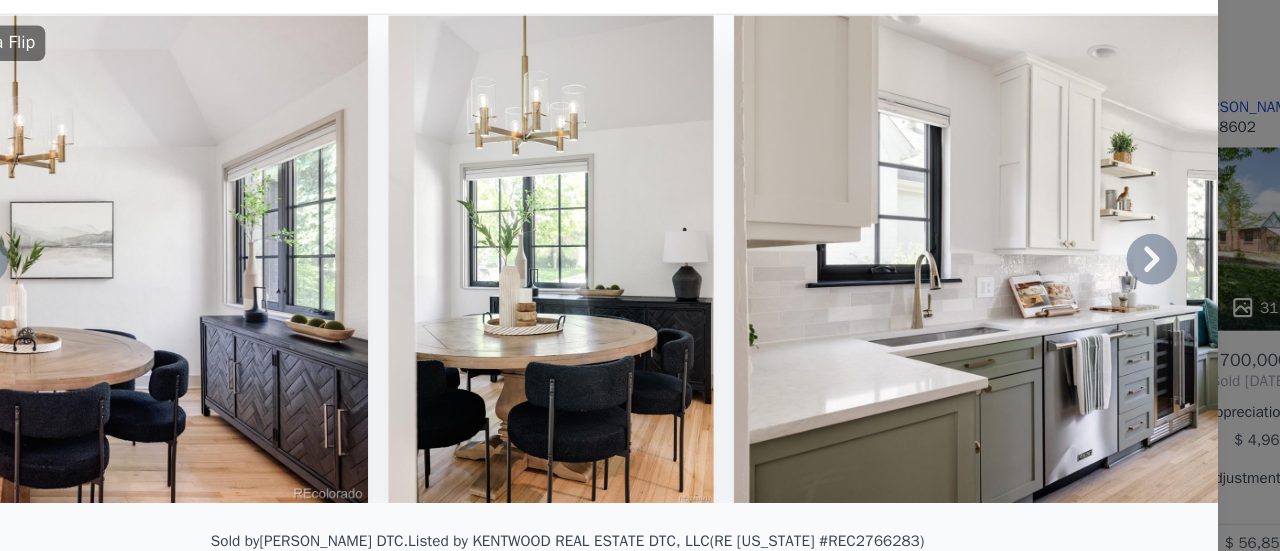 scroll, scrollTop: 0, scrollLeft: 0, axis: both 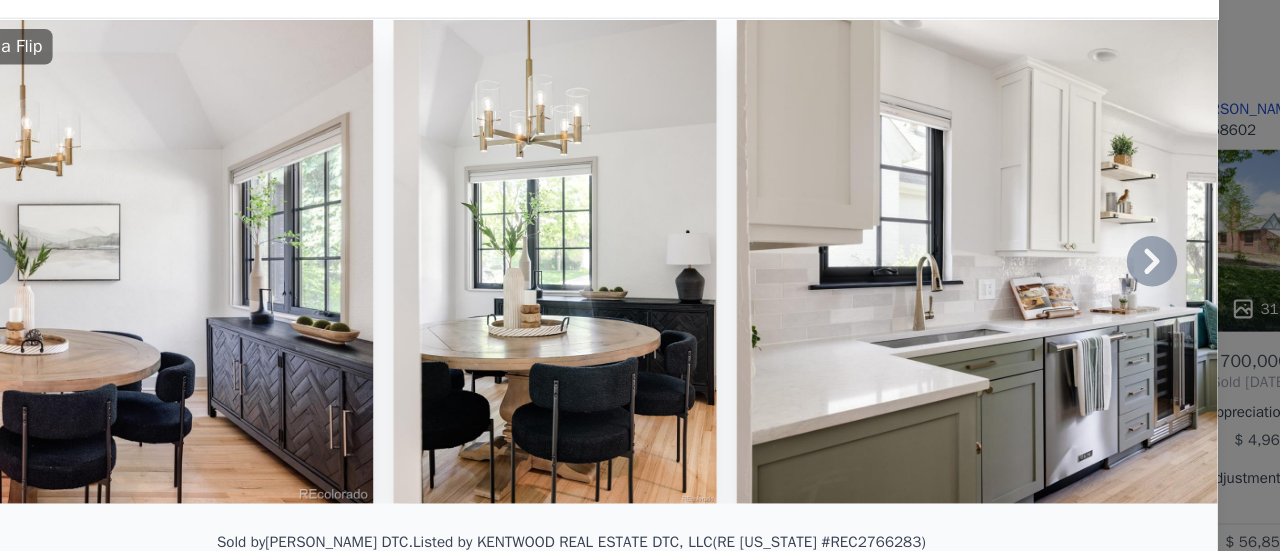 click 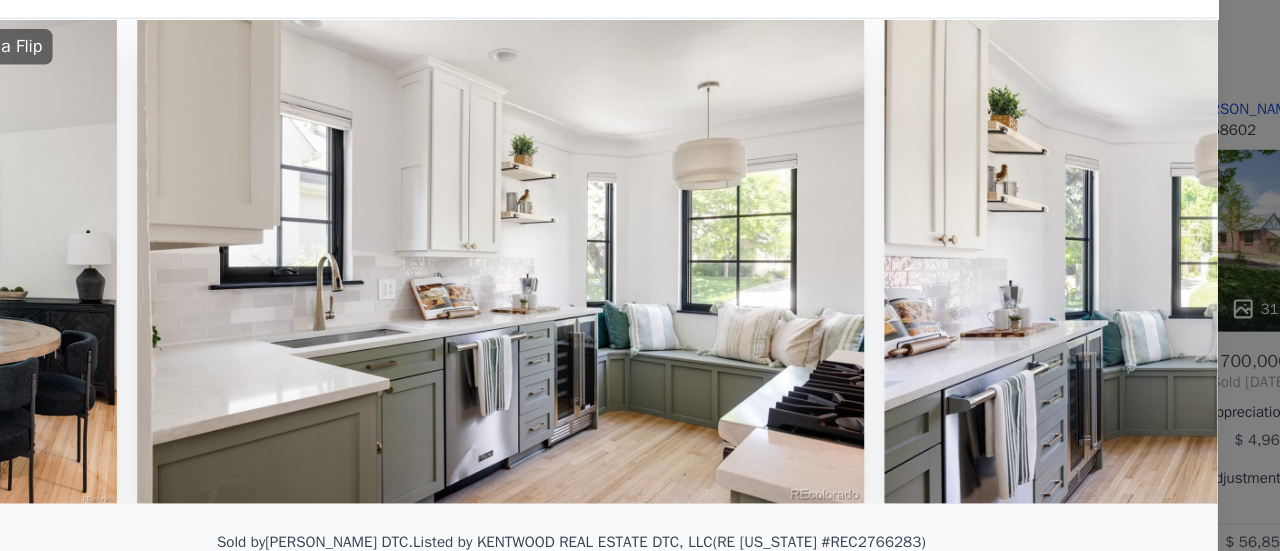scroll, scrollTop: 0, scrollLeft: 4800, axis: horizontal 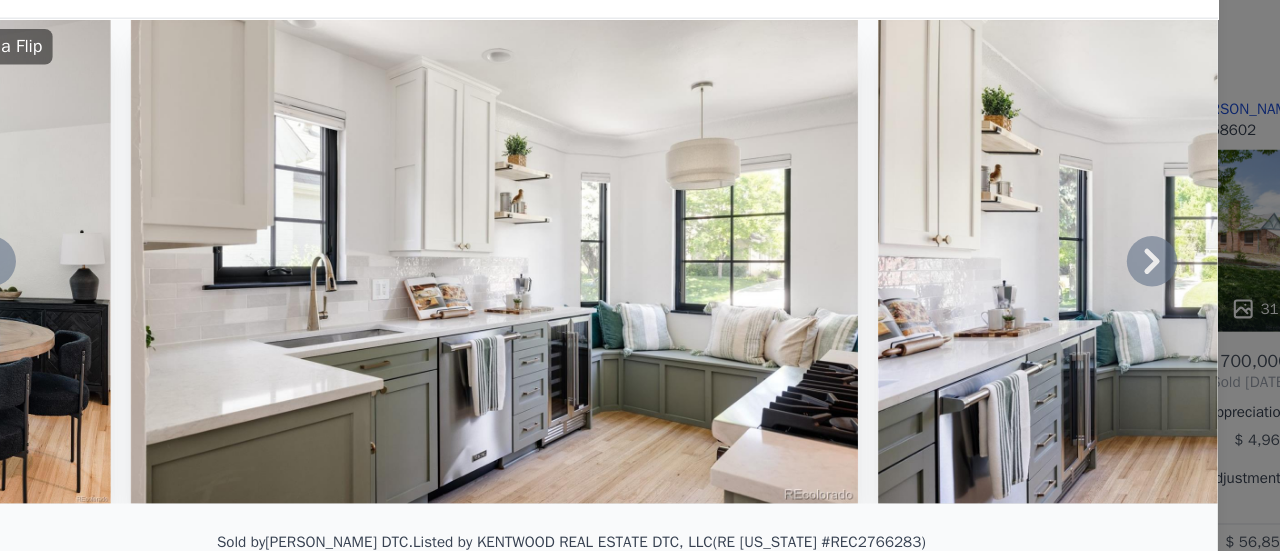 click 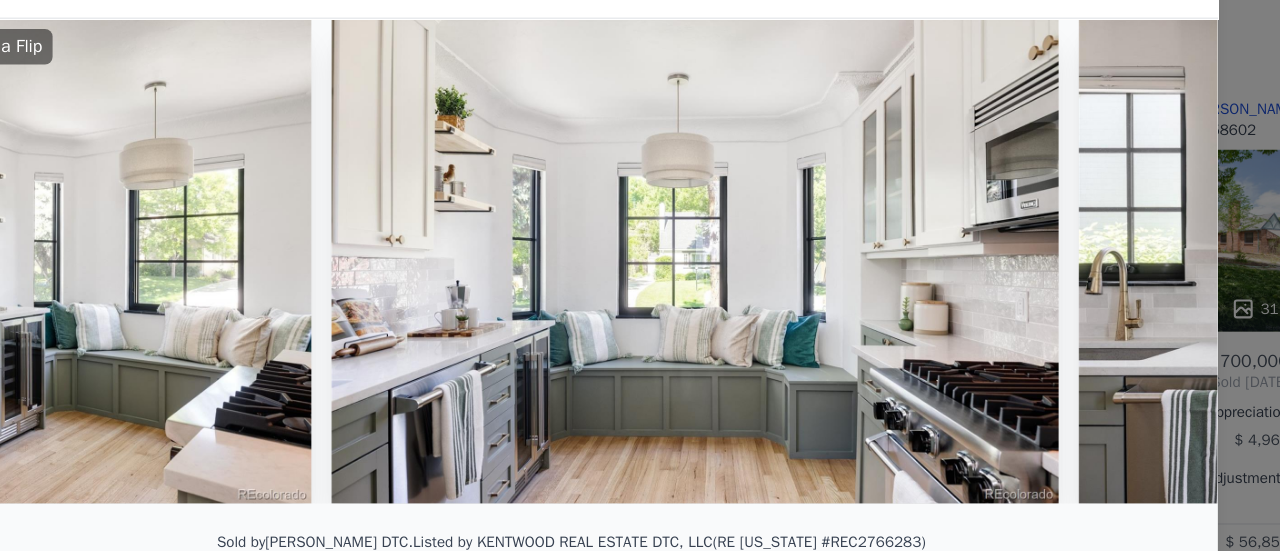 scroll, scrollTop: 0, scrollLeft: 5280, axis: horizontal 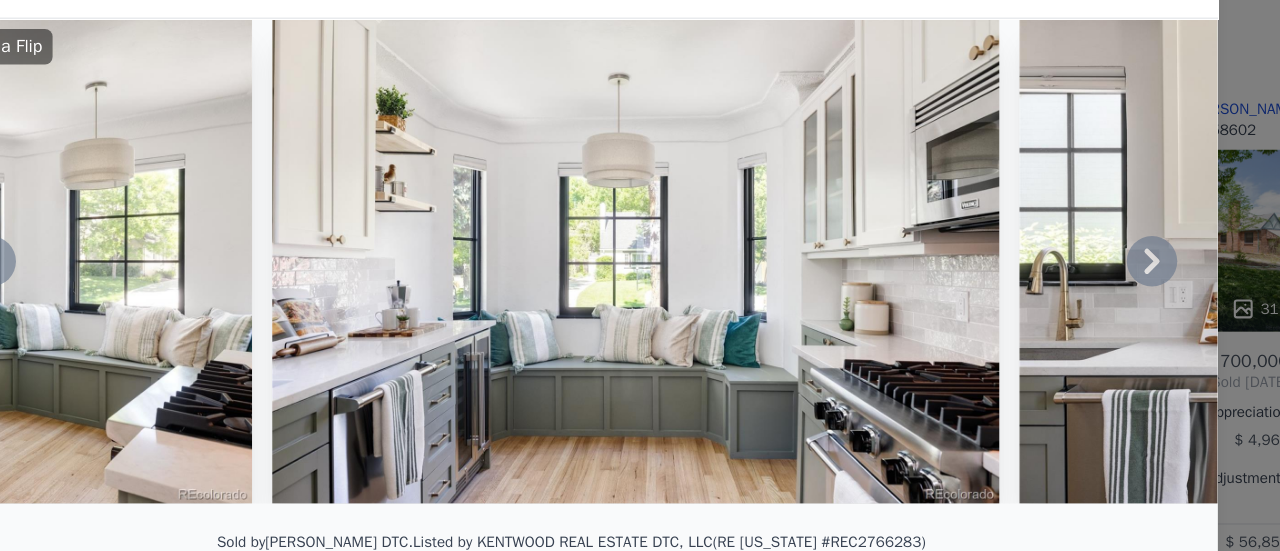 click 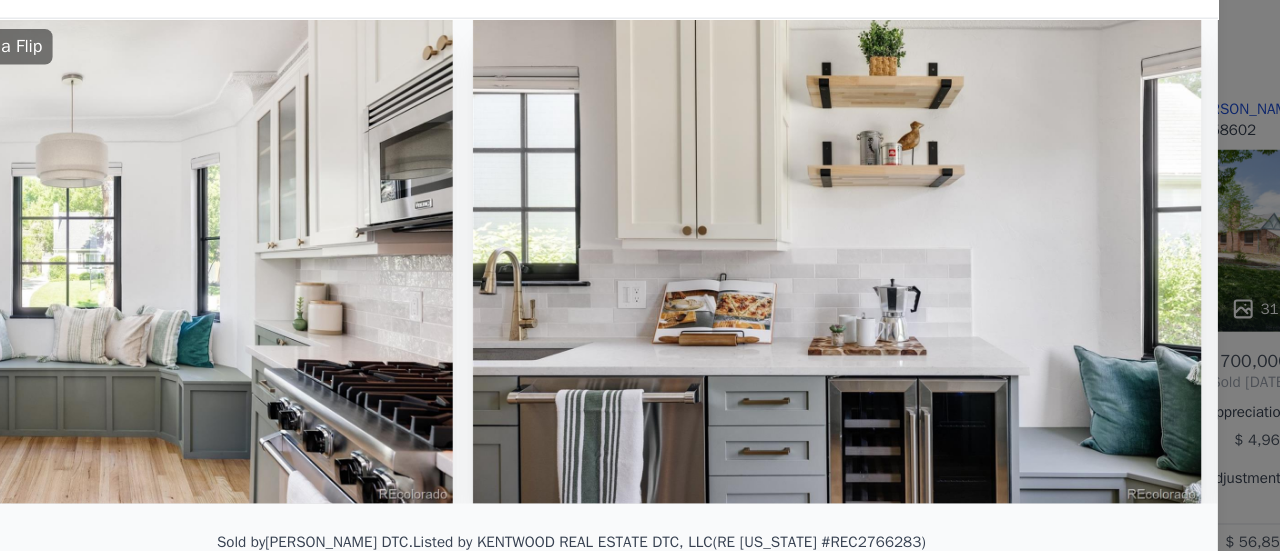 scroll, scrollTop: 0, scrollLeft: 5760, axis: horizontal 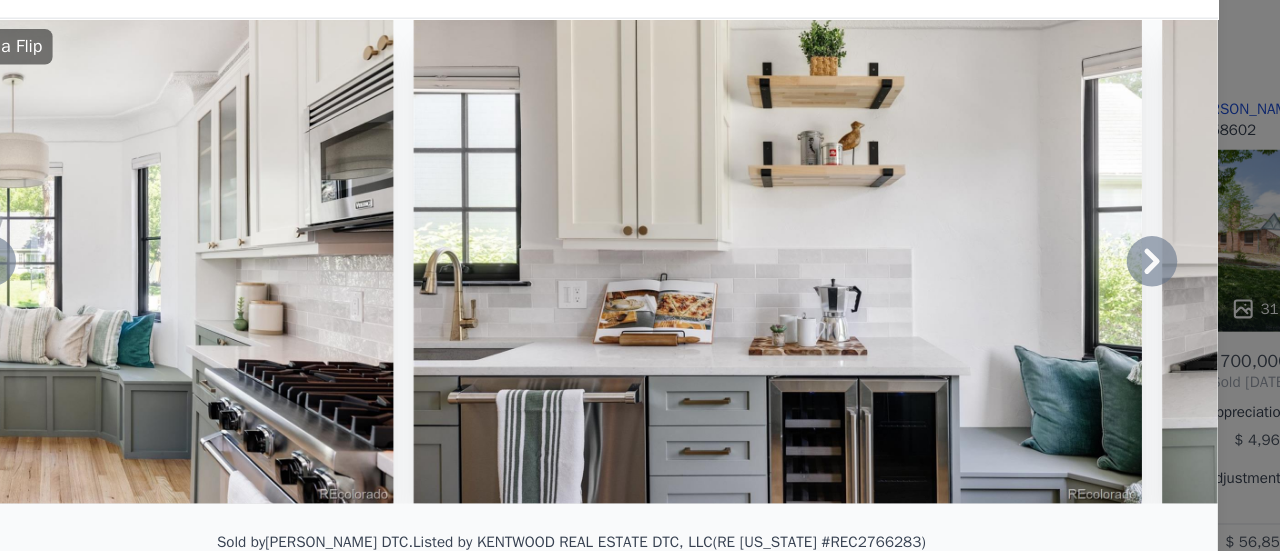click 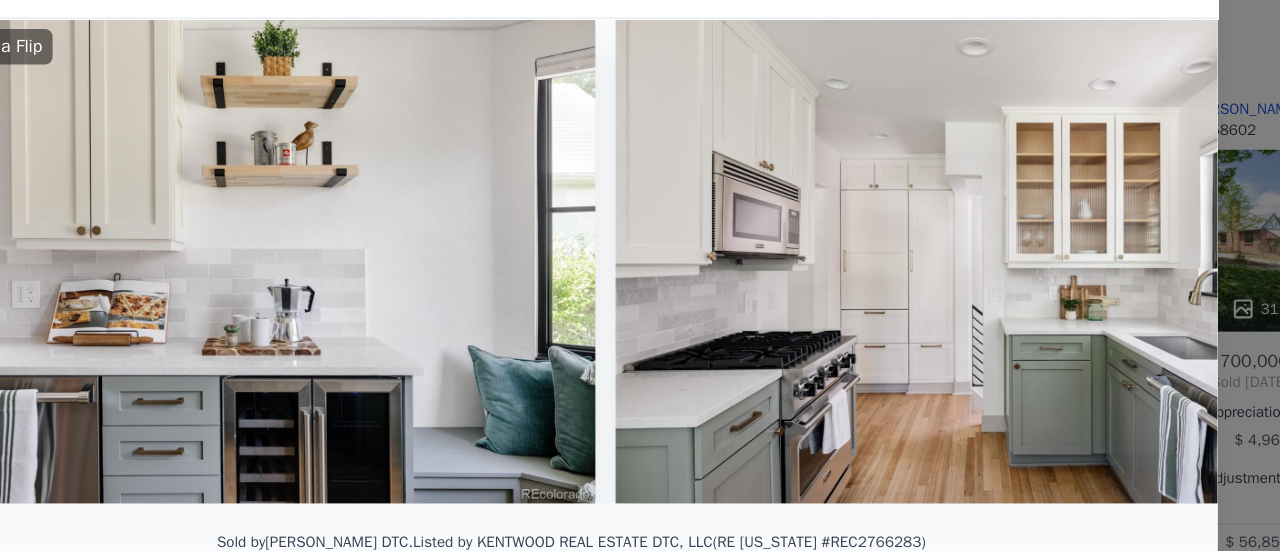 scroll, scrollTop: 0, scrollLeft: 6240, axis: horizontal 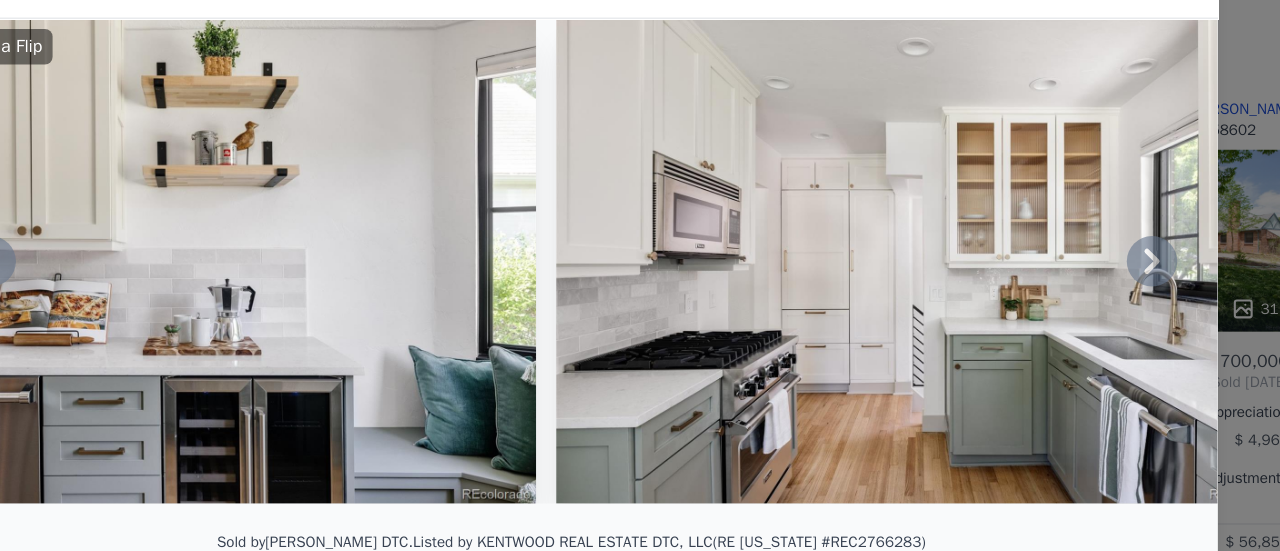 click 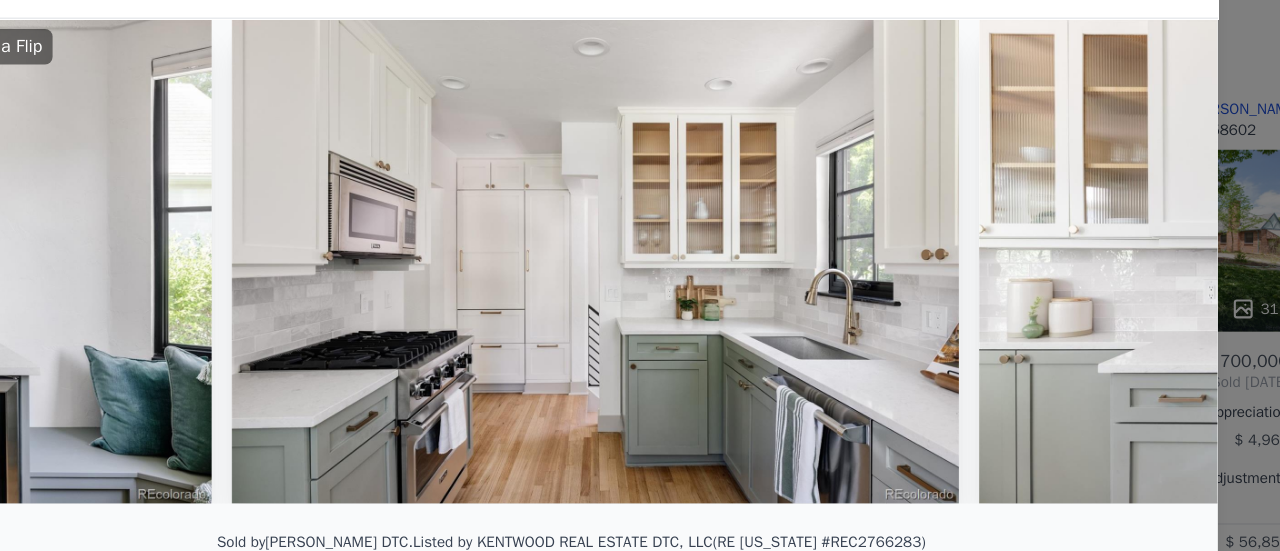 scroll, scrollTop: 0, scrollLeft: 6720, axis: horizontal 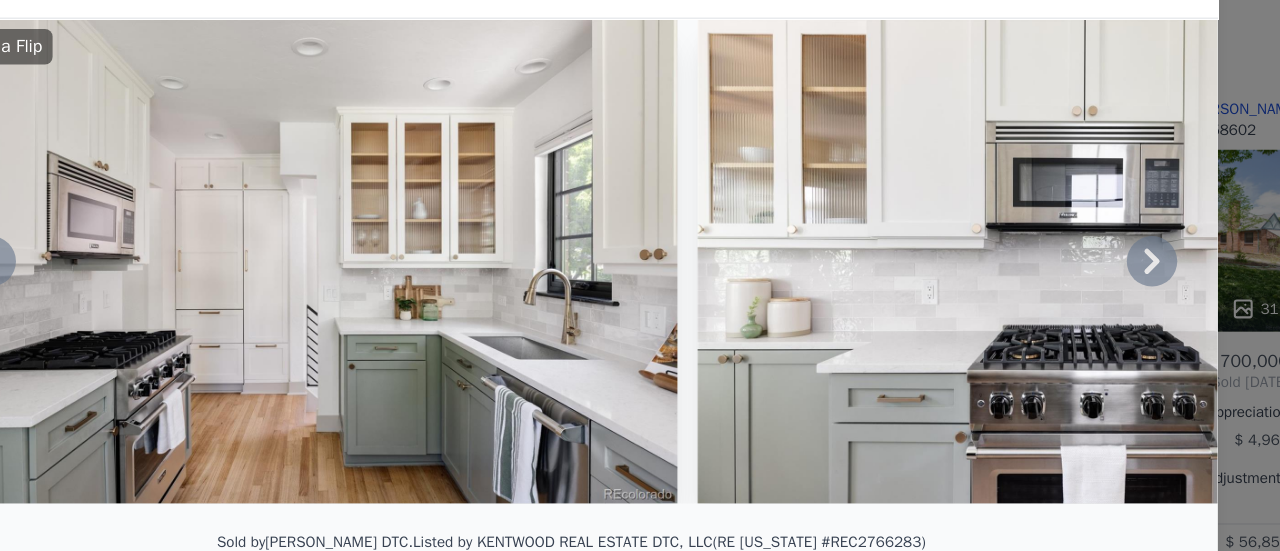 click 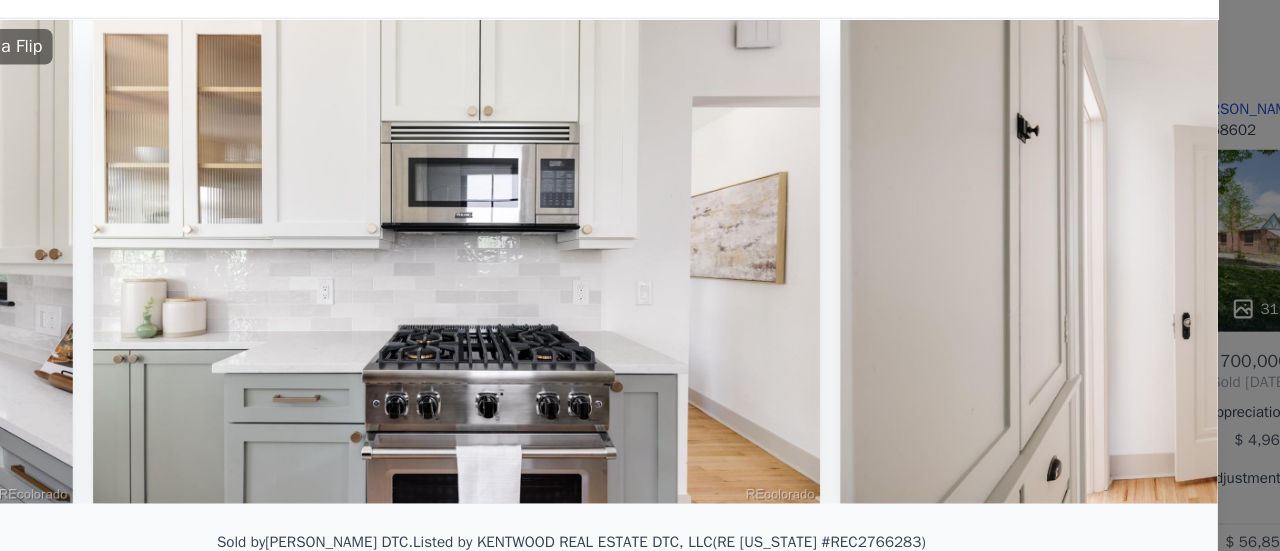 scroll, scrollTop: 0, scrollLeft: 7200, axis: horizontal 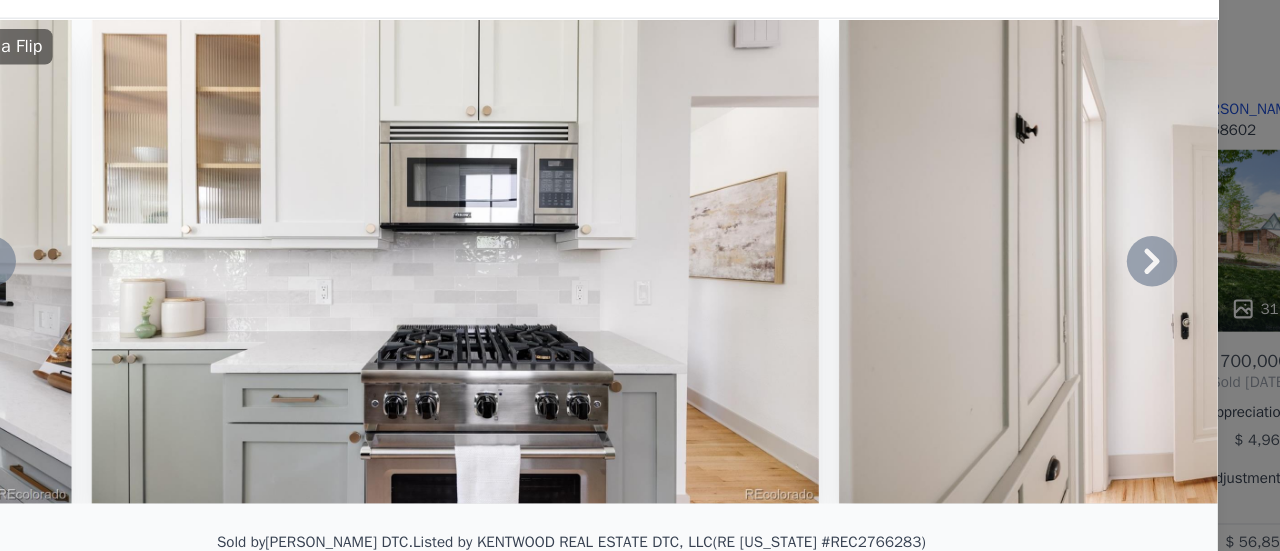 click 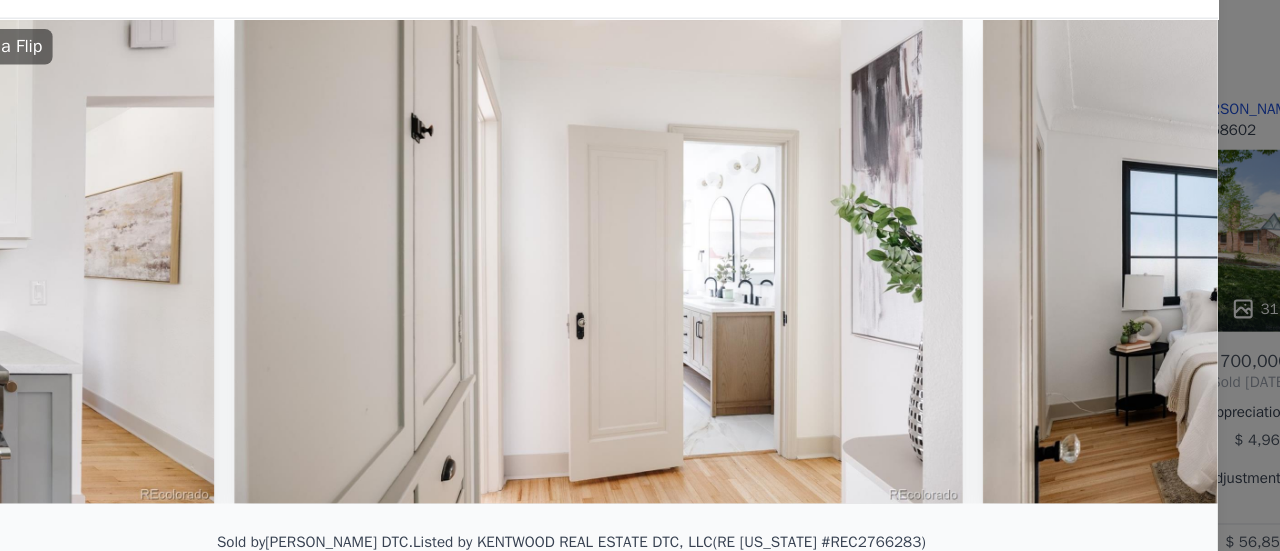 scroll, scrollTop: 0, scrollLeft: 7680, axis: horizontal 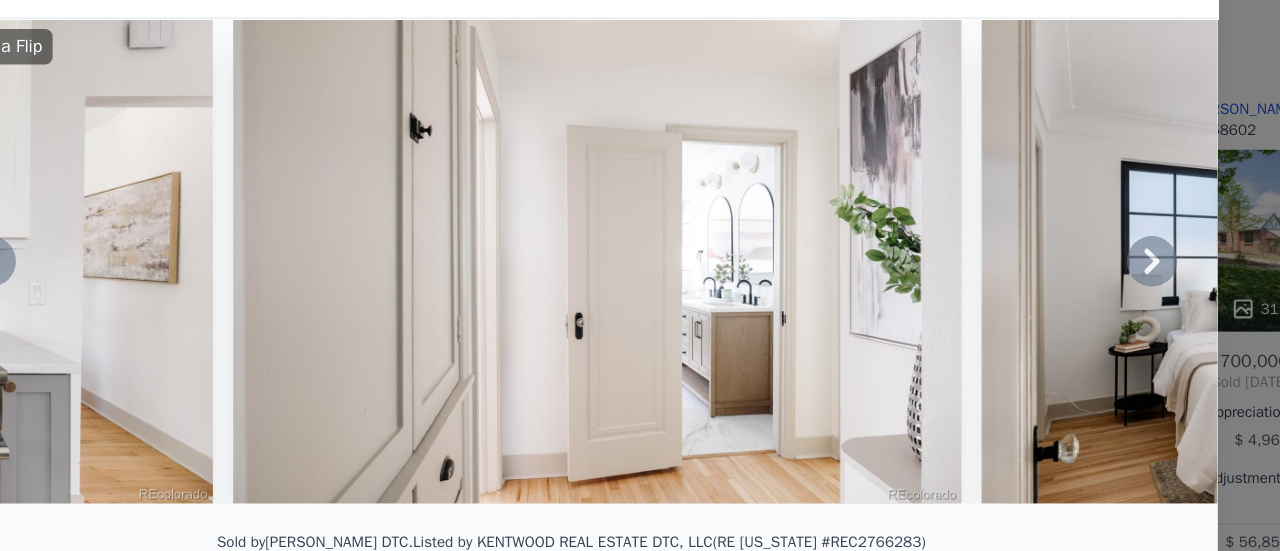 click 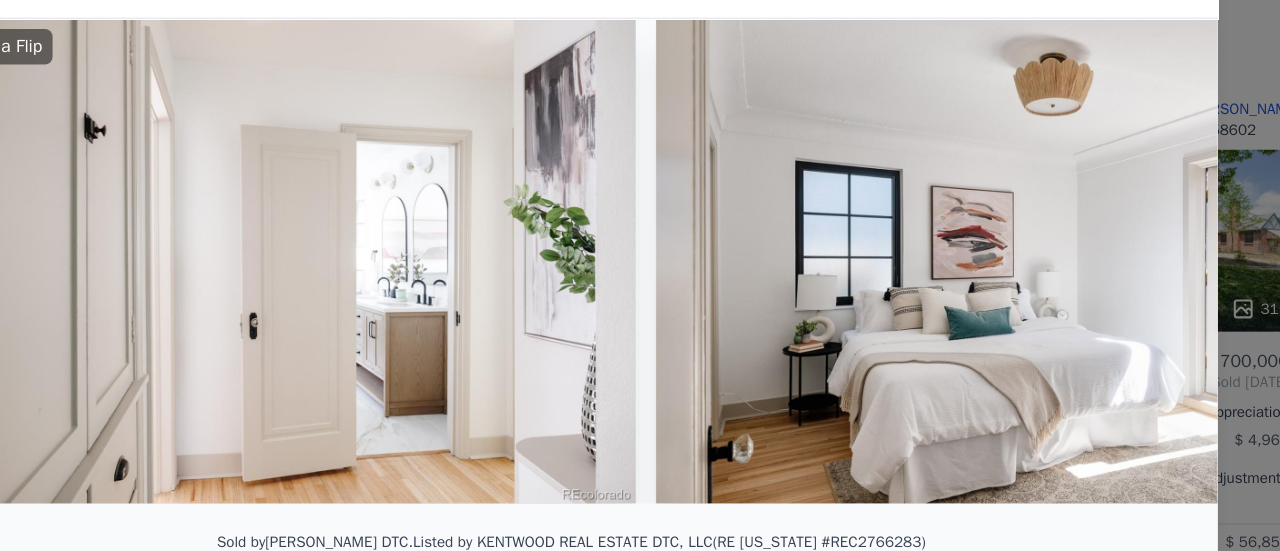 scroll, scrollTop: 0, scrollLeft: 8160, axis: horizontal 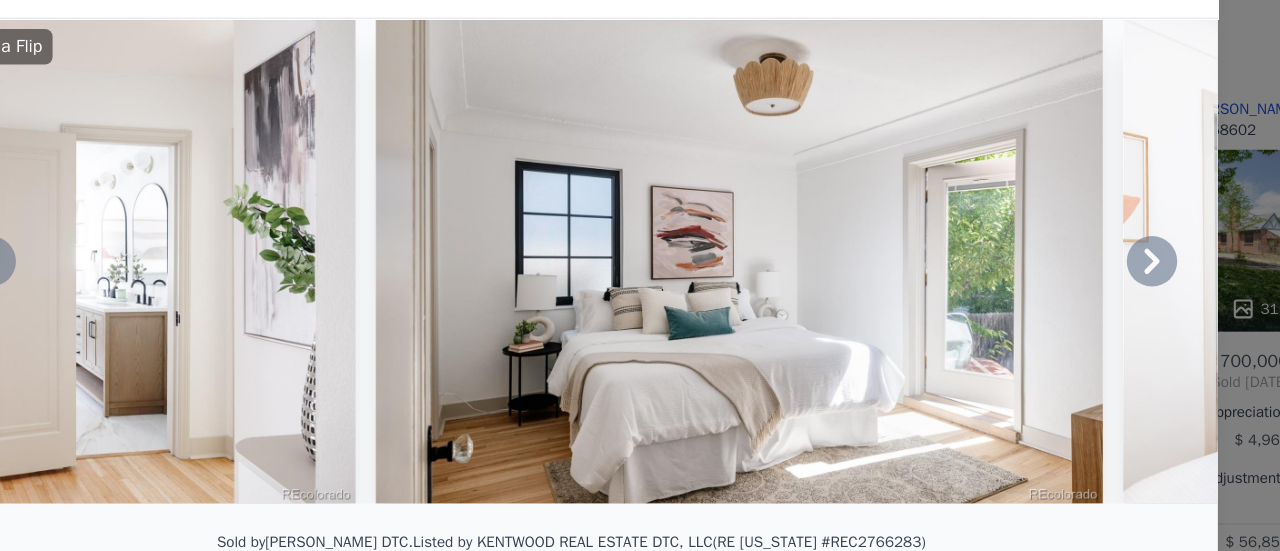 click 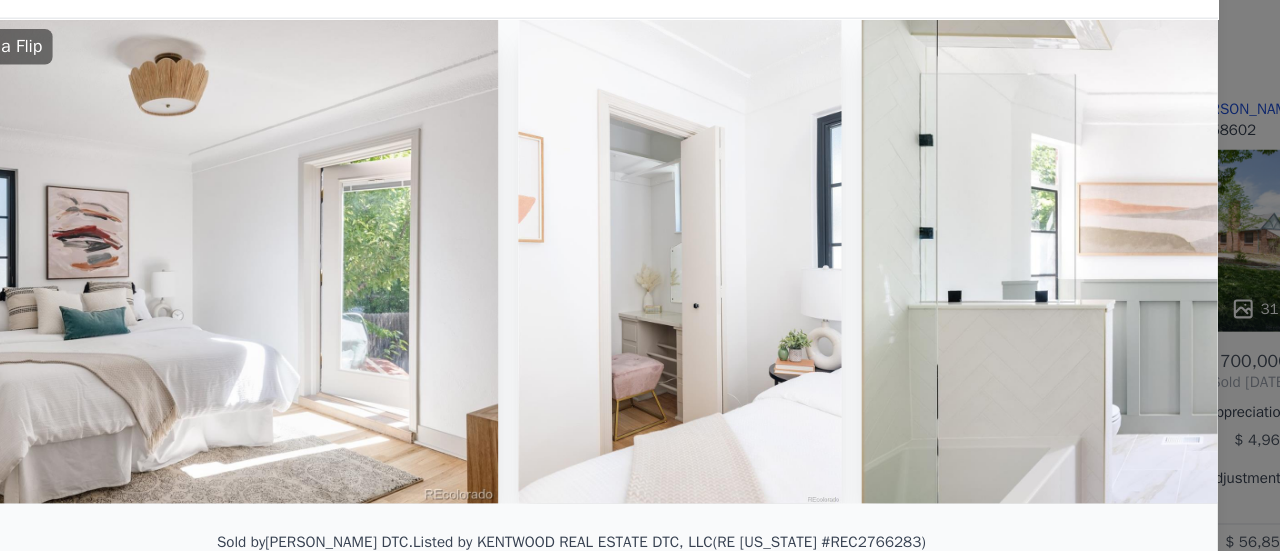 scroll, scrollTop: 0, scrollLeft: 8640, axis: horizontal 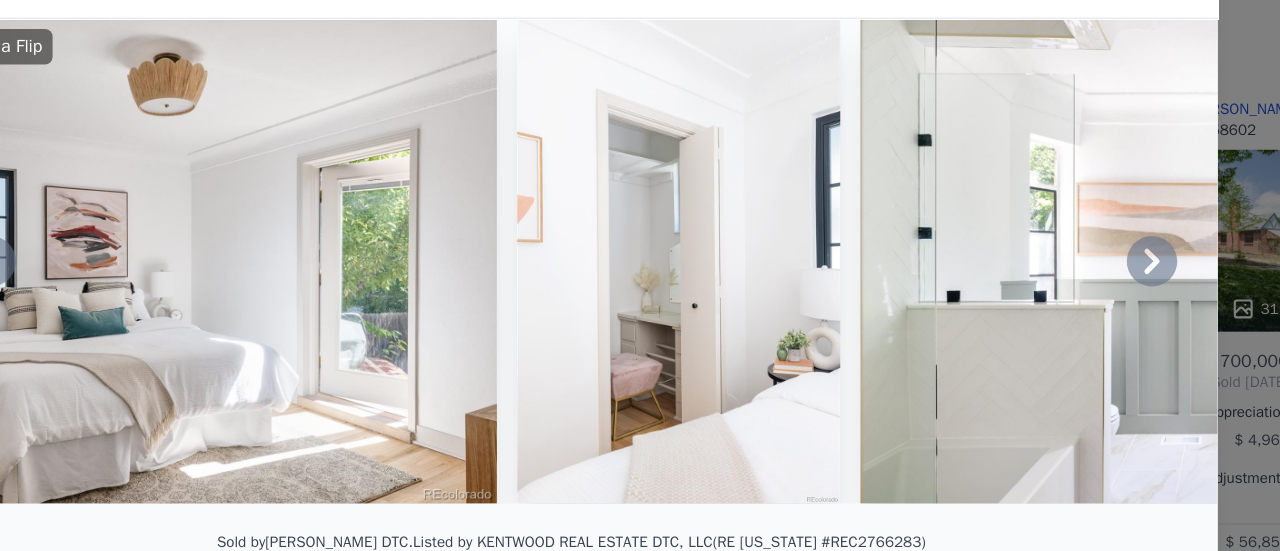 click 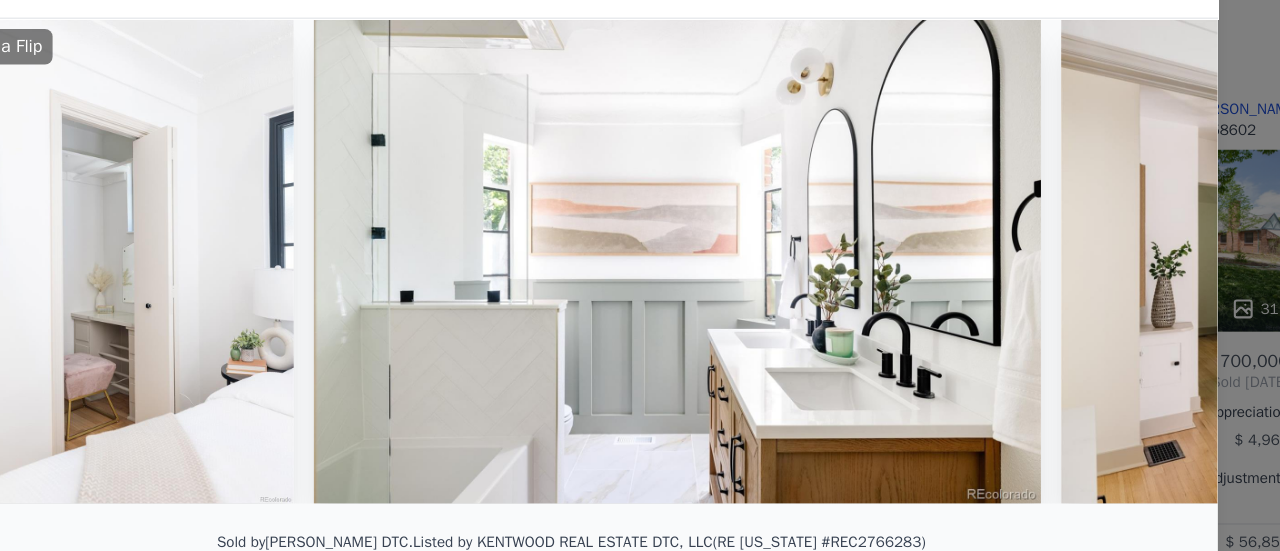 scroll, scrollTop: 0, scrollLeft: 9120, axis: horizontal 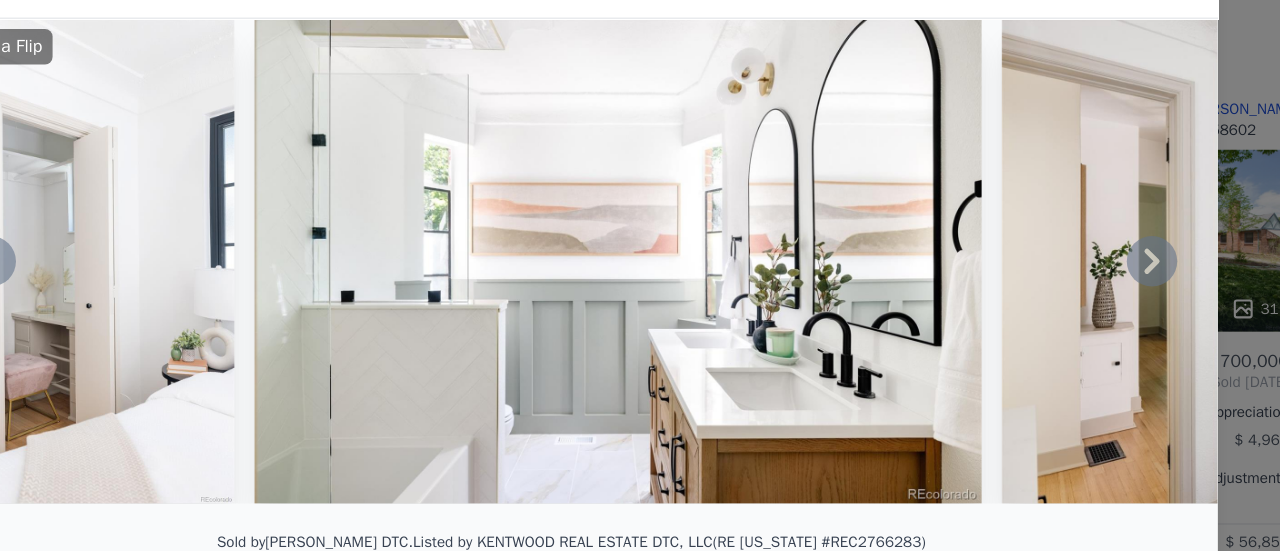 click 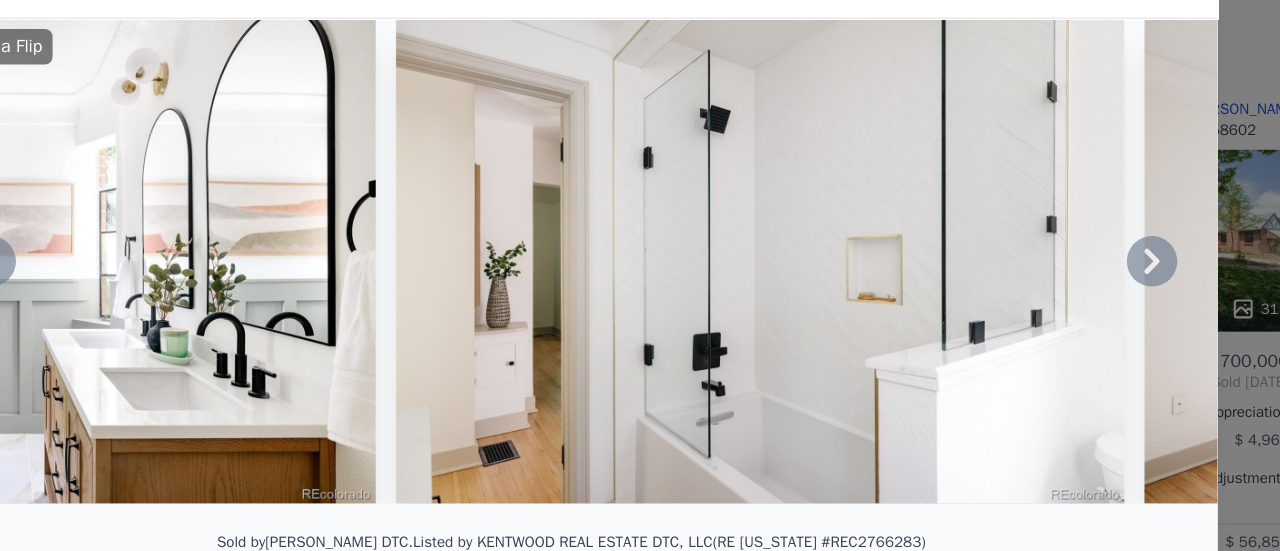 click 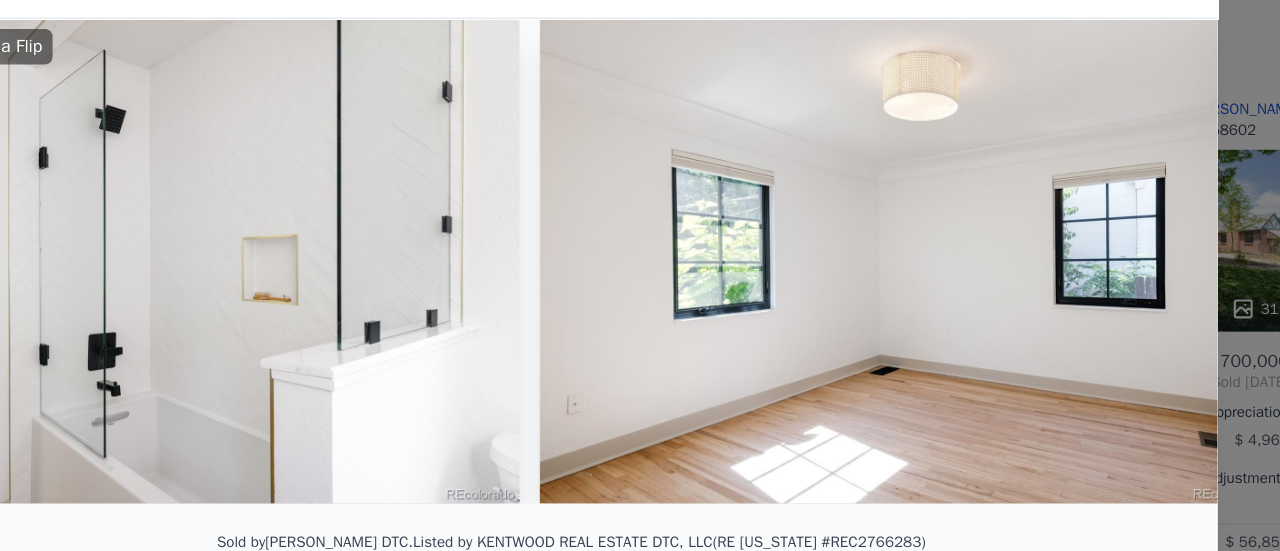scroll, scrollTop: 0, scrollLeft: 10080, axis: horizontal 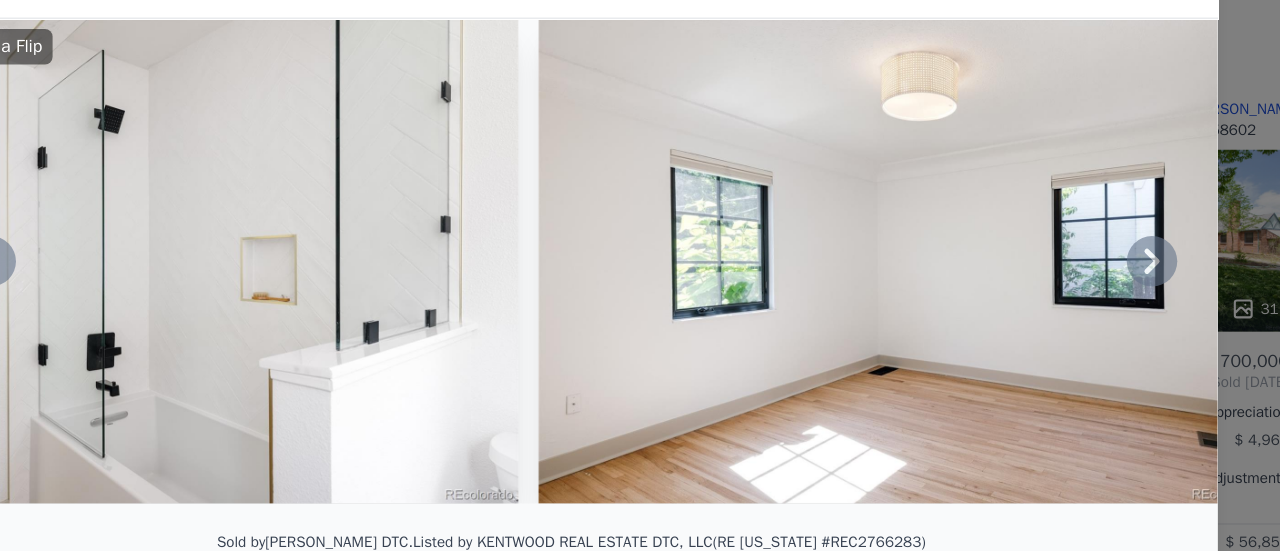 drag, startPoint x: 1093, startPoint y: 331, endPoint x: 1121, endPoint y: 251, distance: 84.758484 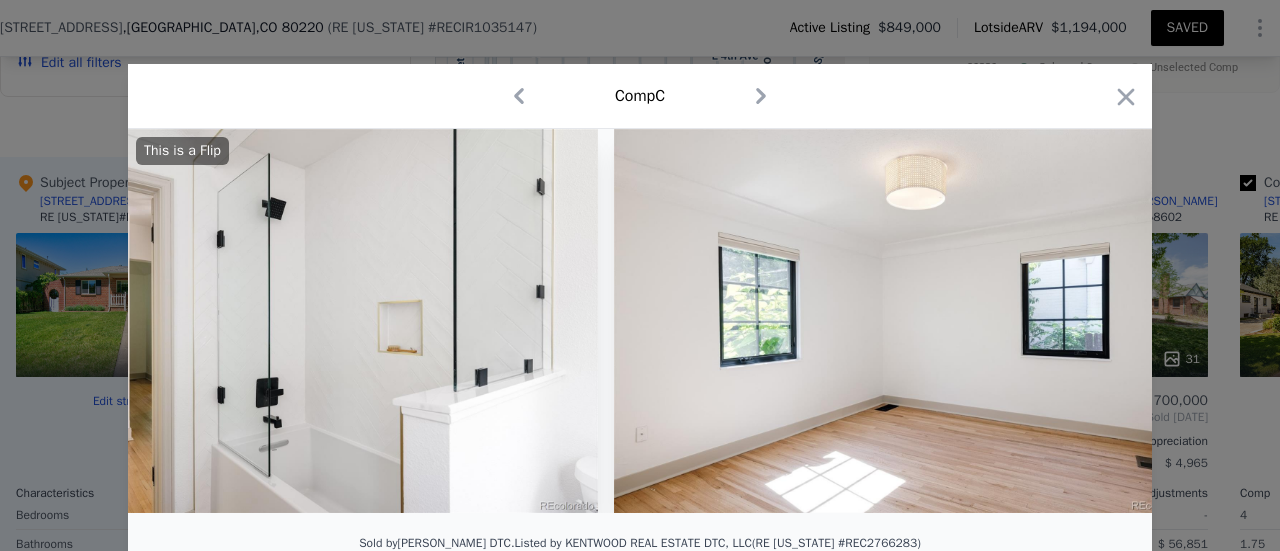 click 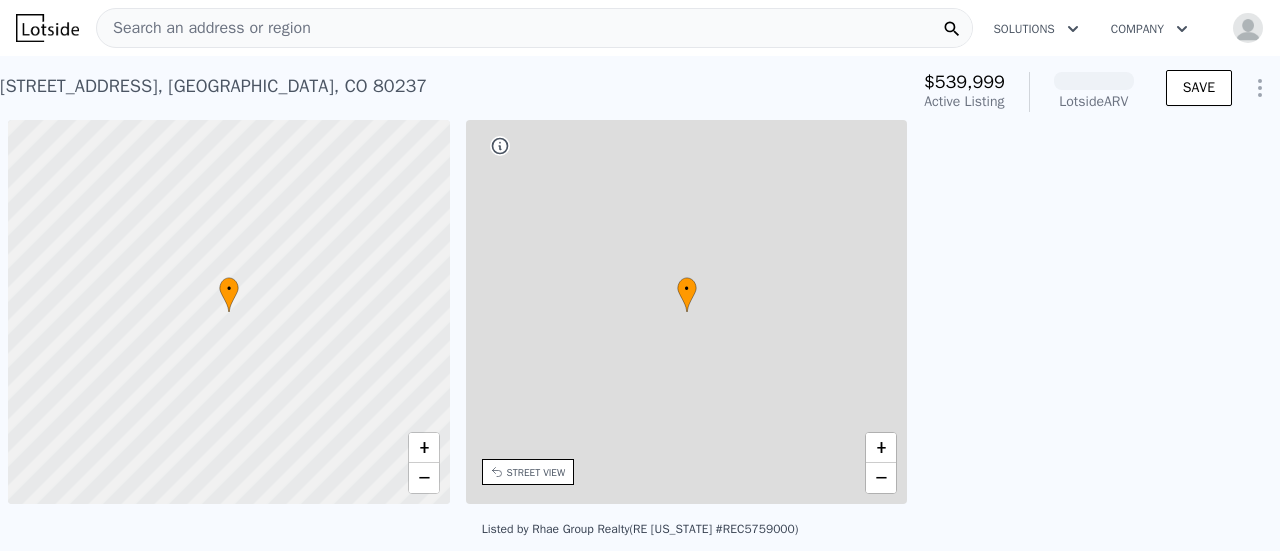 scroll, scrollTop: 0, scrollLeft: 0, axis: both 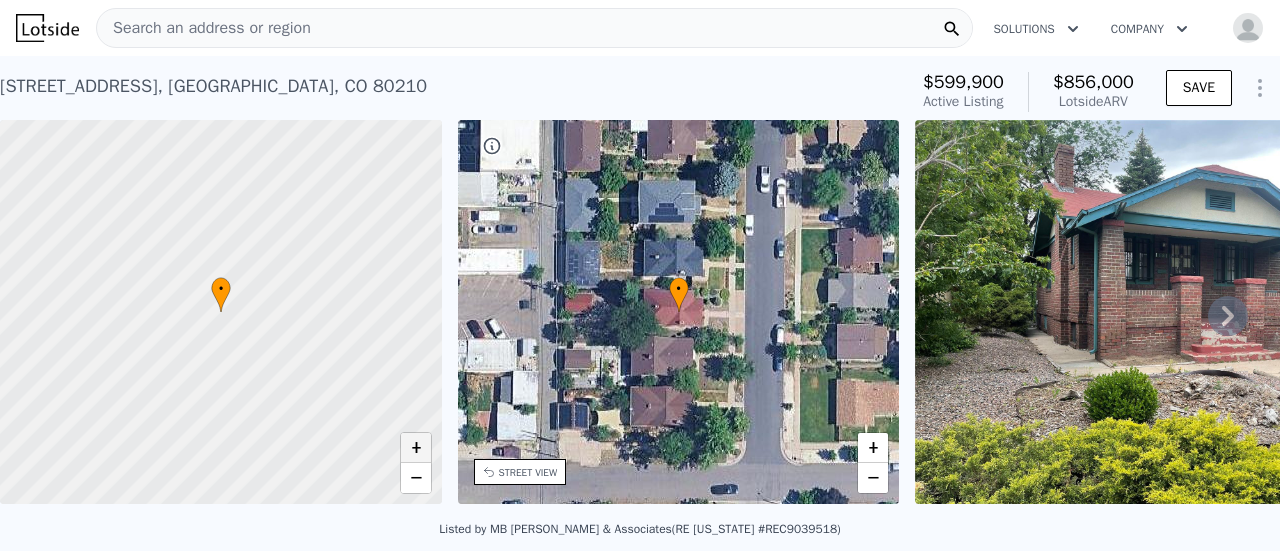 click on "+" at bounding box center (416, 448) 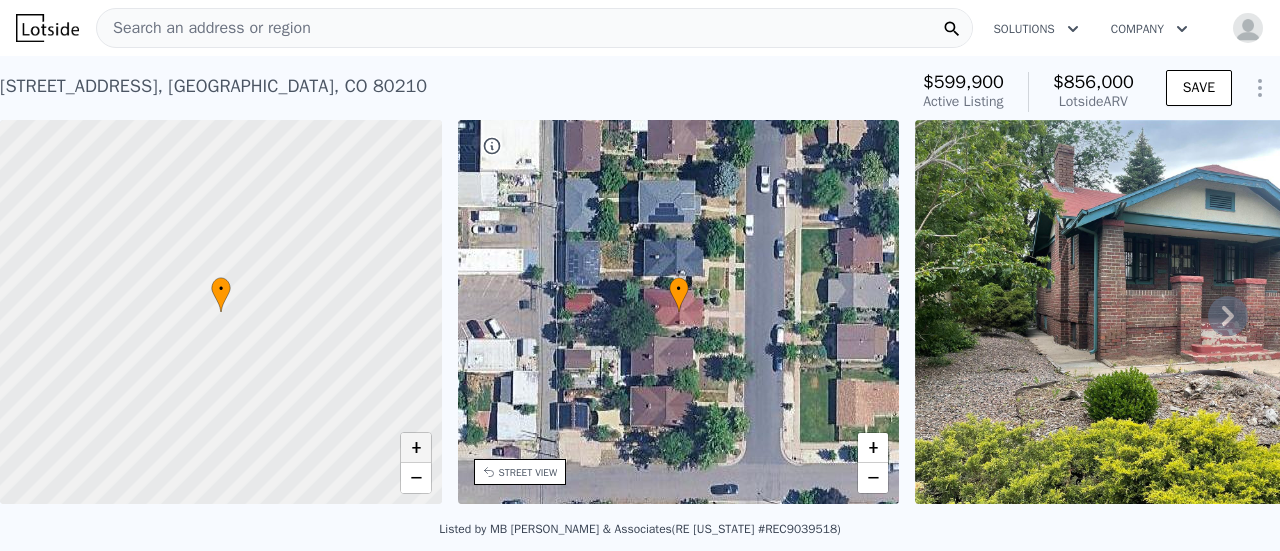 click on "+" at bounding box center (416, 448) 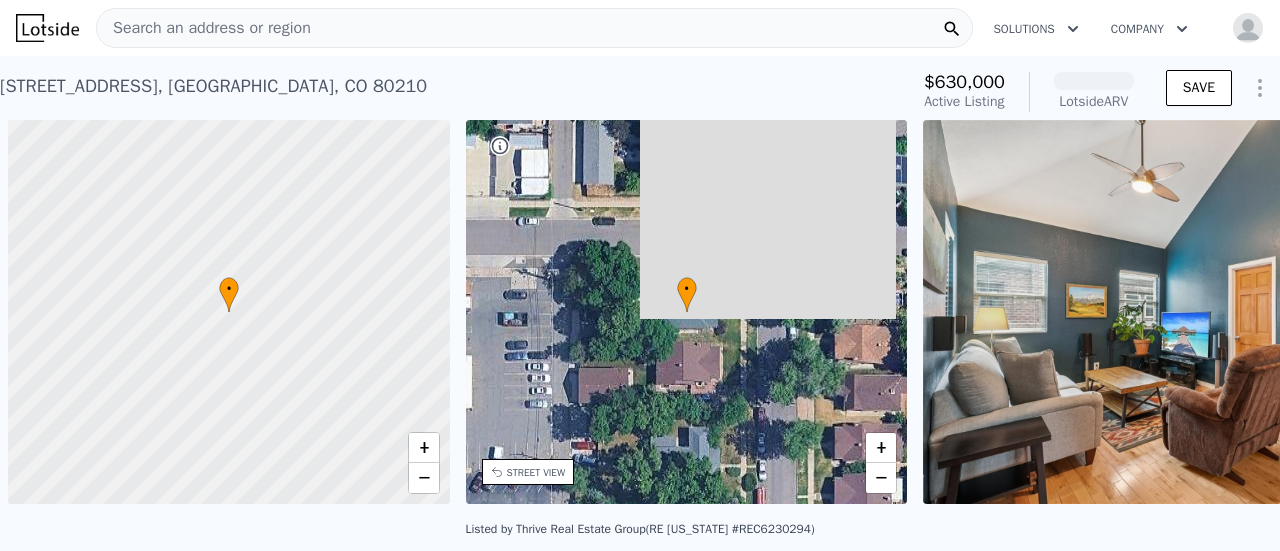 scroll, scrollTop: 0, scrollLeft: 0, axis: both 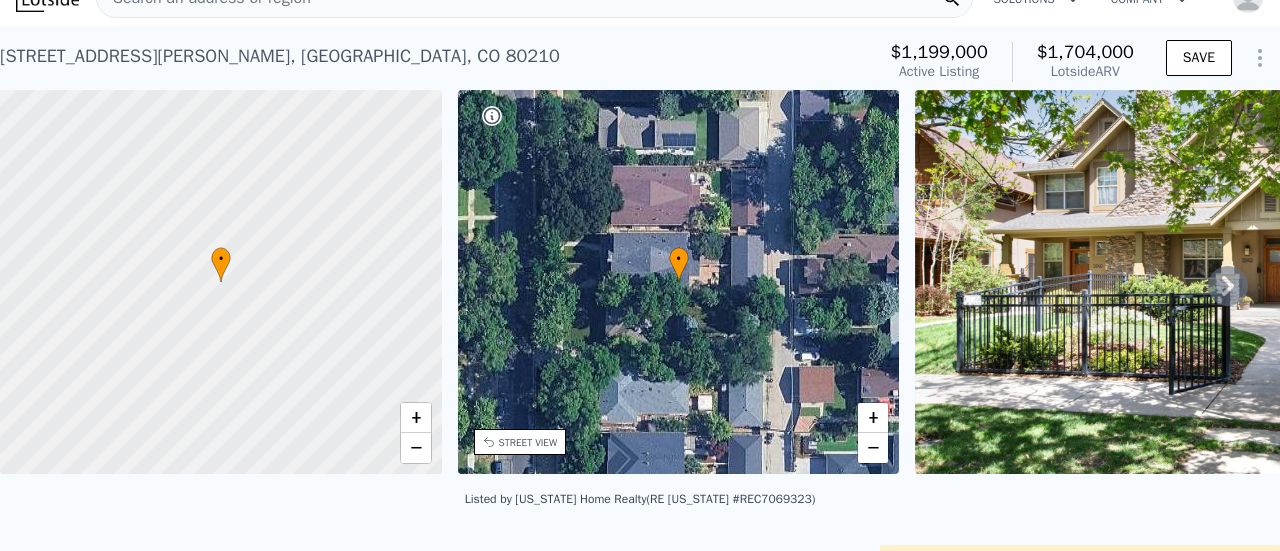 click at bounding box center (1203, 282) 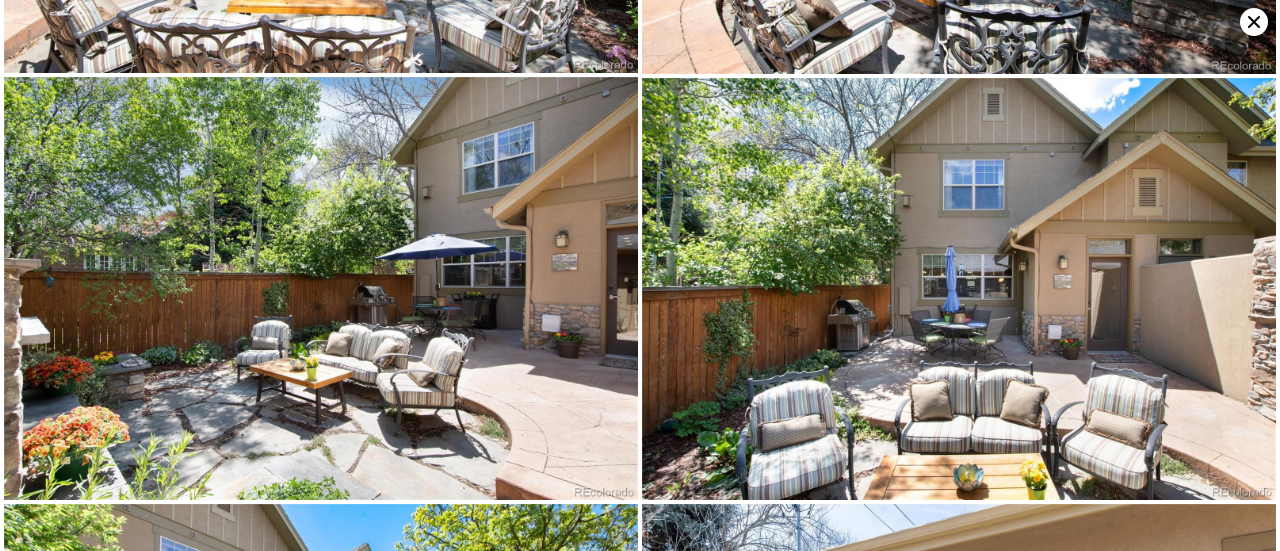 scroll, scrollTop: 7582, scrollLeft: 0, axis: vertical 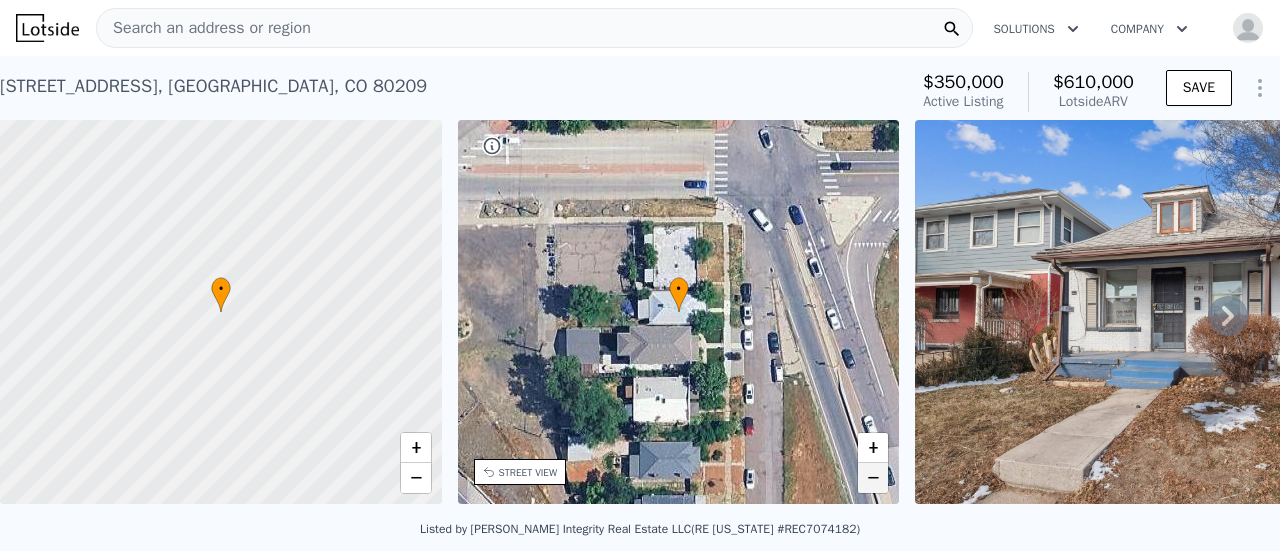 click on "−" at bounding box center [873, 478] 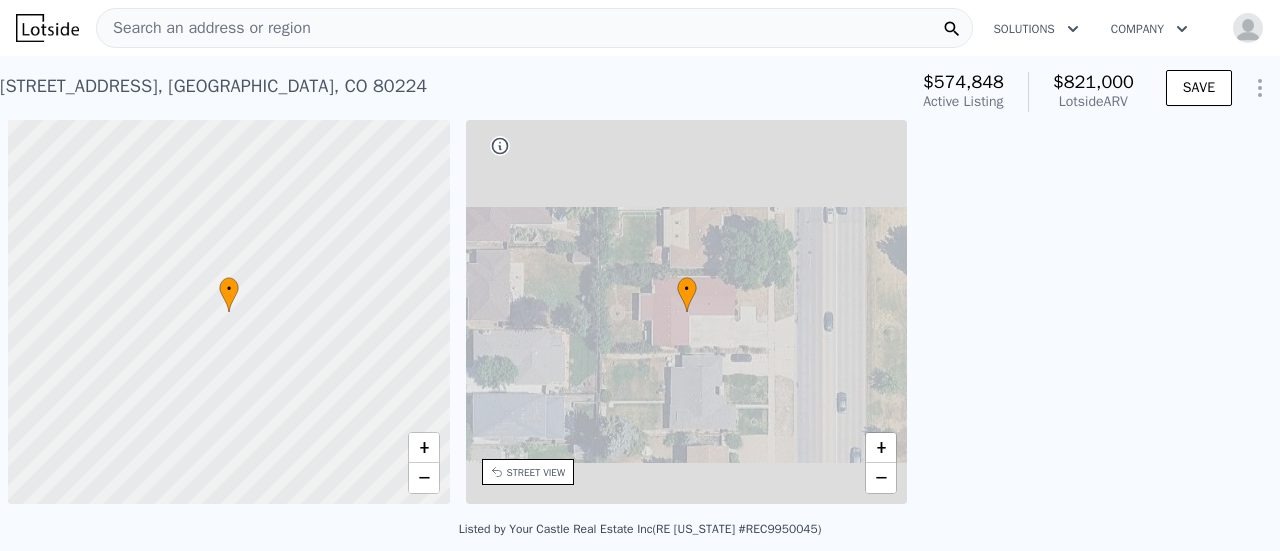 scroll, scrollTop: 0, scrollLeft: 0, axis: both 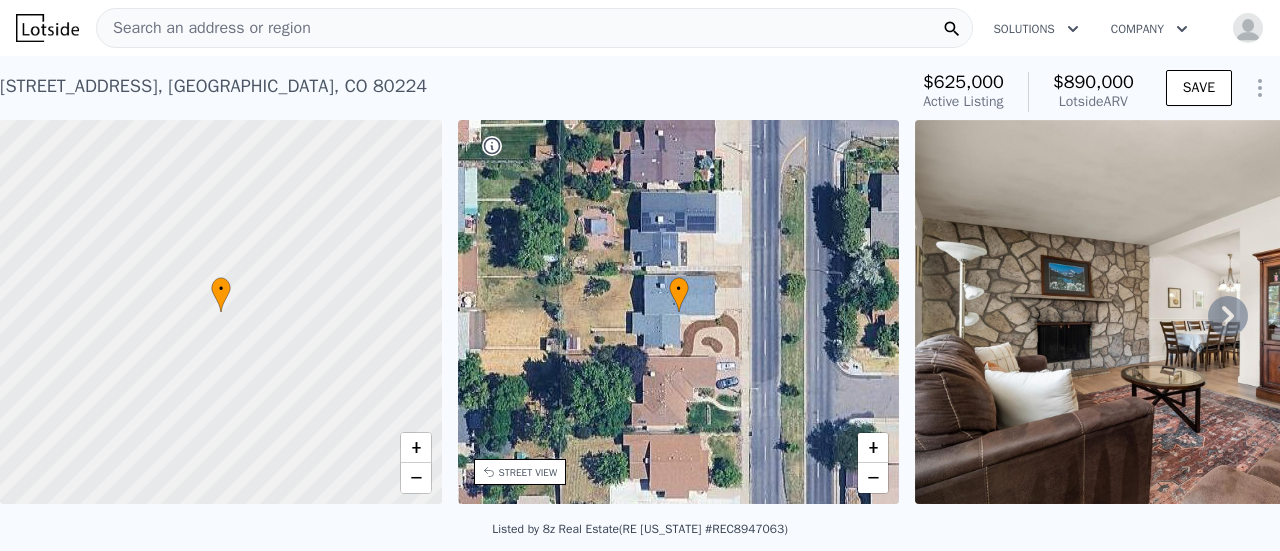 click 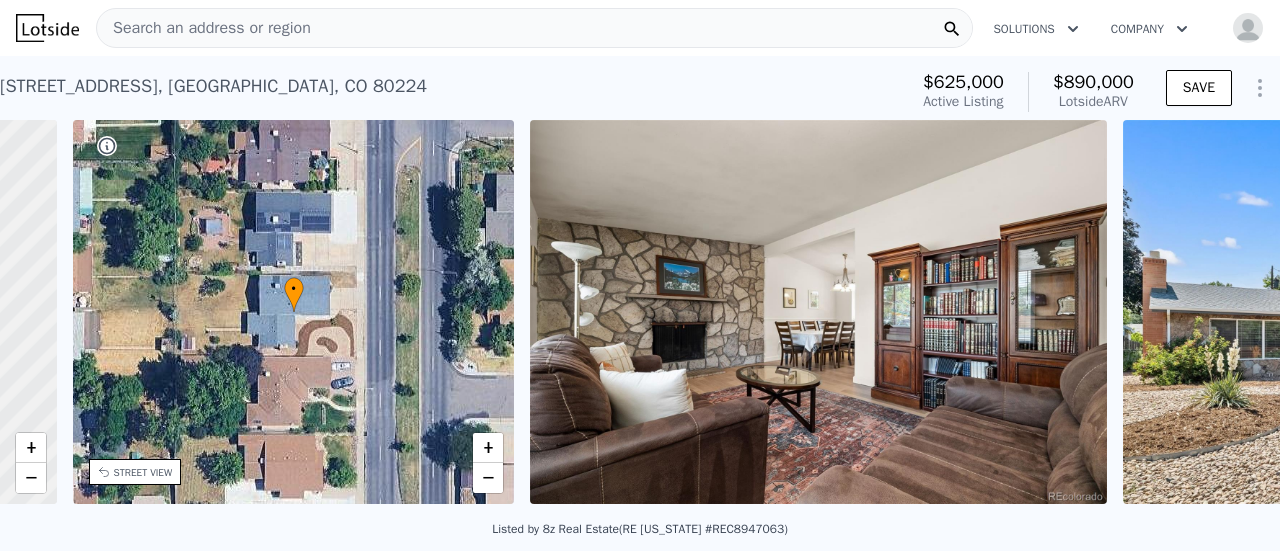 scroll, scrollTop: 0, scrollLeft: 465, axis: horizontal 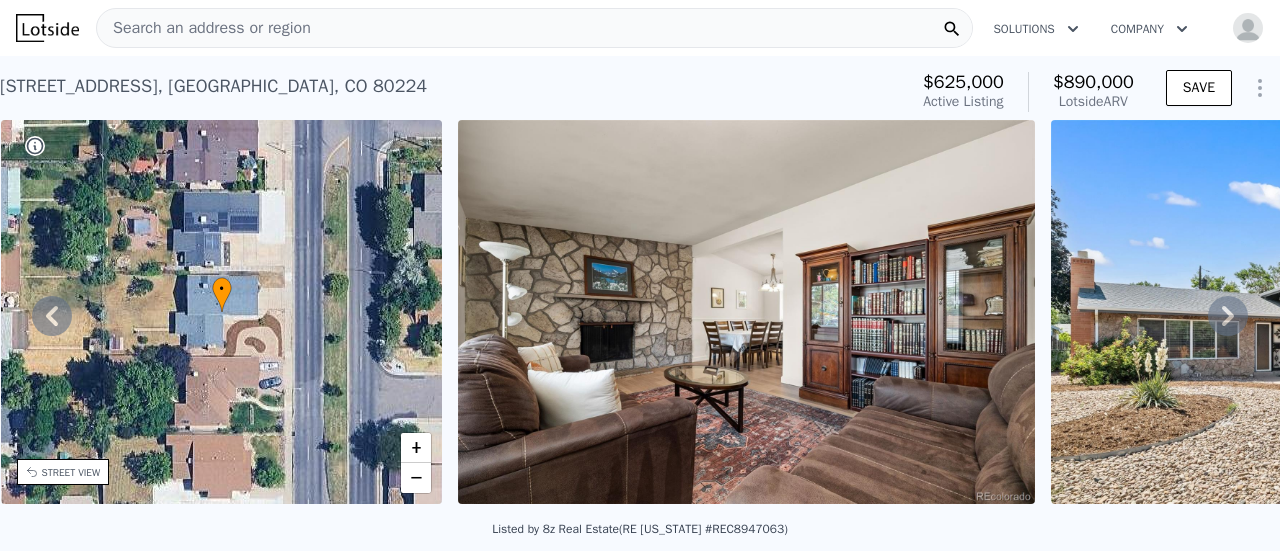 click 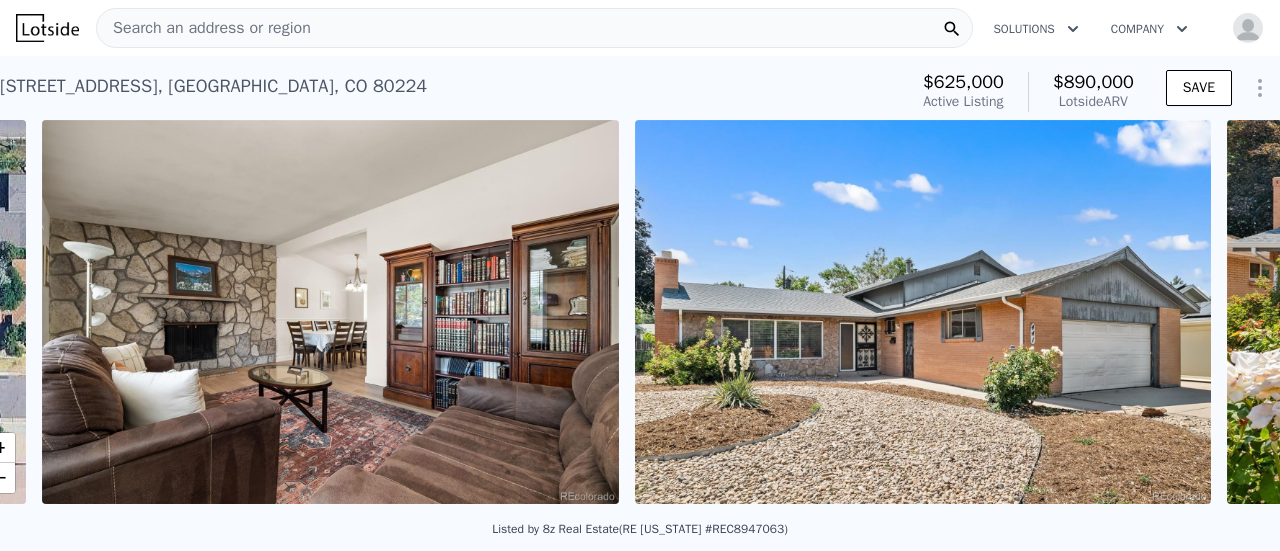scroll, scrollTop: 0, scrollLeft: 915, axis: horizontal 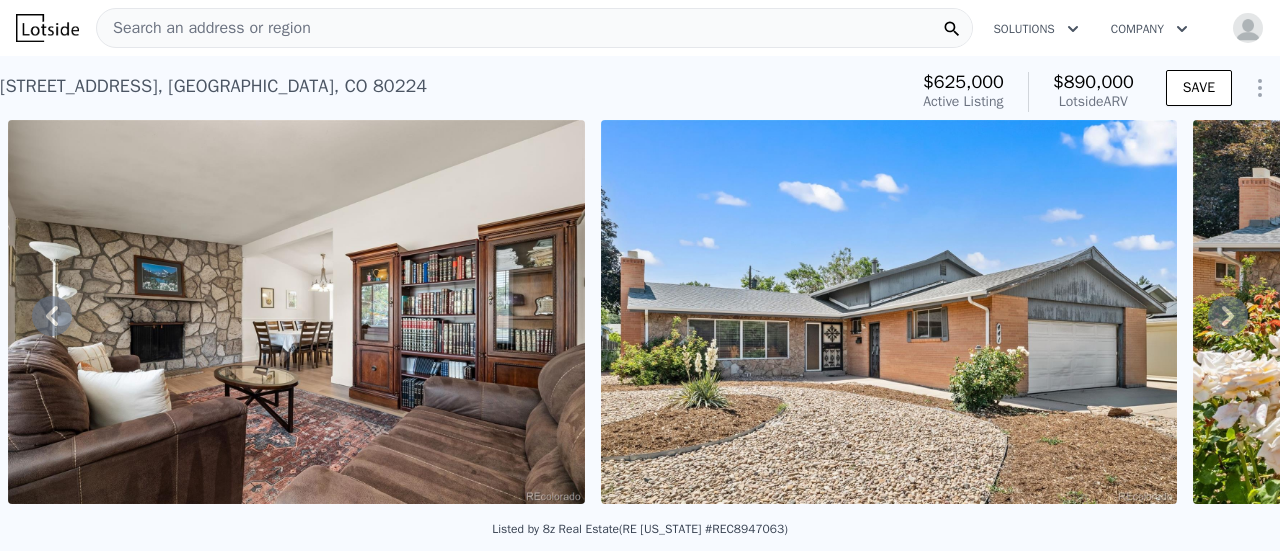 click 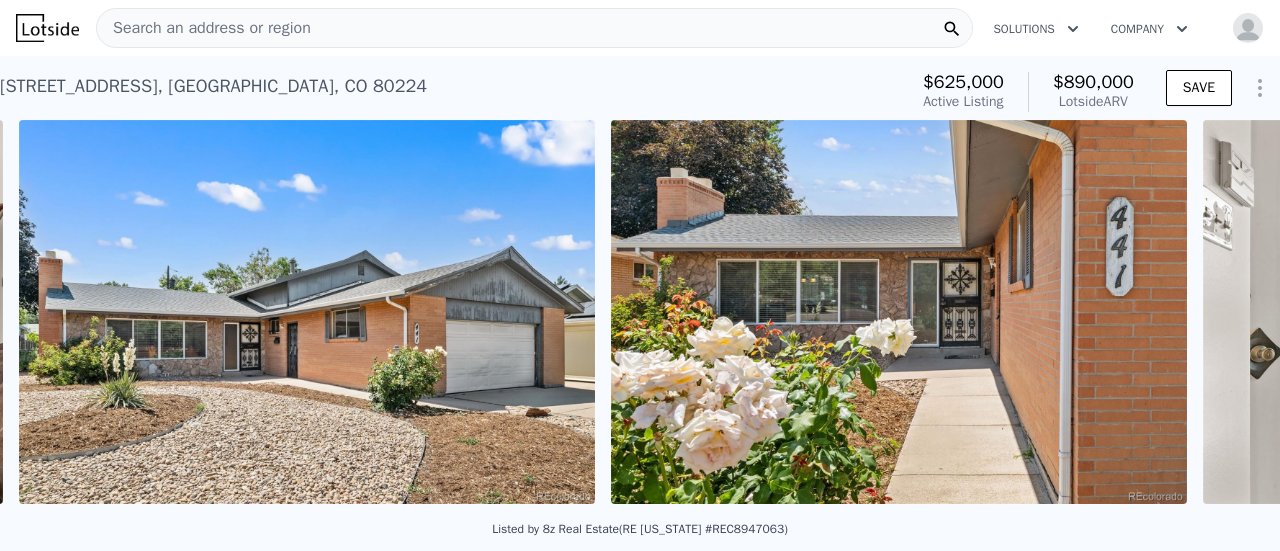 scroll, scrollTop: 0, scrollLeft: 1507, axis: horizontal 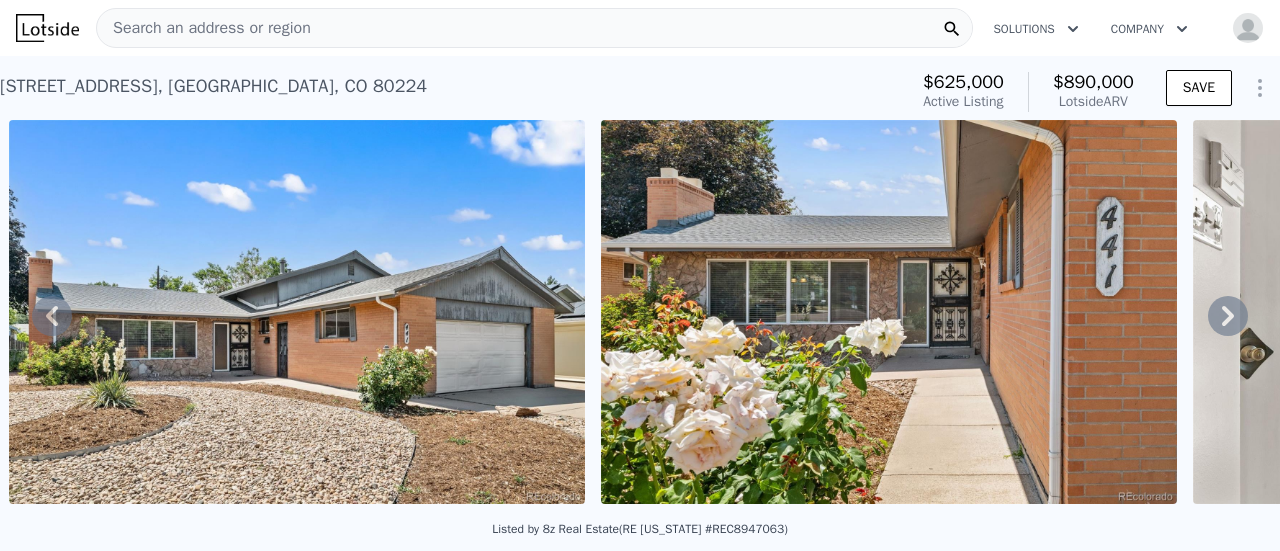 click 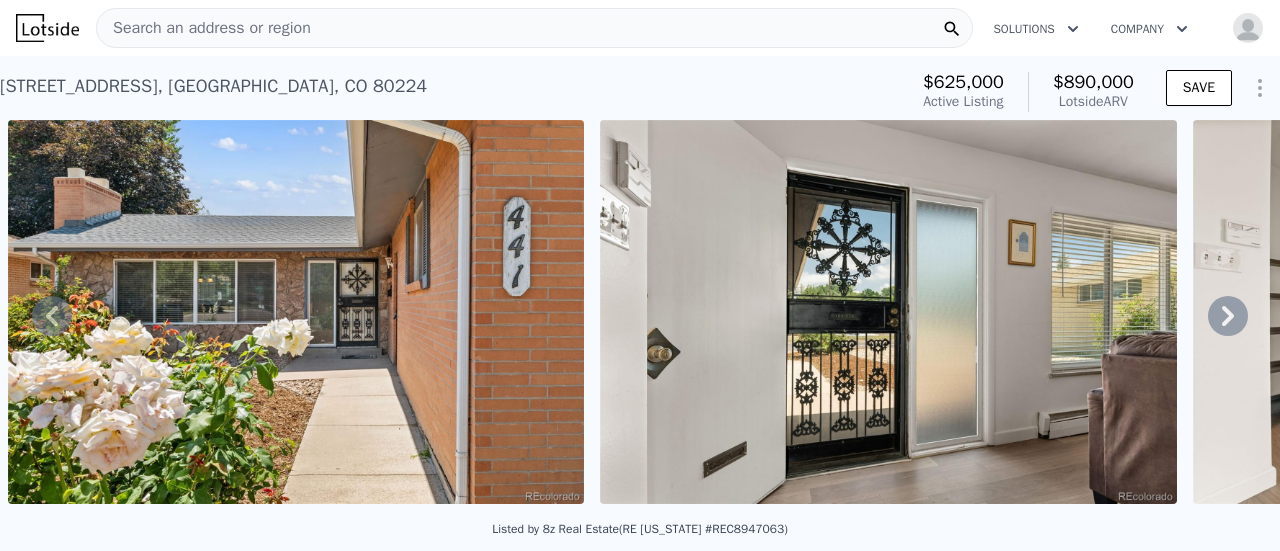 click 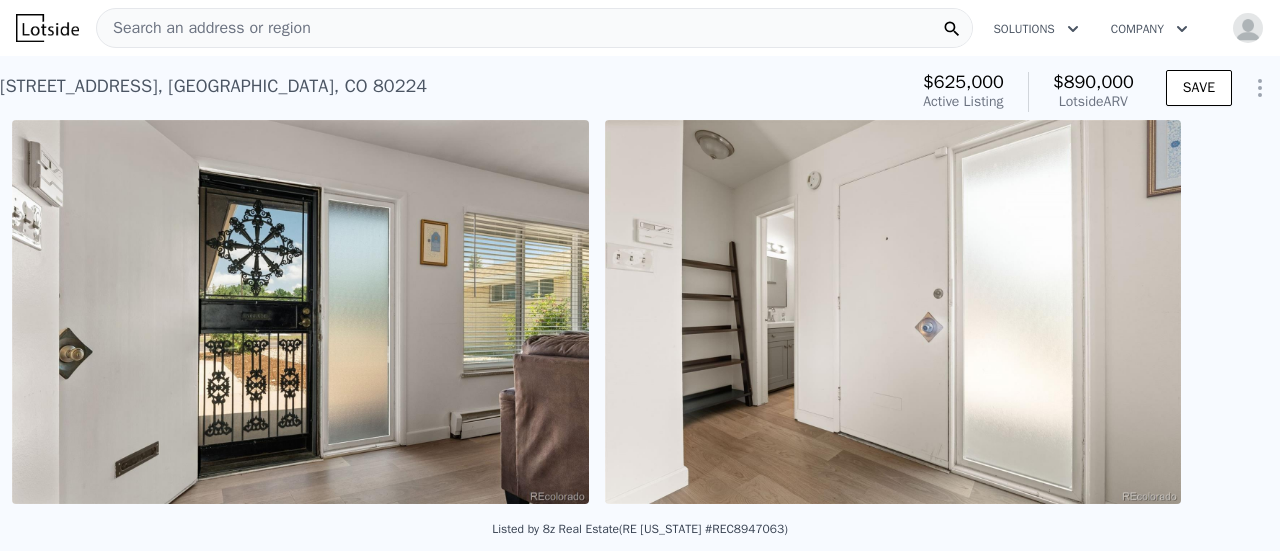 scroll, scrollTop: 0, scrollLeft: 2692, axis: horizontal 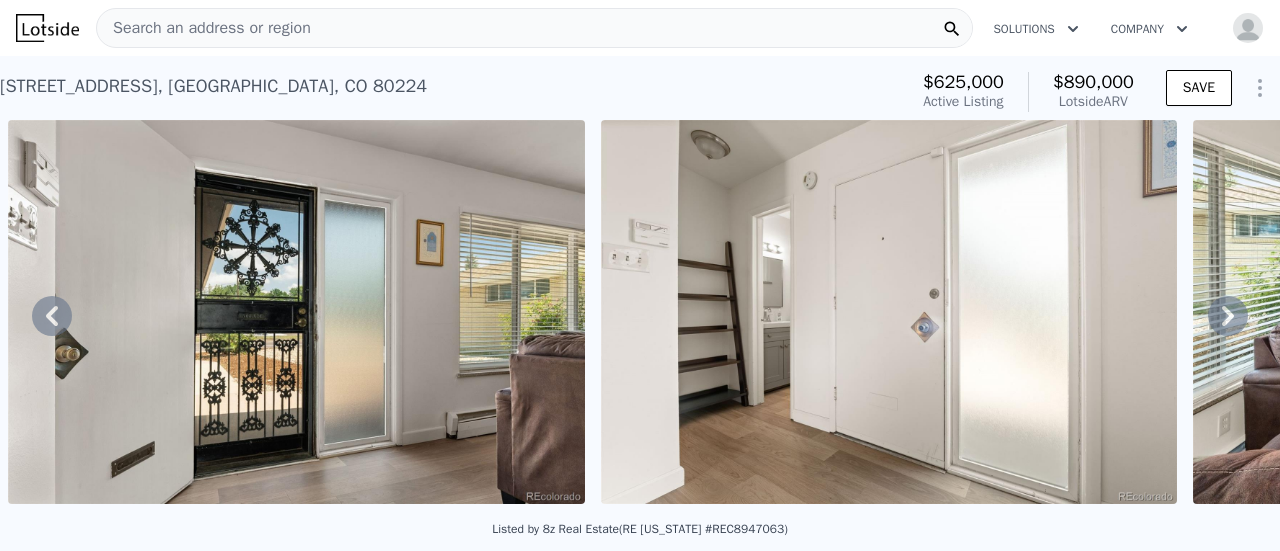 drag, startPoint x: 1214, startPoint y: 322, endPoint x: 829, endPoint y: 330, distance: 385.0831 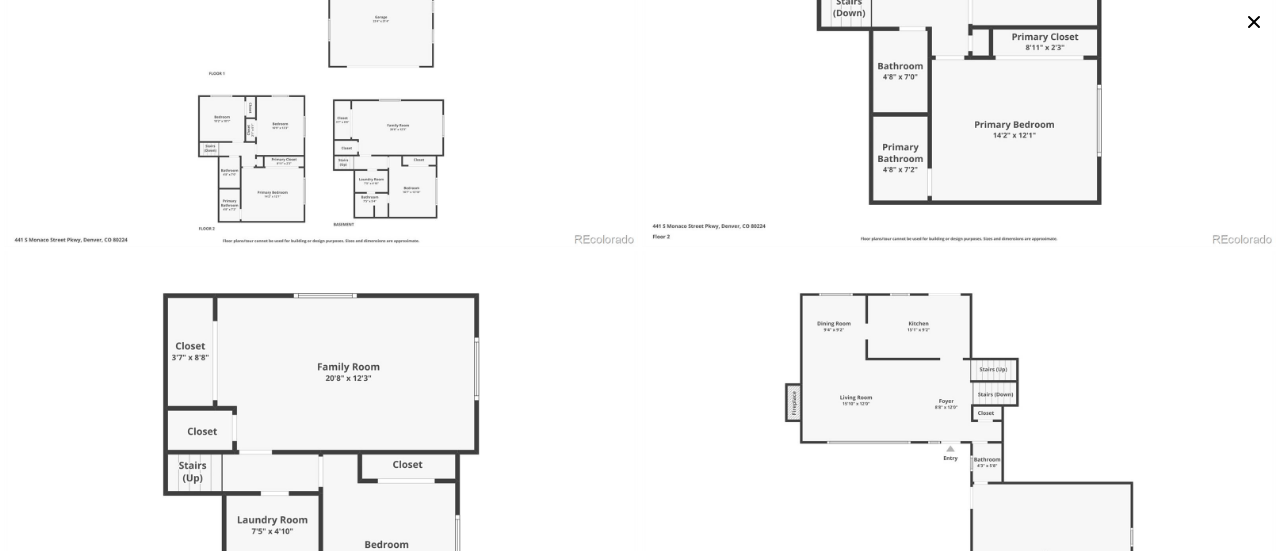 scroll, scrollTop: 9134, scrollLeft: 0, axis: vertical 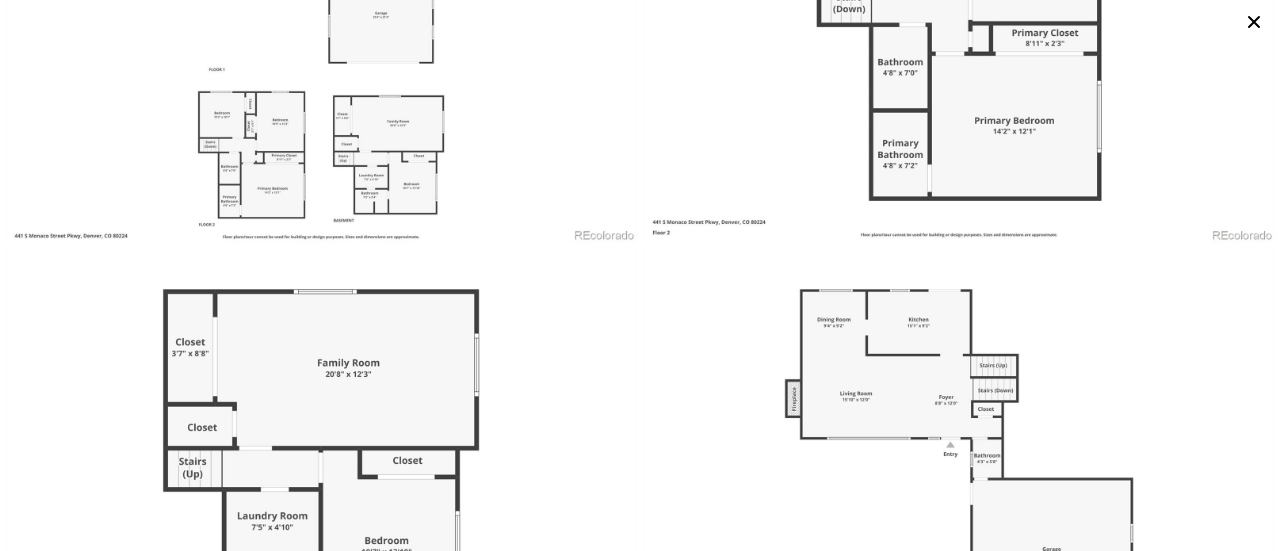 click 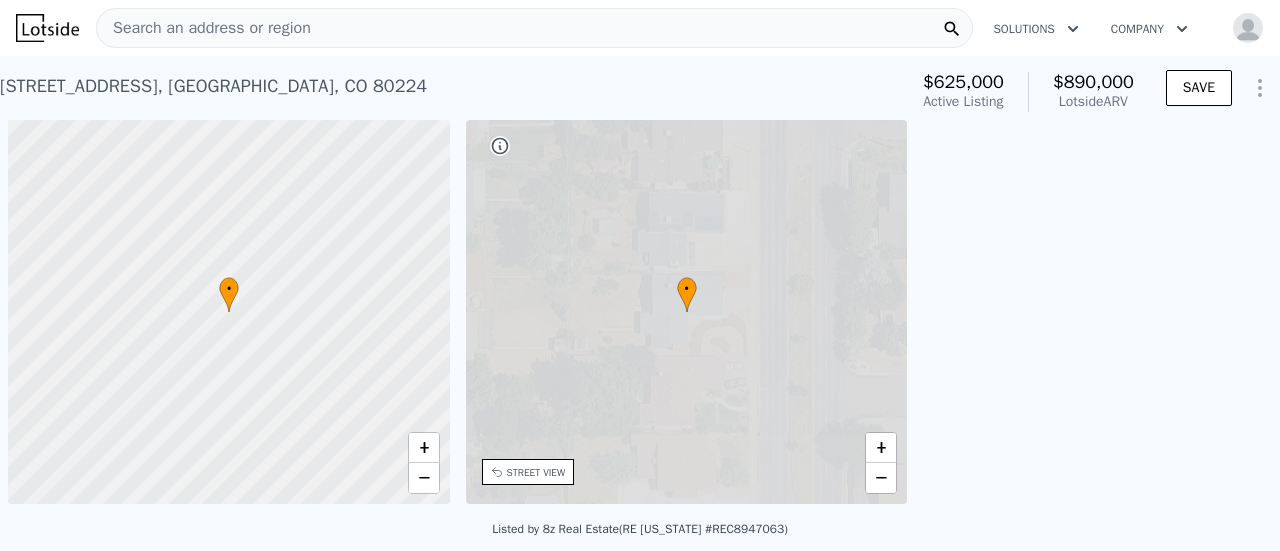 scroll, scrollTop: 0, scrollLeft: 0, axis: both 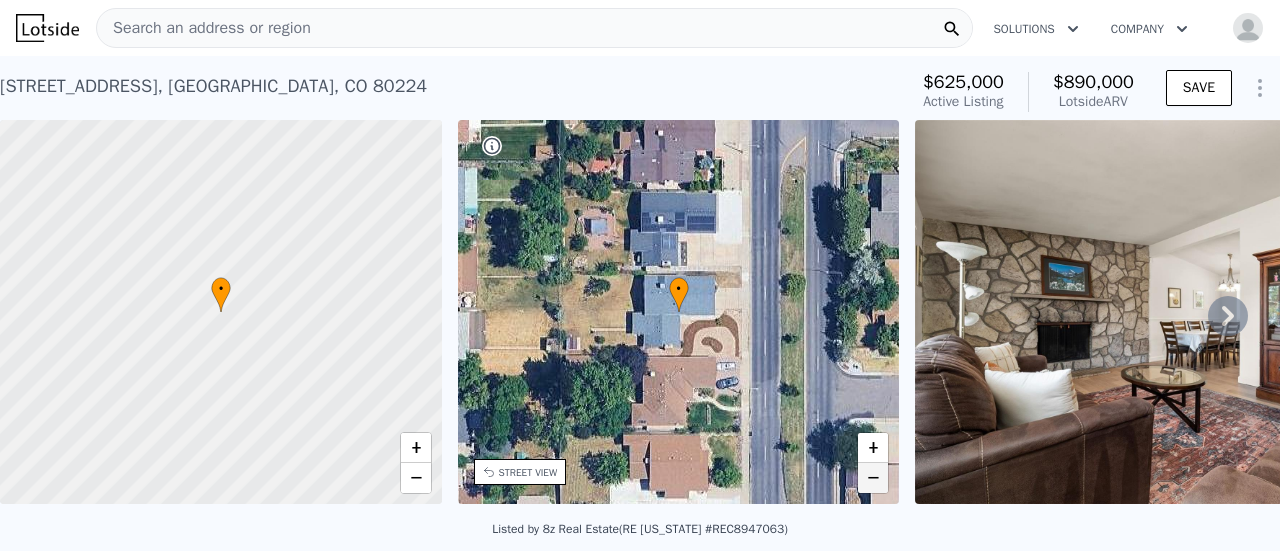 click on "−" at bounding box center [873, 478] 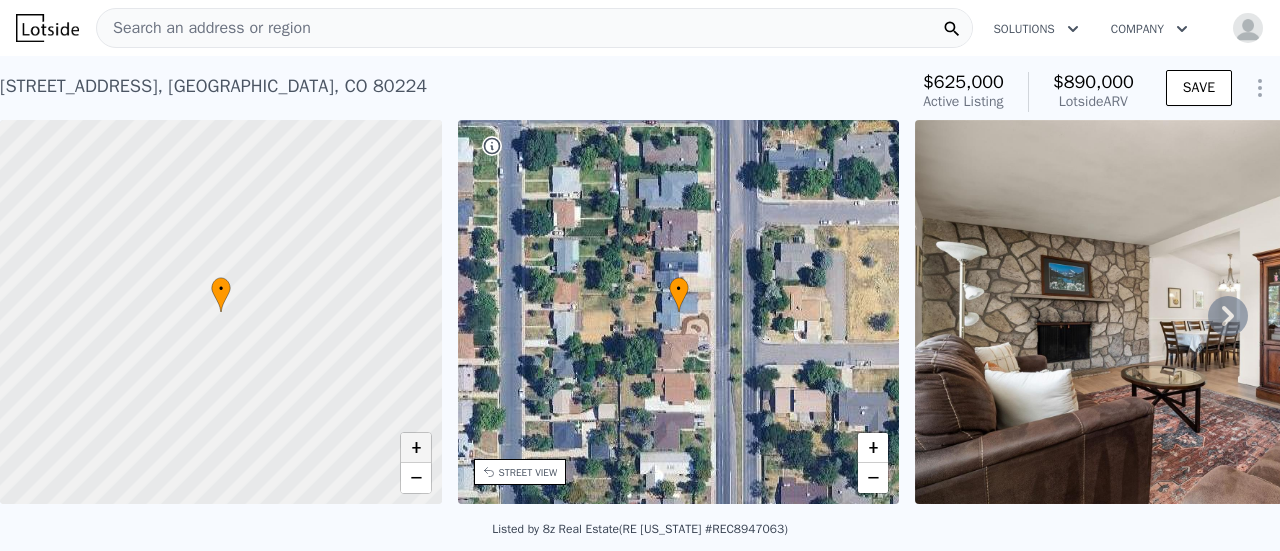 click on "+" at bounding box center [416, 448] 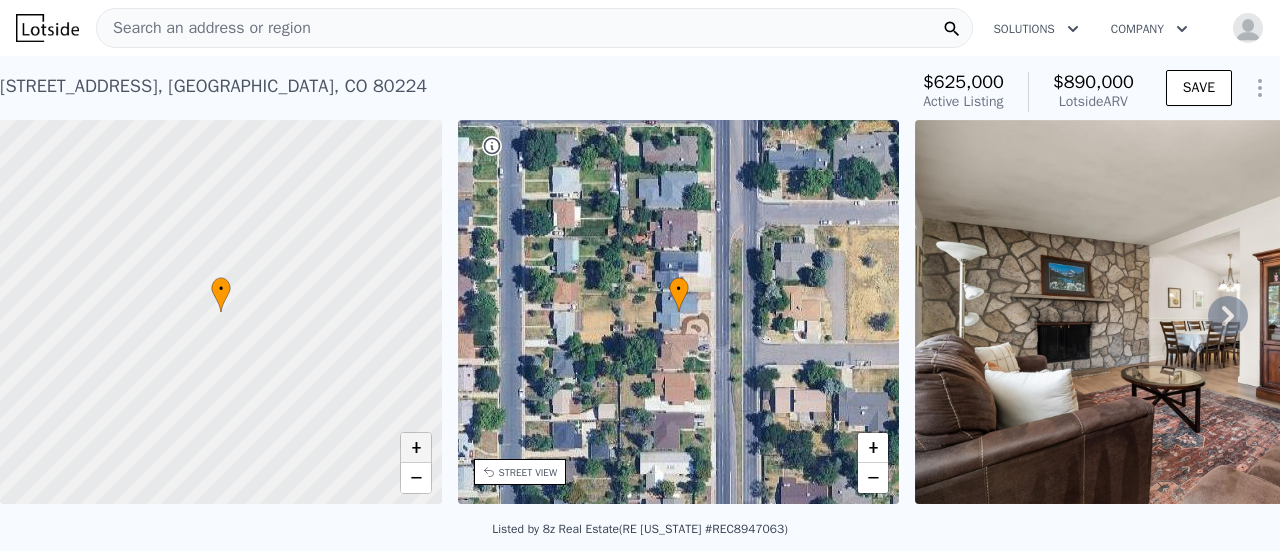 click on "+" at bounding box center (416, 448) 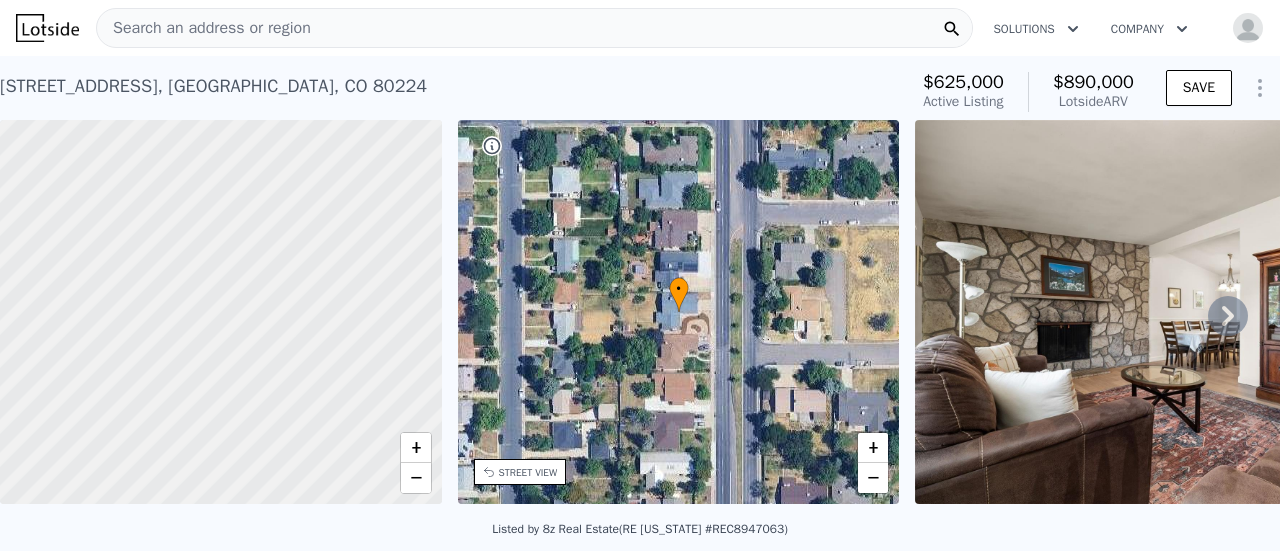 drag, startPoint x: 349, startPoint y: 346, endPoint x: 329, endPoint y: 135, distance: 211.94576 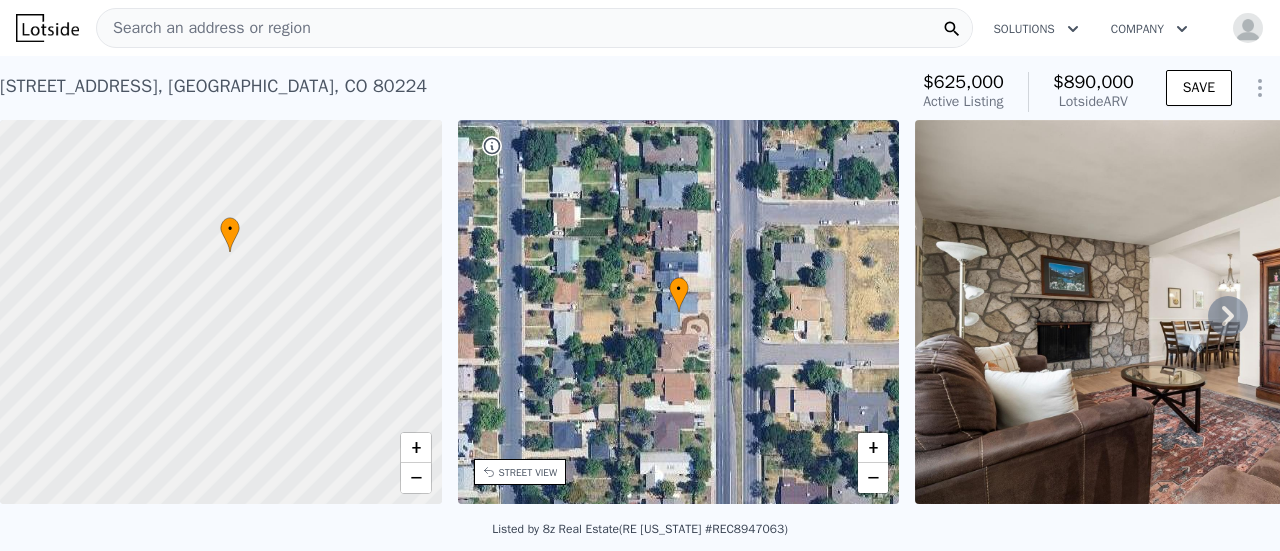 drag, startPoint x: 215, startPoint y: 223, endPoint x: 229, endPoint y: 463, distance: 240.40799 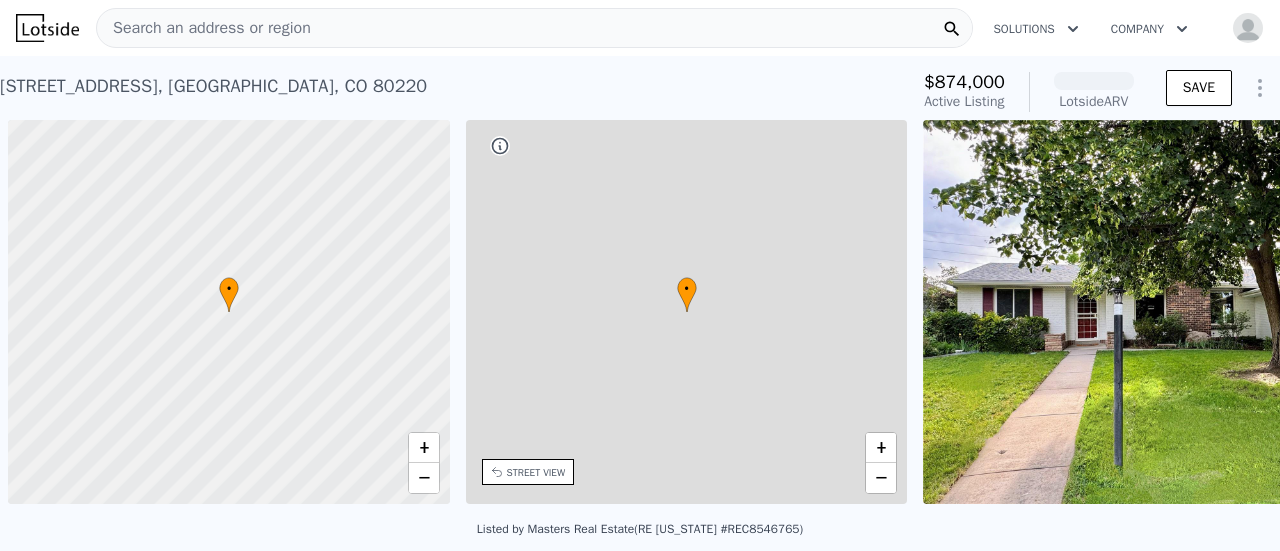 scroll, scrollTop: 0, scrollLeft: 0, axis: both 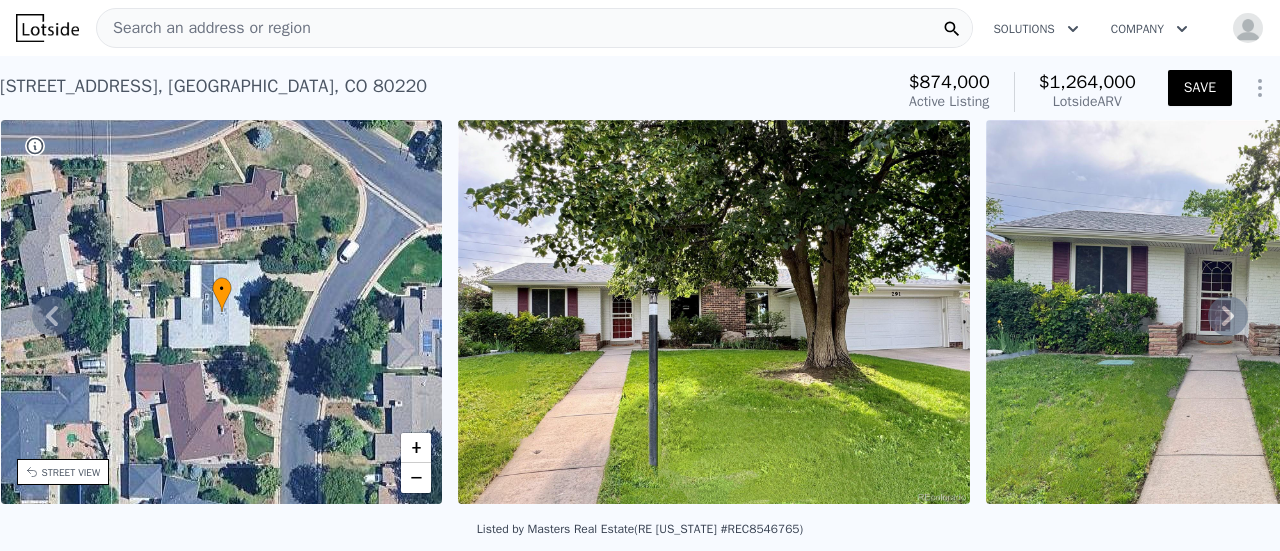 click at bounding box center [714, 312] 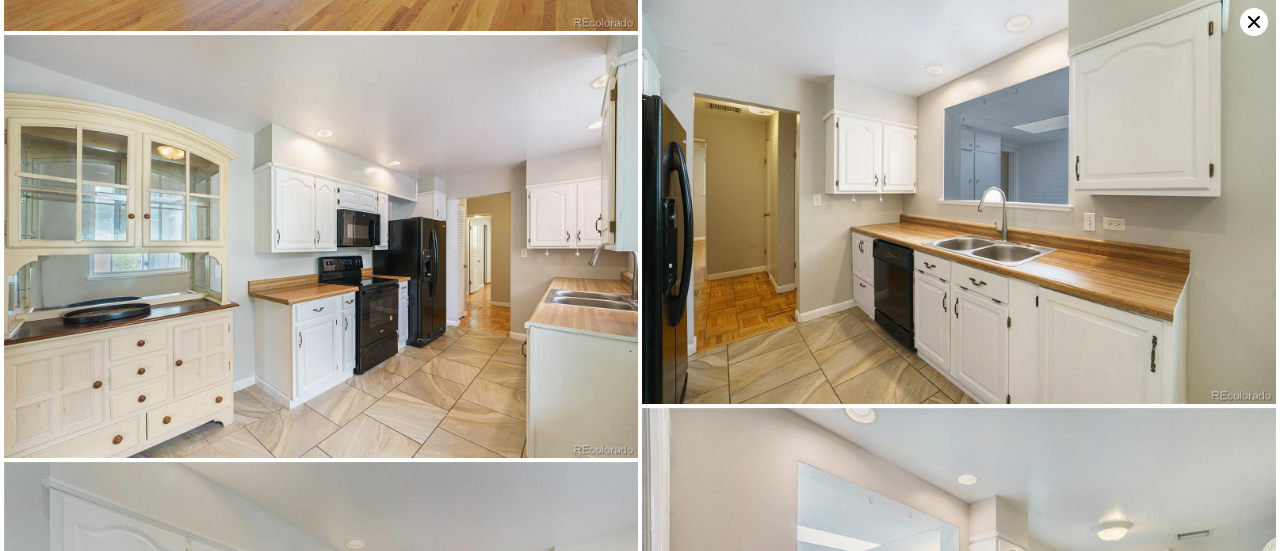 scroll, scrollTop: 2211, scrollLeft: 0, axis: vertical 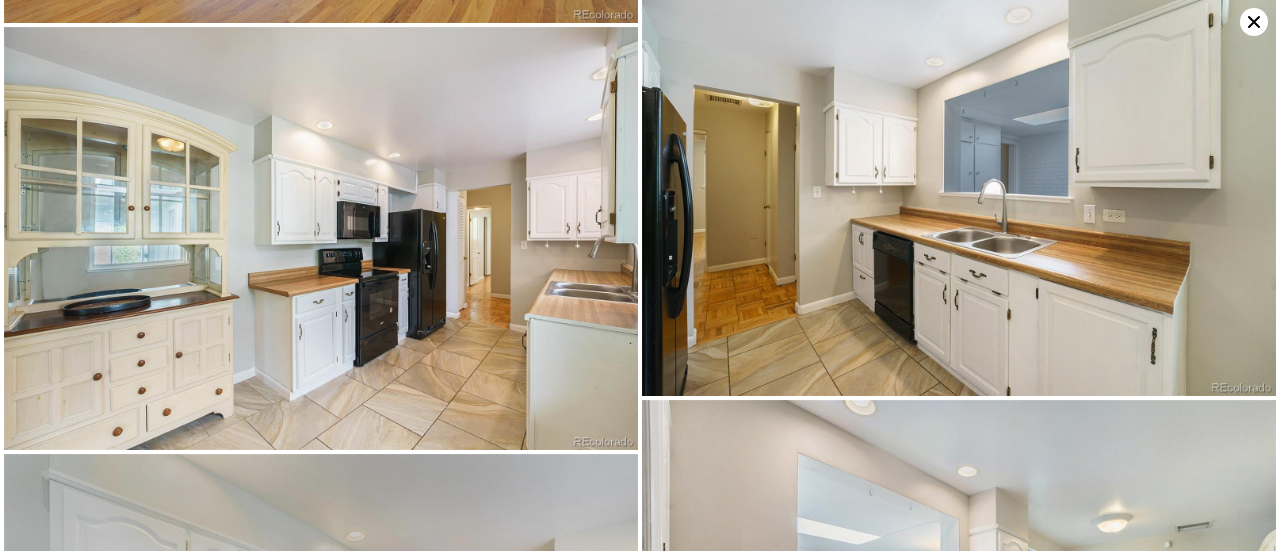 click at bounding box center [959, 185] 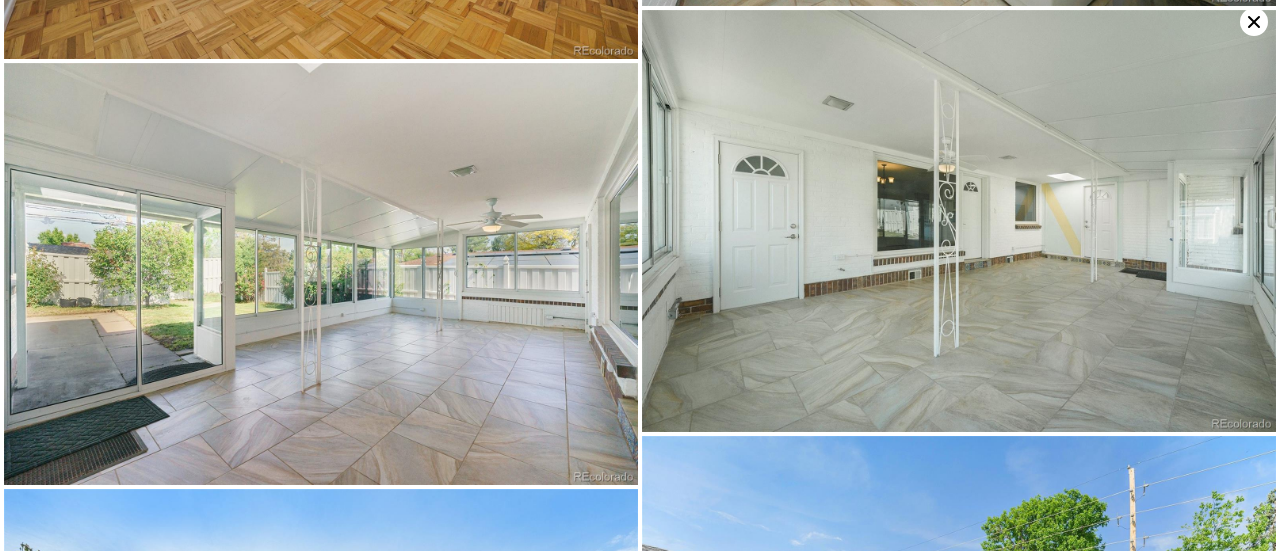 scroll, scrollTop: 5160, scrollLeft: 0, axis: vertical 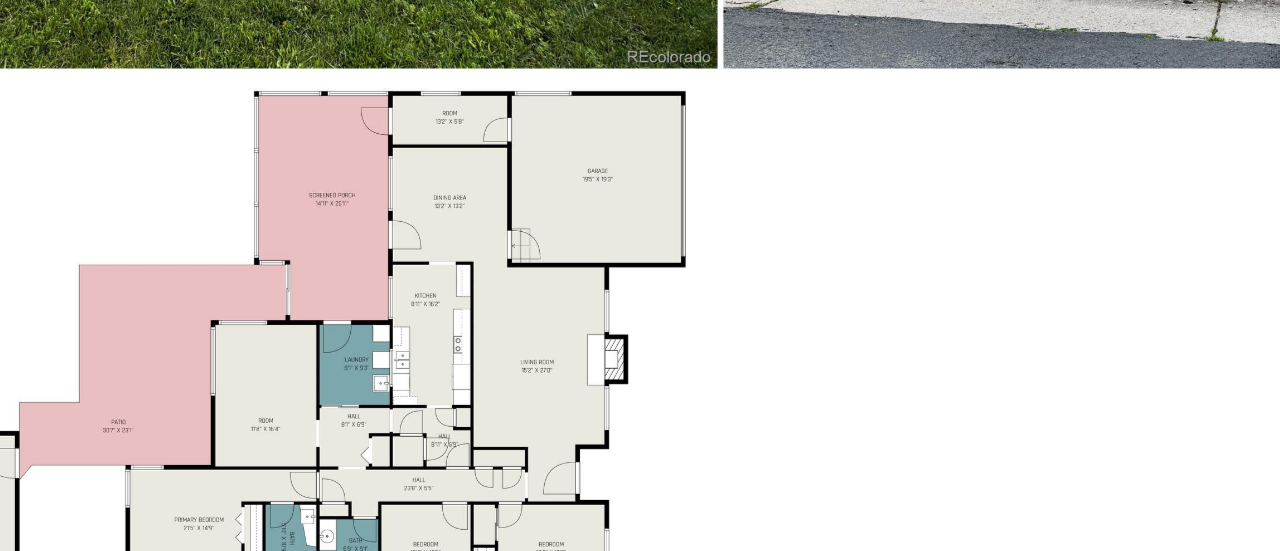 click at bounding box center [321, 408] 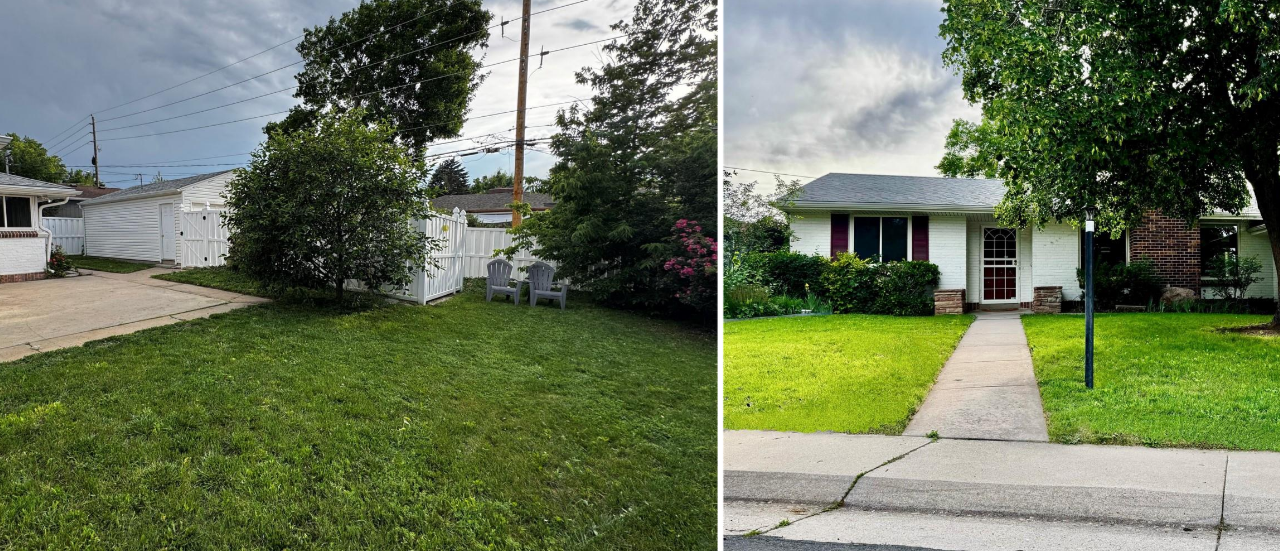 click at bounding box center [321, 303] 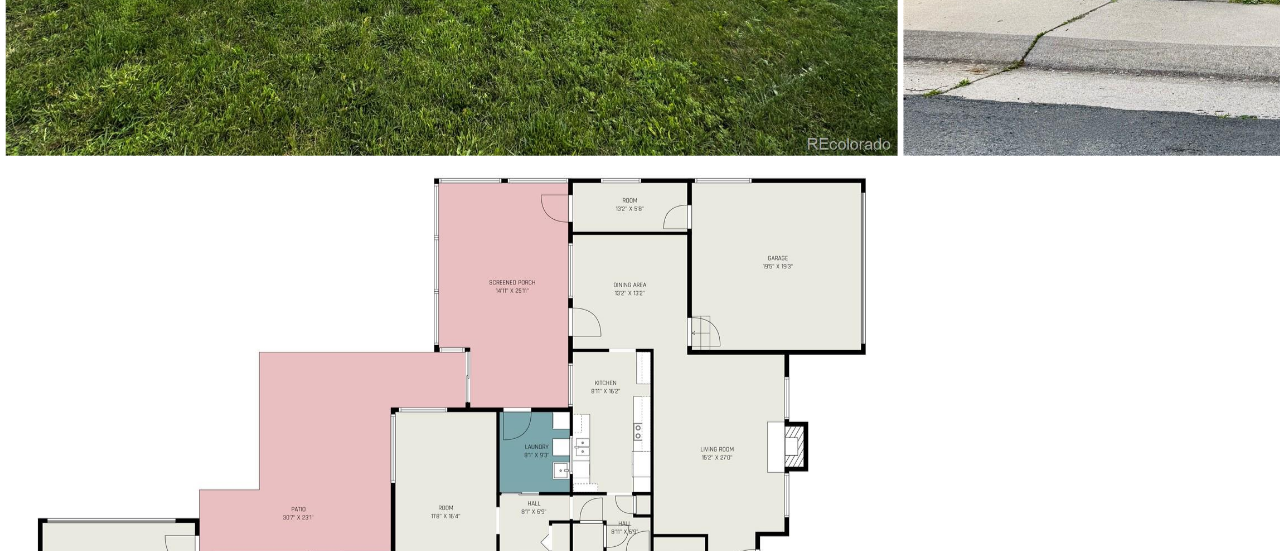 scroll, scrollTop: 7238, scrollLeft: 0, axis: vertical 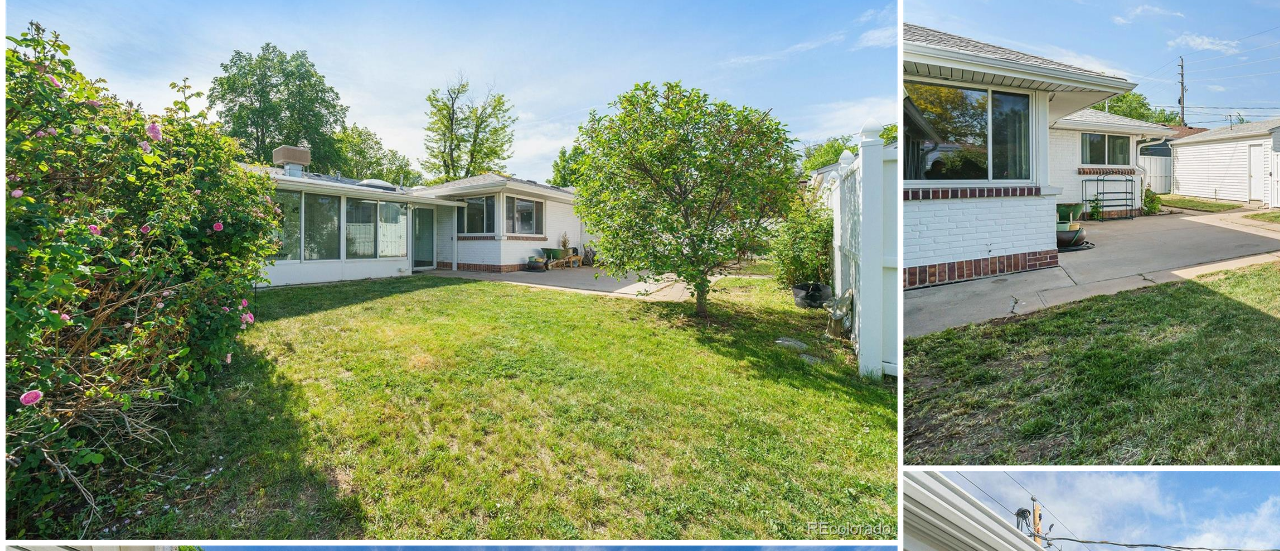 click at bounding box center [959, 278] 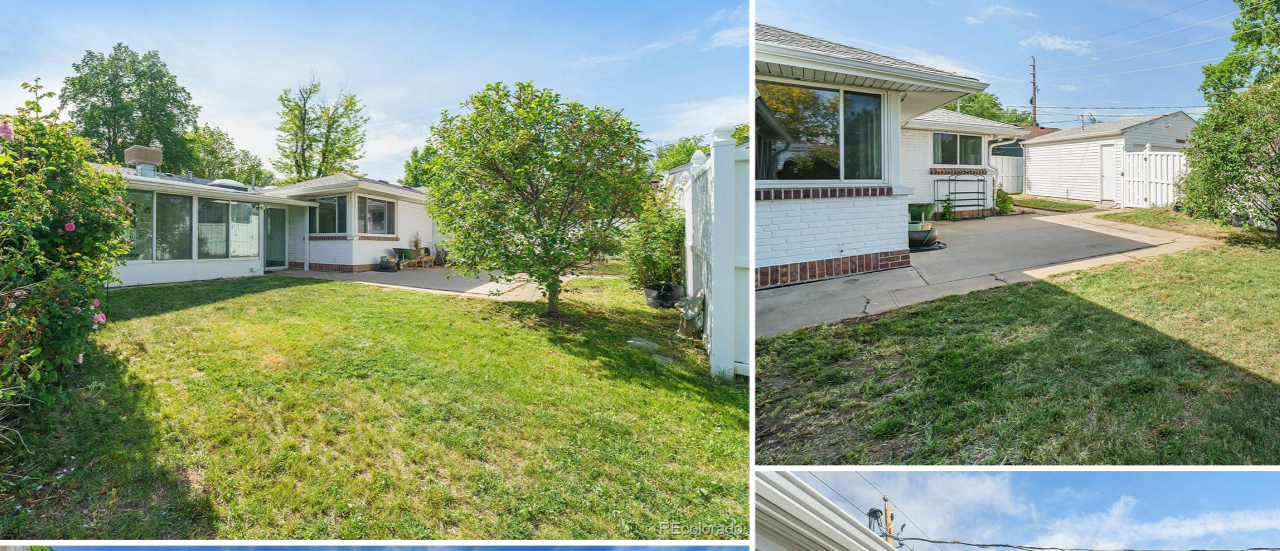 scroll, scrollTop: 0, scrollLeft: 0, axis: both 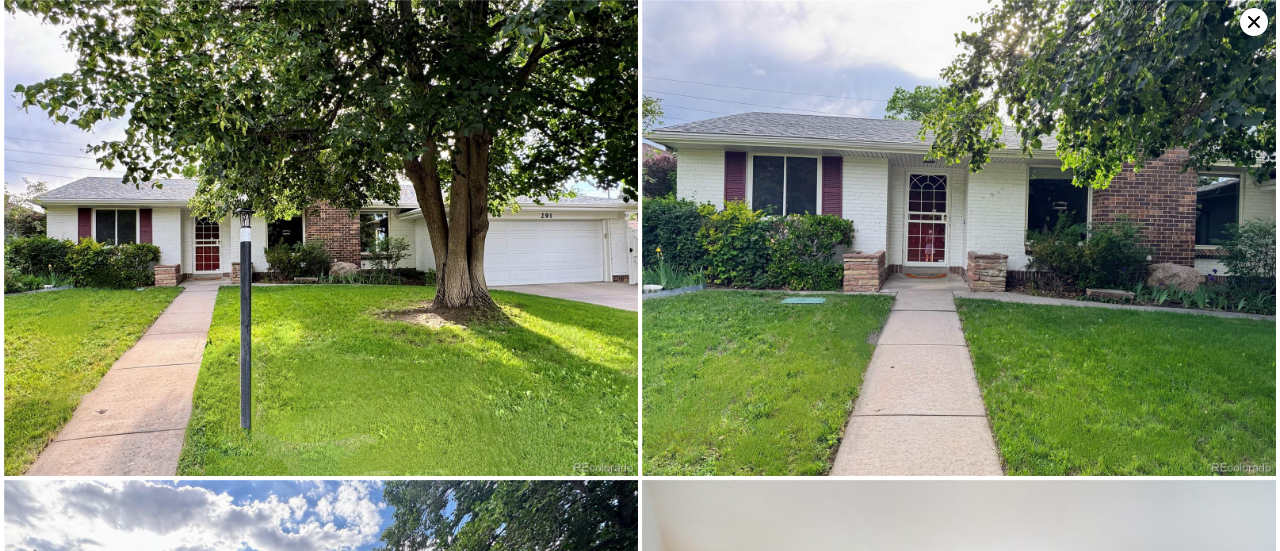 click 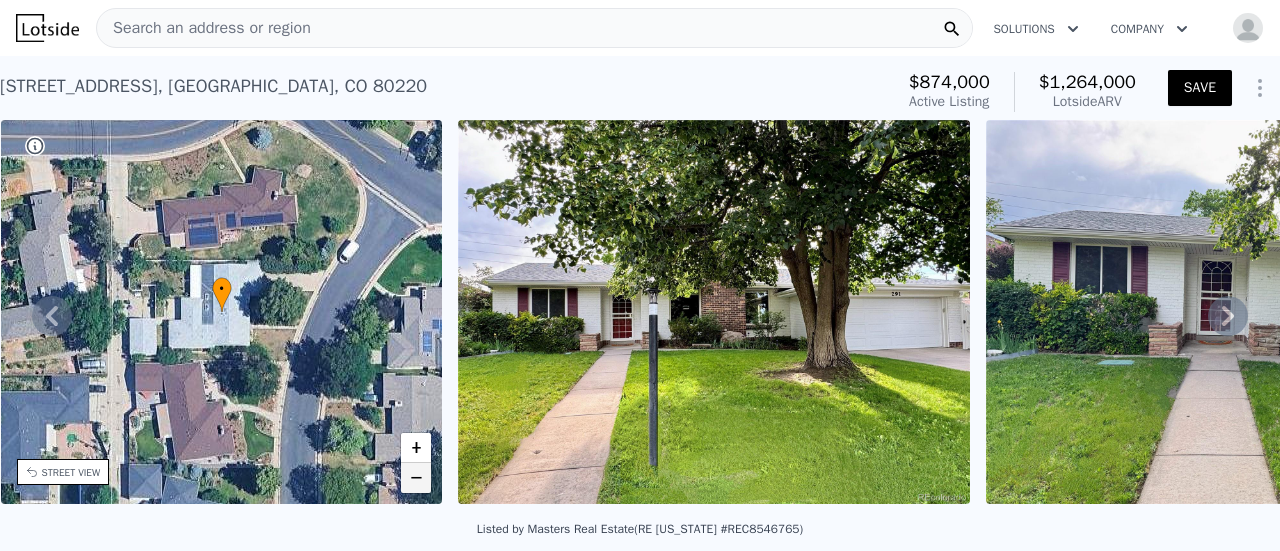 click on "−" at bounding box center (416, 478) 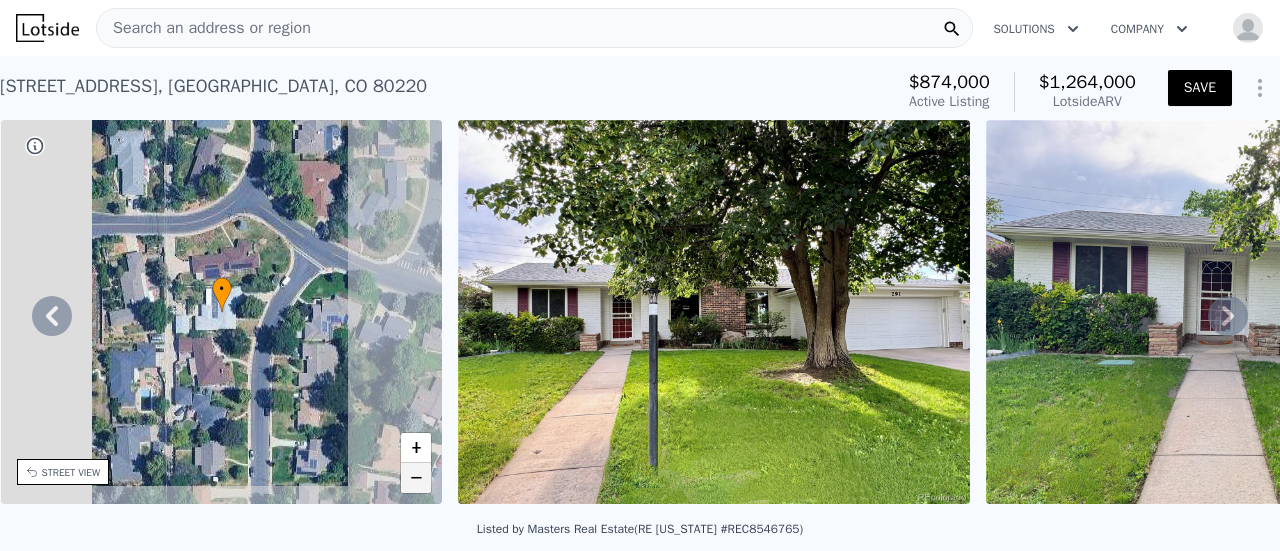 click on "−" at bounding box center [416, 478] 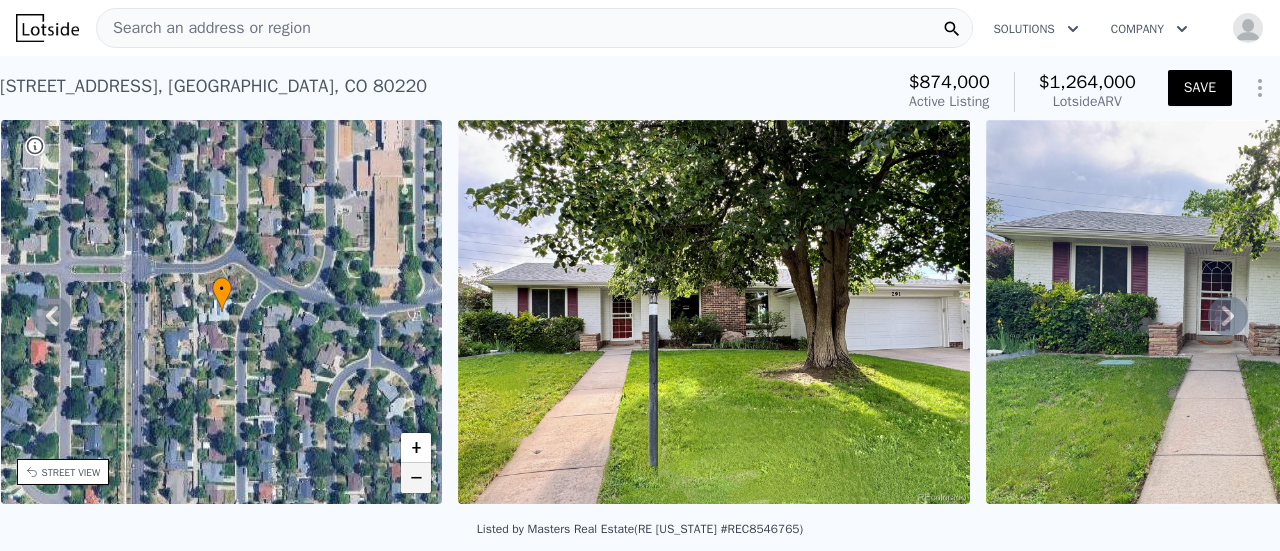 click on "−" at bounding box center (416, 478) 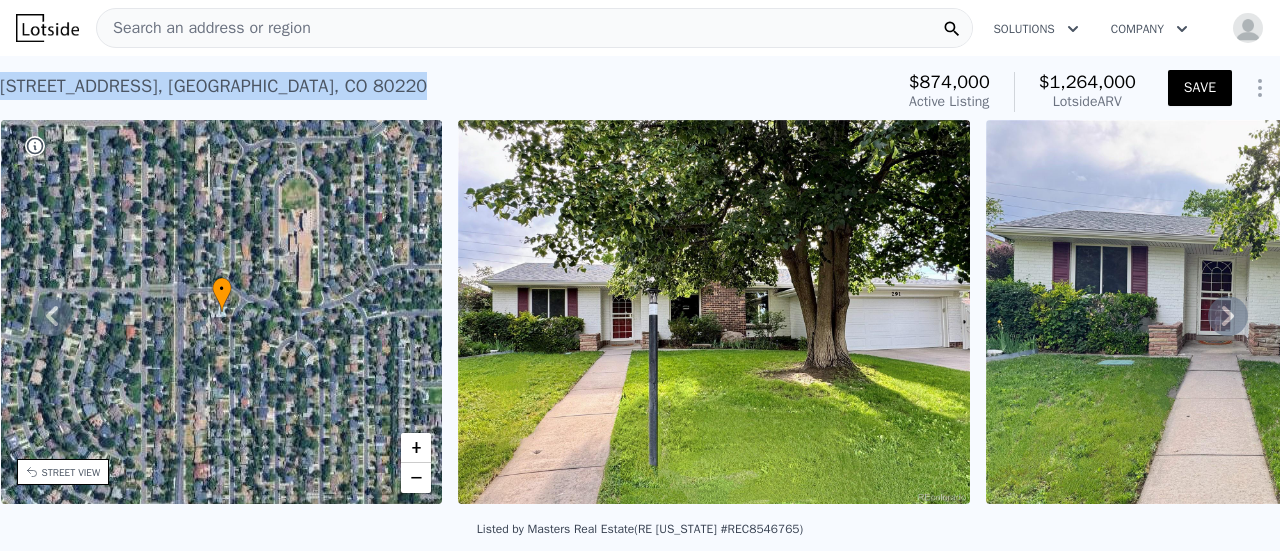 drag, startPoint x: 292, startPoint y: 85, endPoint x: 0, endPoint y: 91, distance: 292.06165 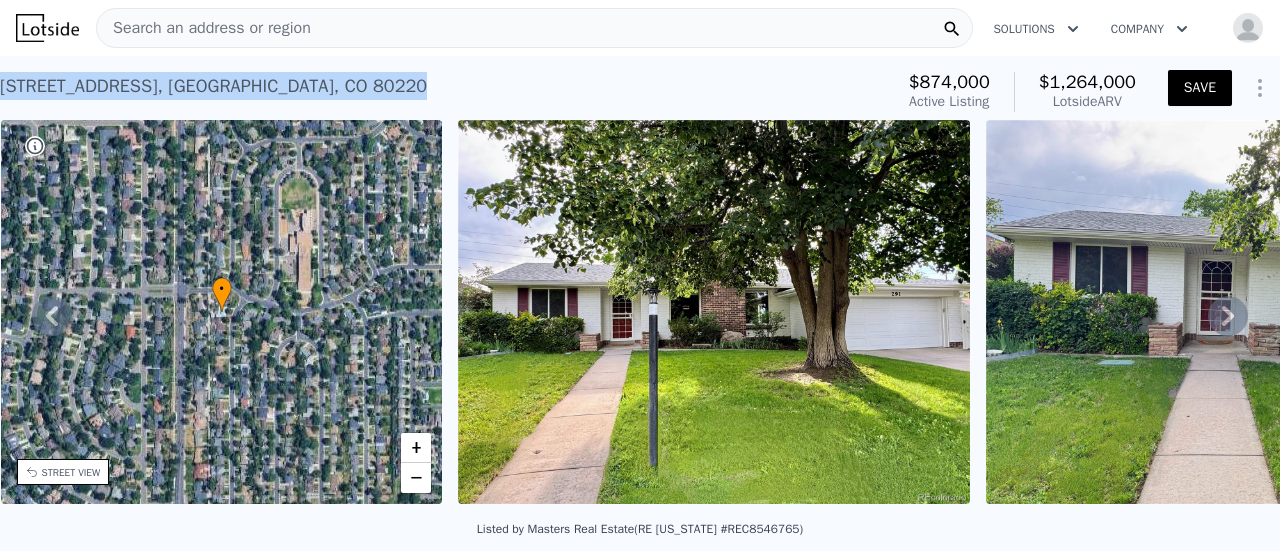 copy on "[STREET_ADDRESS]" 